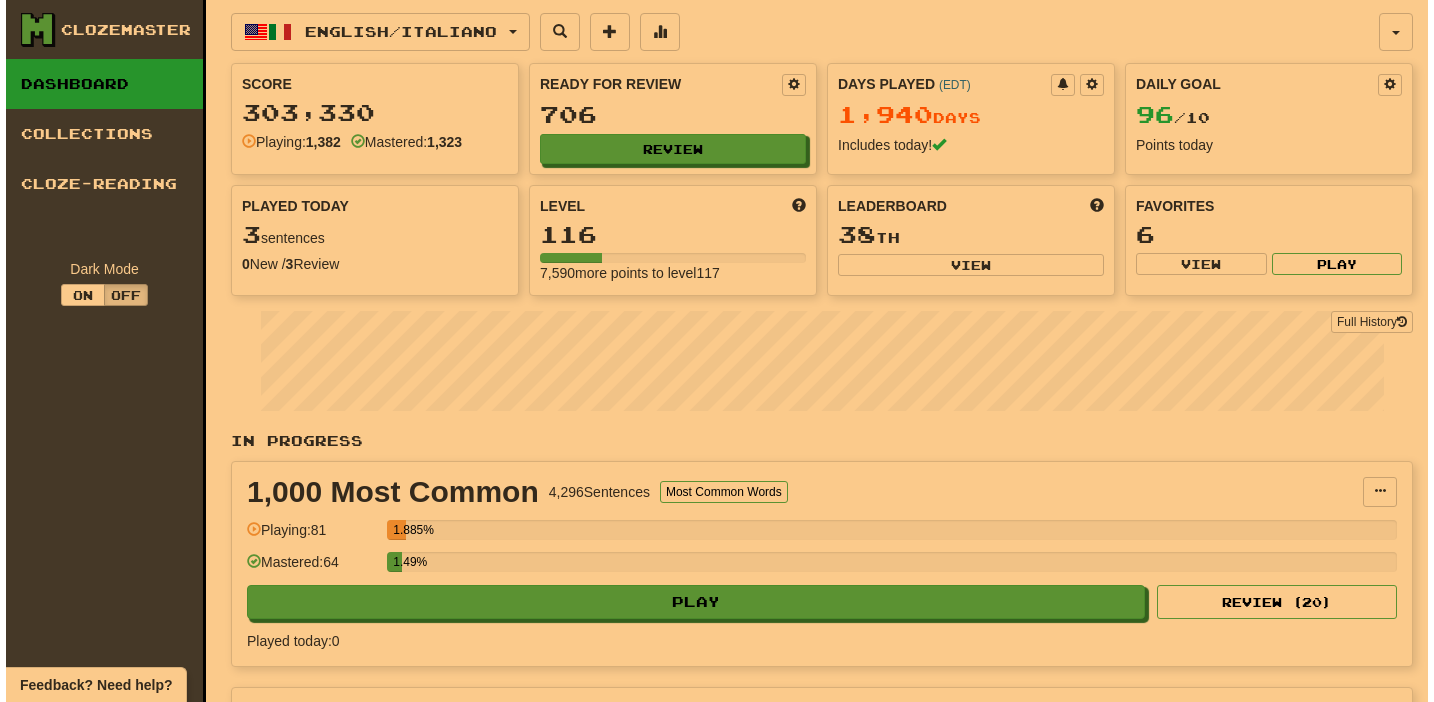 scroll, scrollTop: 0, scrollLeft: 0, axis: both 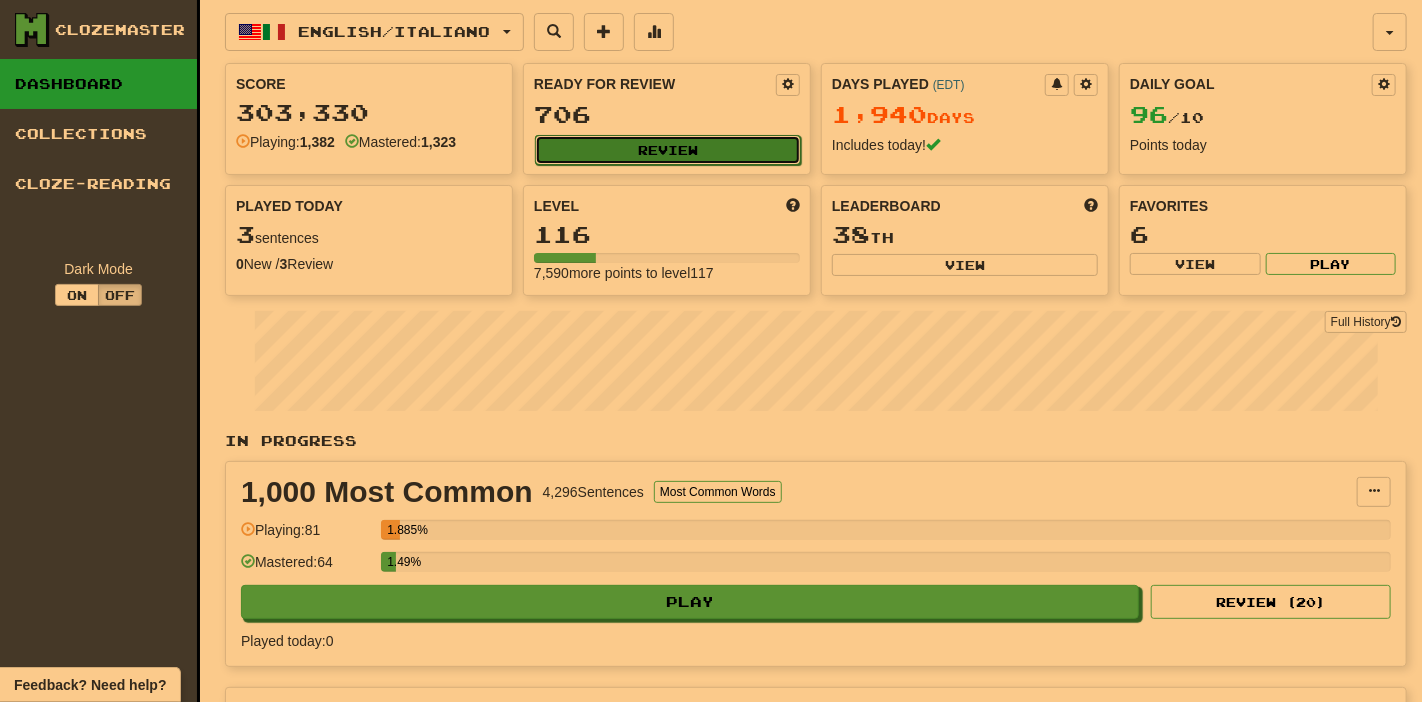 click on "Review" at bounding box center [668, 150] 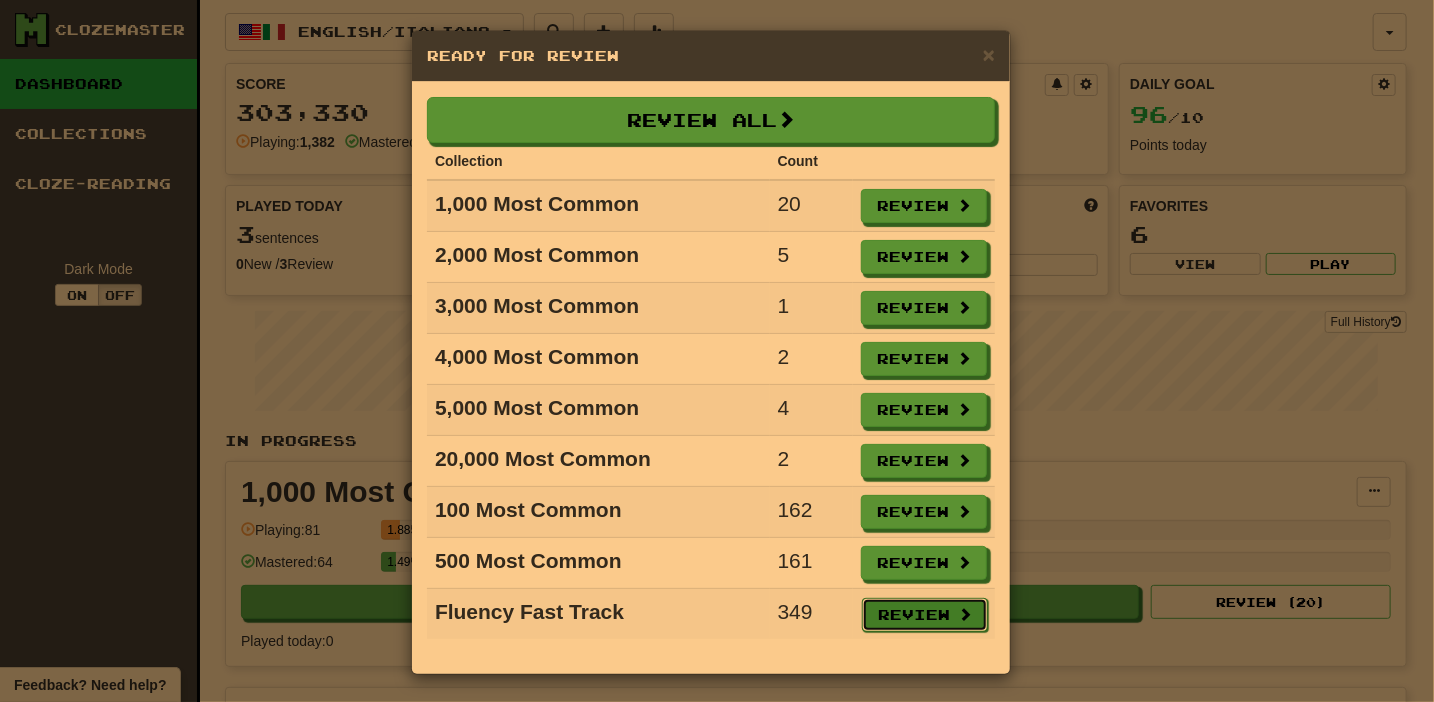 click on "Review" at bounding box center (925, 615) 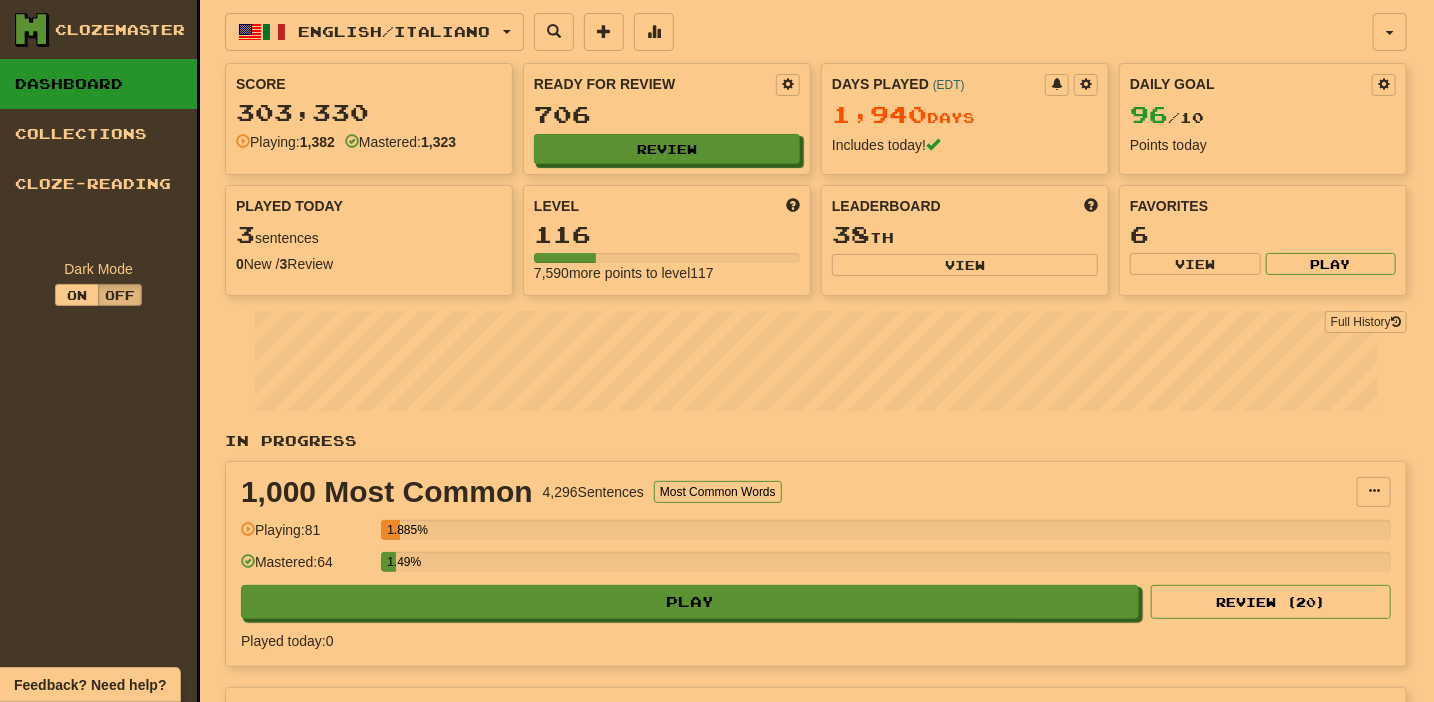 select on "**" 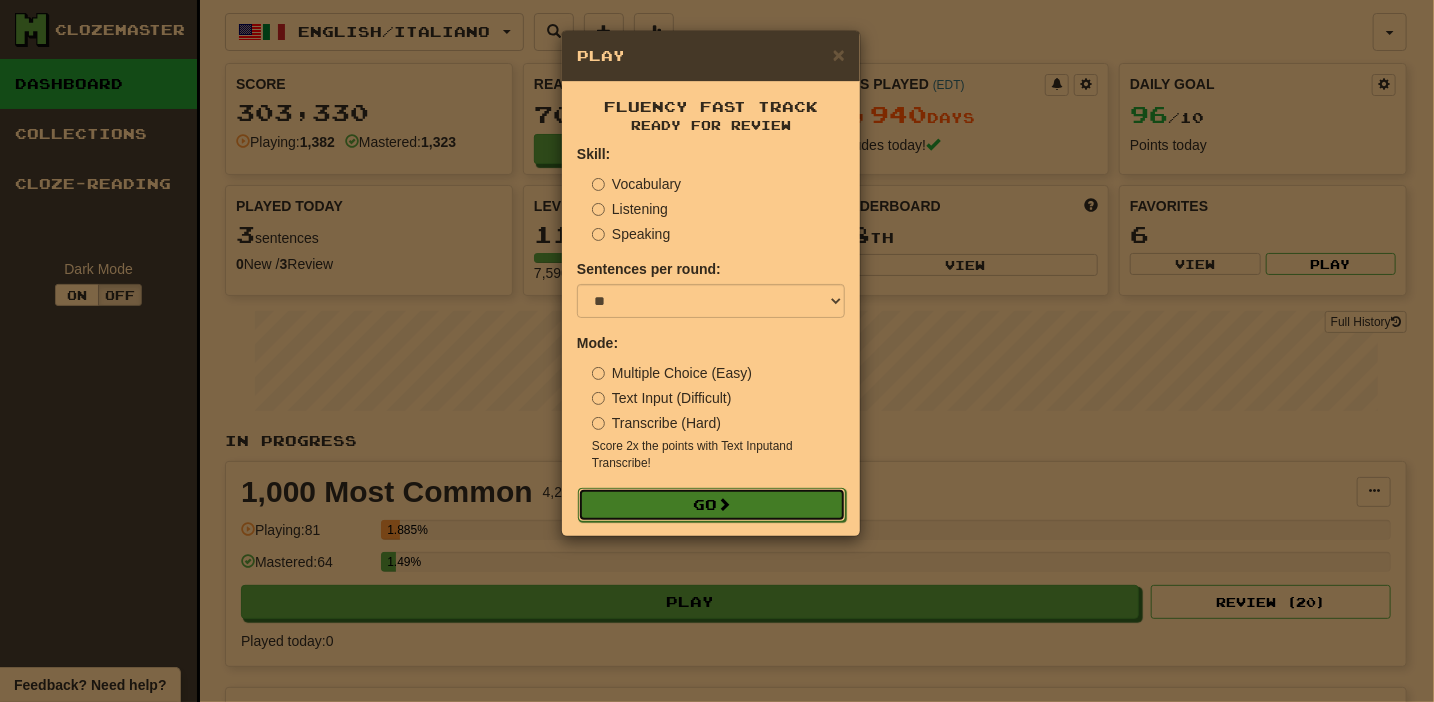 click on "Go" at bounding box center [712, 505] 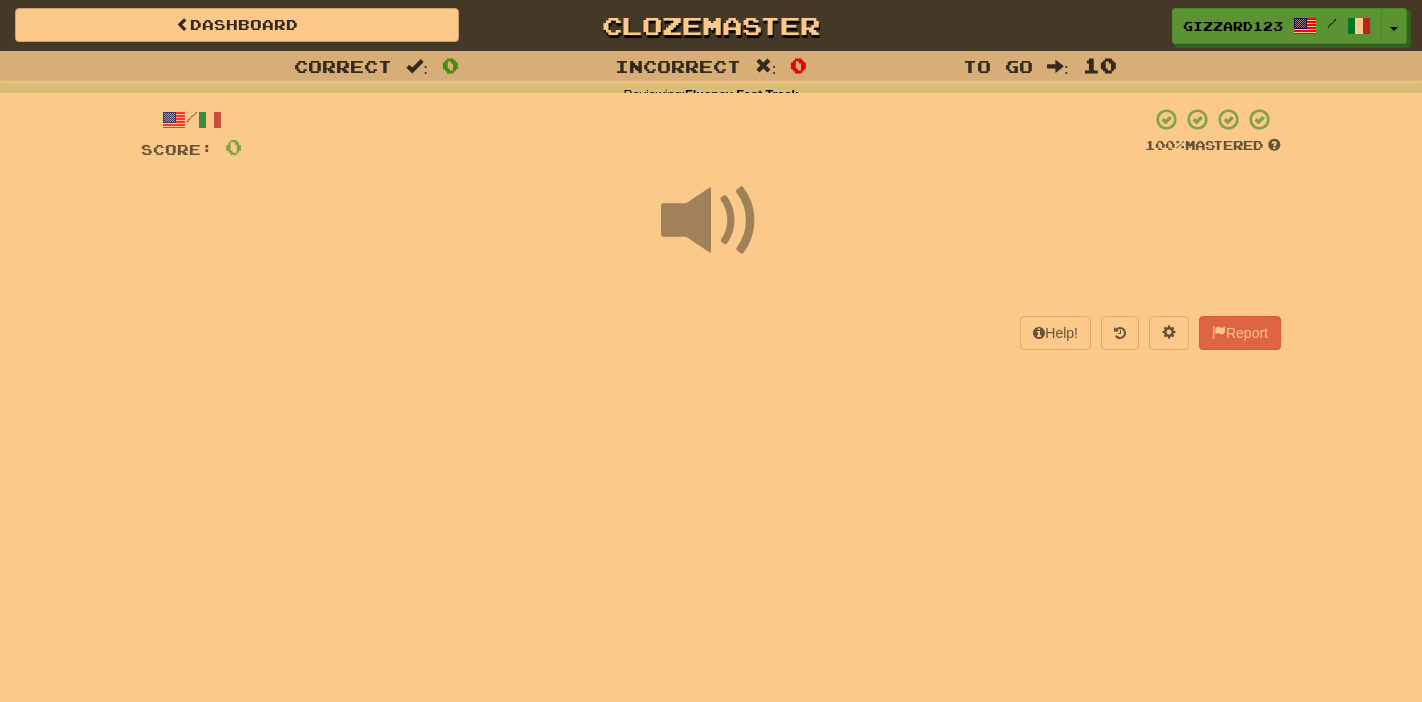scroll, scrollTop: 0, scrollLeft: 0, axis: both 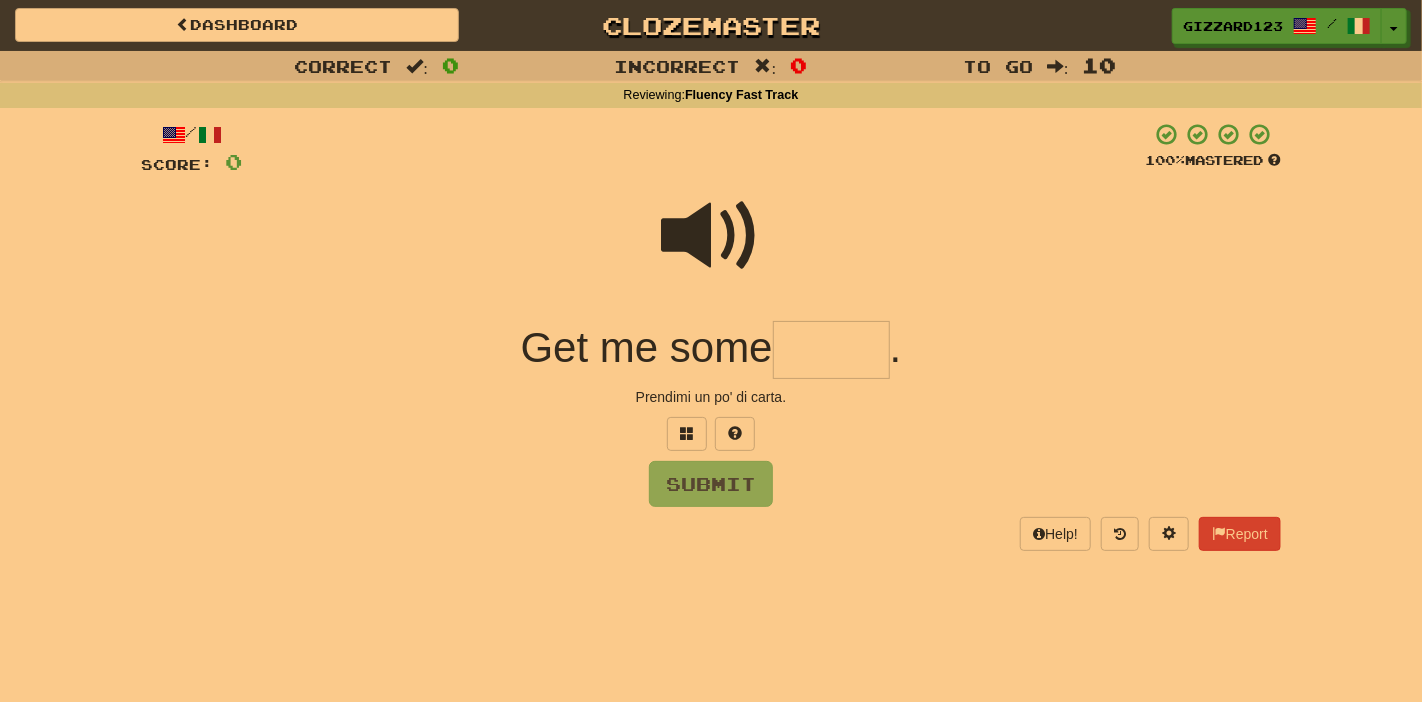 drag, startPoint x: 825, startPoint y: 362, endPoint x: 837, endPoint y: 360, distance: 12.165525 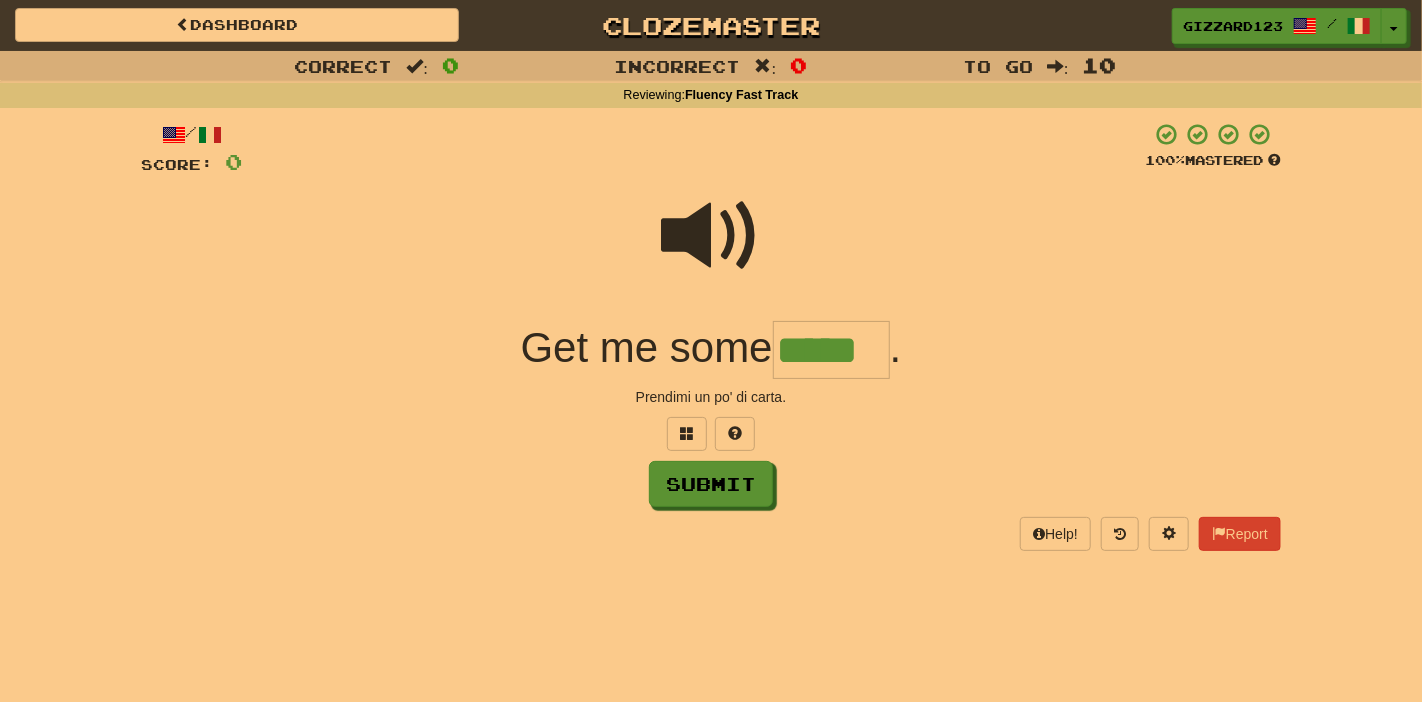 type on "*****" 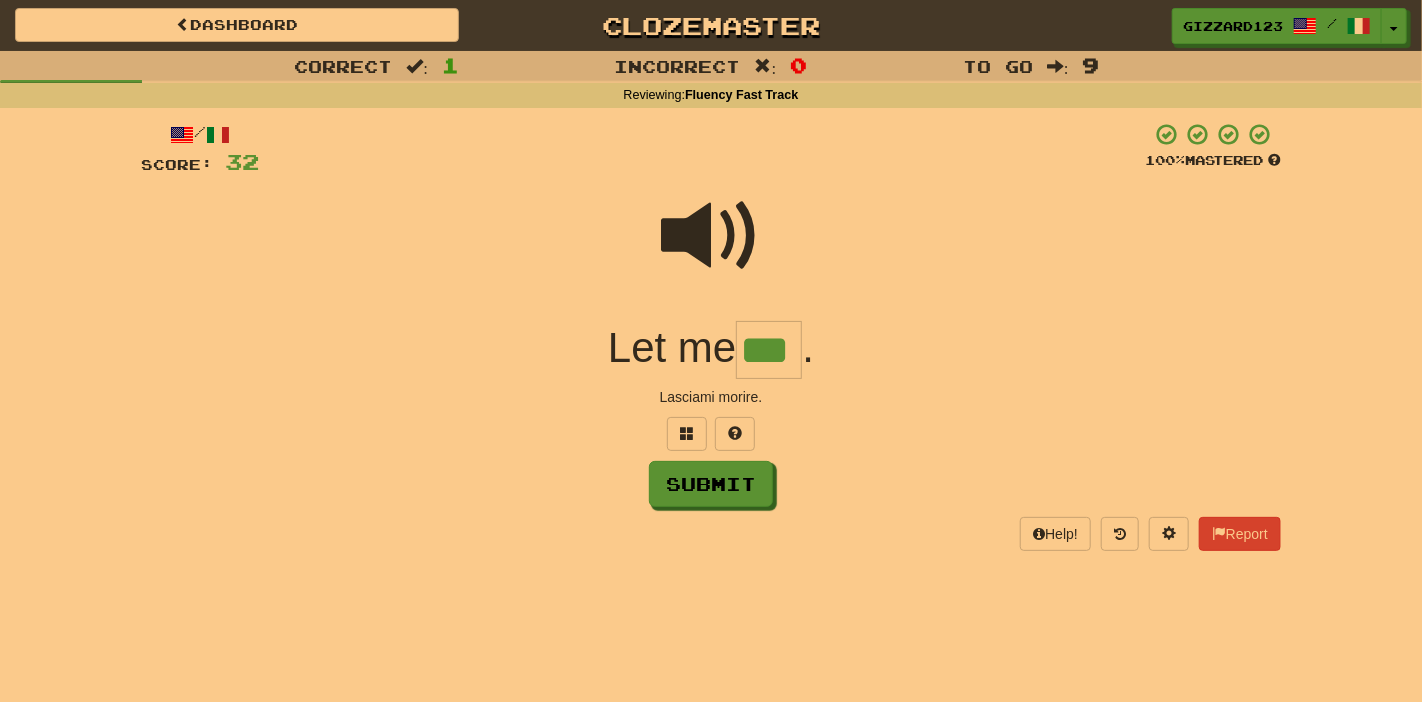 type on "***" 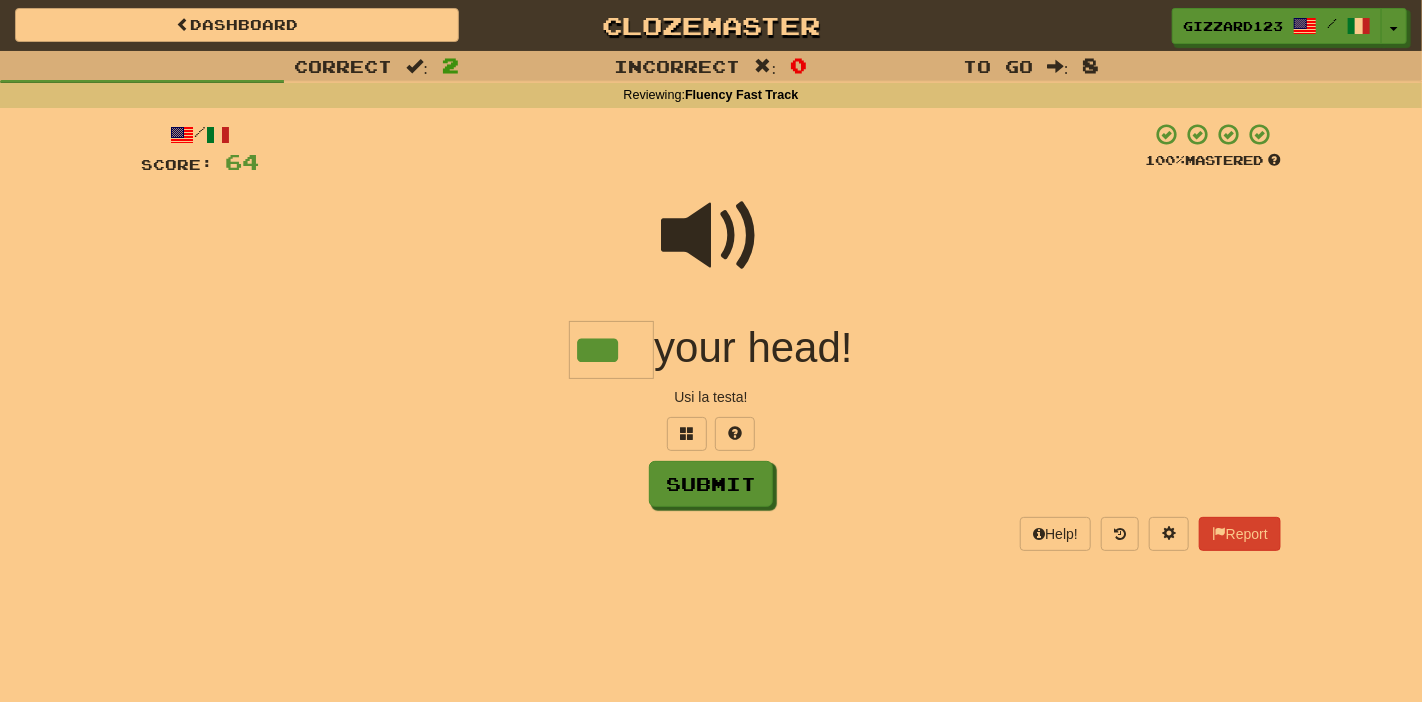 type on "***" 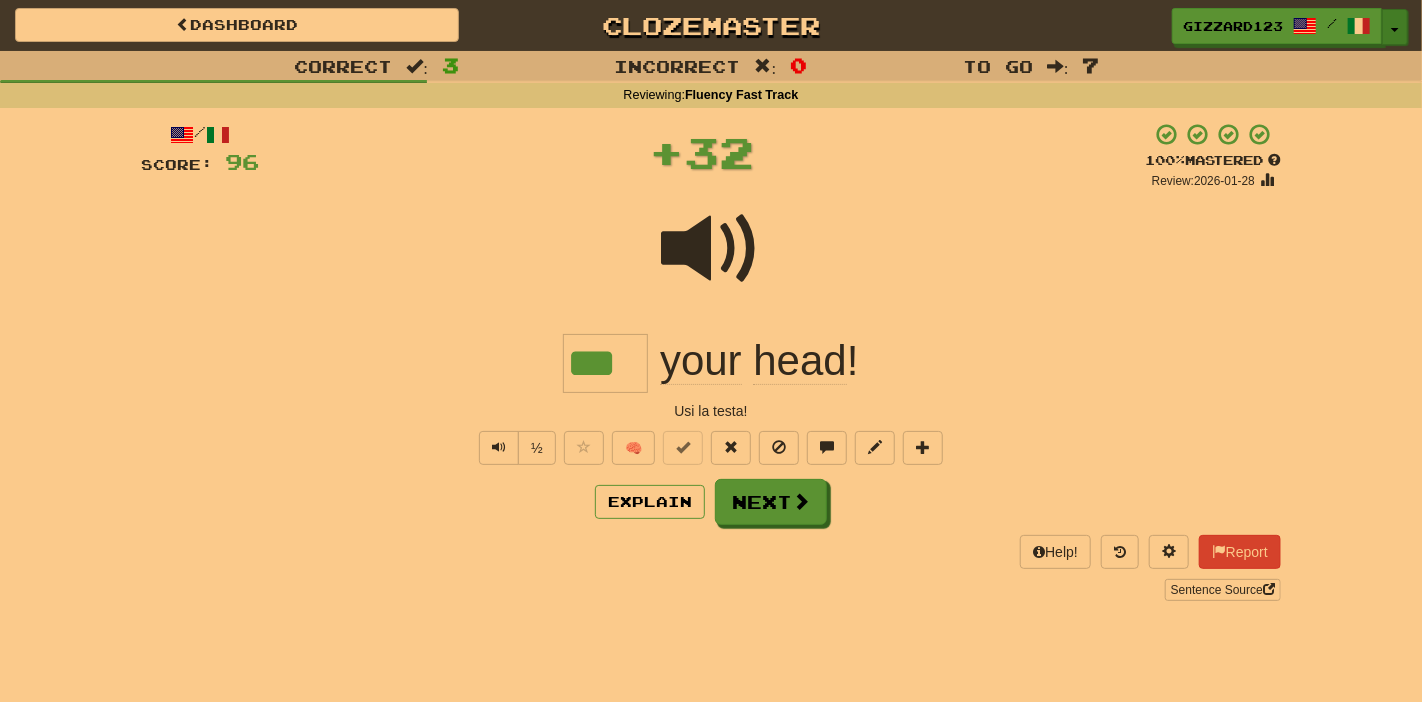 click on "Toggle Dropdown" at bounding box center (1395, 27) 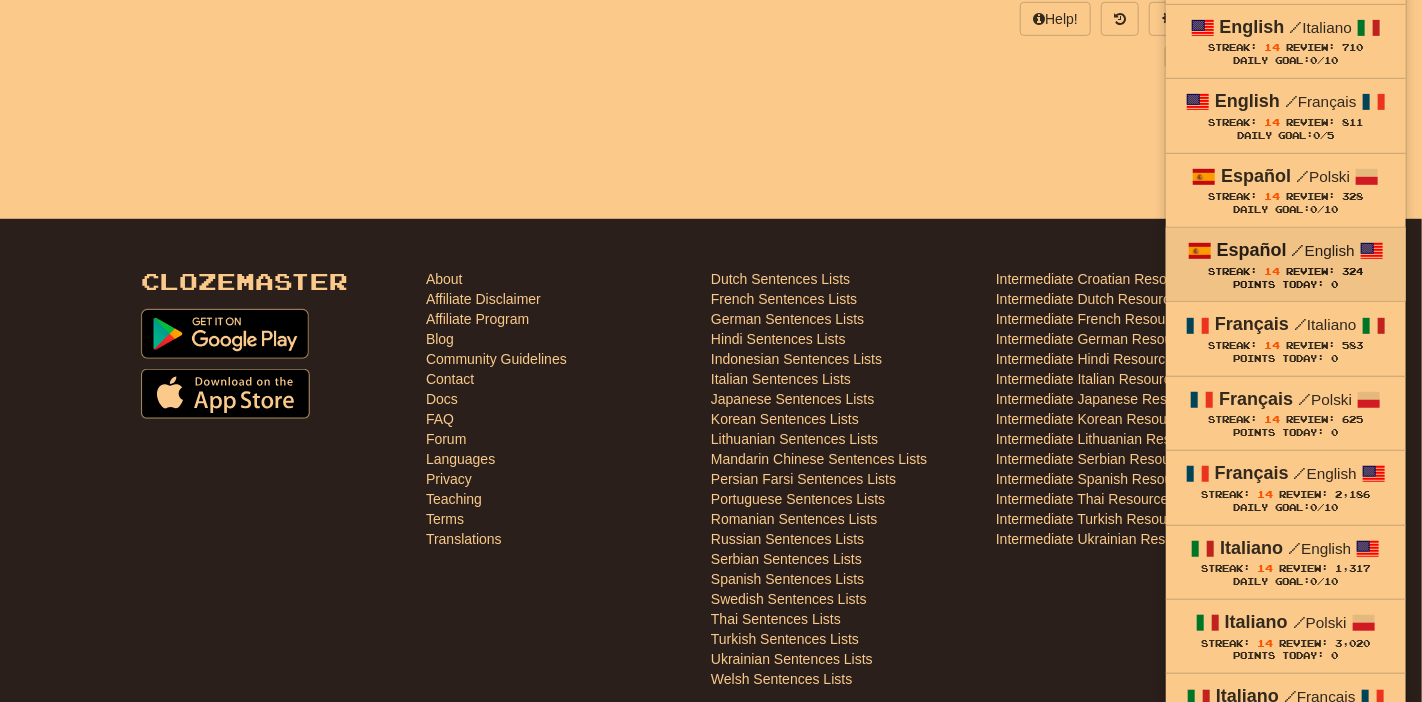 scroll, scrollTop: 533, scrollLeft: 0, axis: vertical 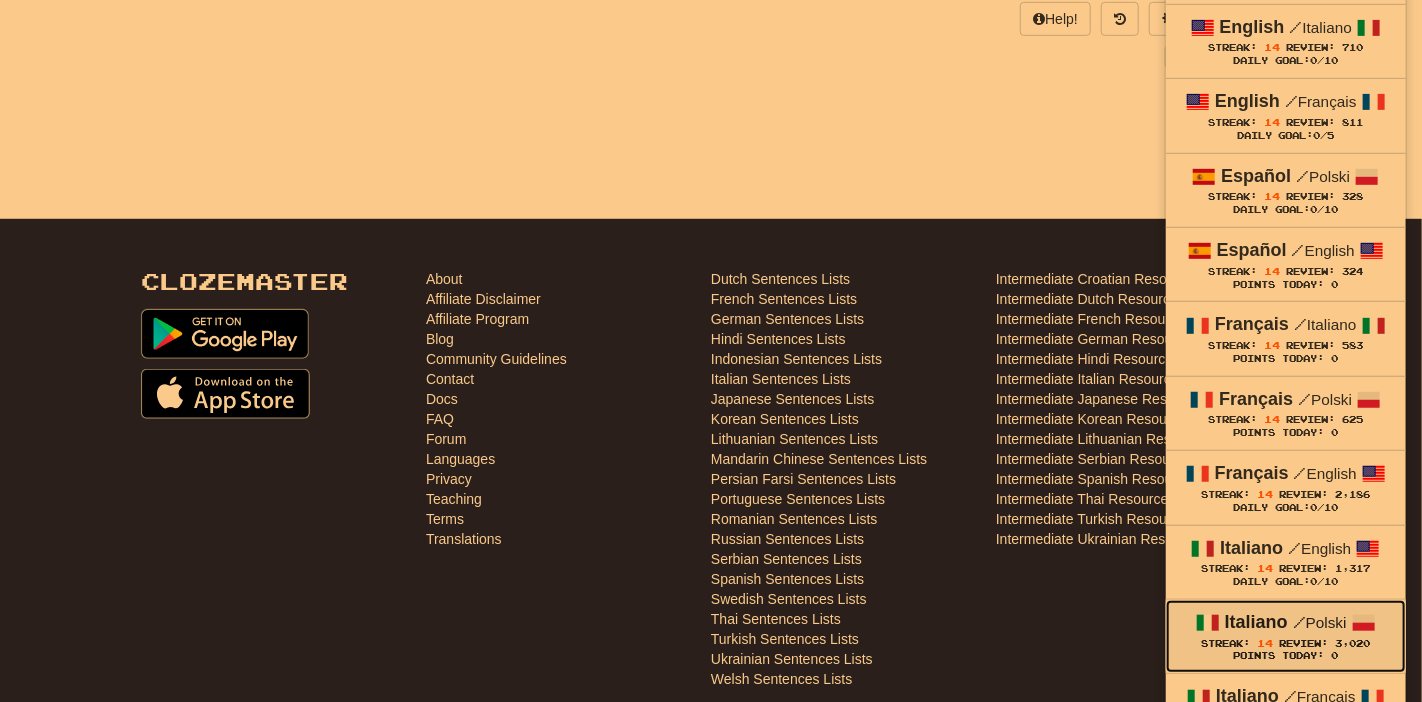 click at bounding box center (1208, 623) 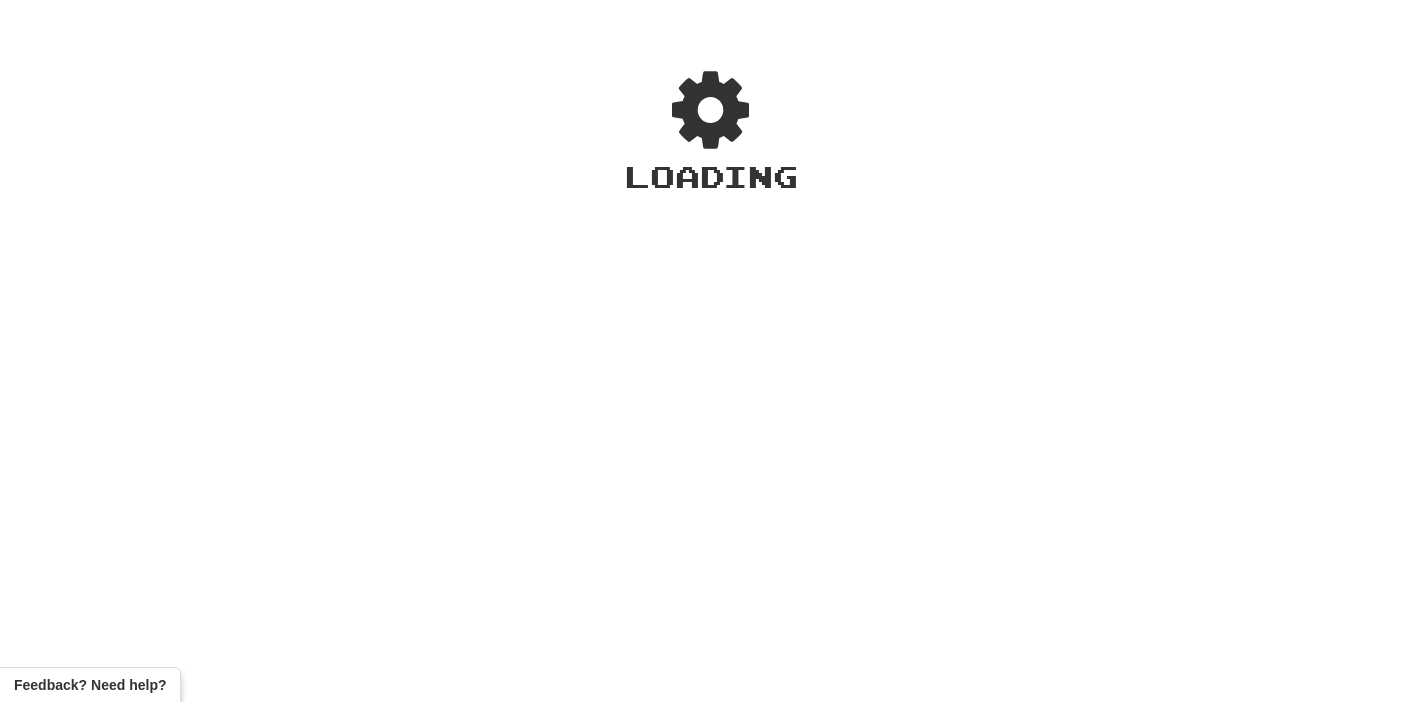 scroll, scrollTop: 0, scrollLeft: 0, axis: both 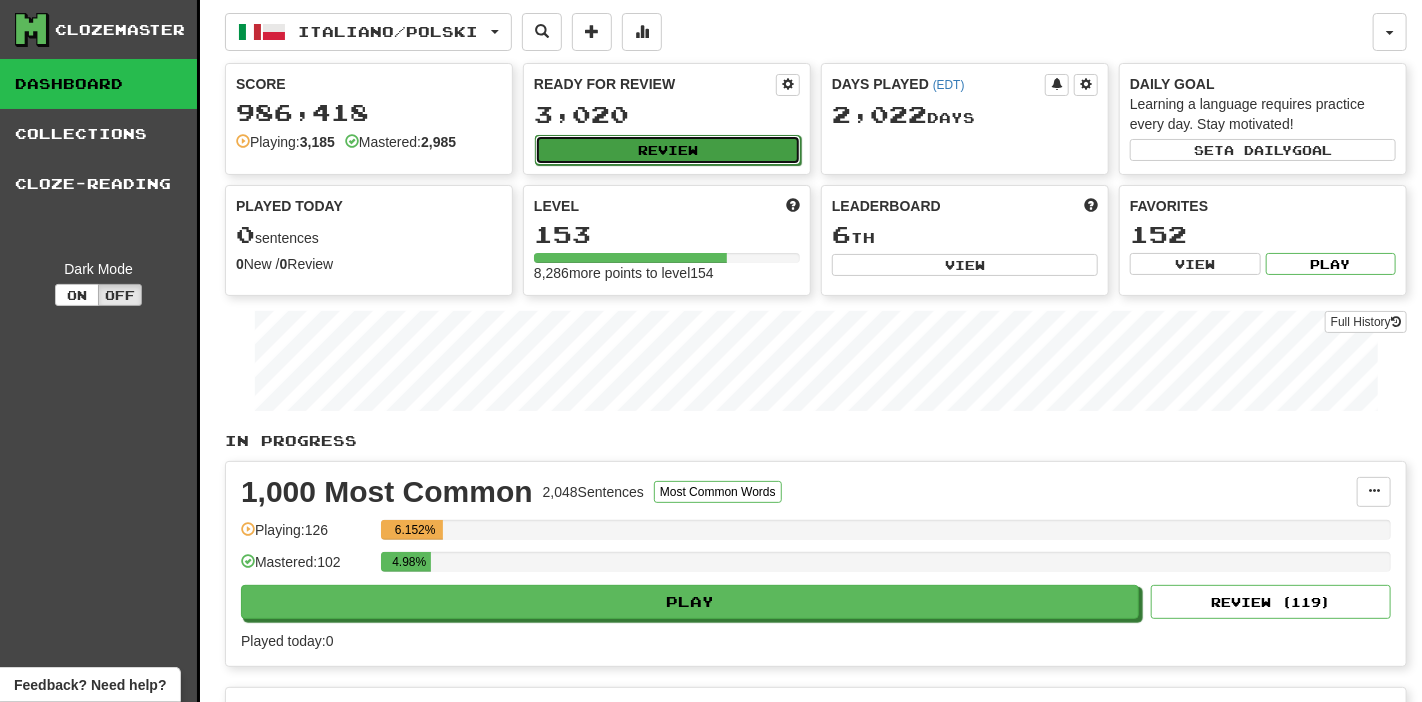 click on "Review" at bounding box center (668, 150) 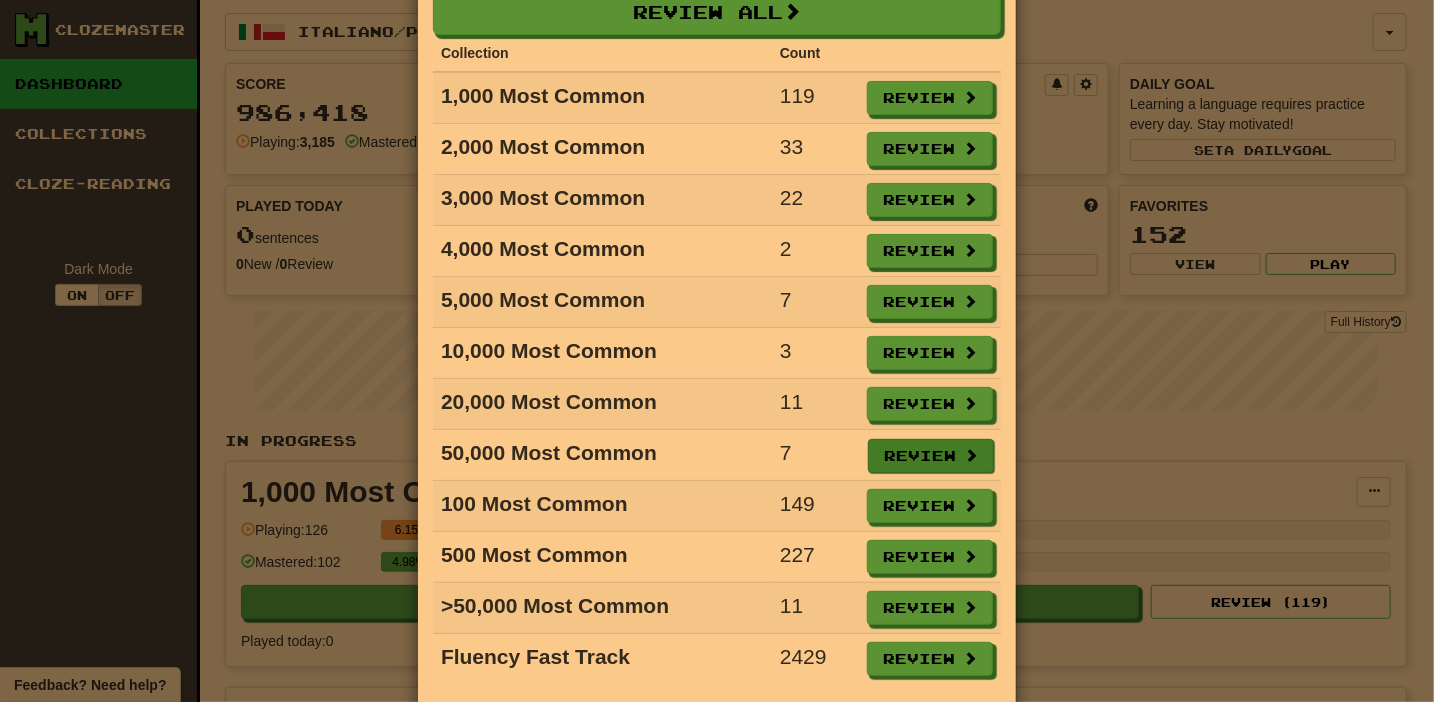 scroll, scrollTop: 147, scrollLeft: 0, axis: vertical 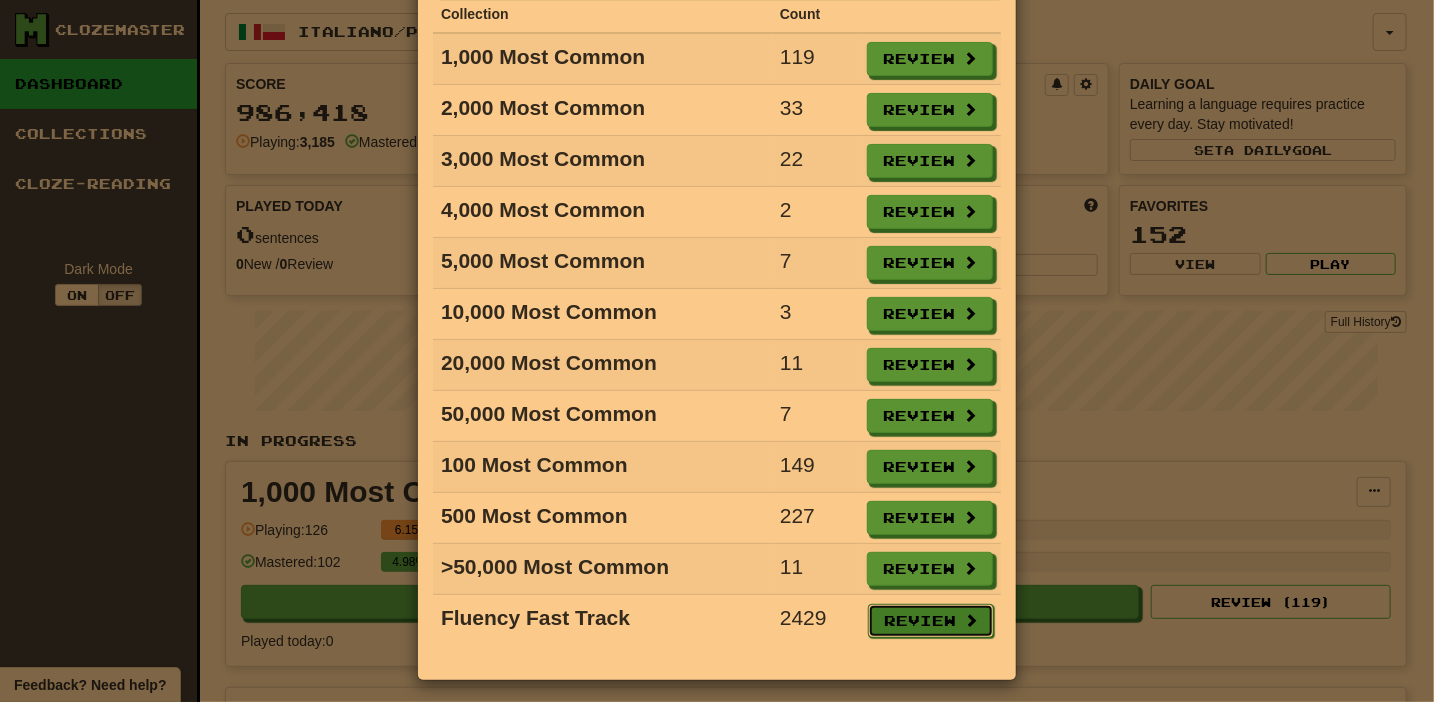 click on "Review" at bounding box center (931, 621) 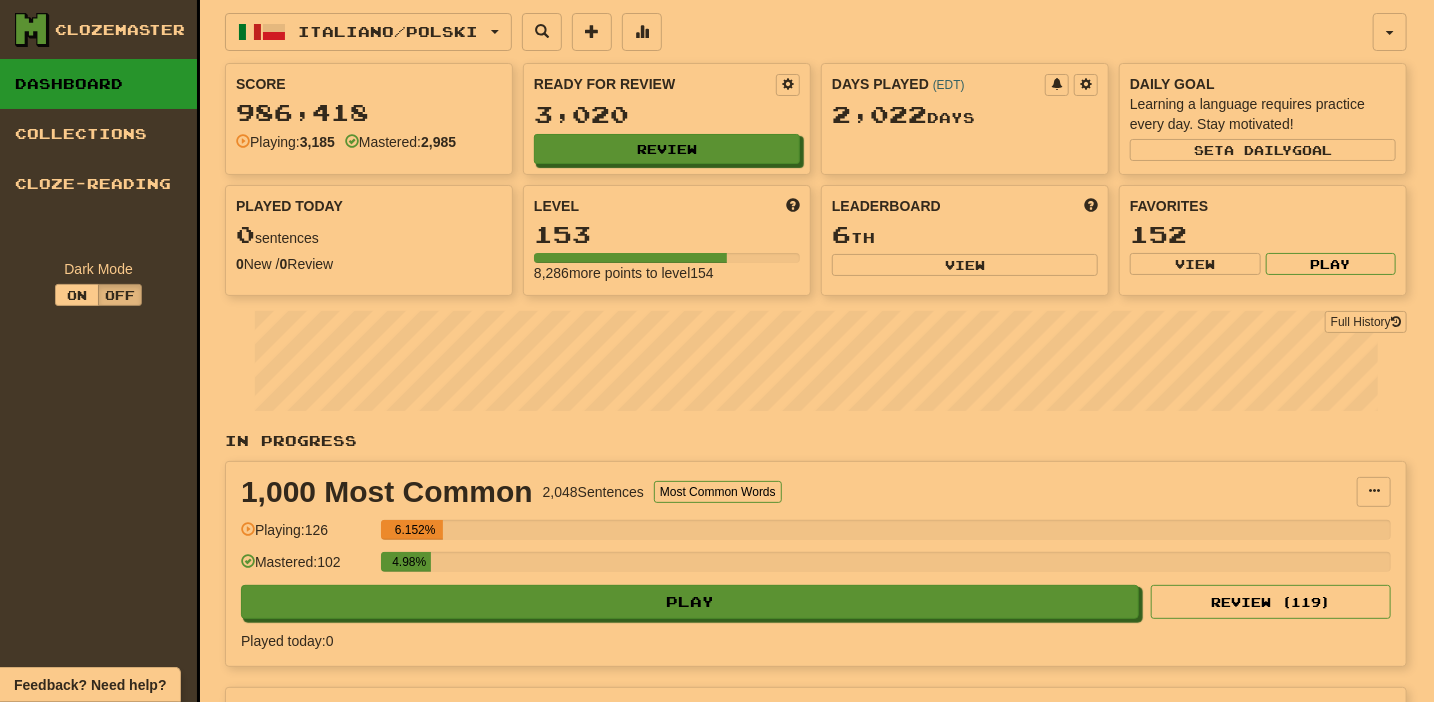 select on "**" 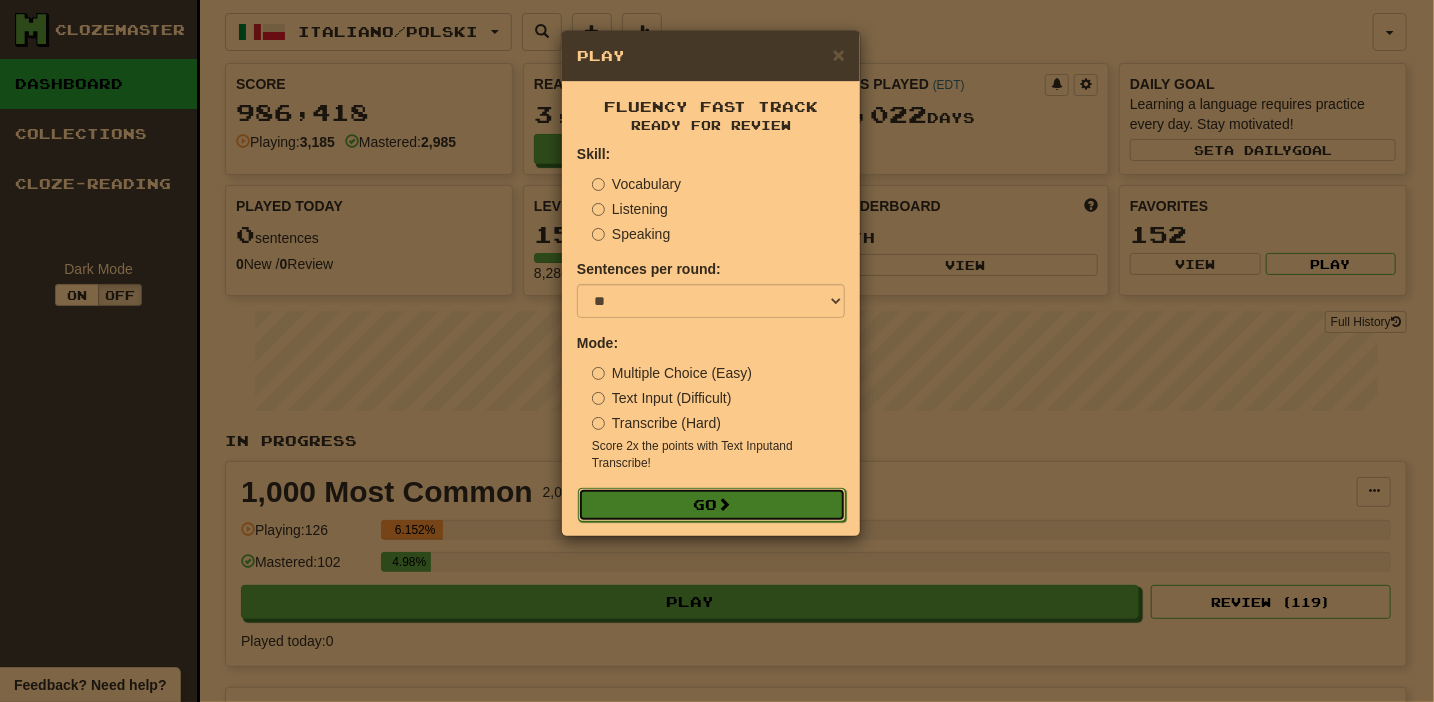click on "Go" at bounding box center (712, 505) 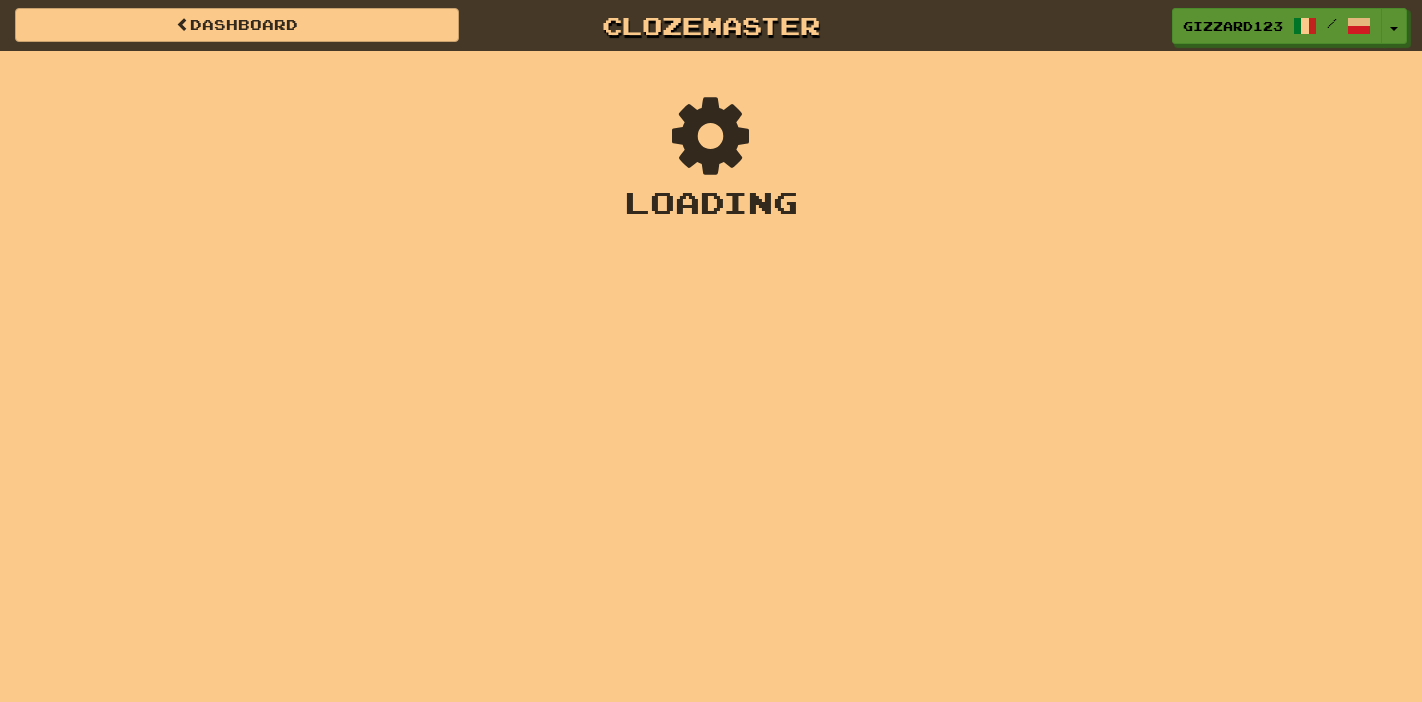 scroll, scrollTop: 0, scrollLeft: 0, axis: both 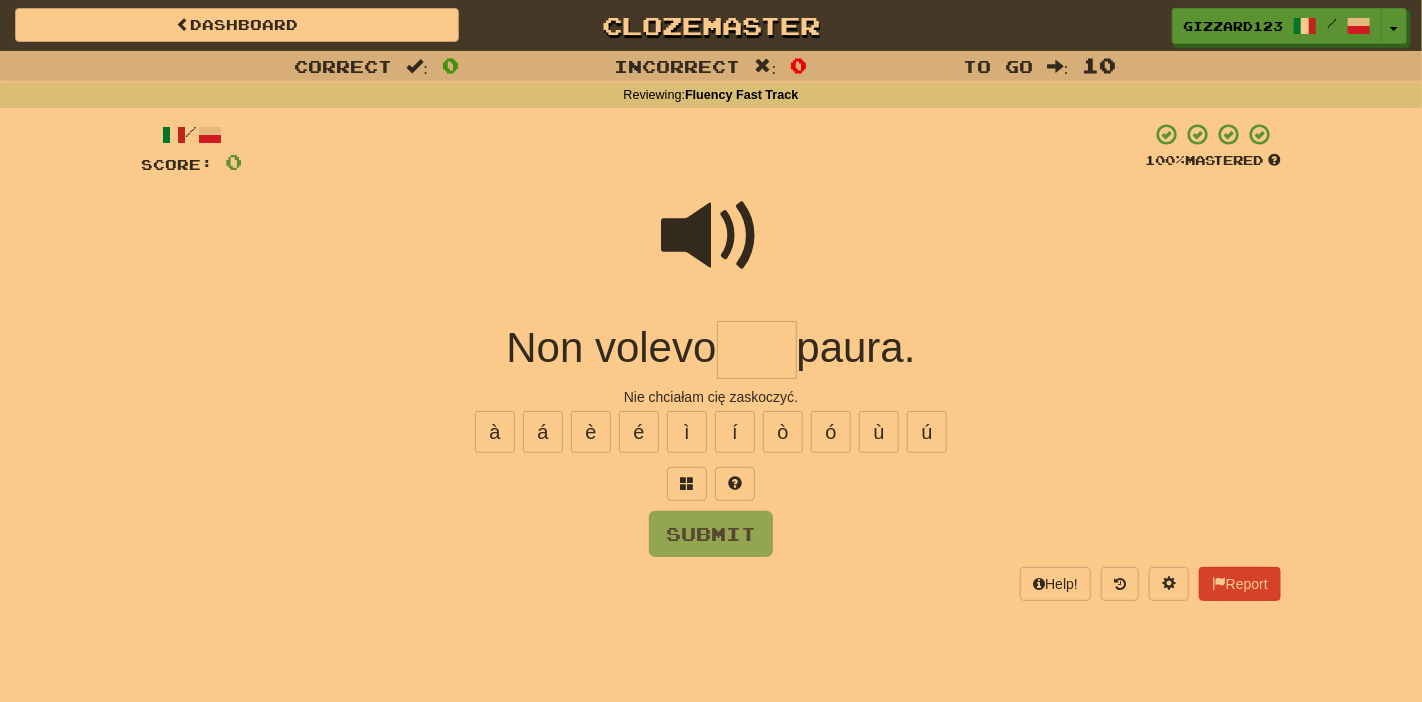 click at bounding box center [757, 350] 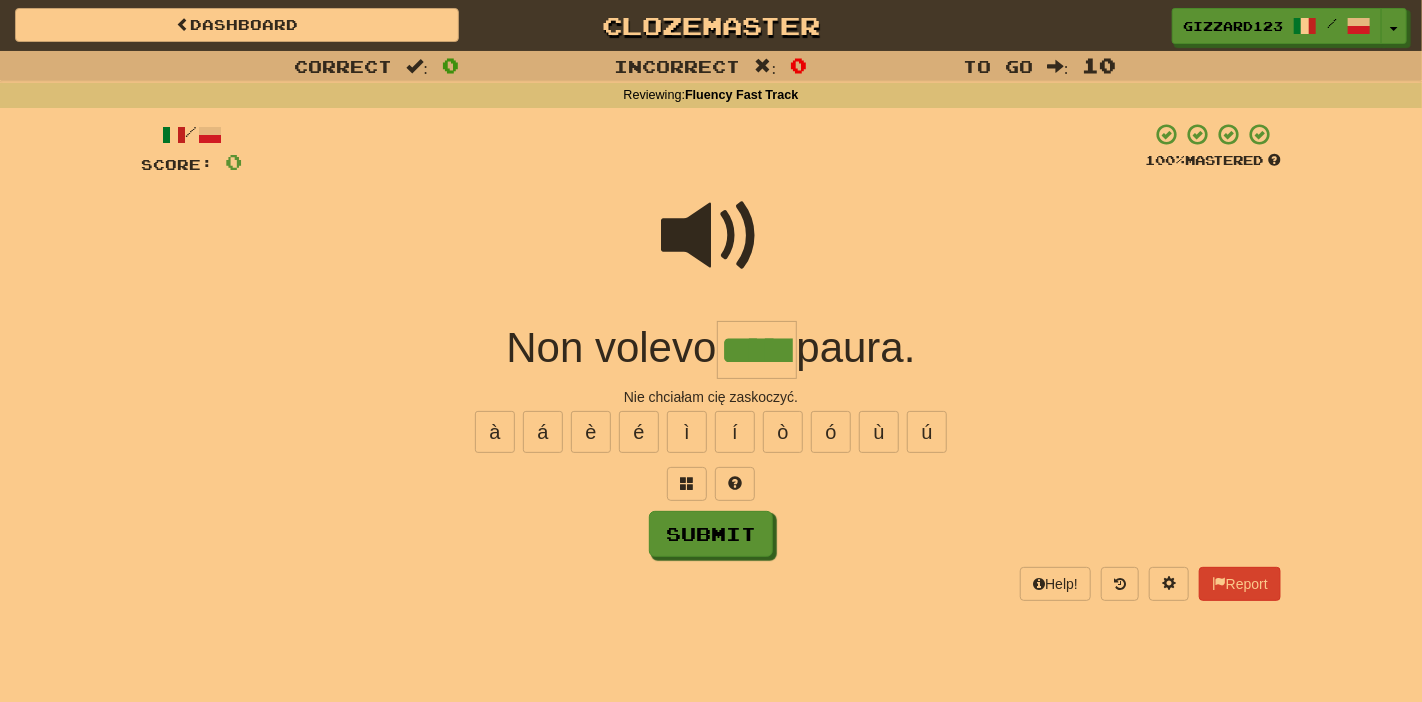 type on "*****" 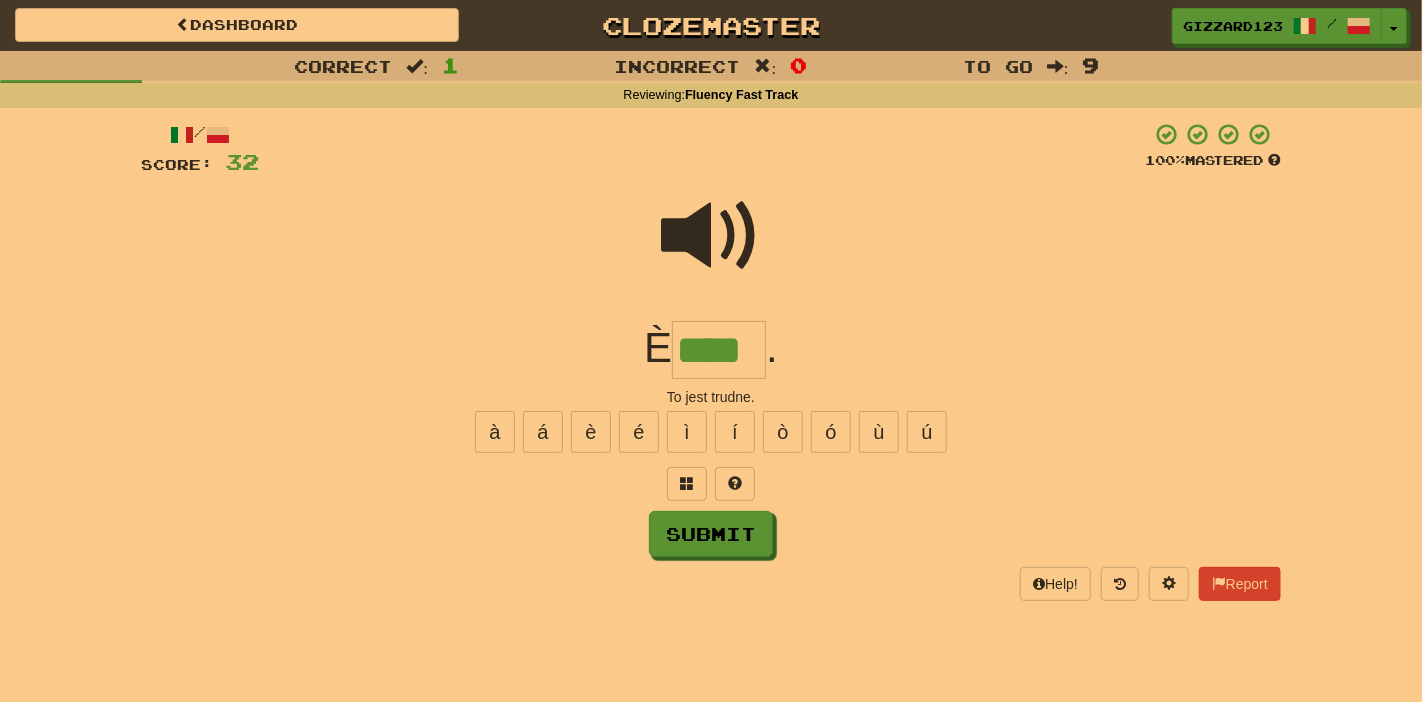 type on "****" 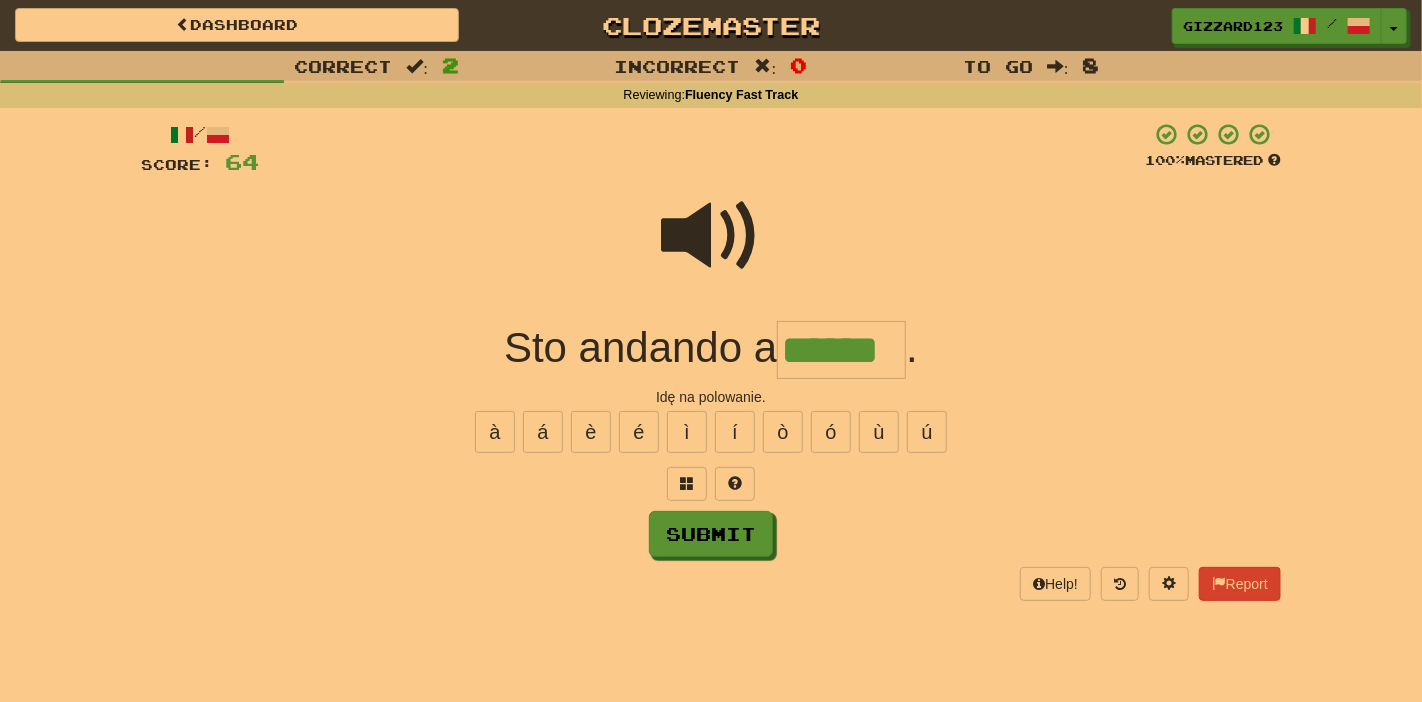 type on "******" 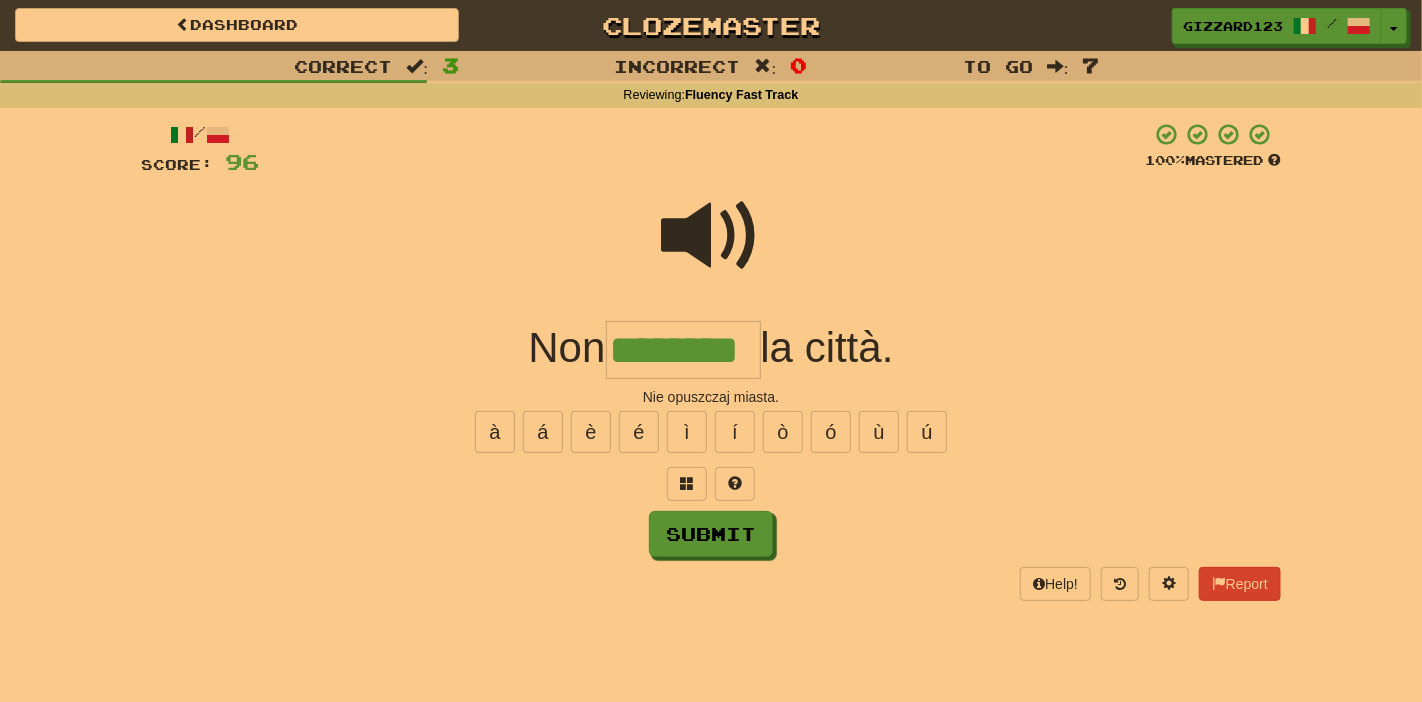 type on "********" 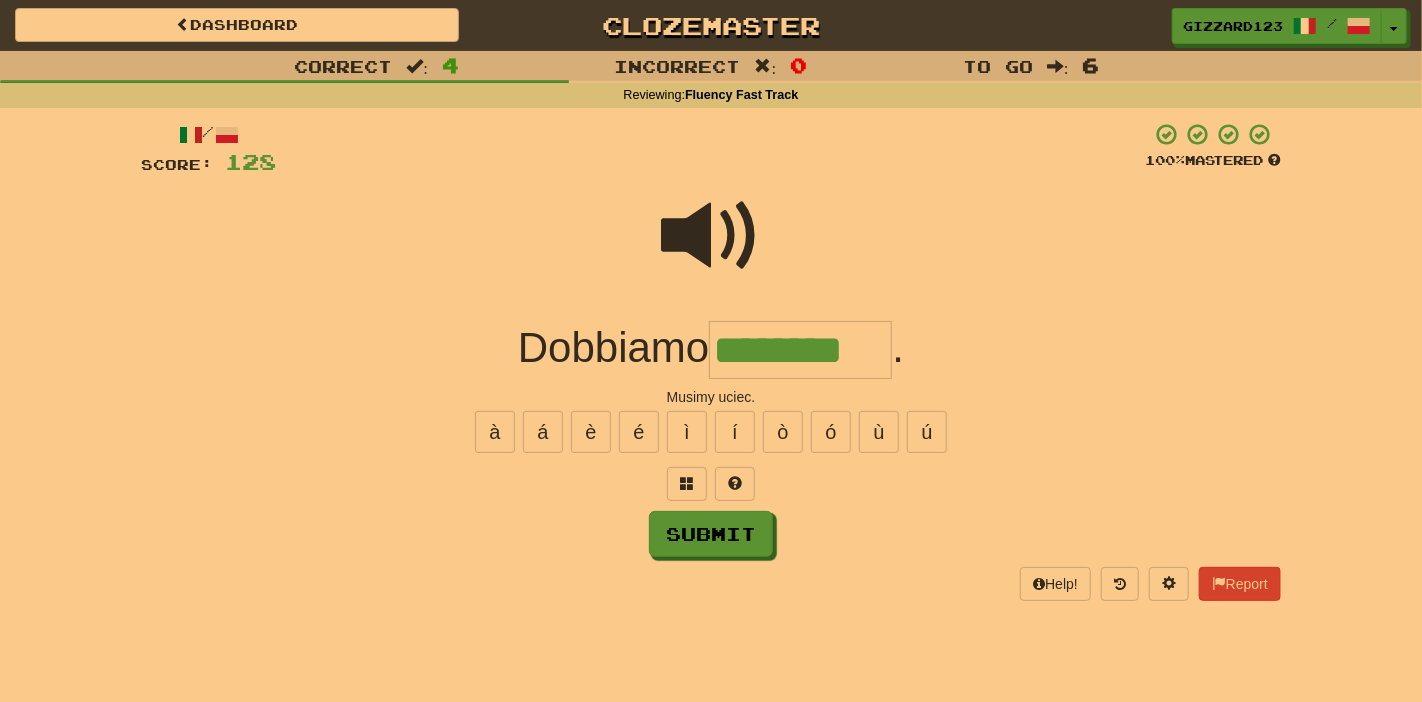 type on "********" 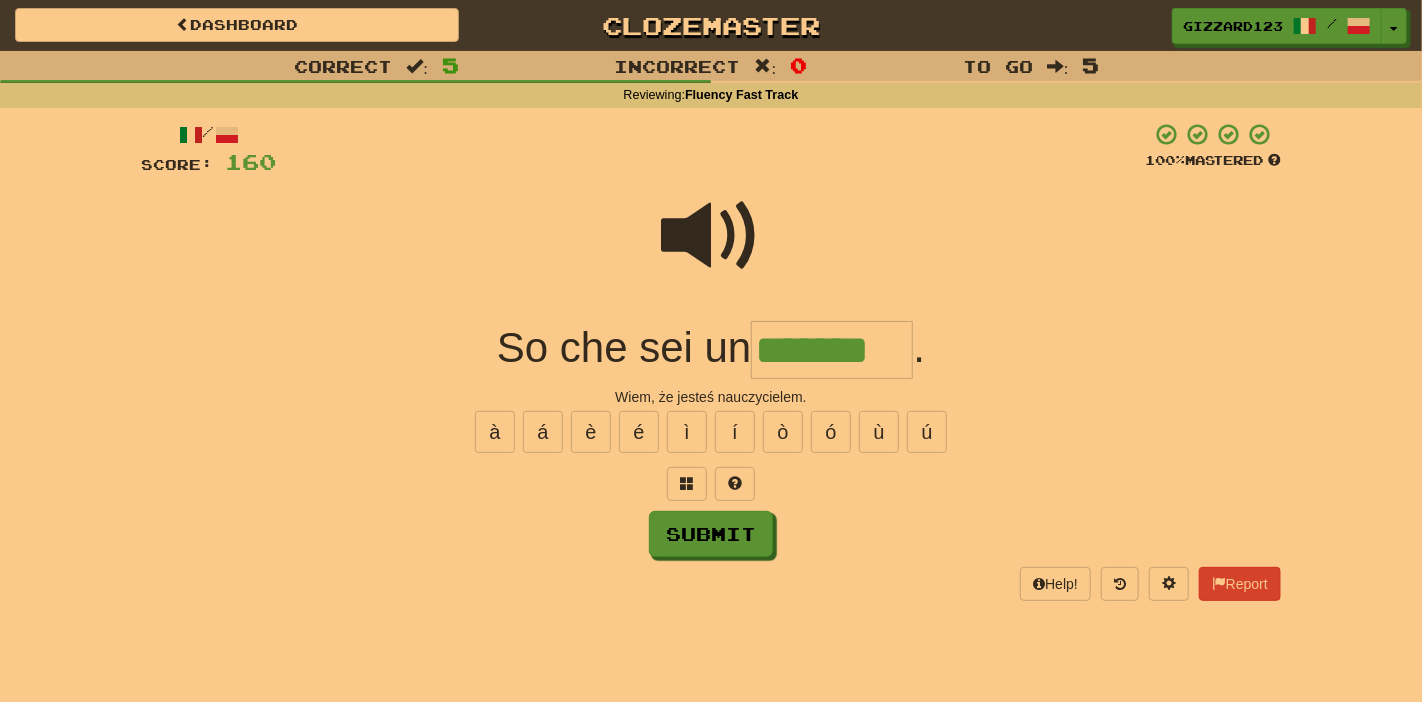 type on "*******" 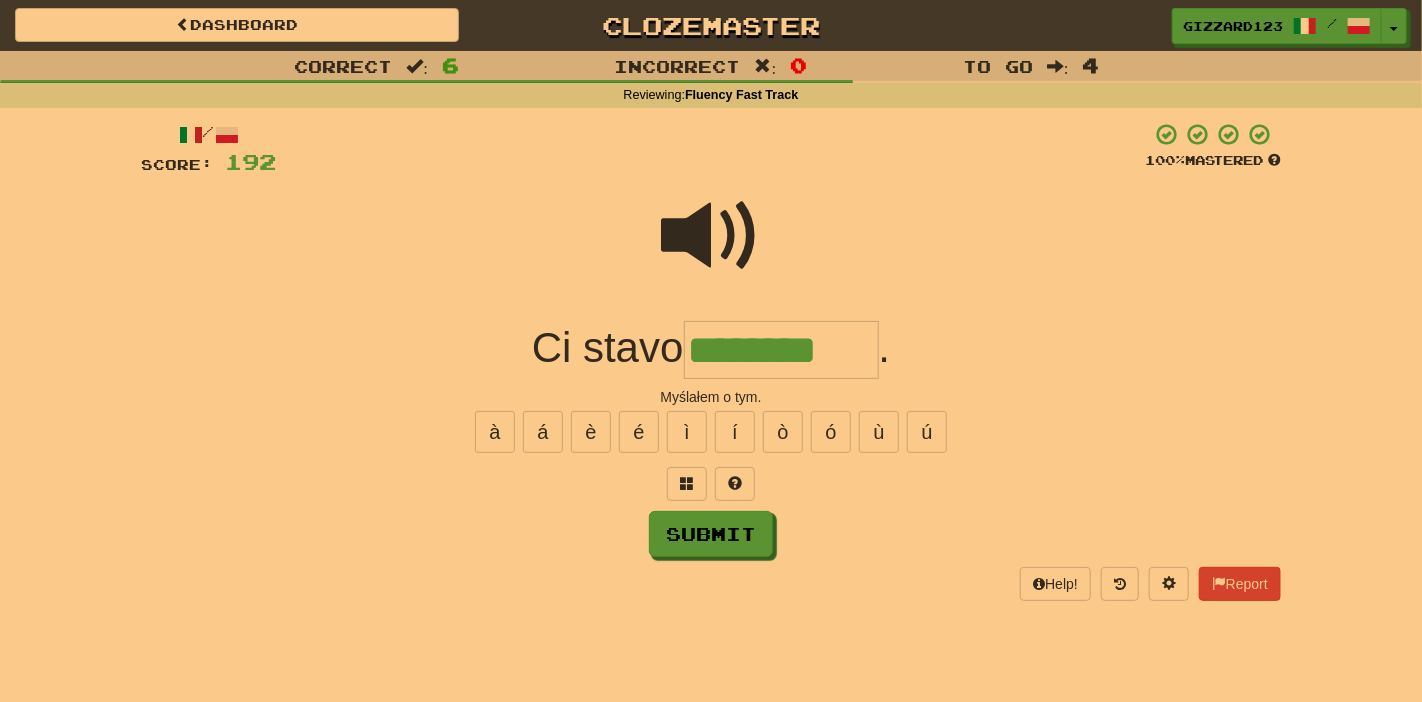 type on "********" 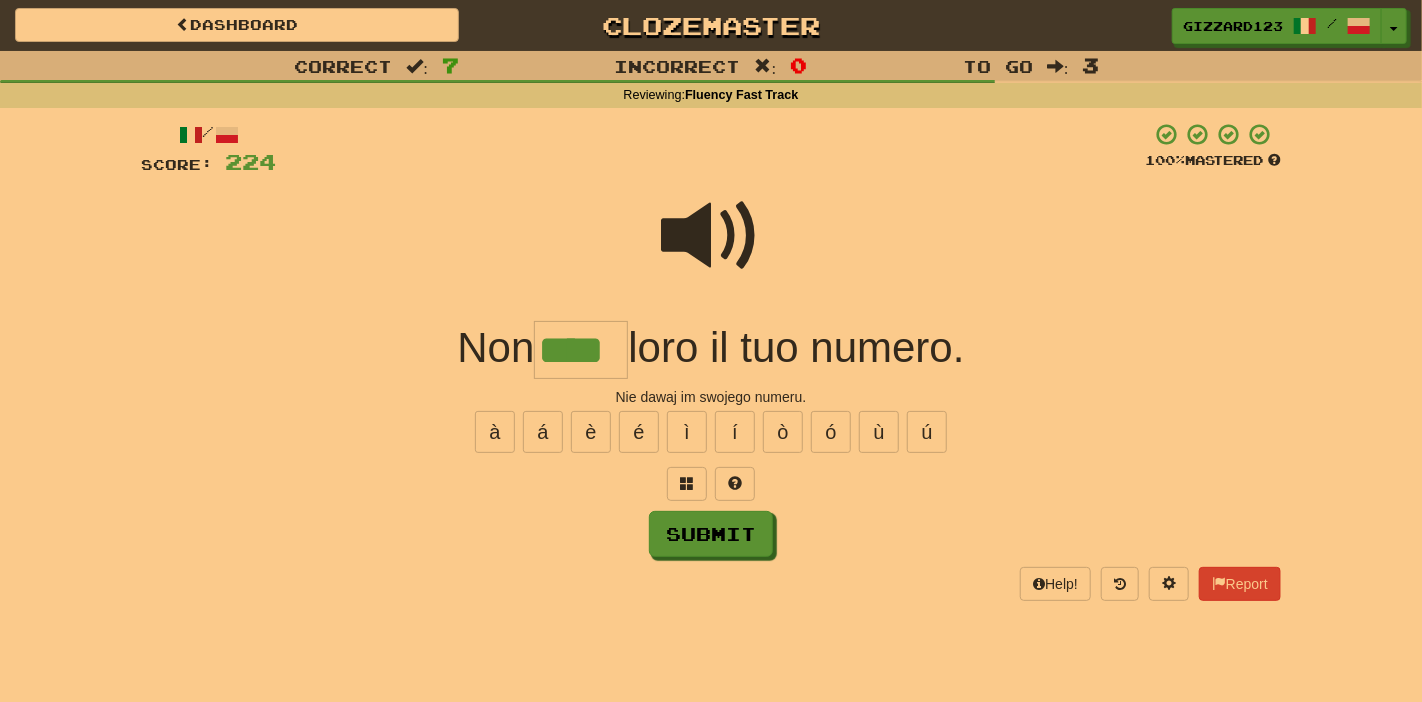 type on "****" 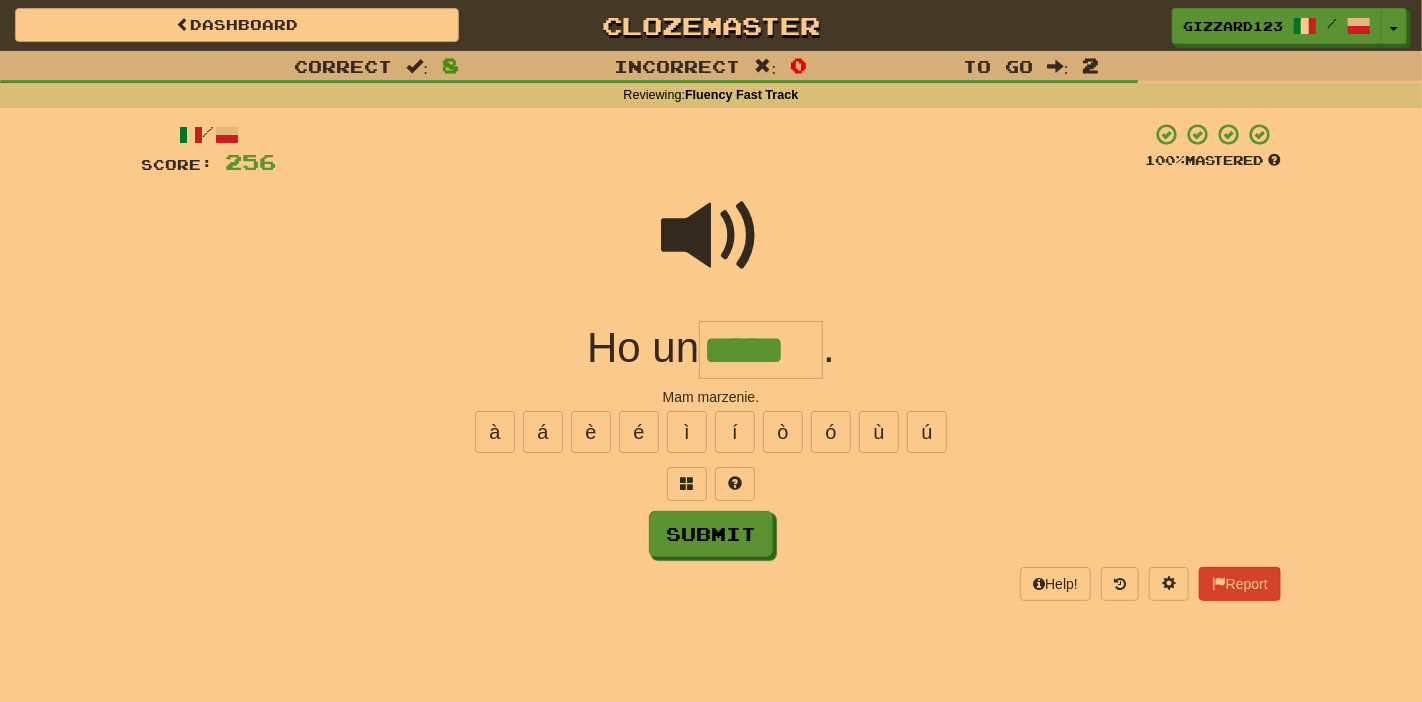 type on "*****" 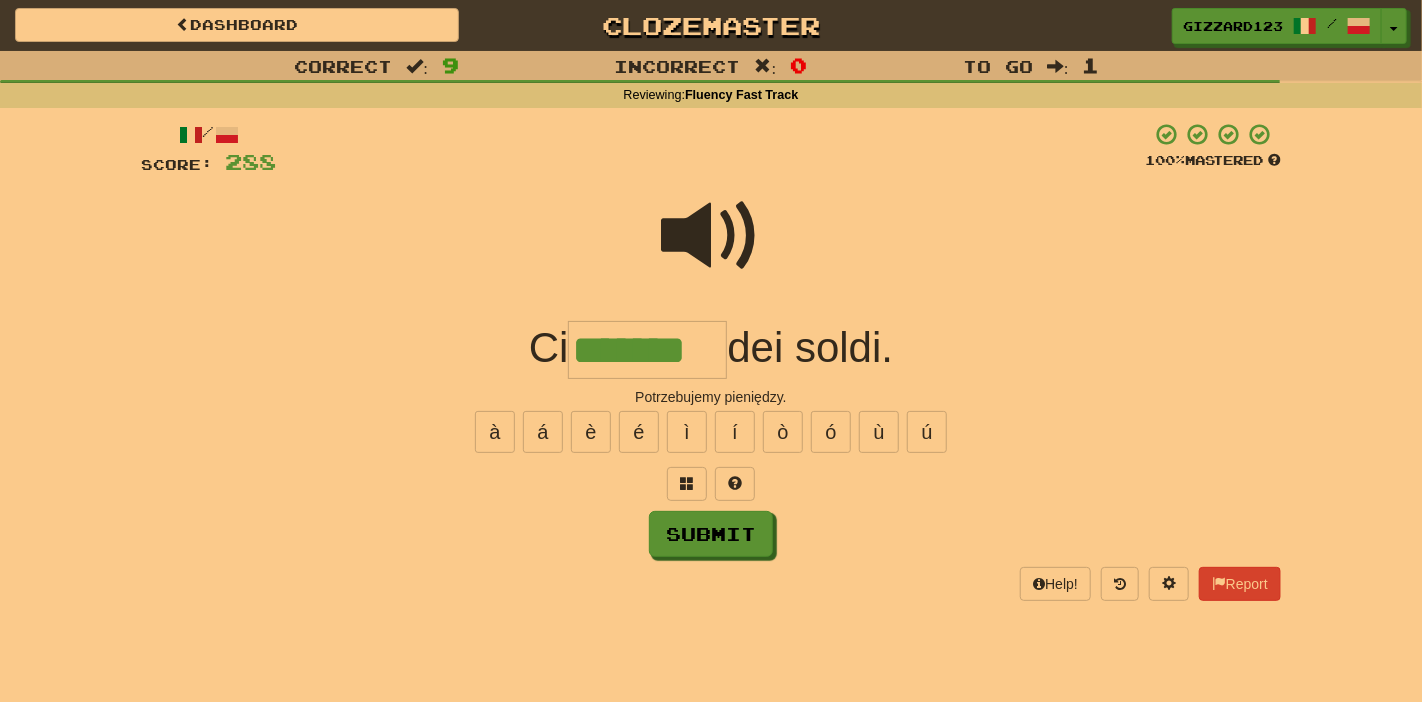 type on "*******" 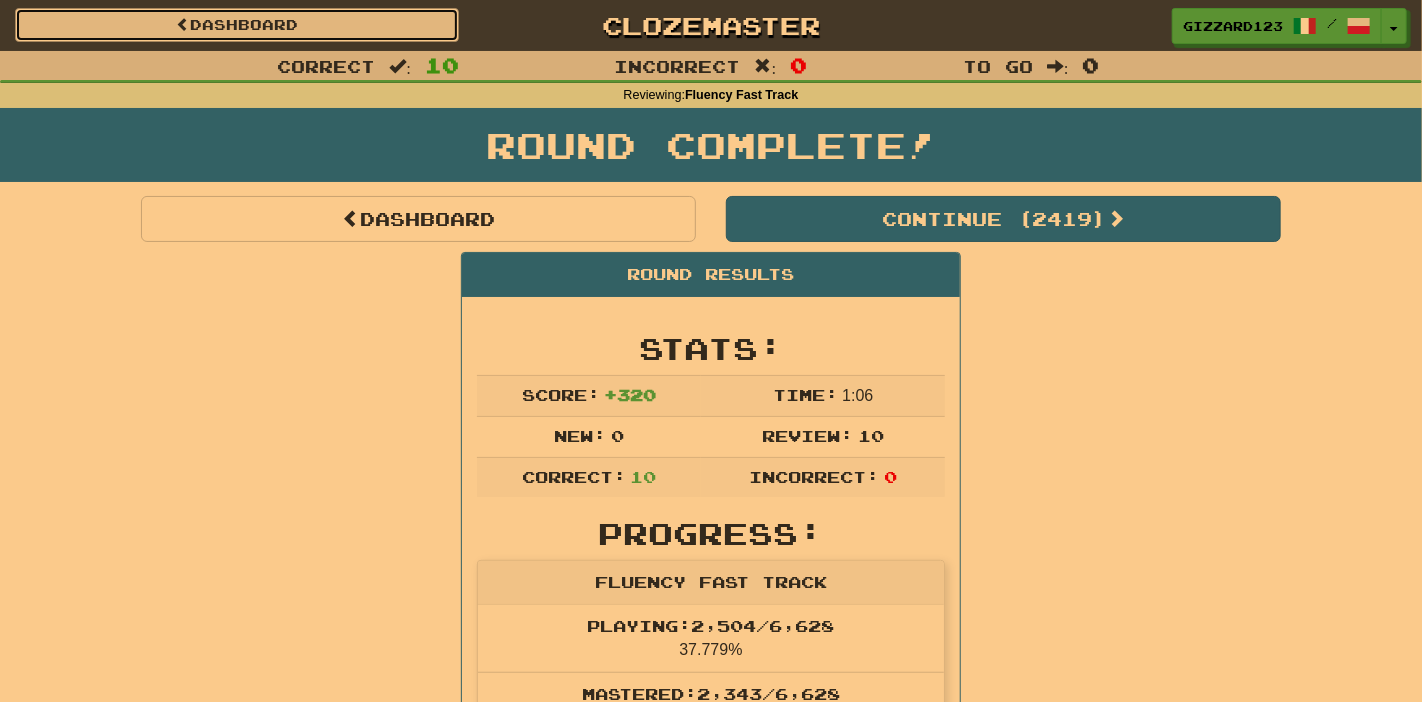 click on "Dashboard" at bounding box center (237, 25) 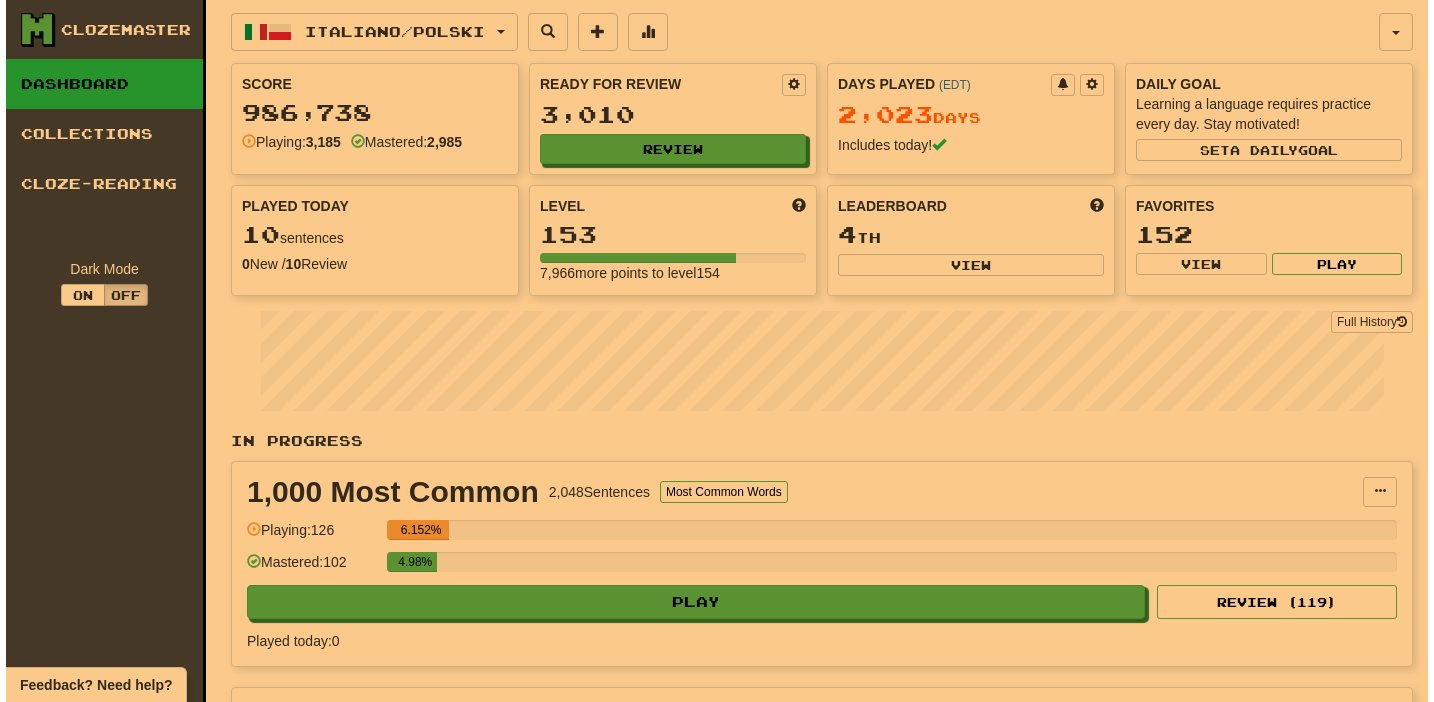 scroll, scrollTop: 0, scrollLeft: 0, axis: both 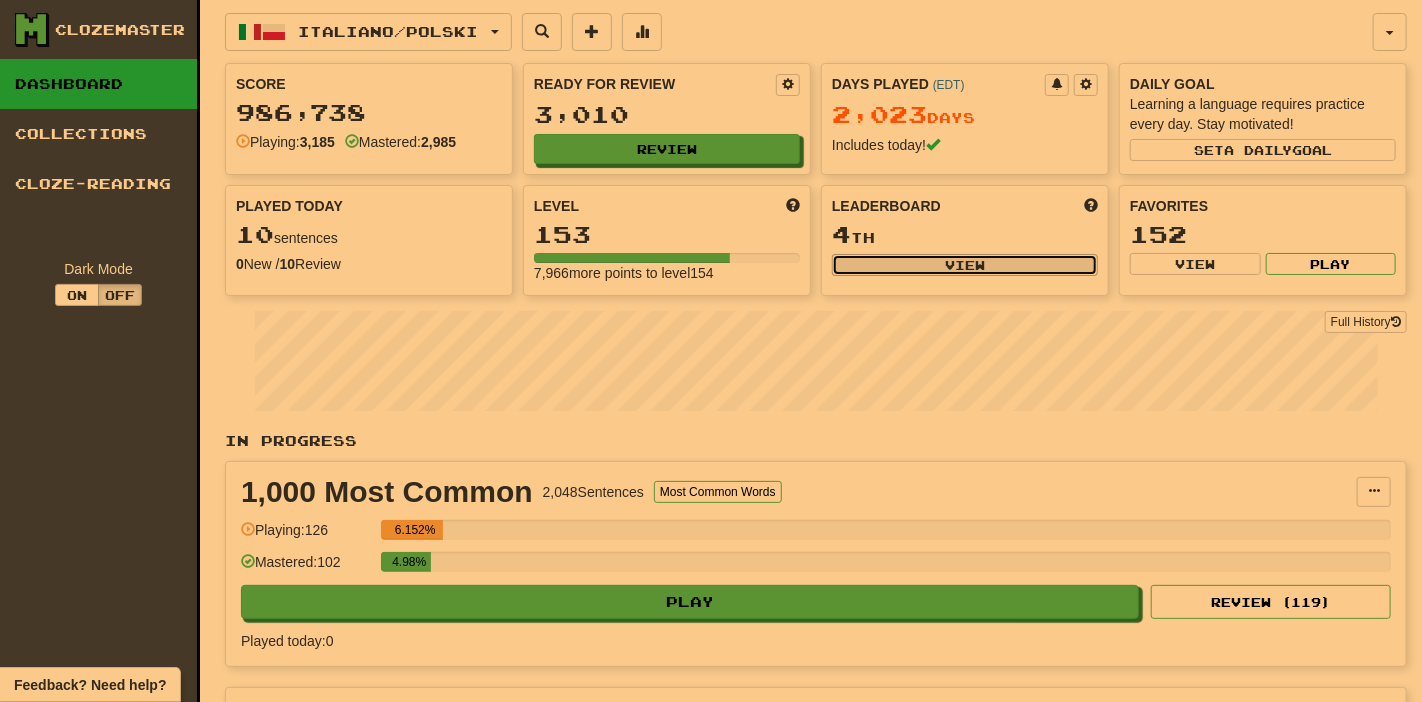 click on "View" at bounding box center (965, 265) 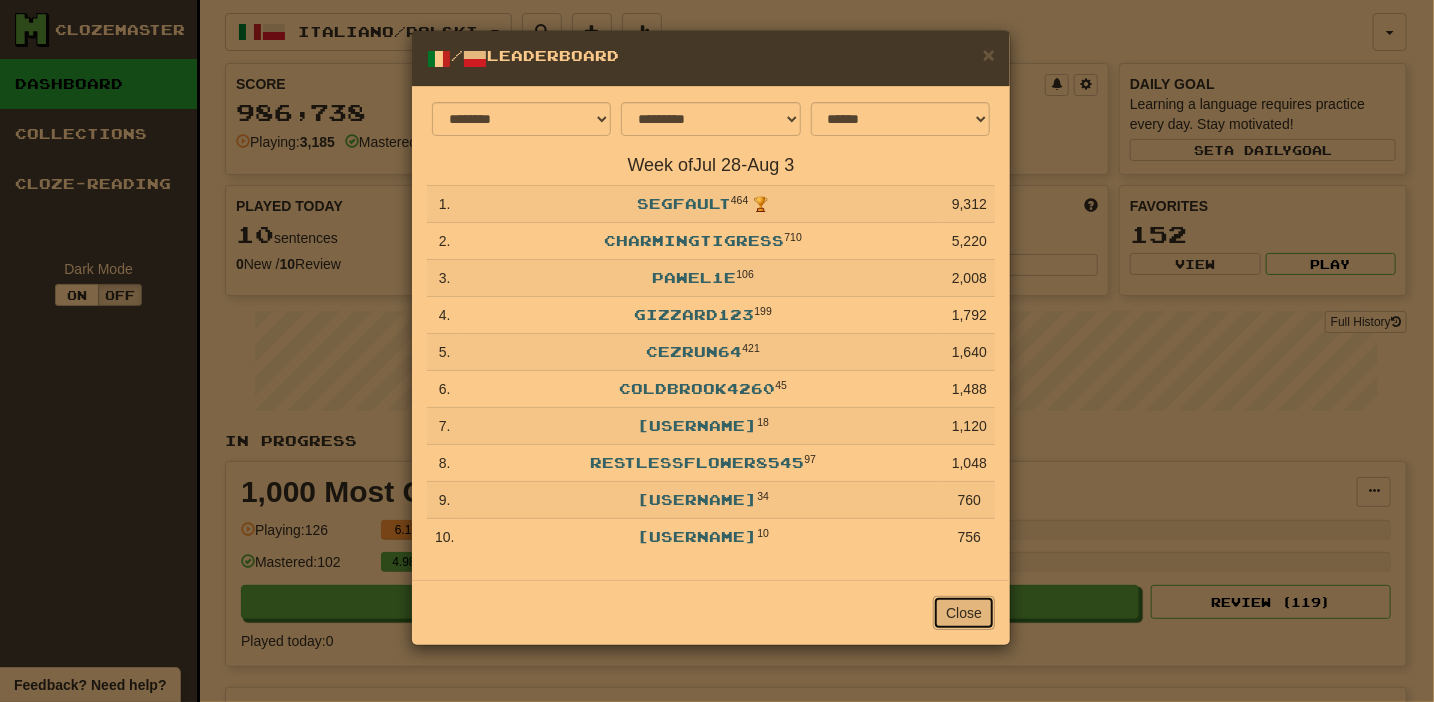 click on "Close" at bounding box center [964, 613] 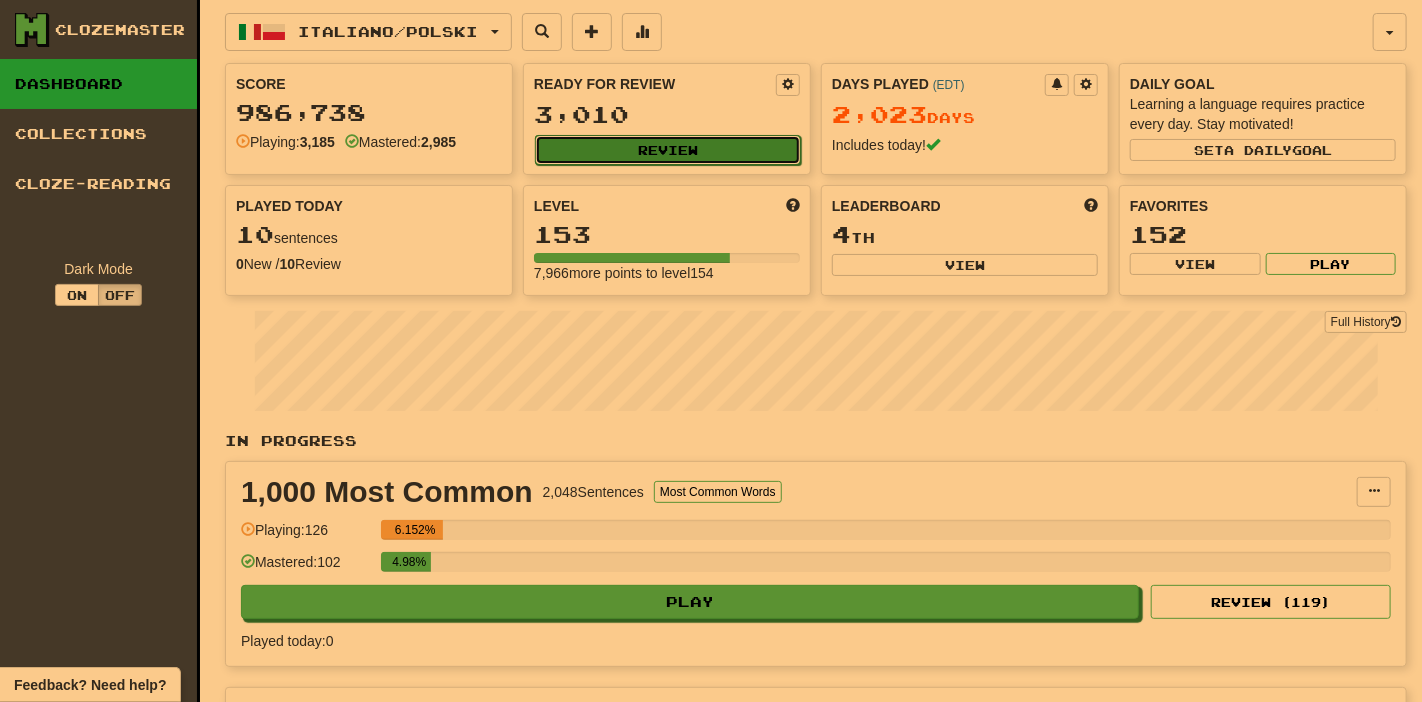 click on "Review" at bounding box center (668, 150) 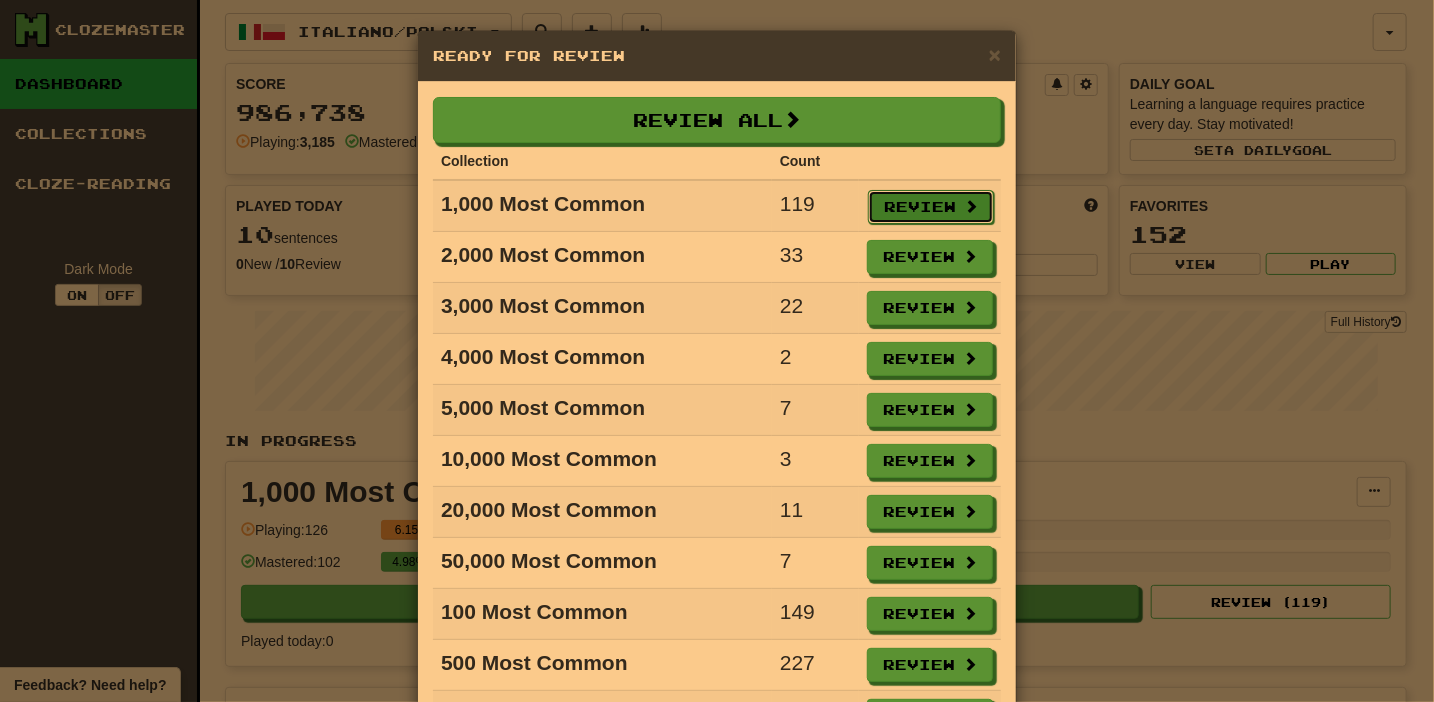 click on "Review" at bounding box center [931, 207] 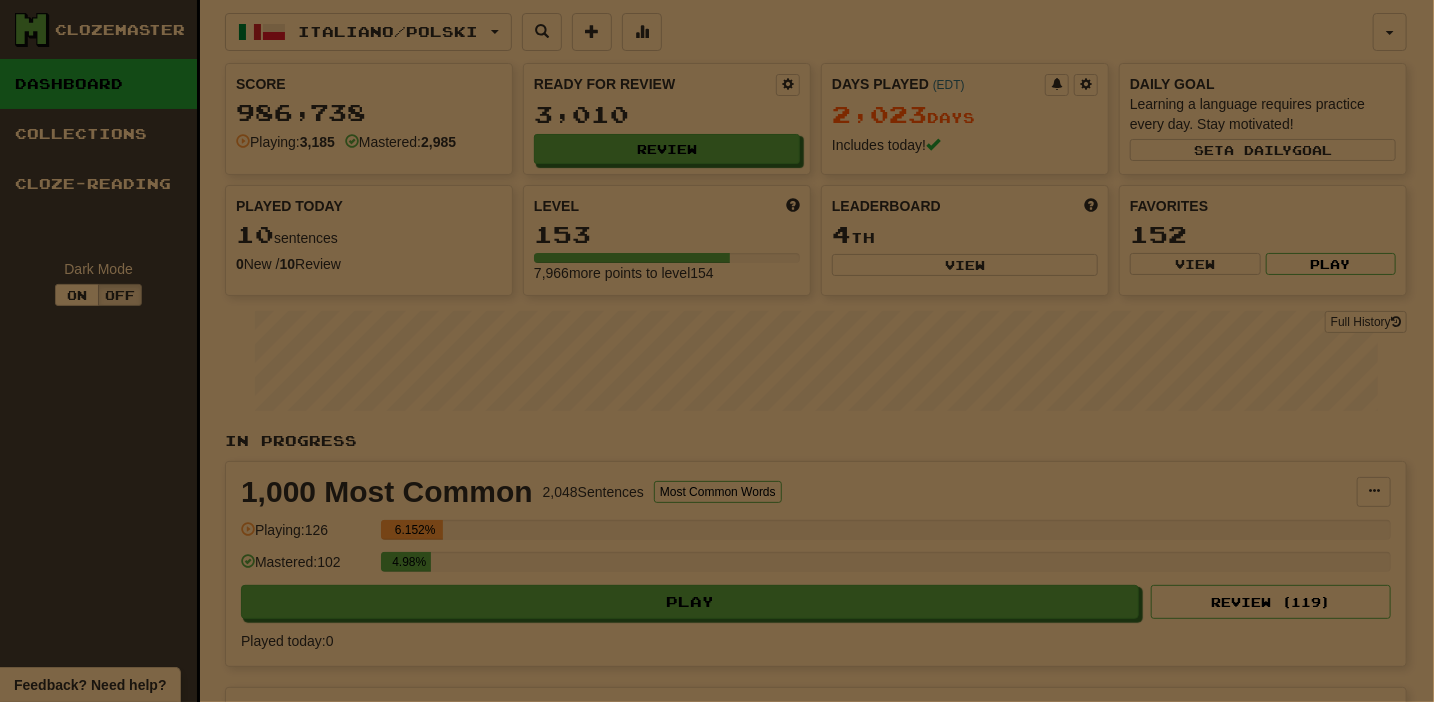 select on "**" 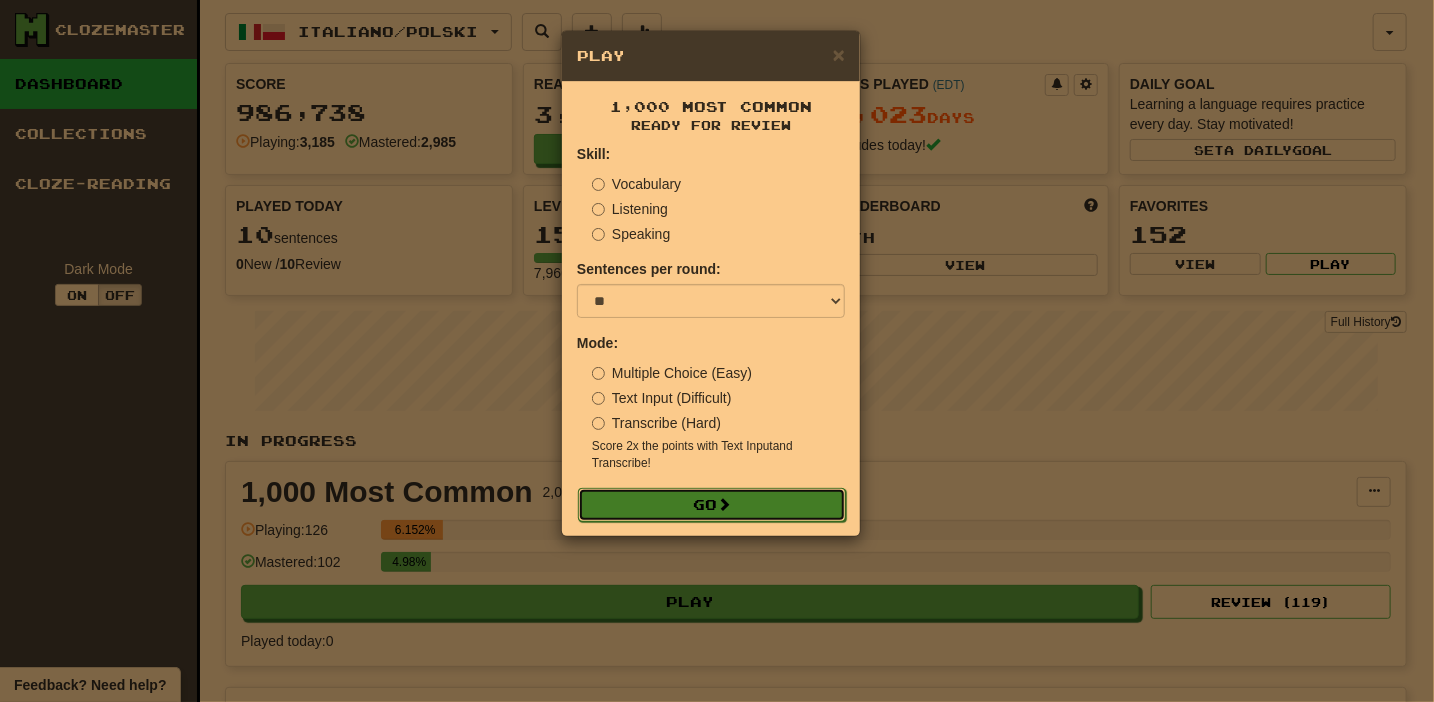 click on "Go" at bounding box center [712, 505] 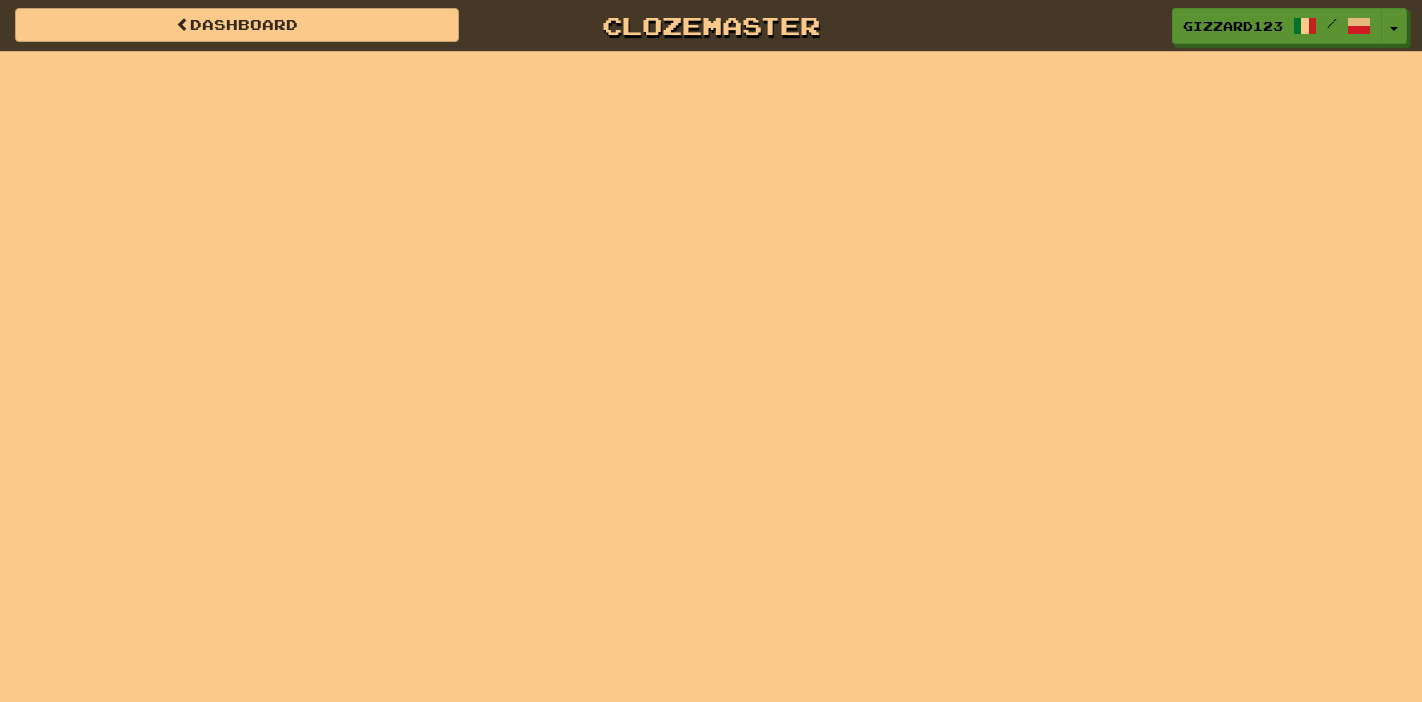 scroll, scrollTop: 0, scrollLeft: 0, axis: both 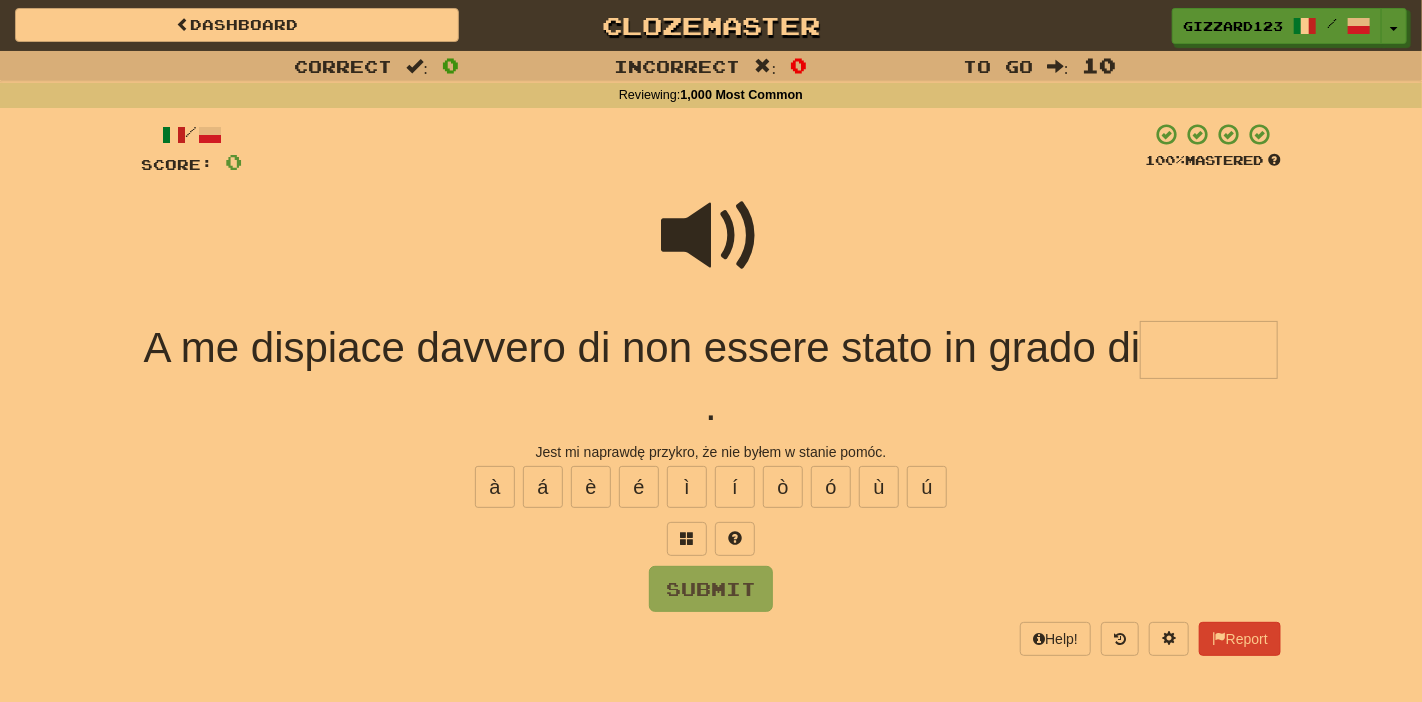 drag, startPoint x: 694, startPoint y: 403, endPoint x: 739, endPoint y: 397, distance: 45.39824 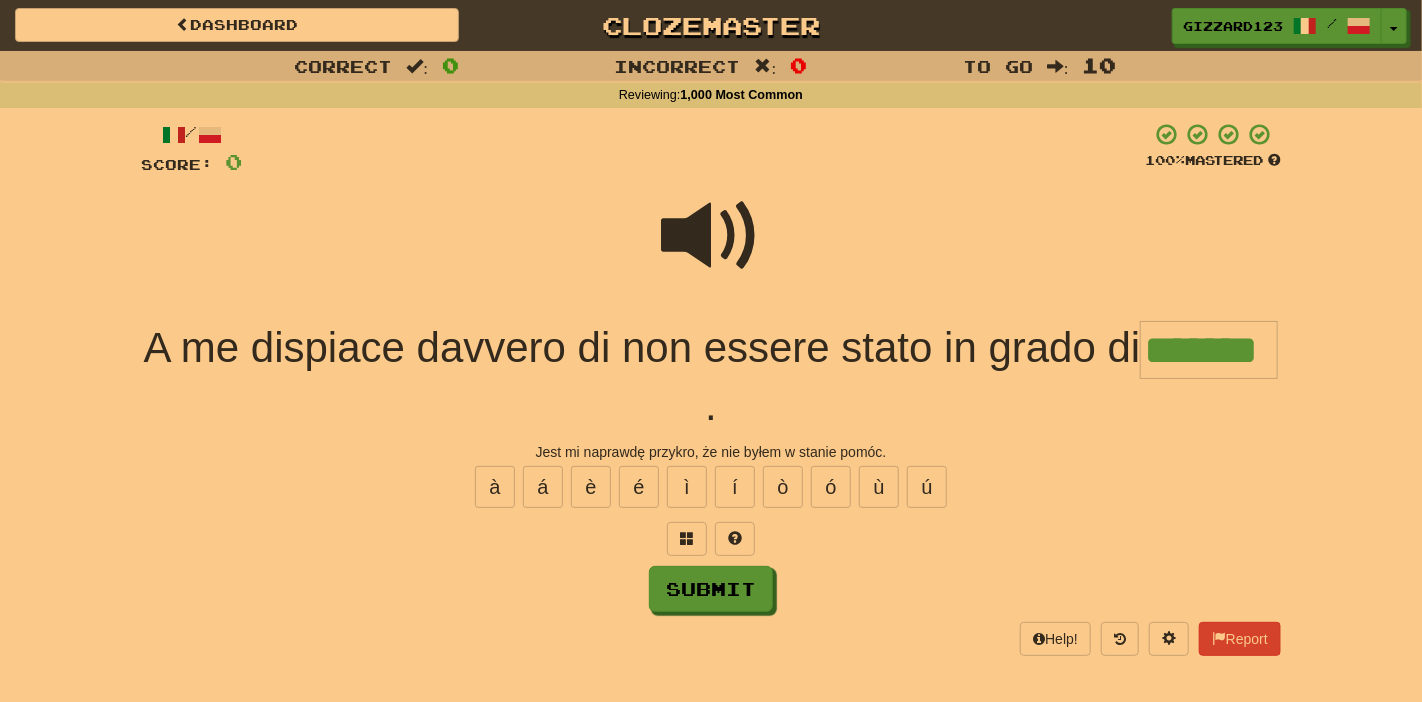 type on "*******" 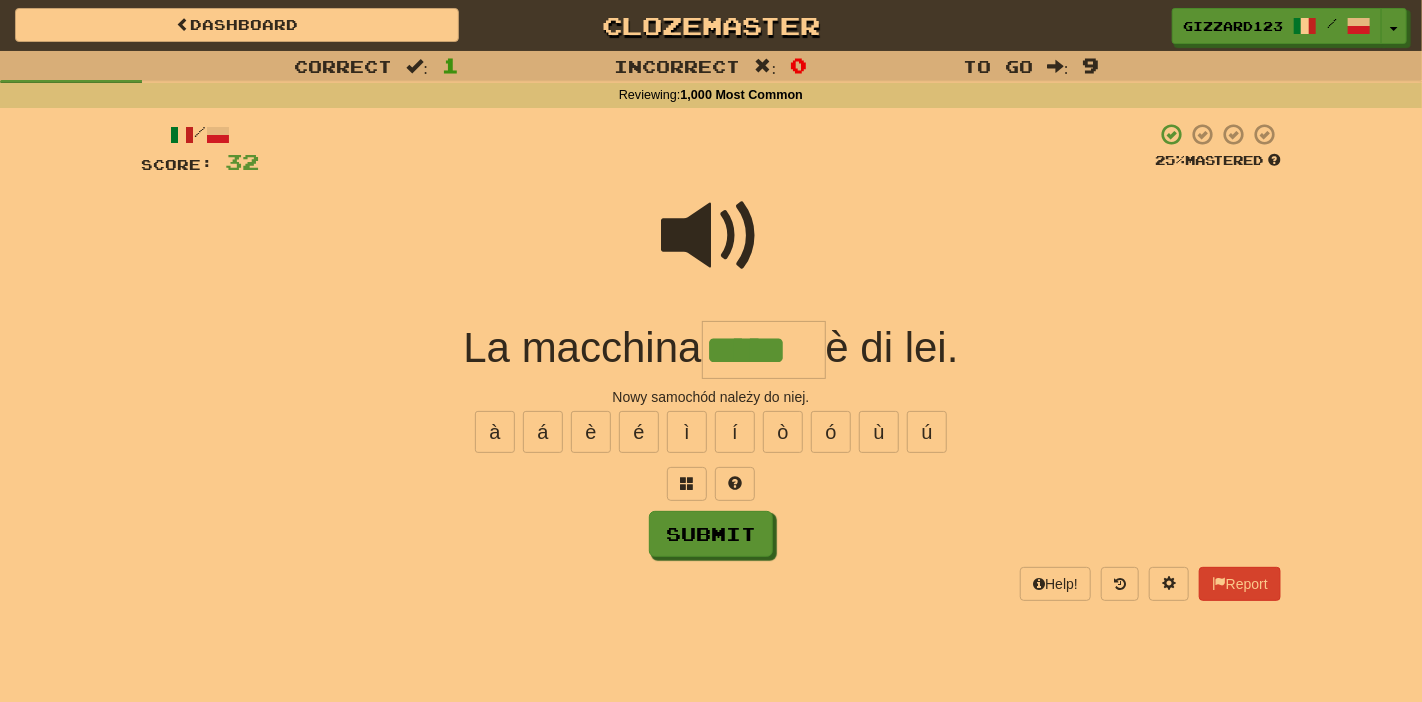 type on "*****" 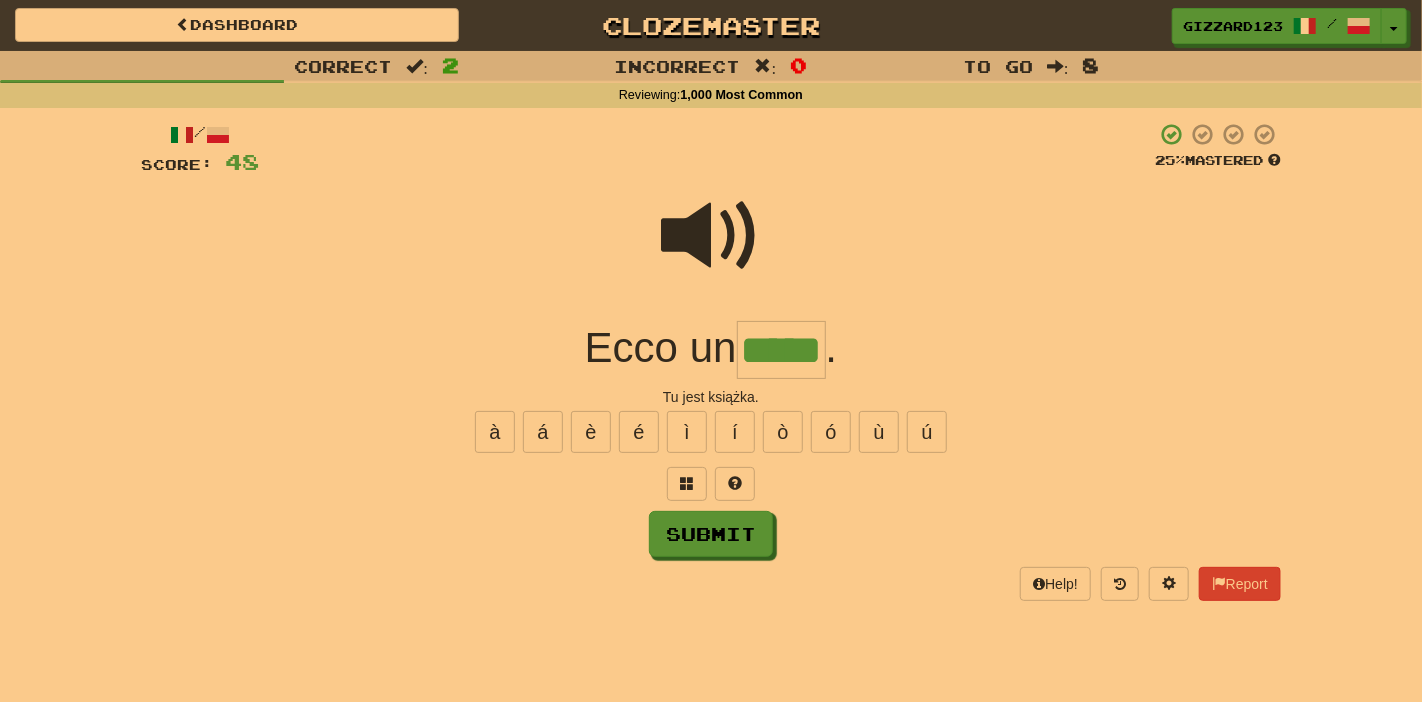 type on "*****" 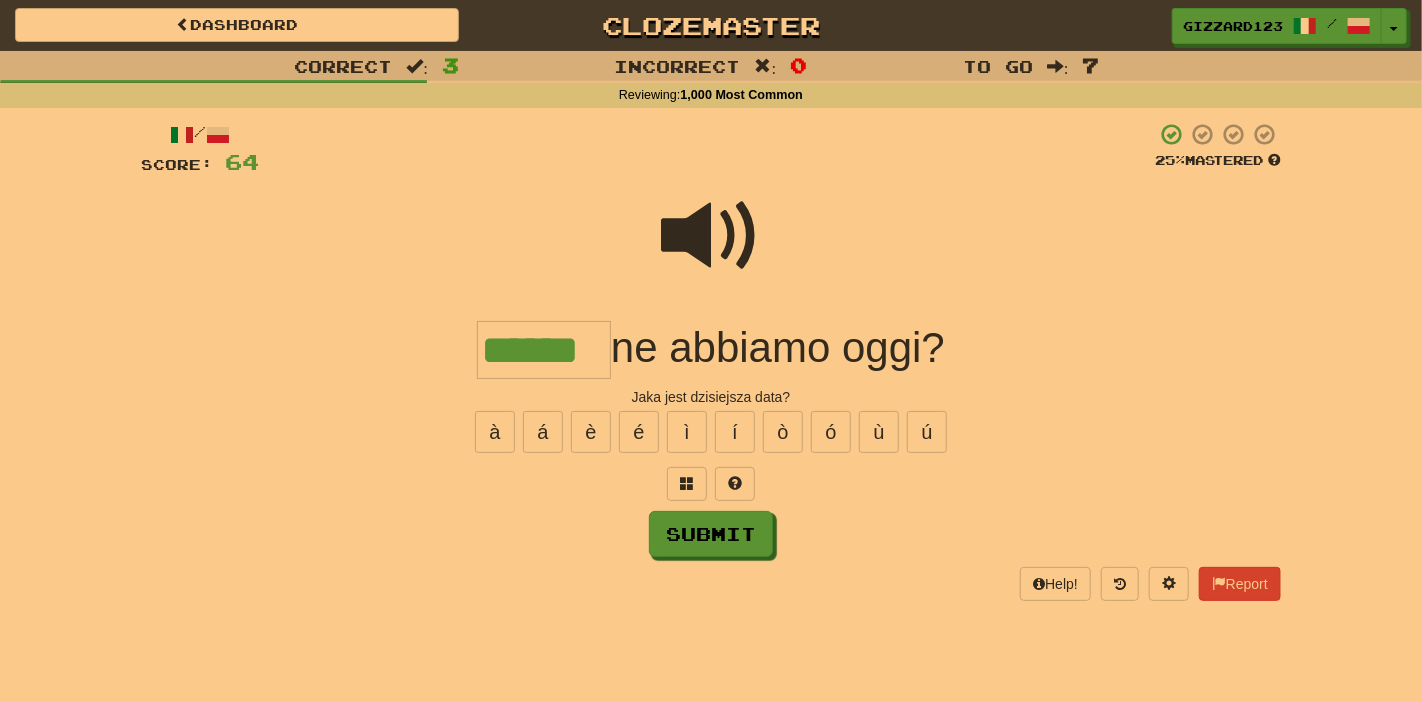 type on "******" 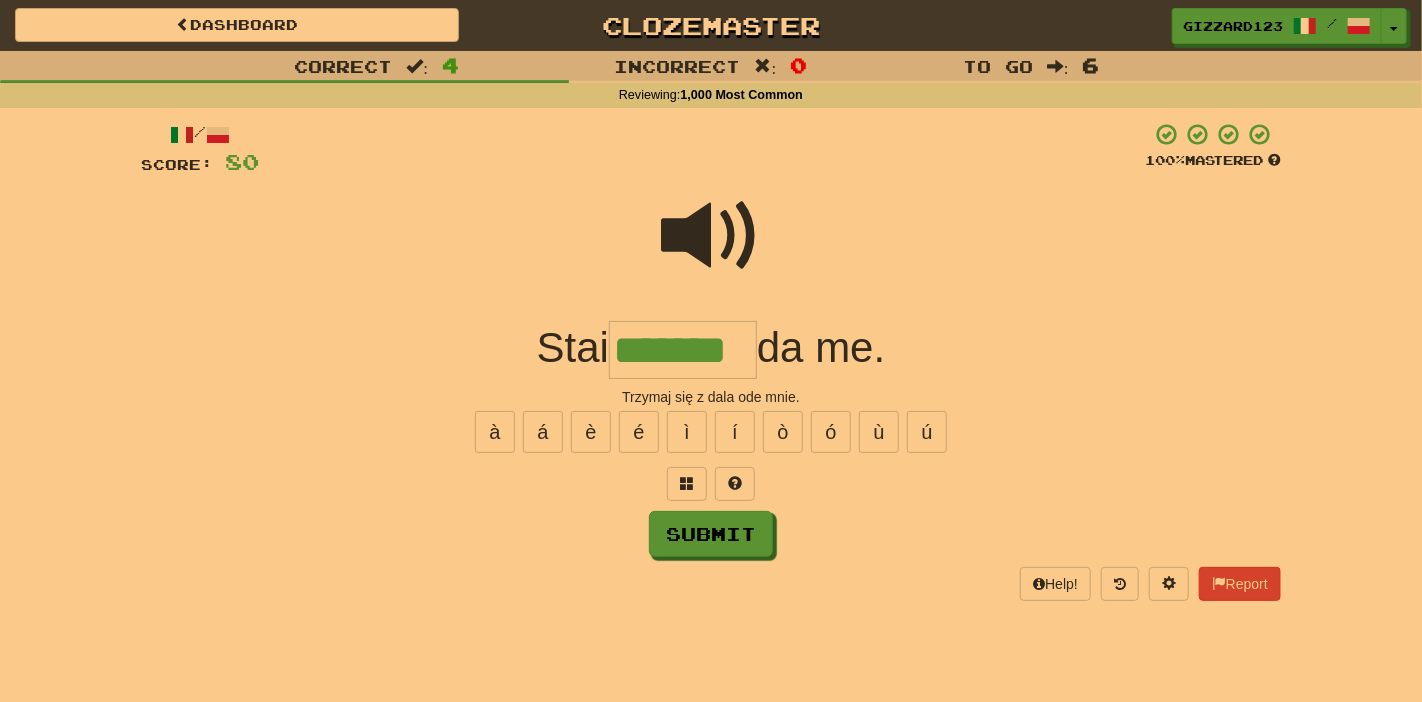 type on "*******" 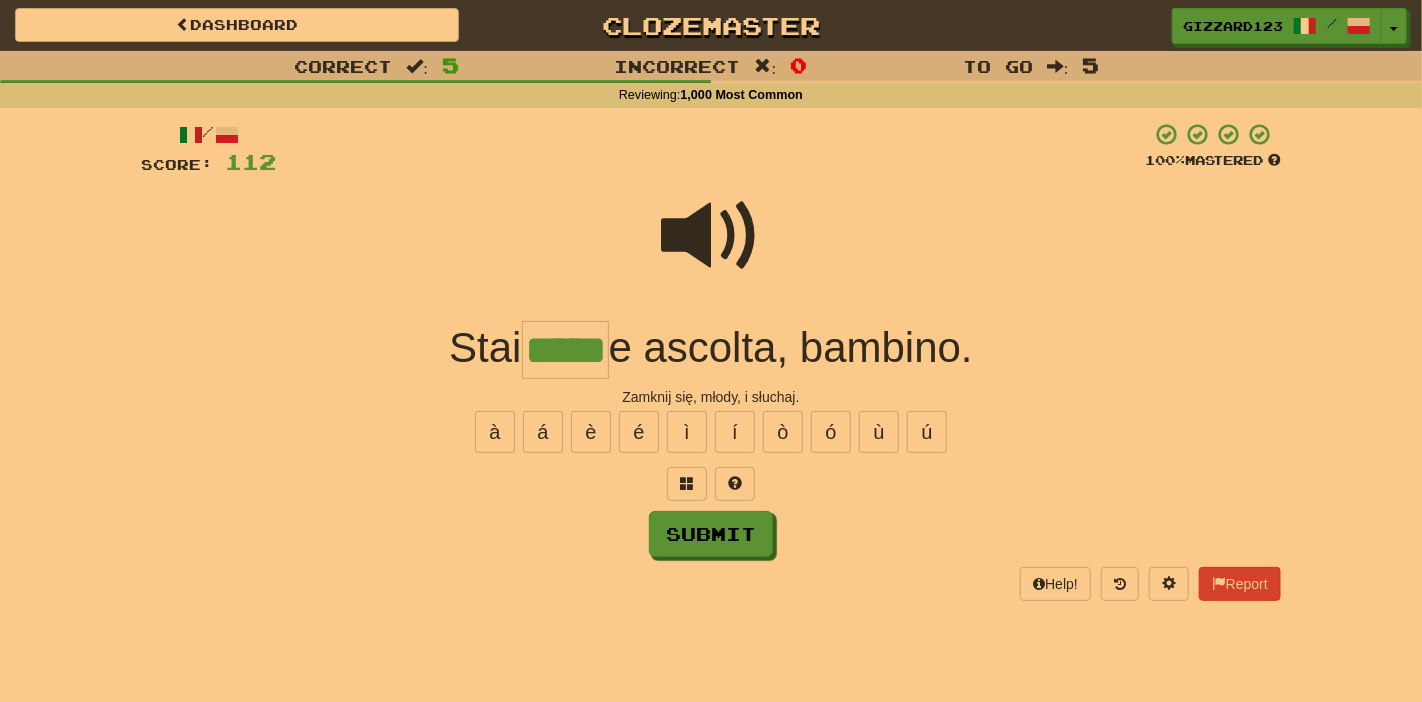 type on "*****" 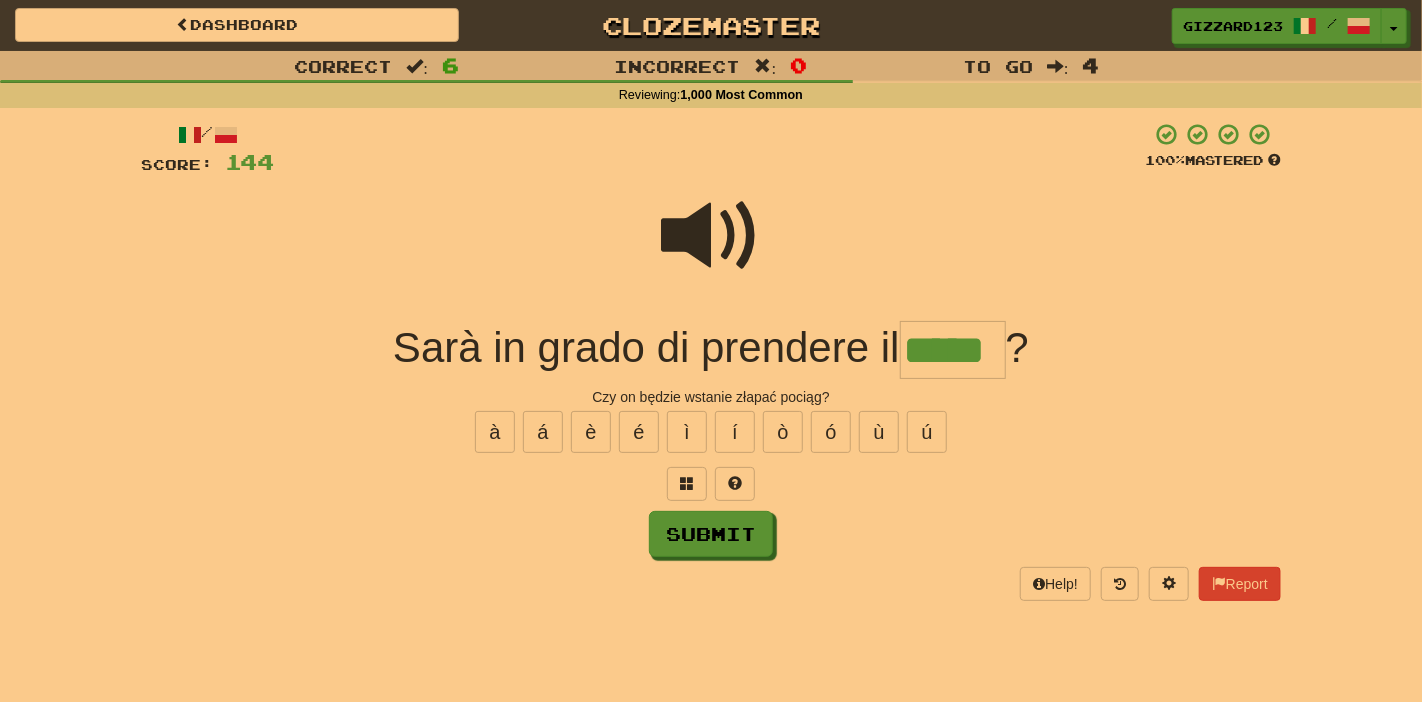 type on "*****" 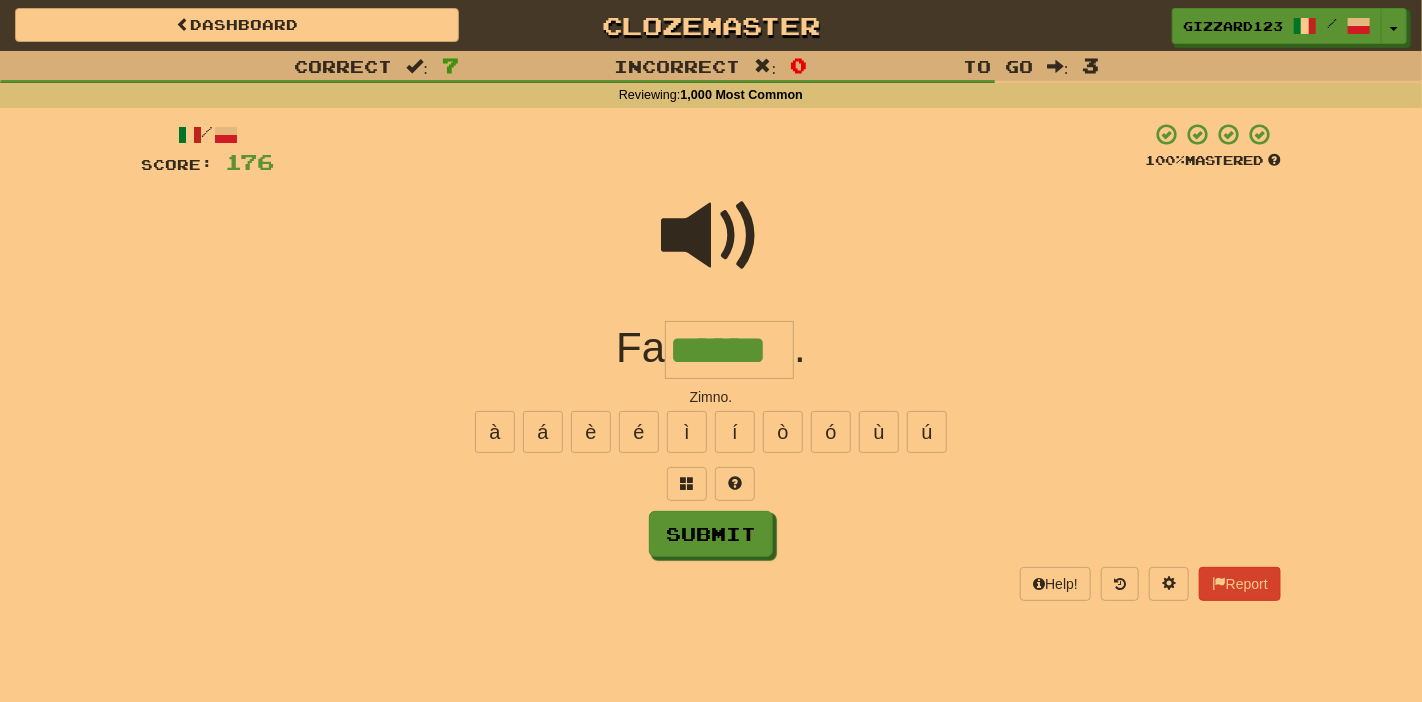 type on "******" 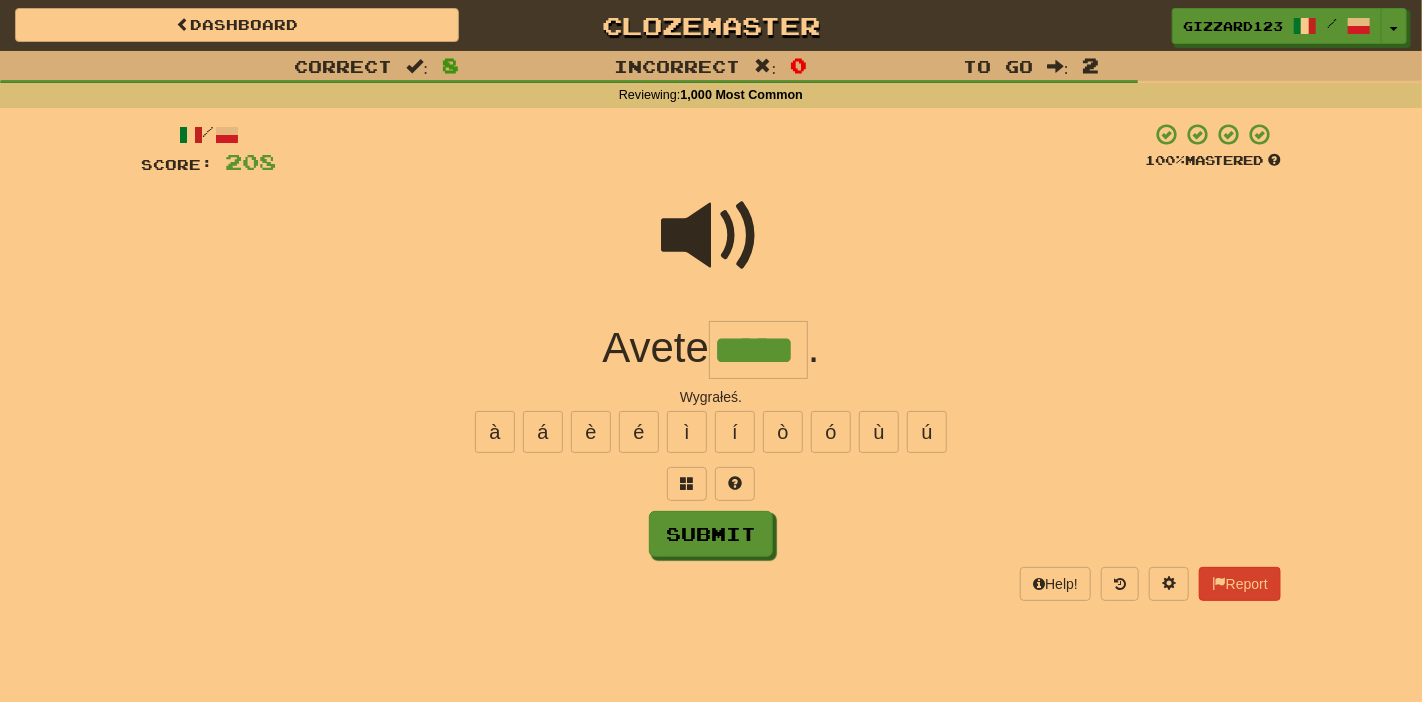 type on "*****" 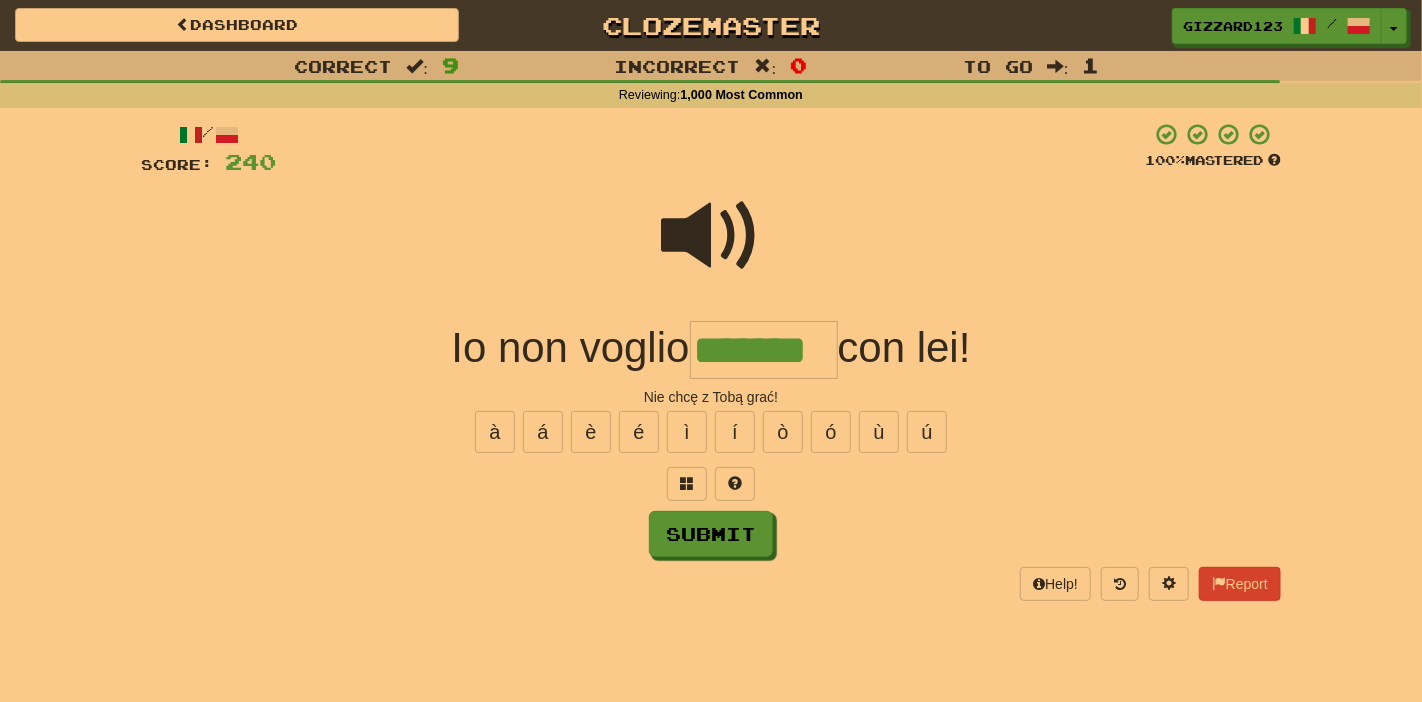 type on "*******" 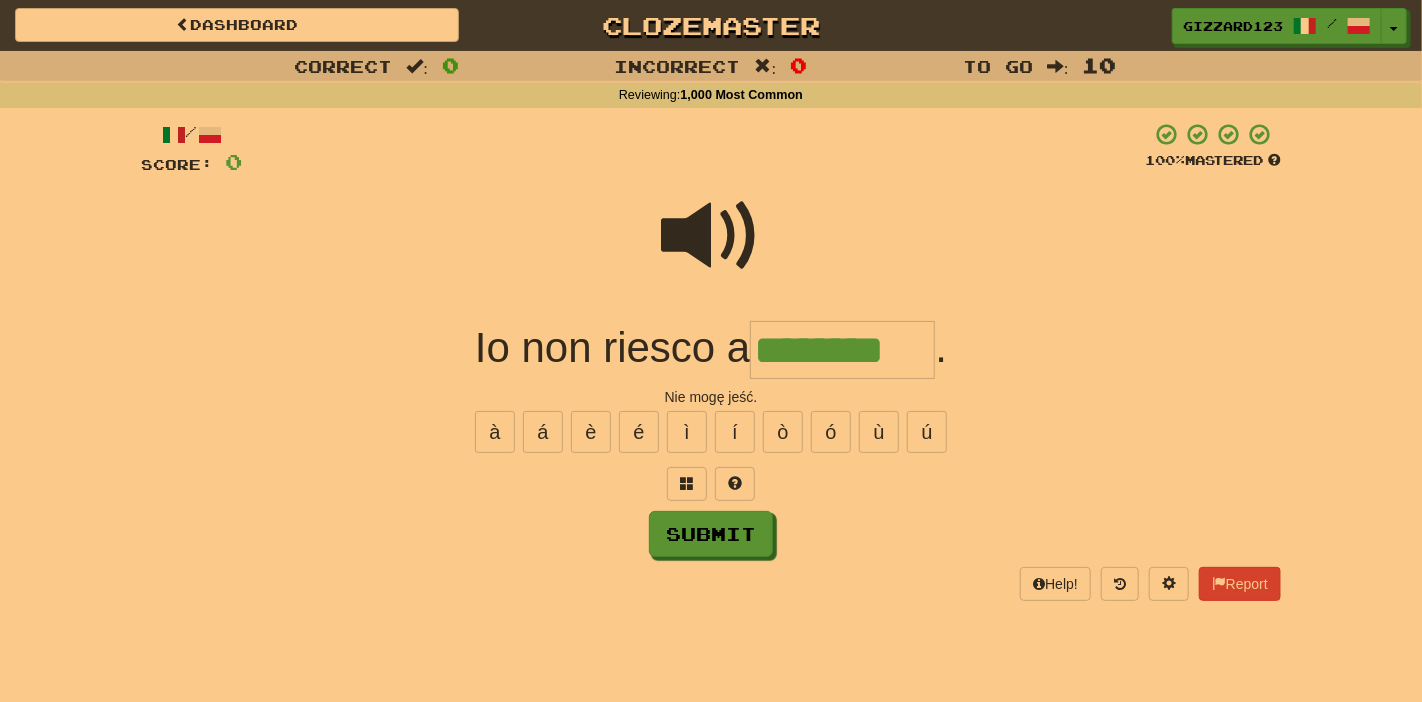 type on "********" 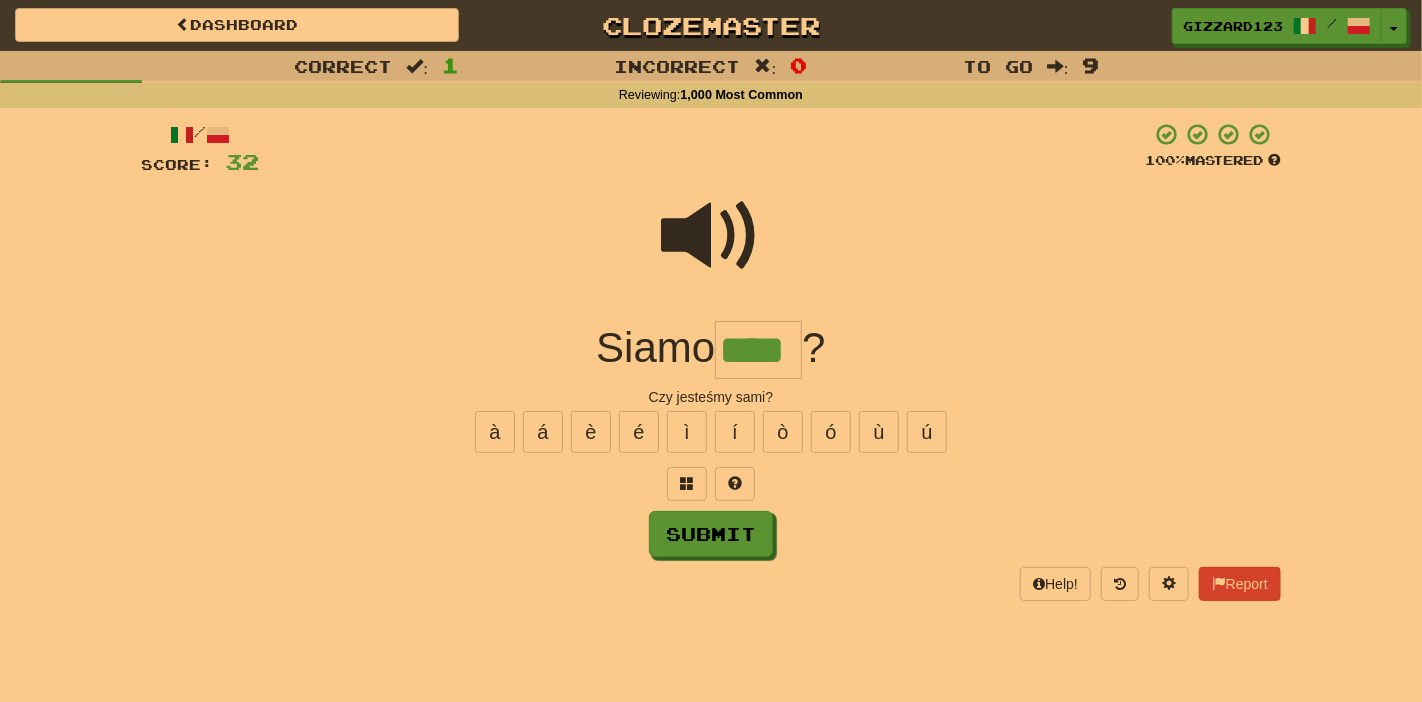 type on "****" 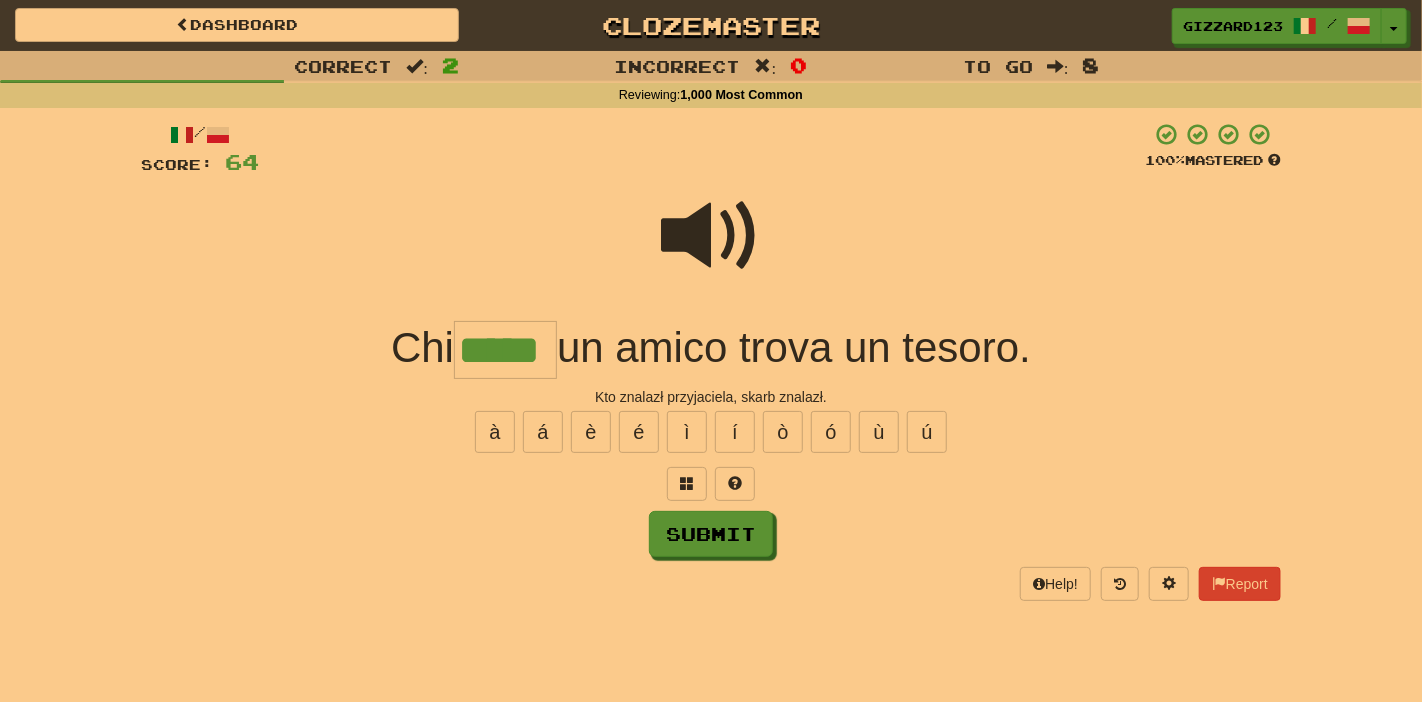type on "*****" 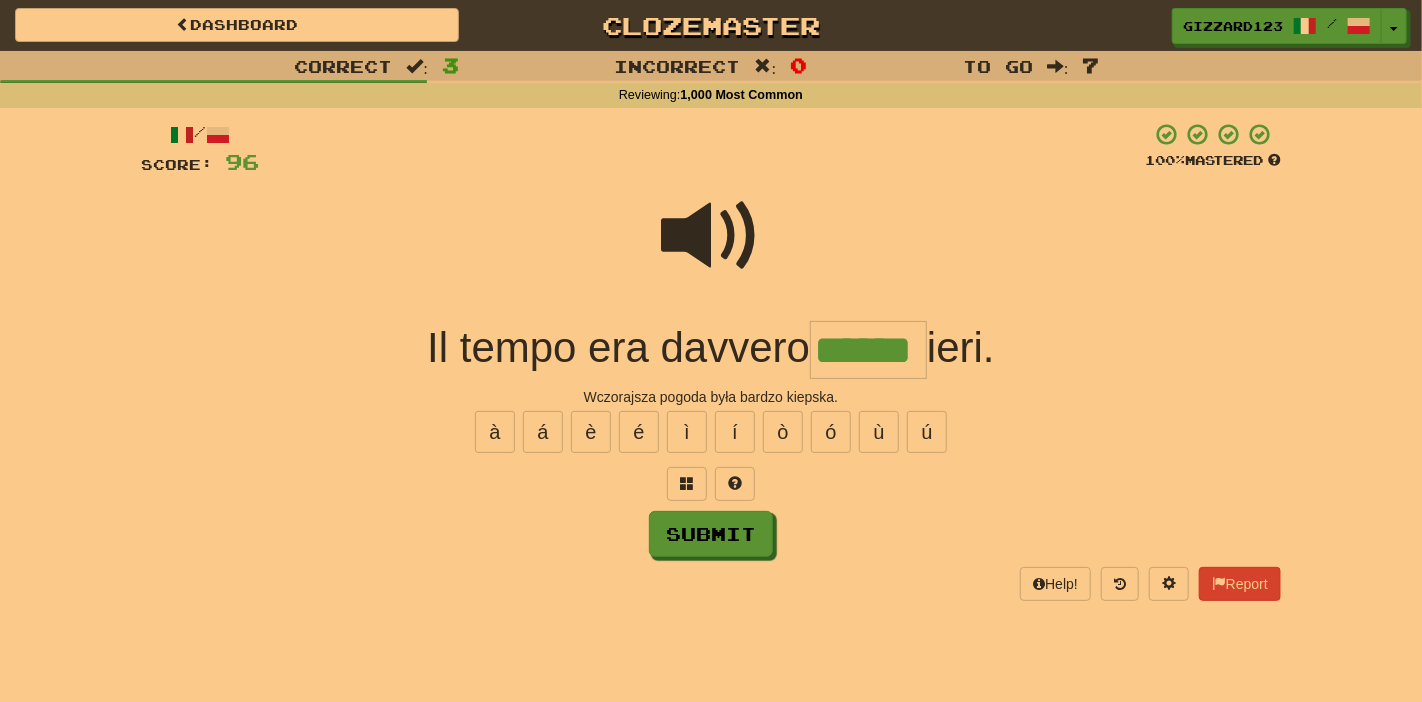 type on "******" 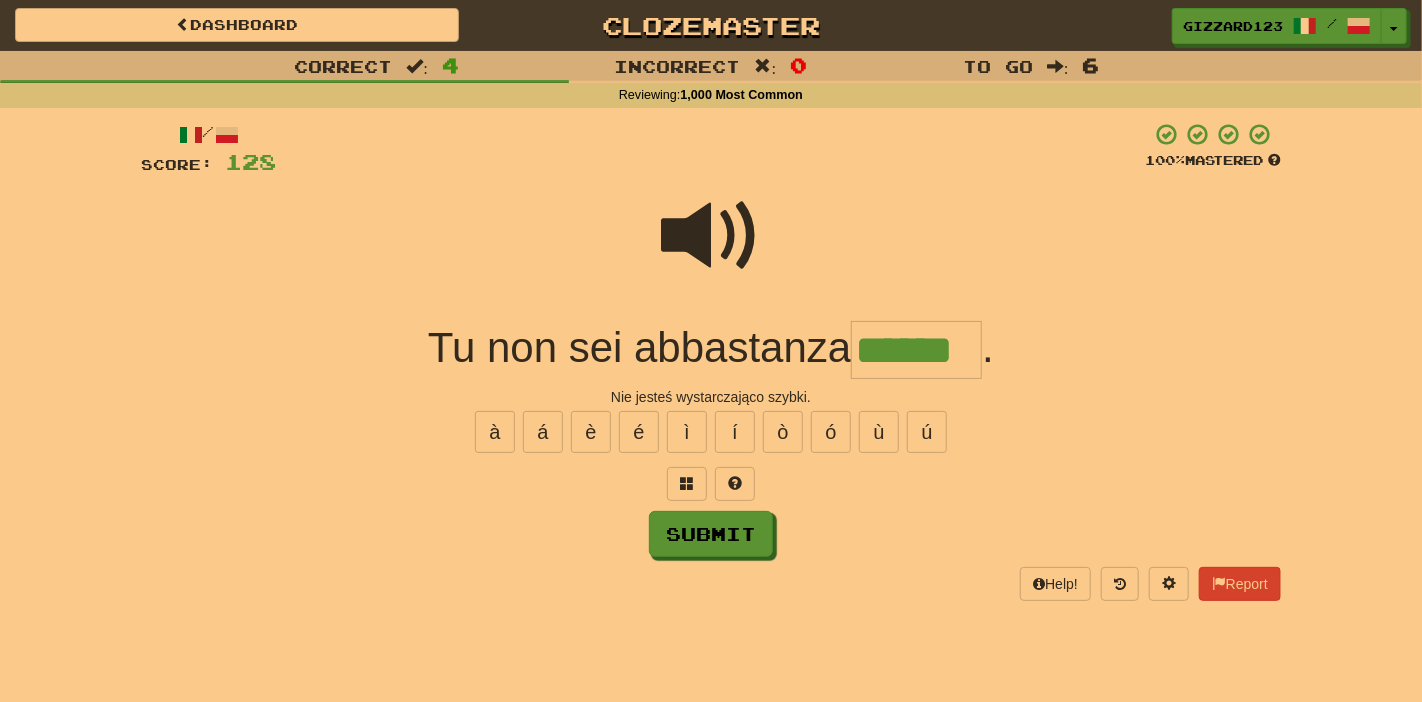 type on "******" 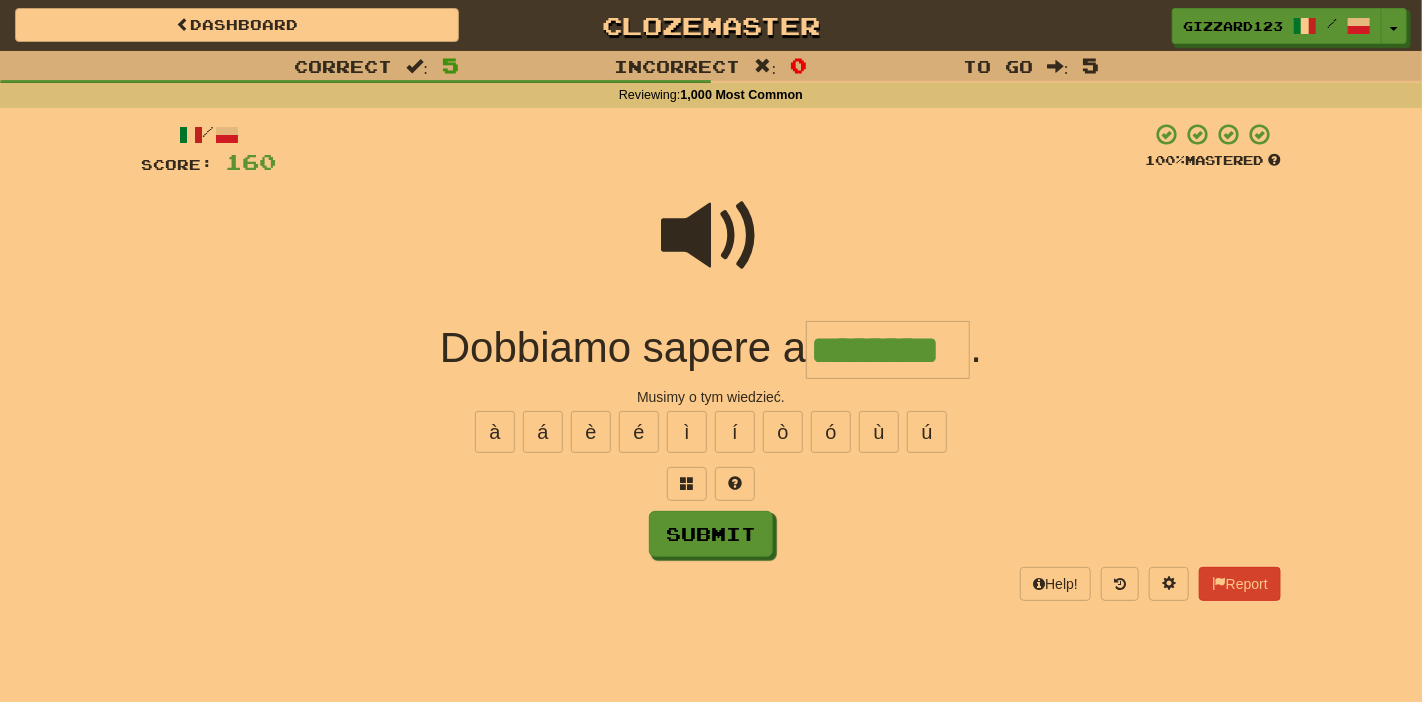 type on "********" 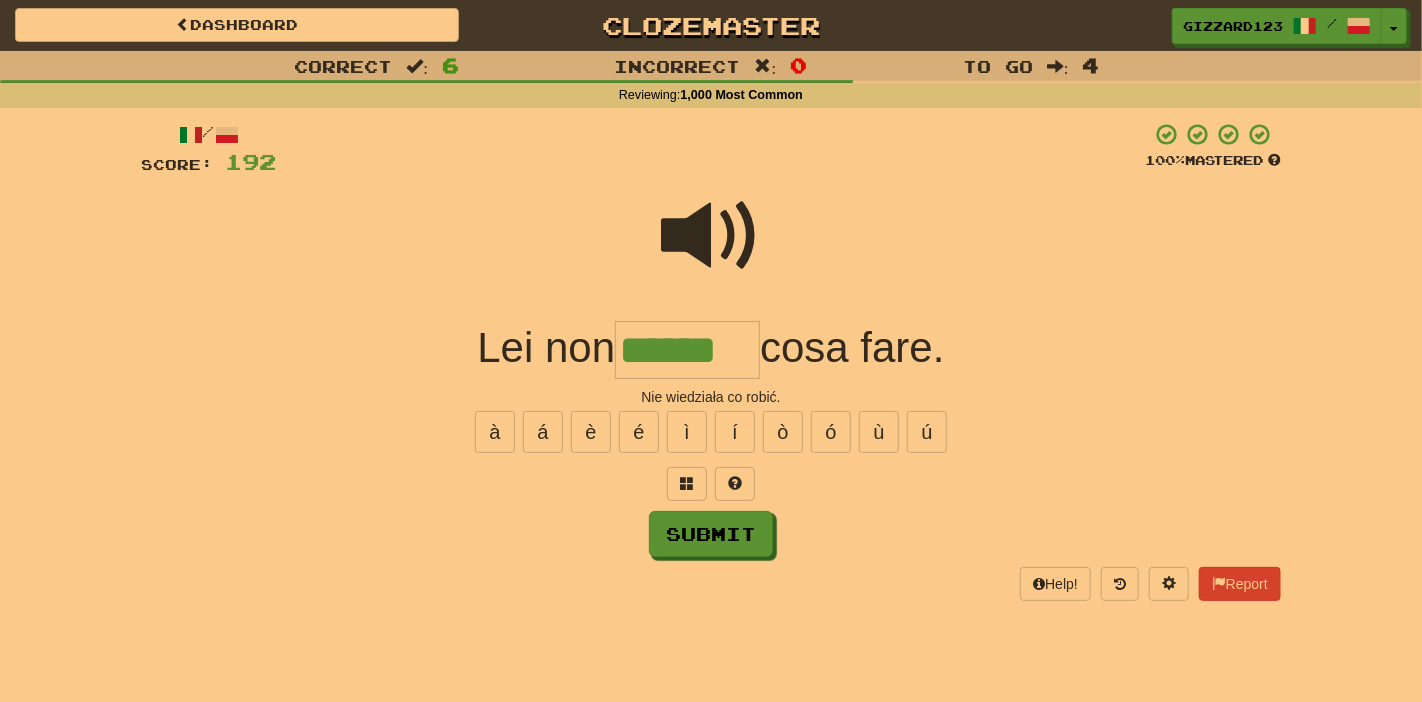 type on "******" 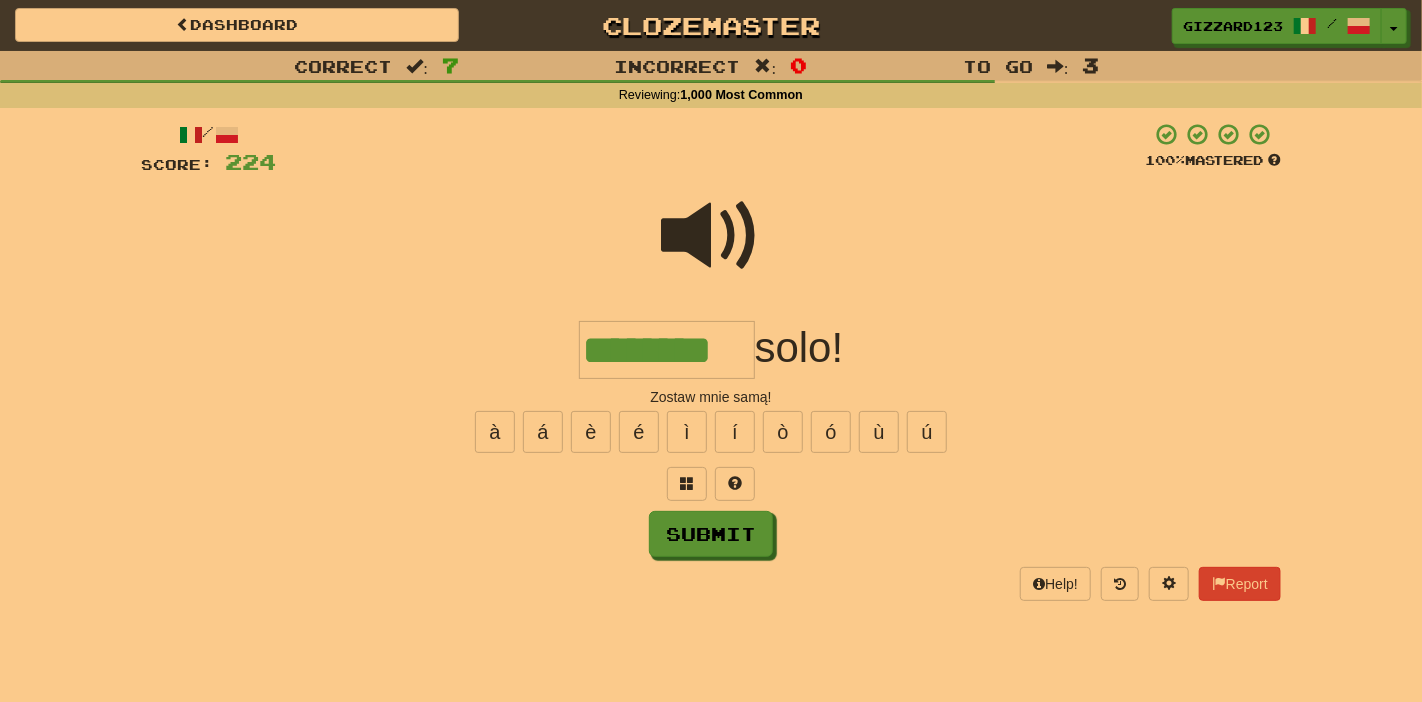 type on "********" 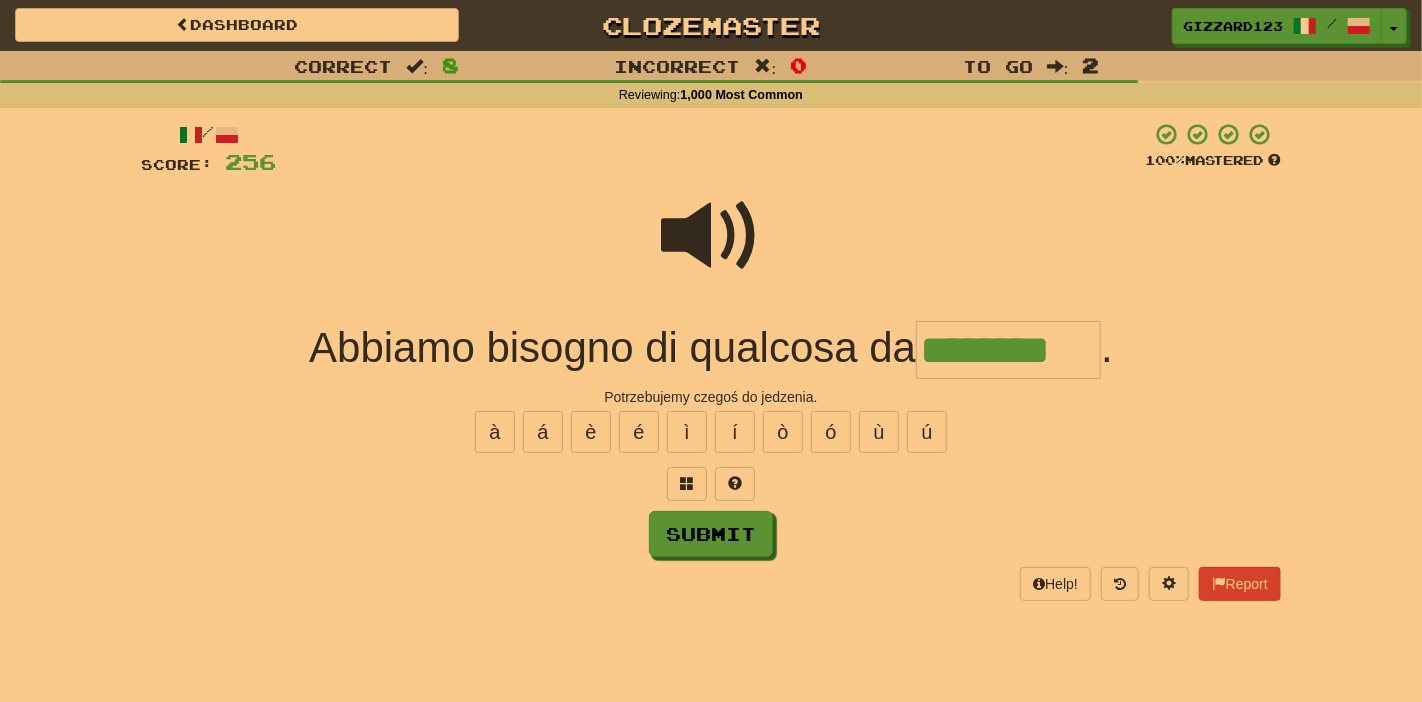 type on "********" 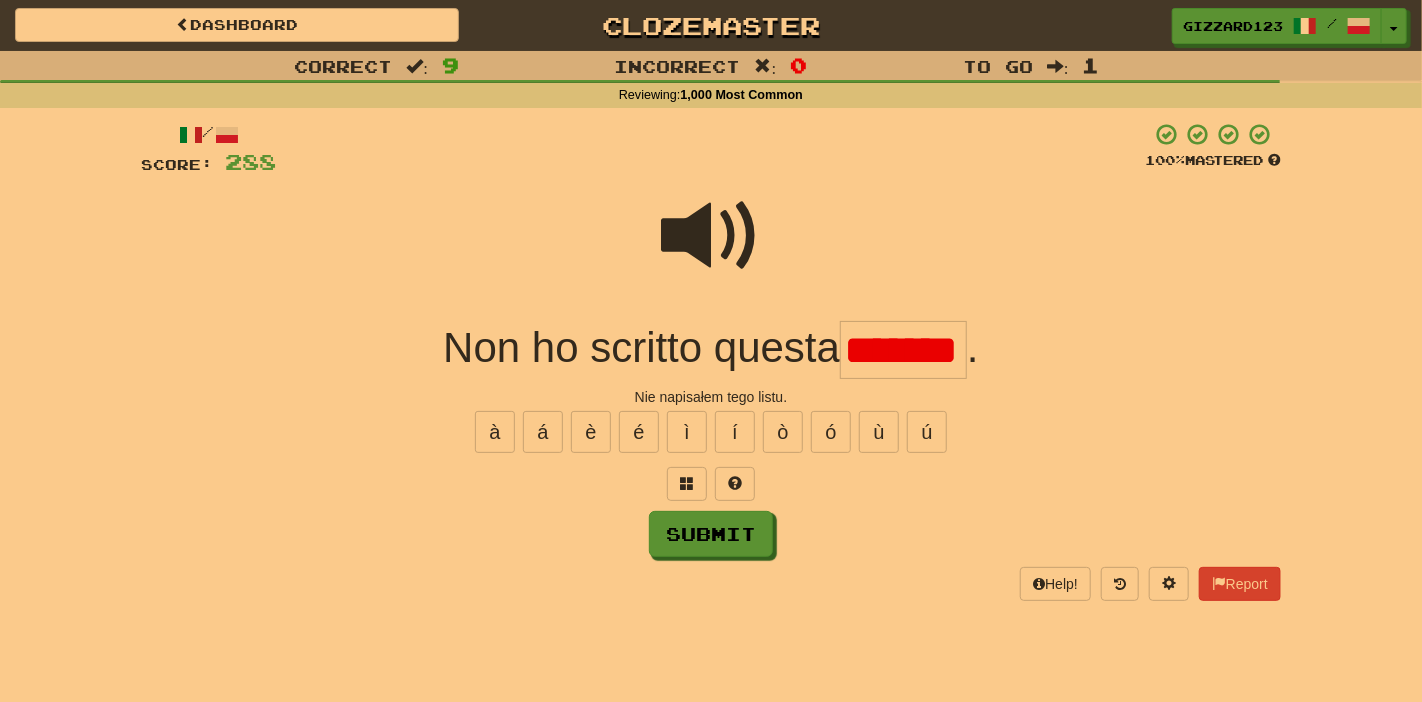 scroll, scrollTop: 0, scrollLeft: 0, axis: both 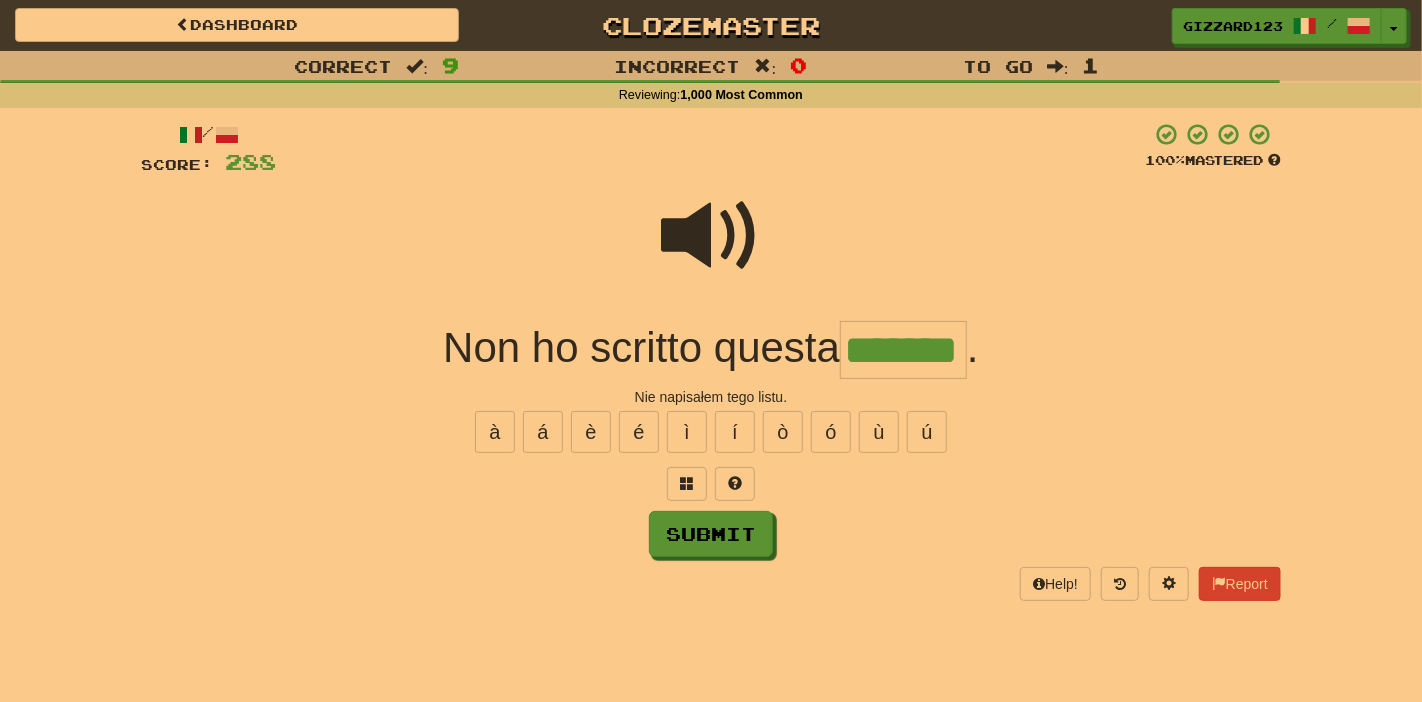type on "*******" 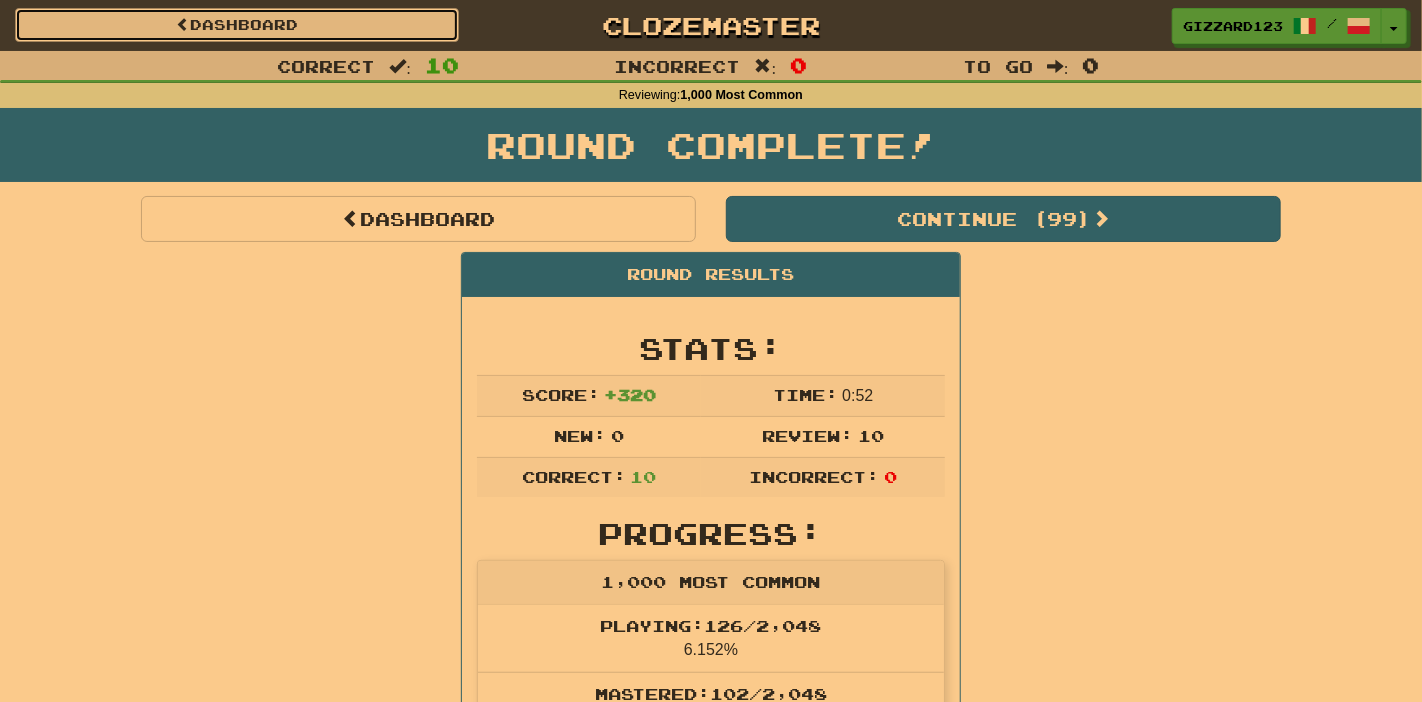 click on "Dashboard" at bounding box center [237, 25] 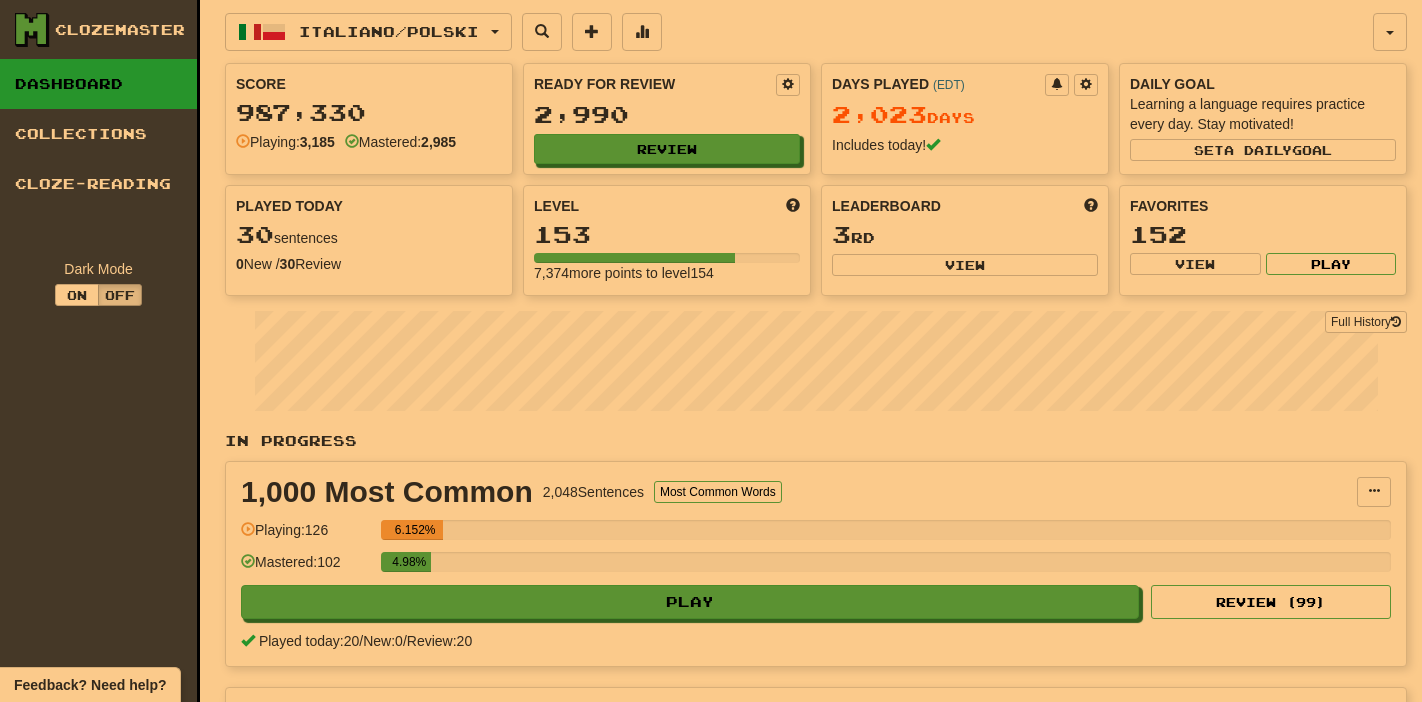 scroll, scrollTop: 0, scrollLeft: 0, axis: both 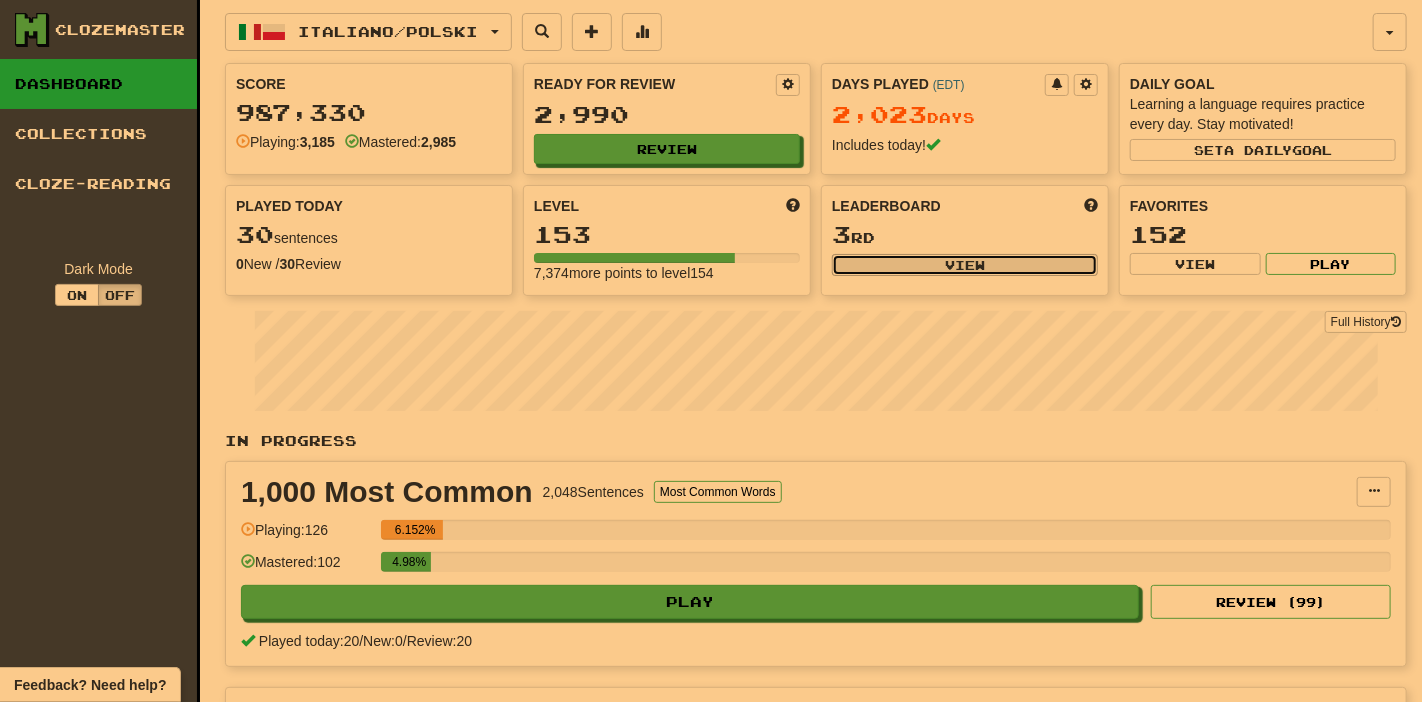 click on "View" at bounding box center (965, 265) 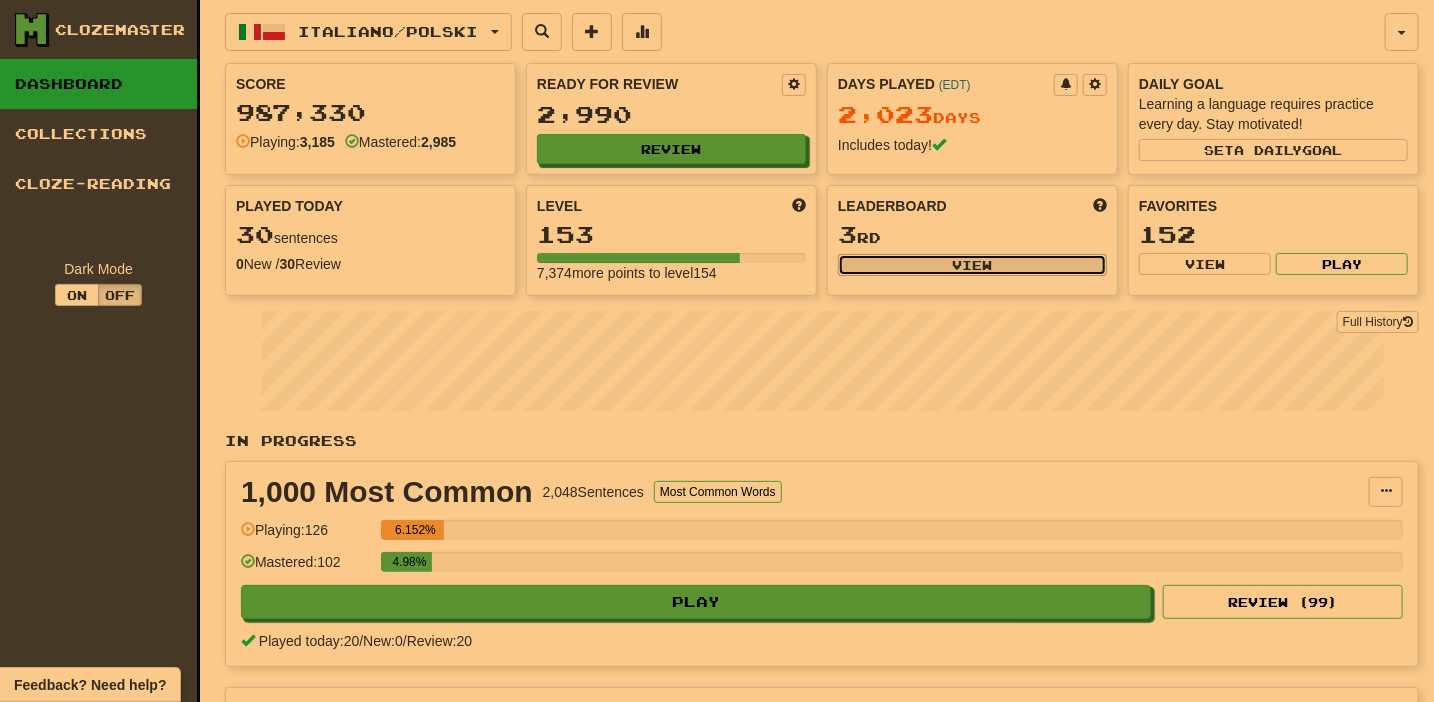select on "**********" 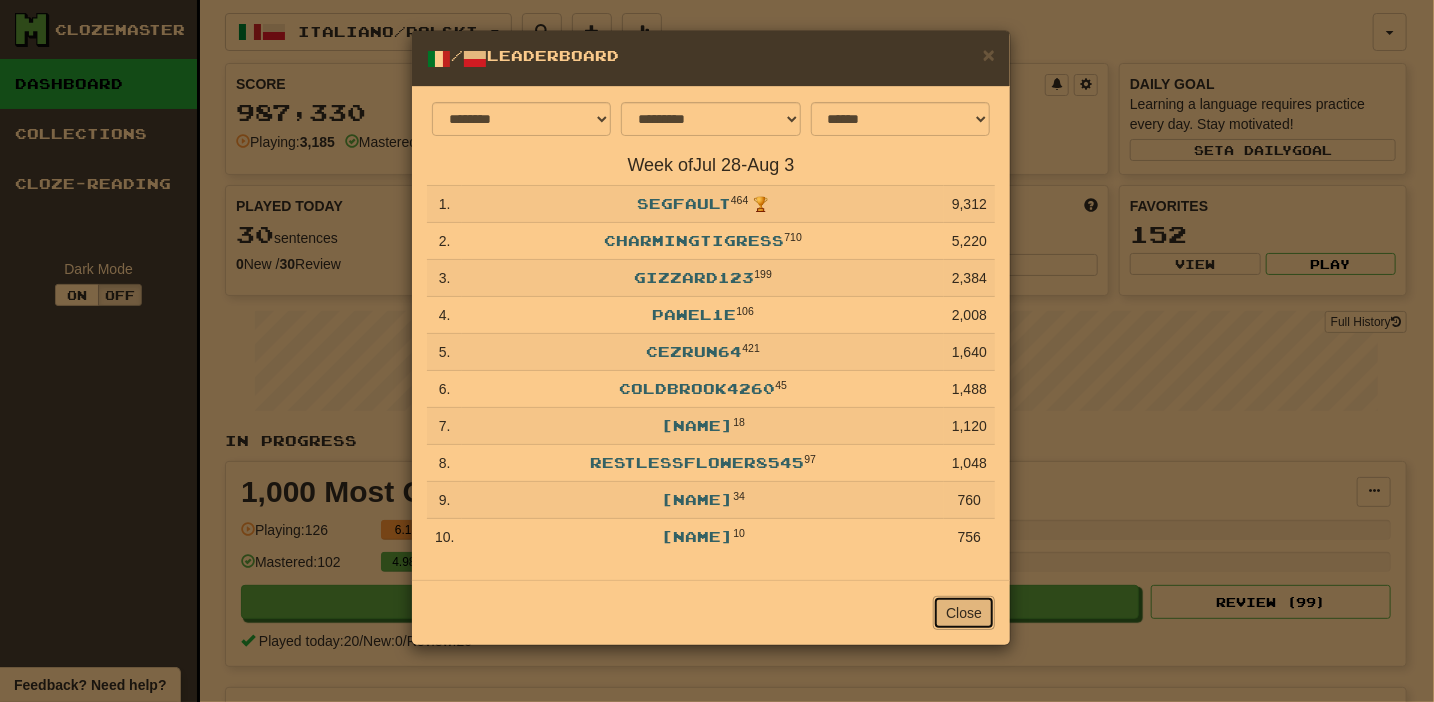 click on "Close" at bounding box center (964, 613) 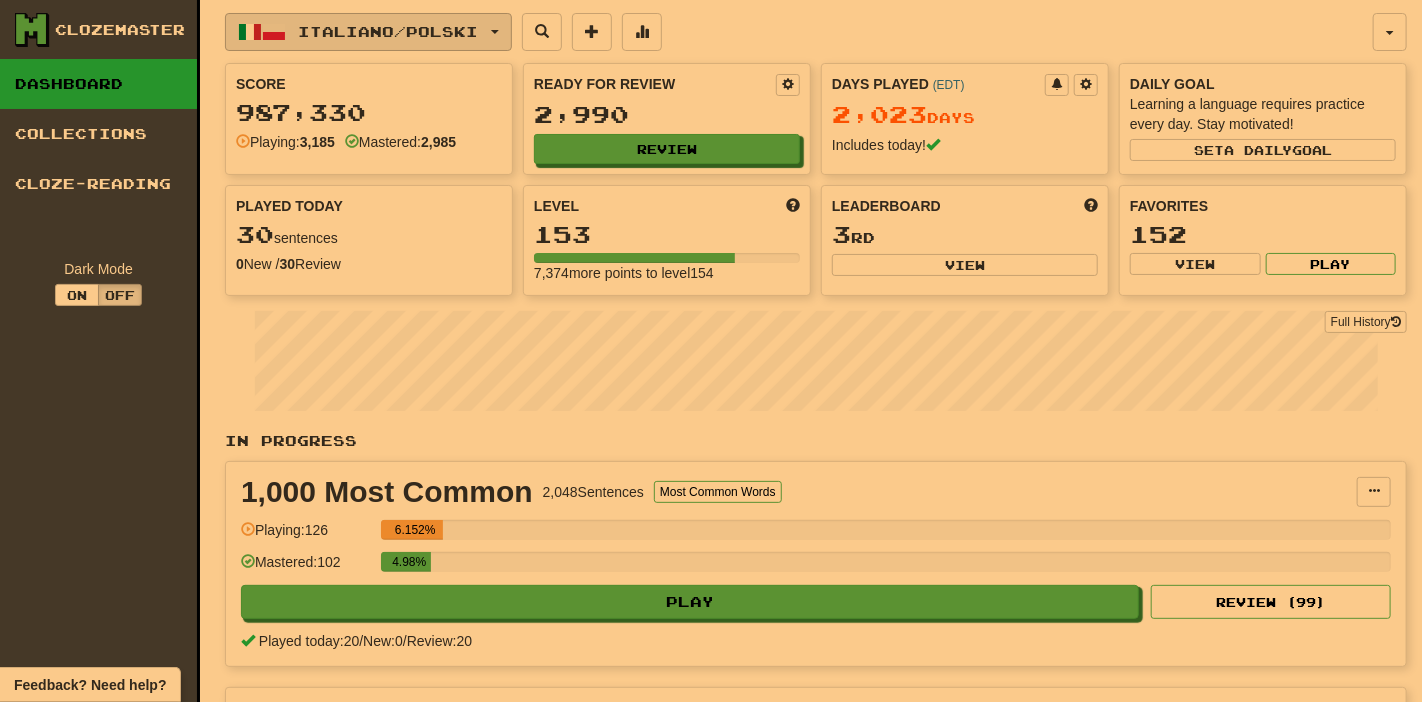 click on "Italiano  /  Polski" at bounding box center [389, 31] 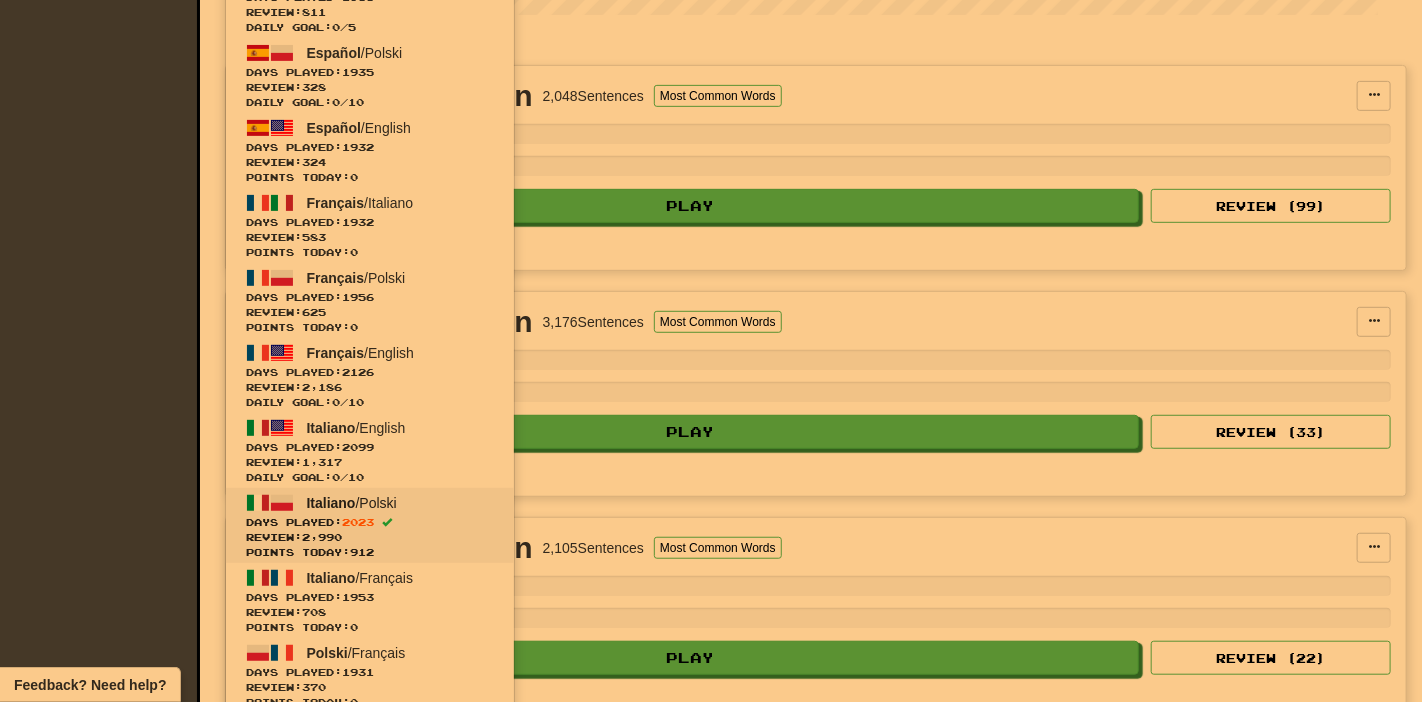 scroll, scrollTop: 426, scrollLeft: 0, axis: vertical 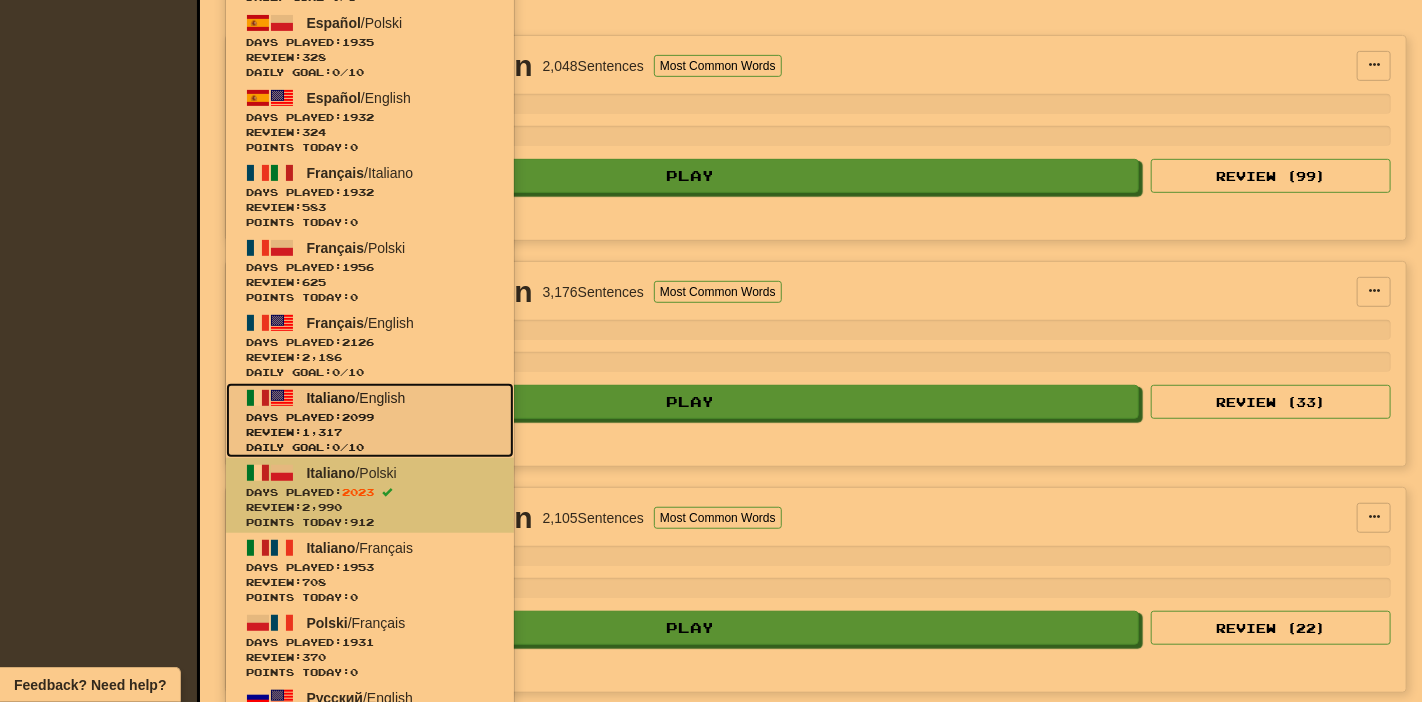 click on "Days Played:  2099" at bounding box center [370, 417] 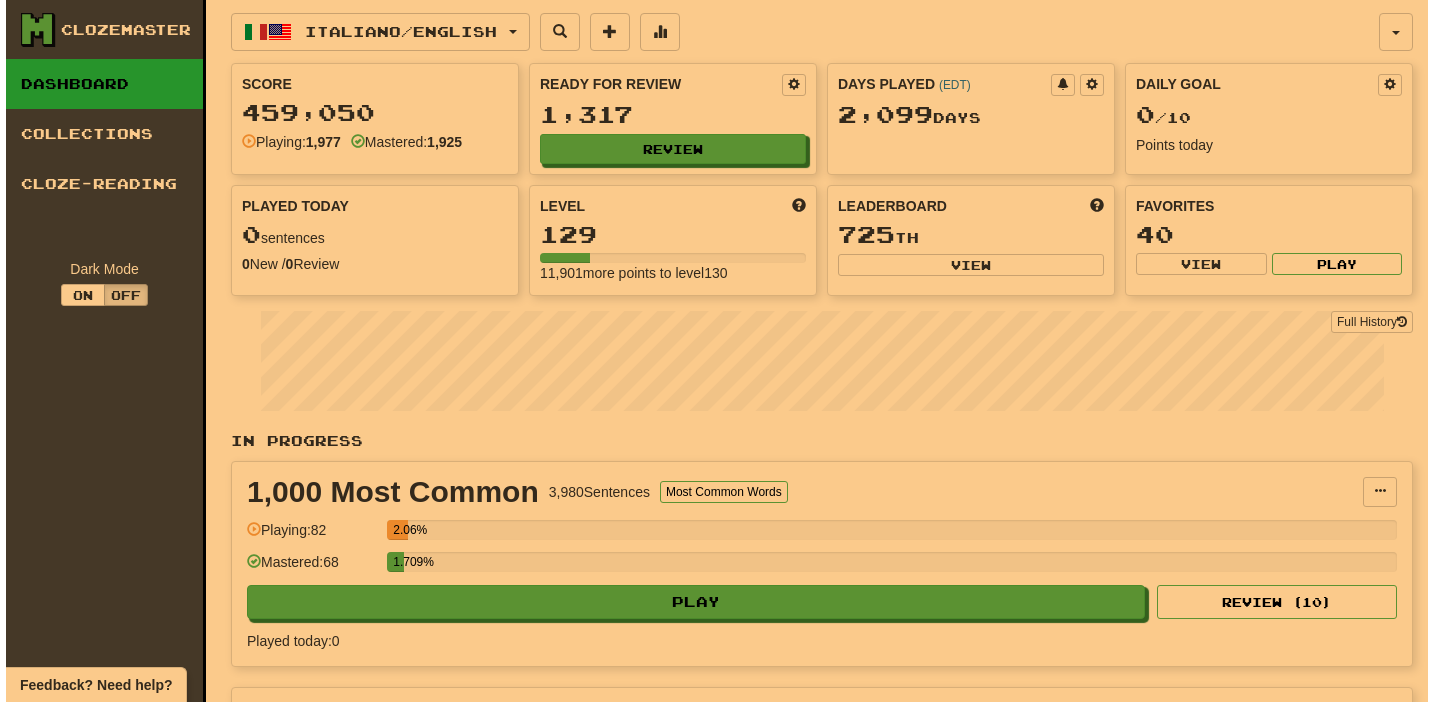 scroll, scrollTop: 0, scrollLeft: 0, axis: both 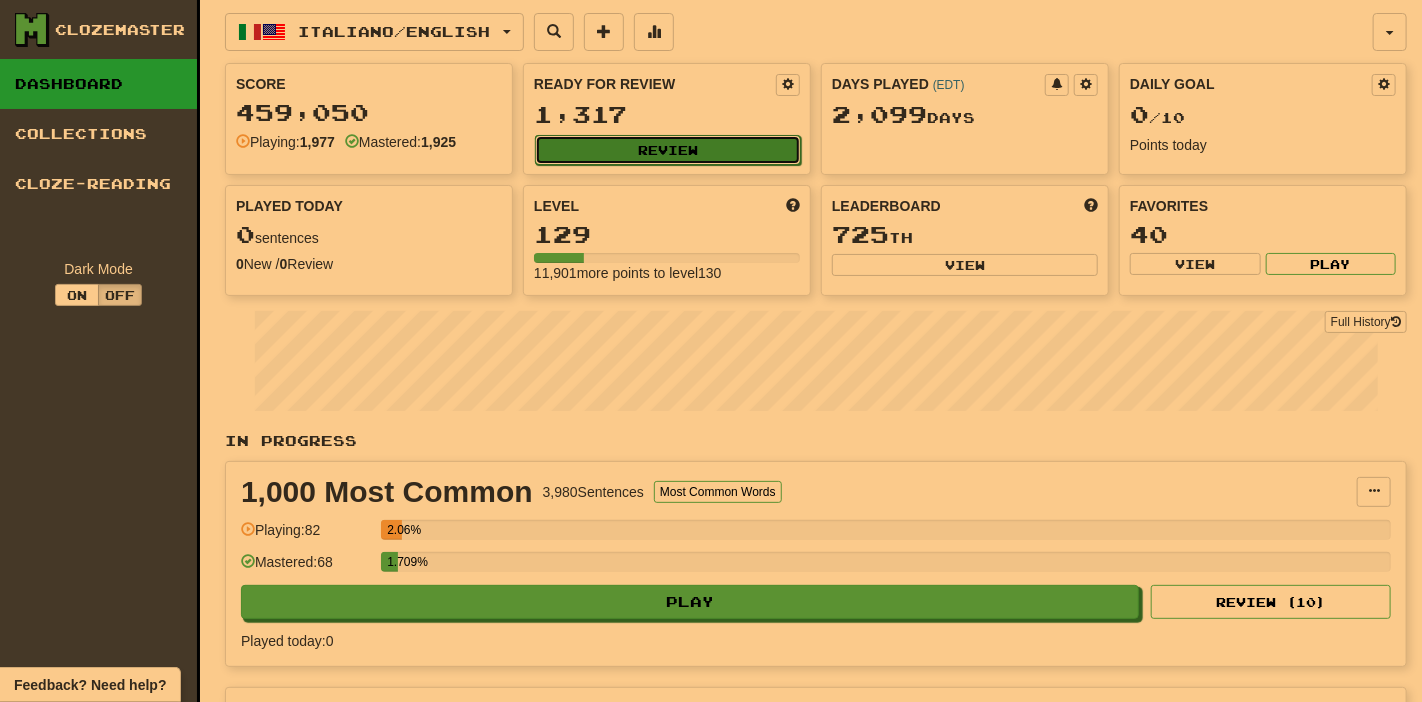 click on "Review" at bounding box center [668, 150] 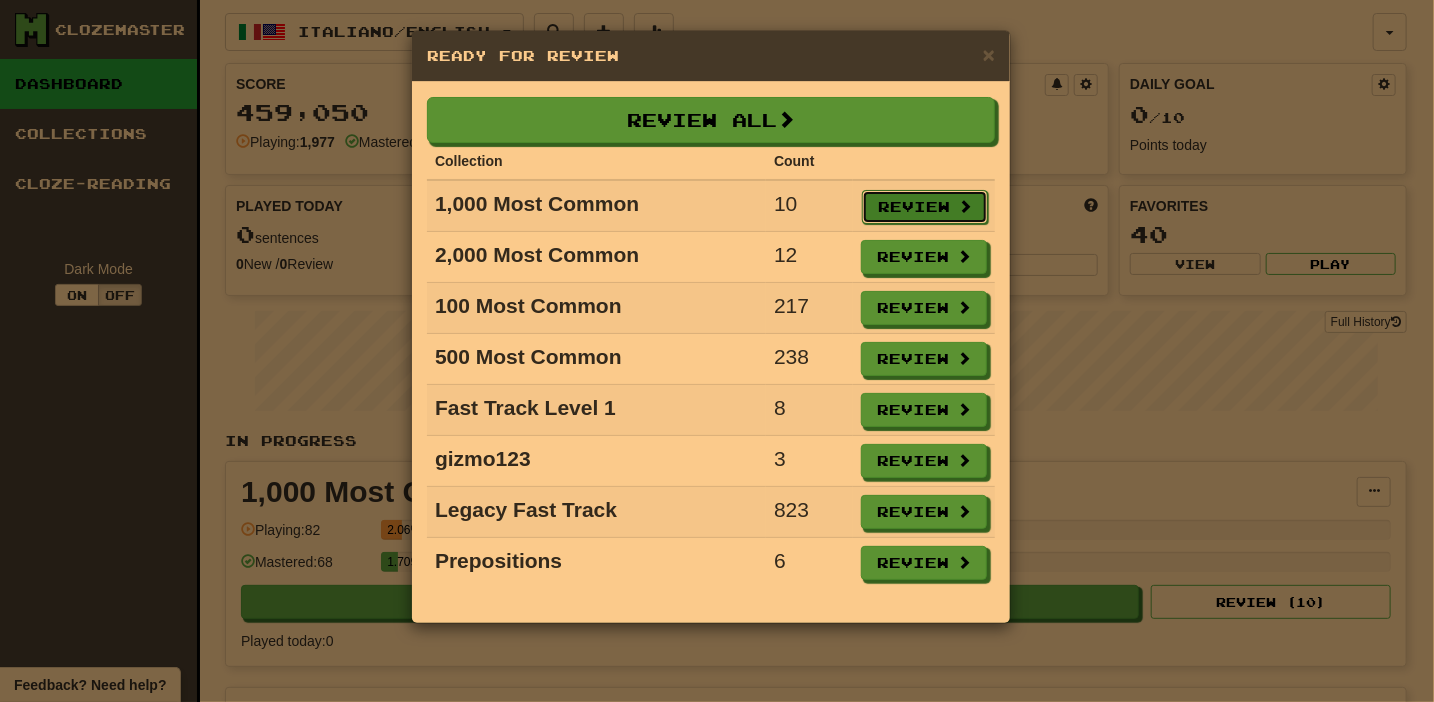 click on "Review" at bounding box center [925, 207] 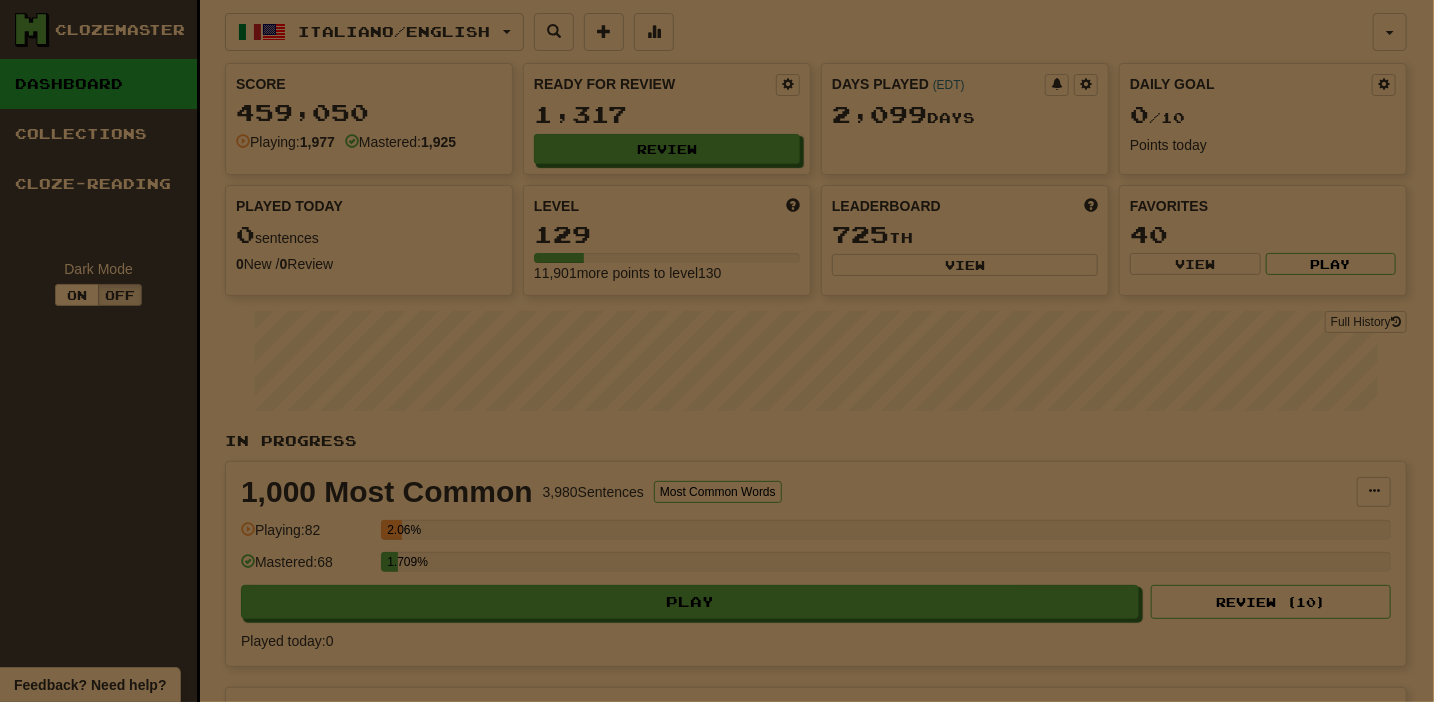 select on "**" 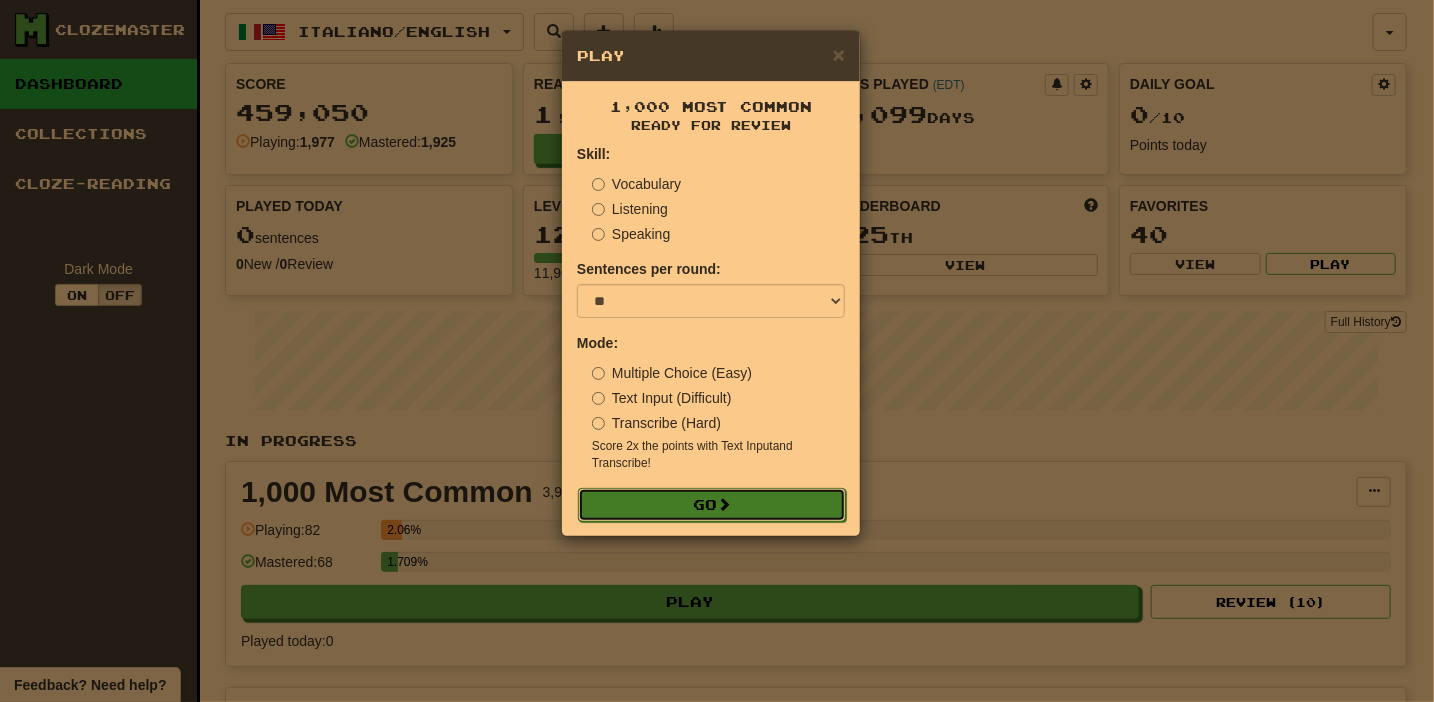click on "Go" at bounding box center [712, 505] 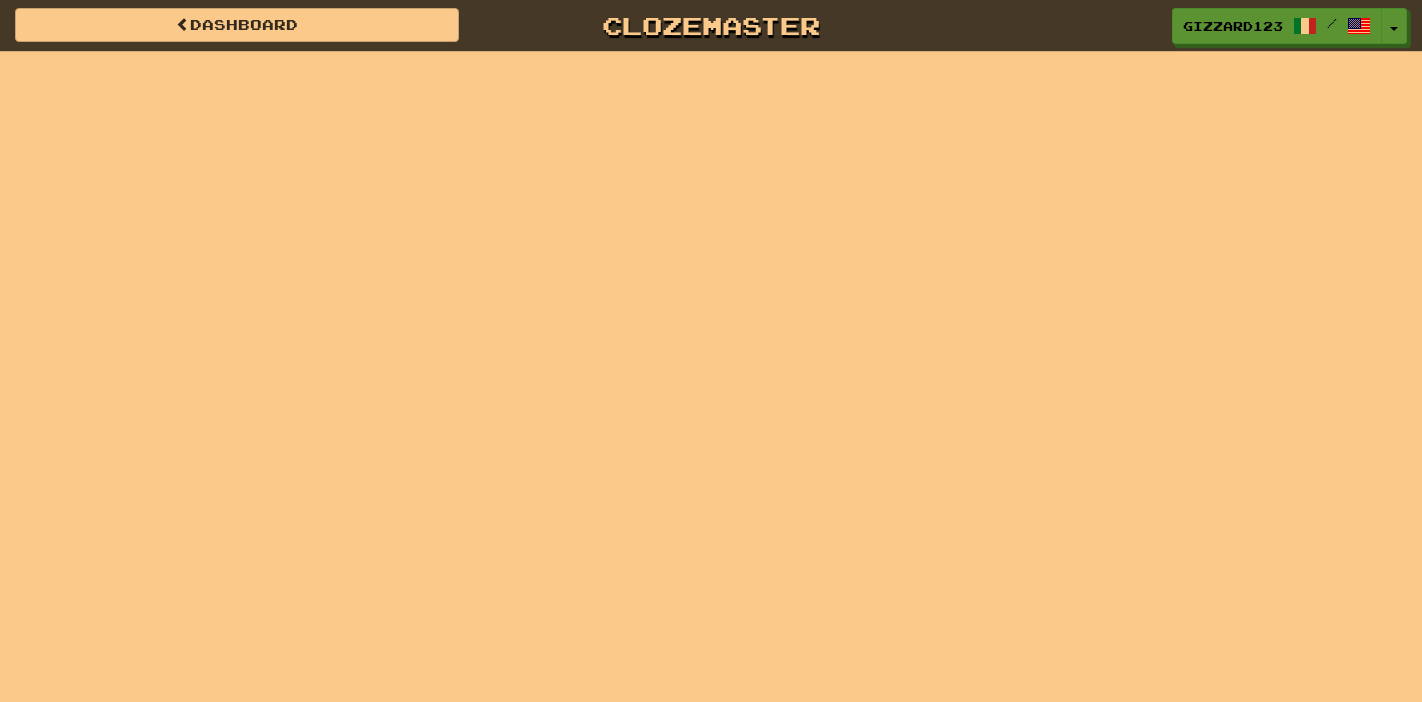 scroll, scrollTop: 0, scrollLeft: 0, axis: both 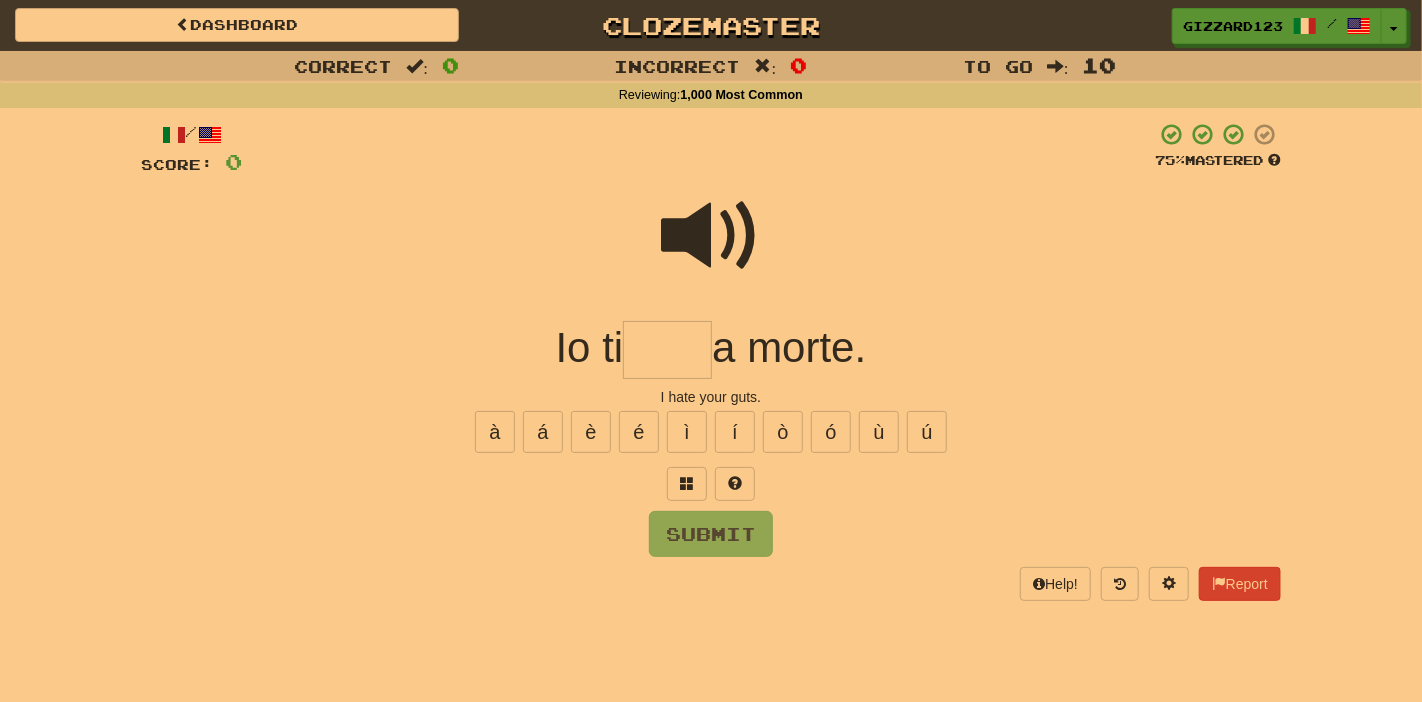 drag, startPoint x: 655, startPoint y: 364, endPoint x: 664, endPoint y: 358, distance: 10.816654 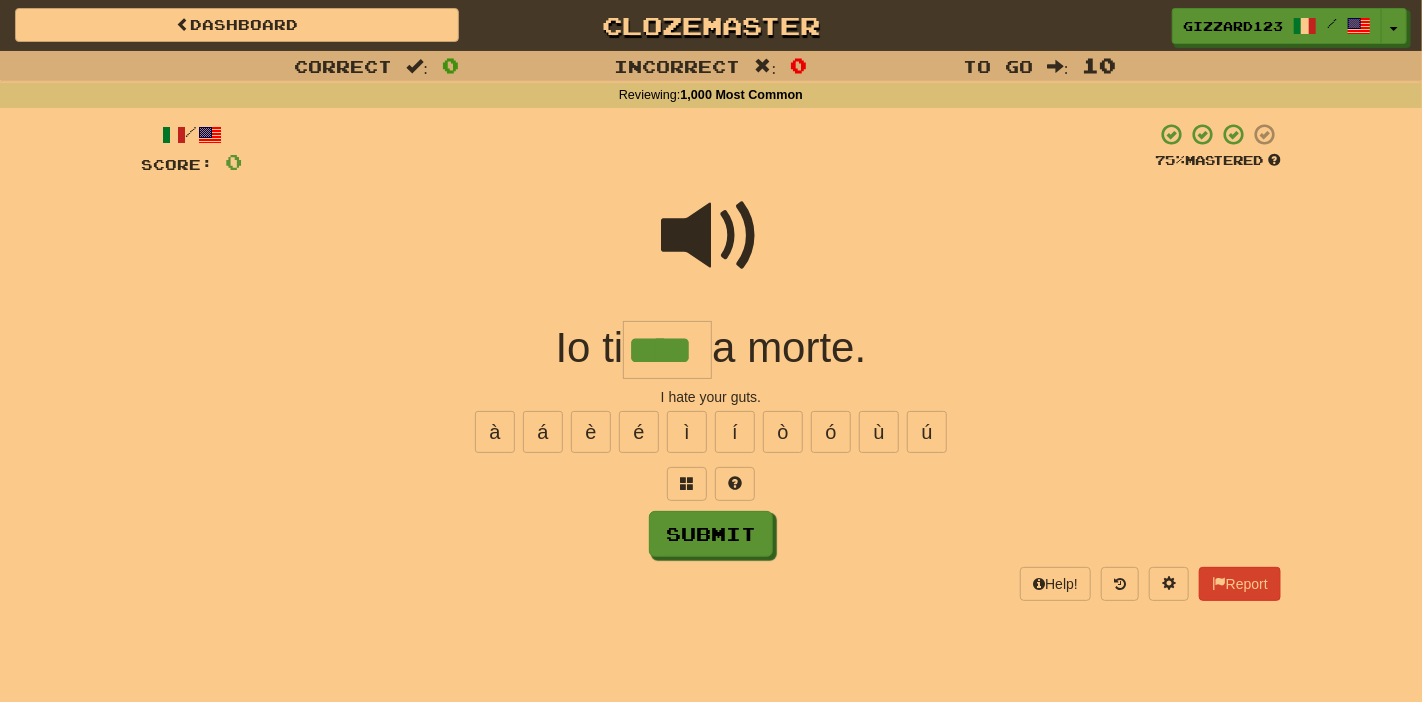 type on "****" 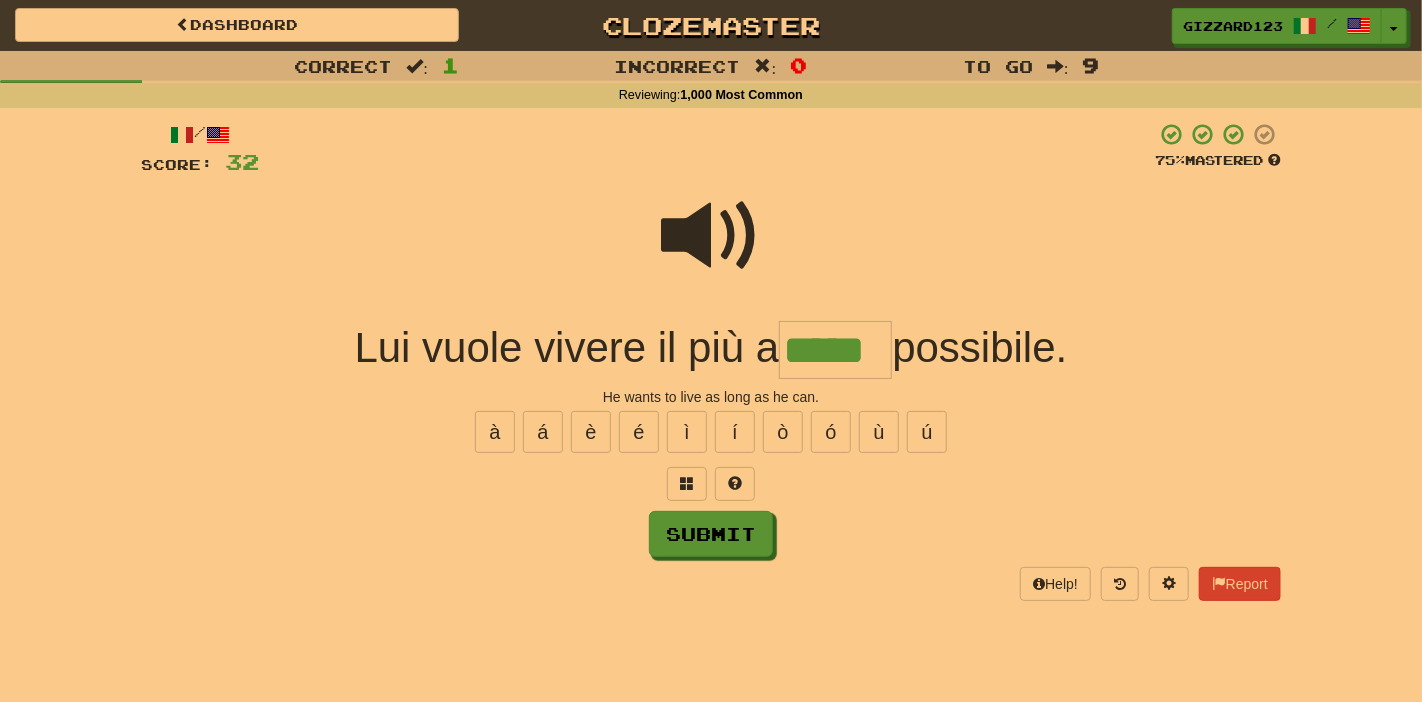 type on "*****" 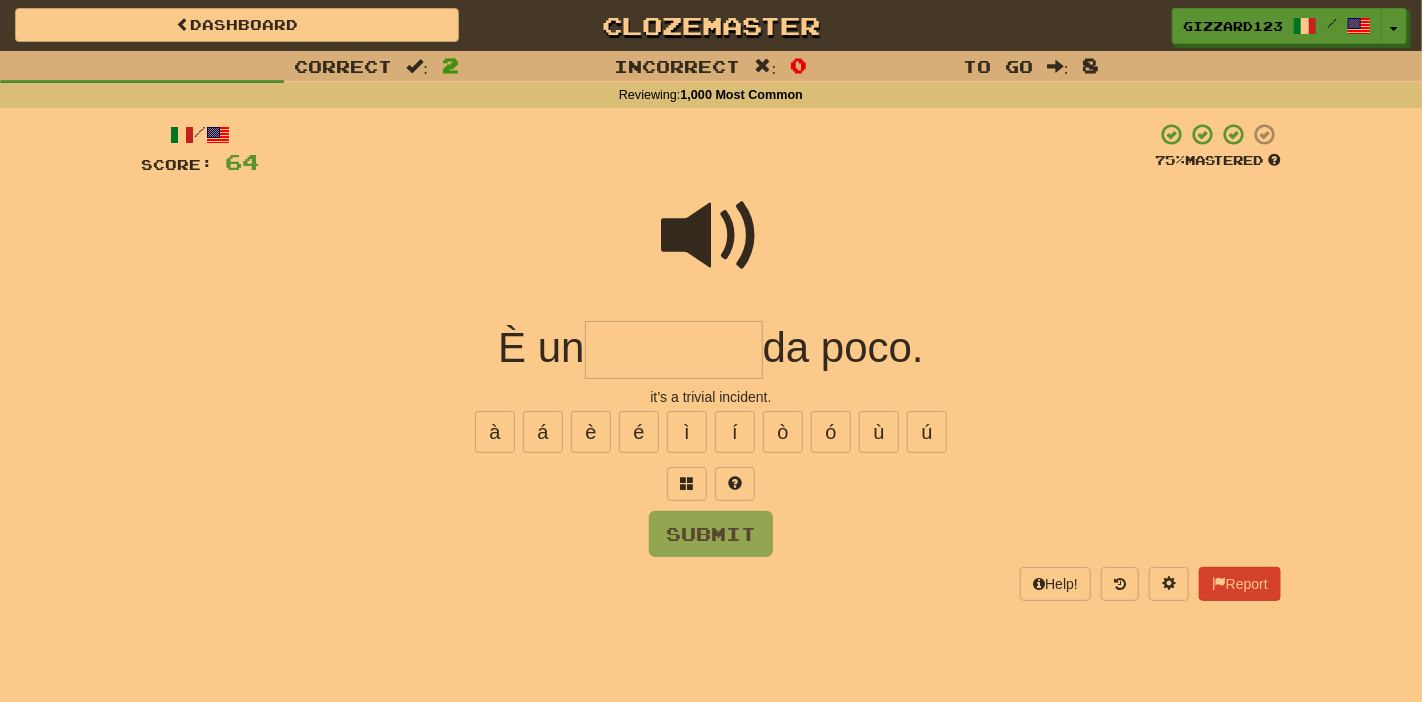 type on "*" 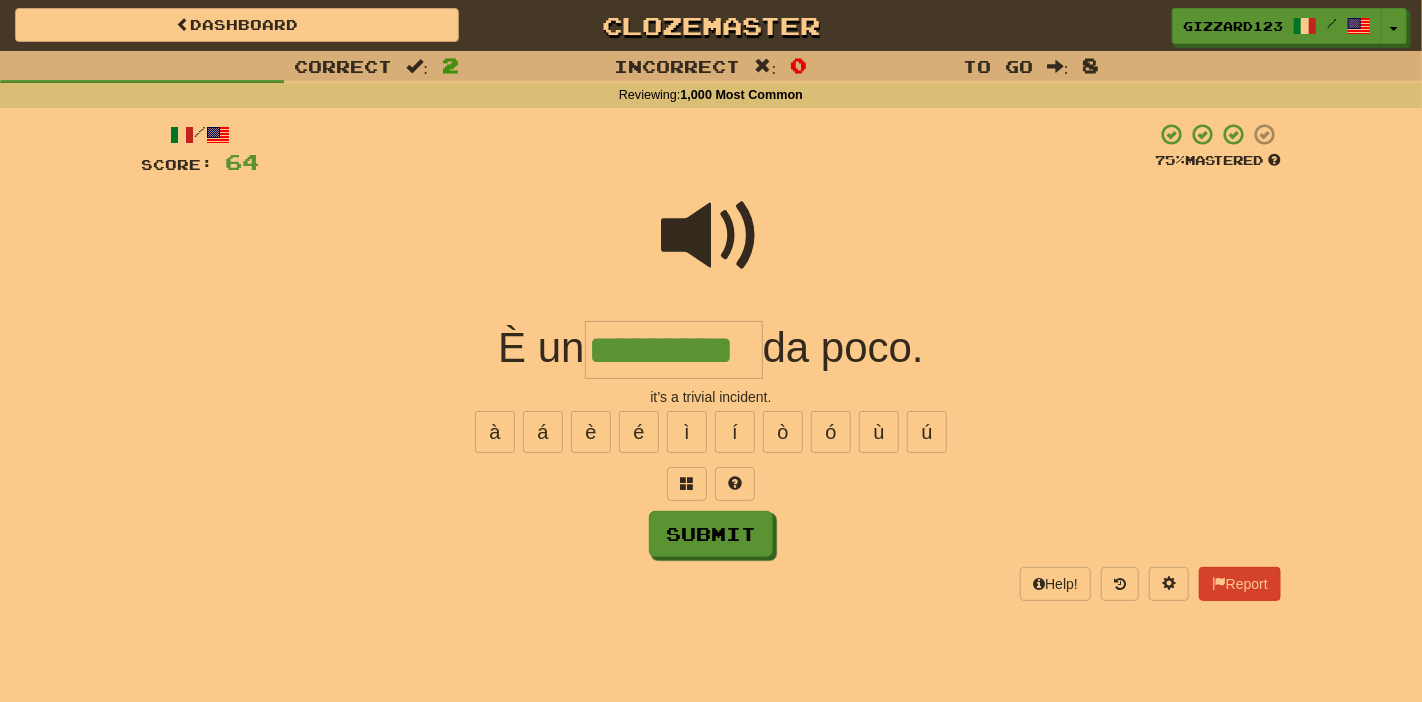 type on "*********" 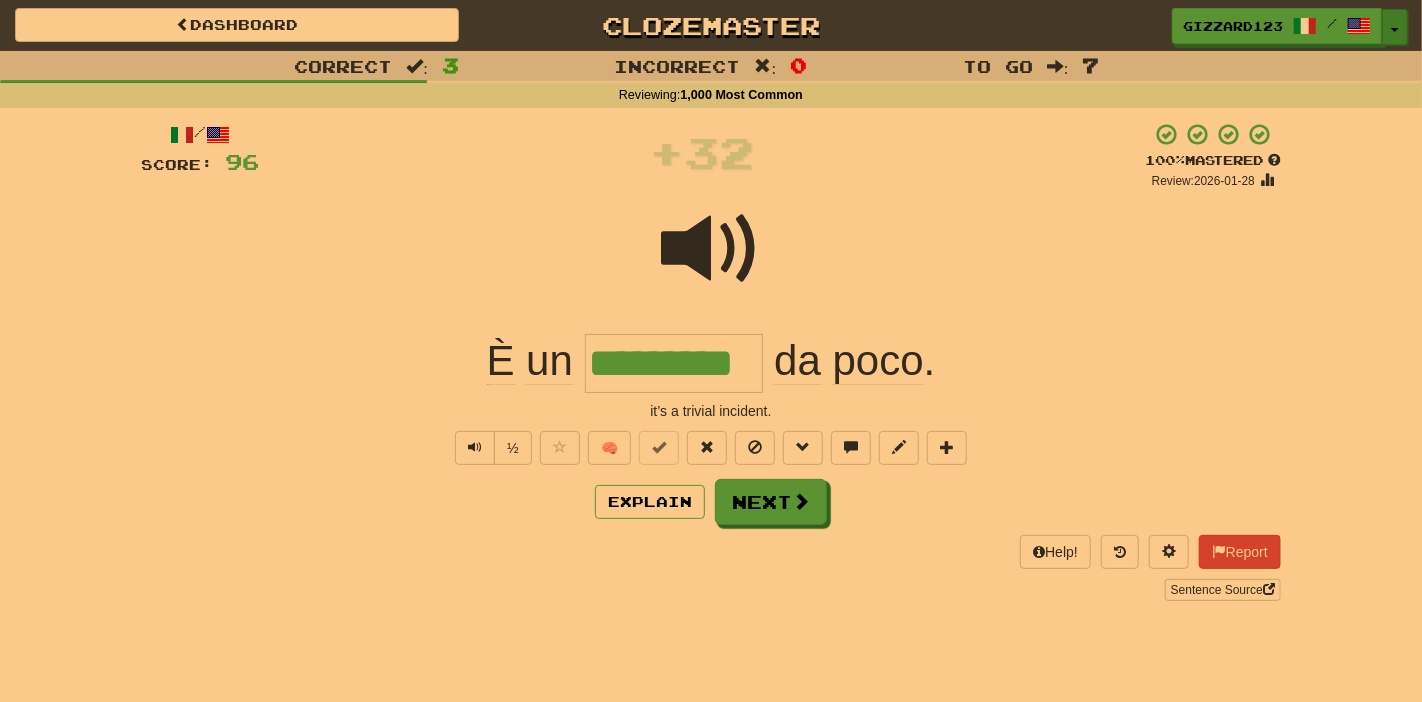 click on "Toggle Dropdown" at bounding box center [1395, 27] 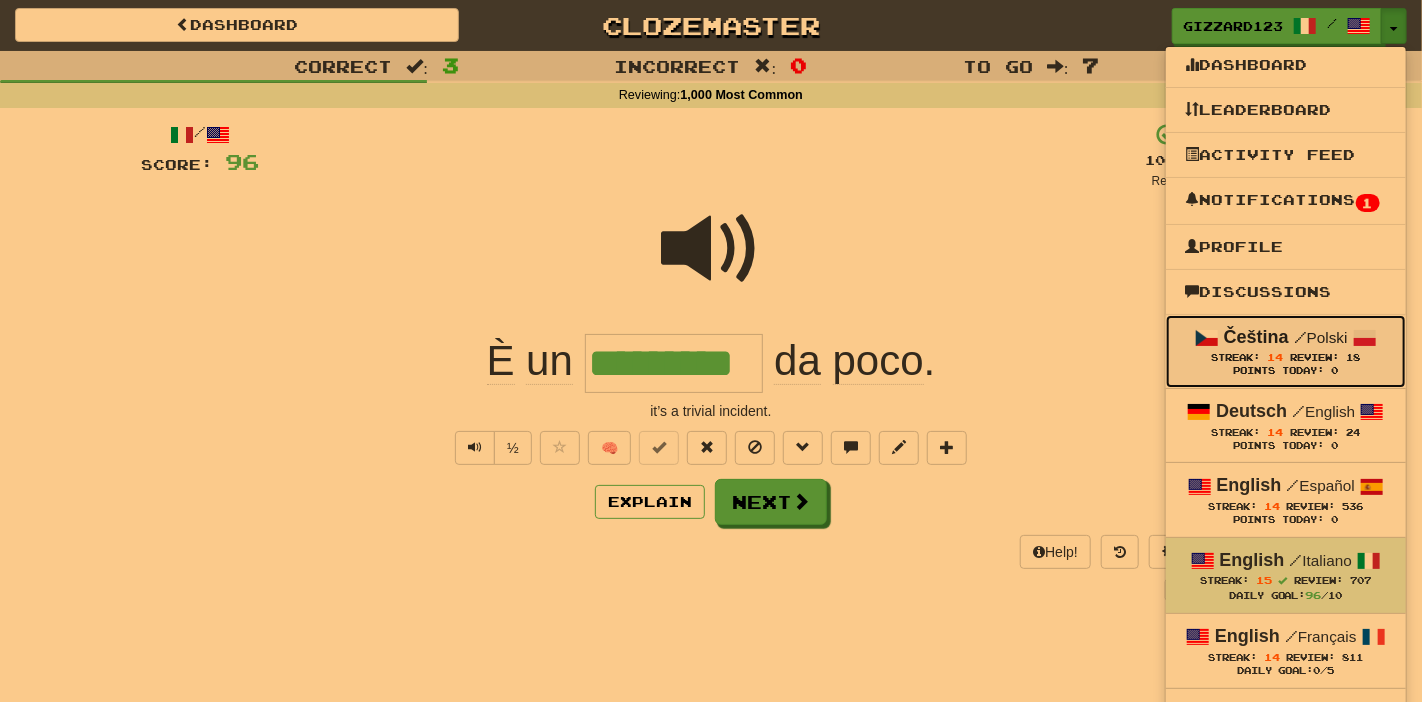 click on "Čeština
/
Polski" at bounding box center [1286, 338] 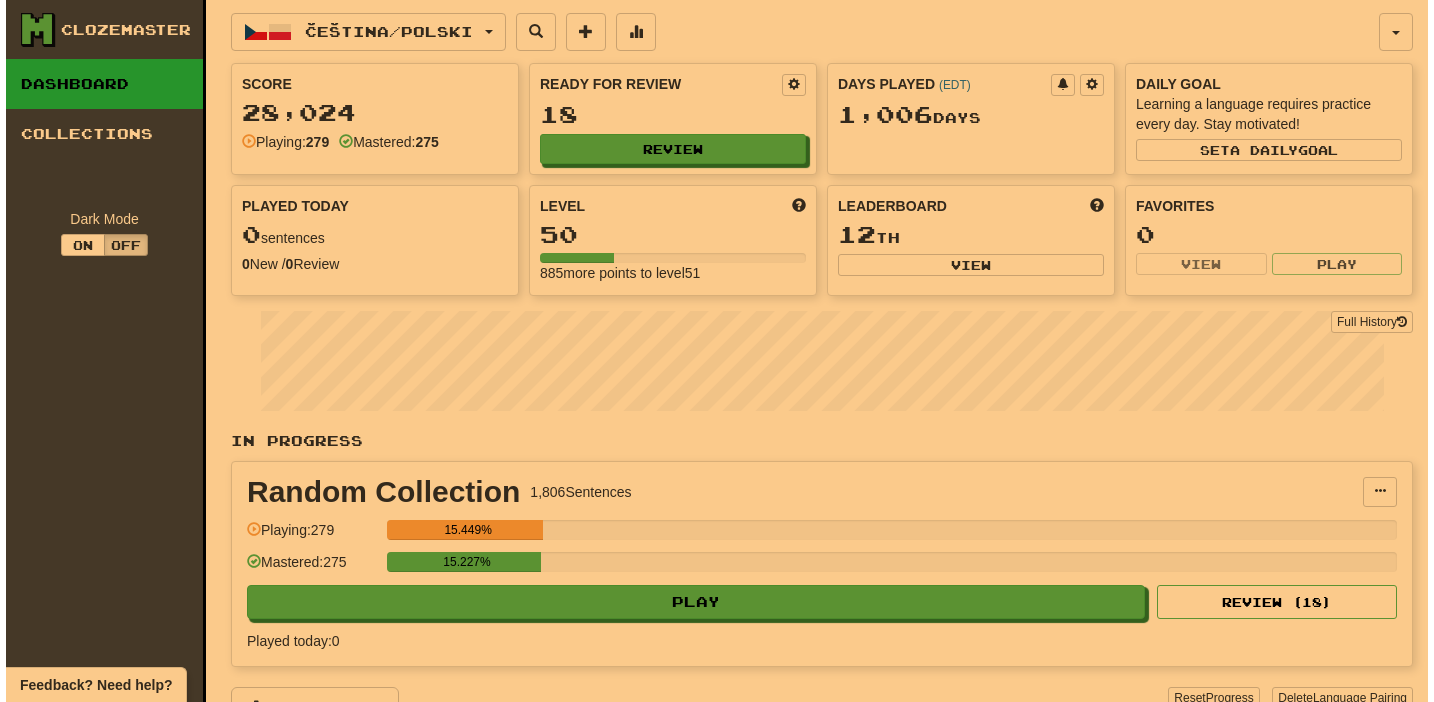 scroll, scrollTop: 0, scrollLeft: 0, axis: both 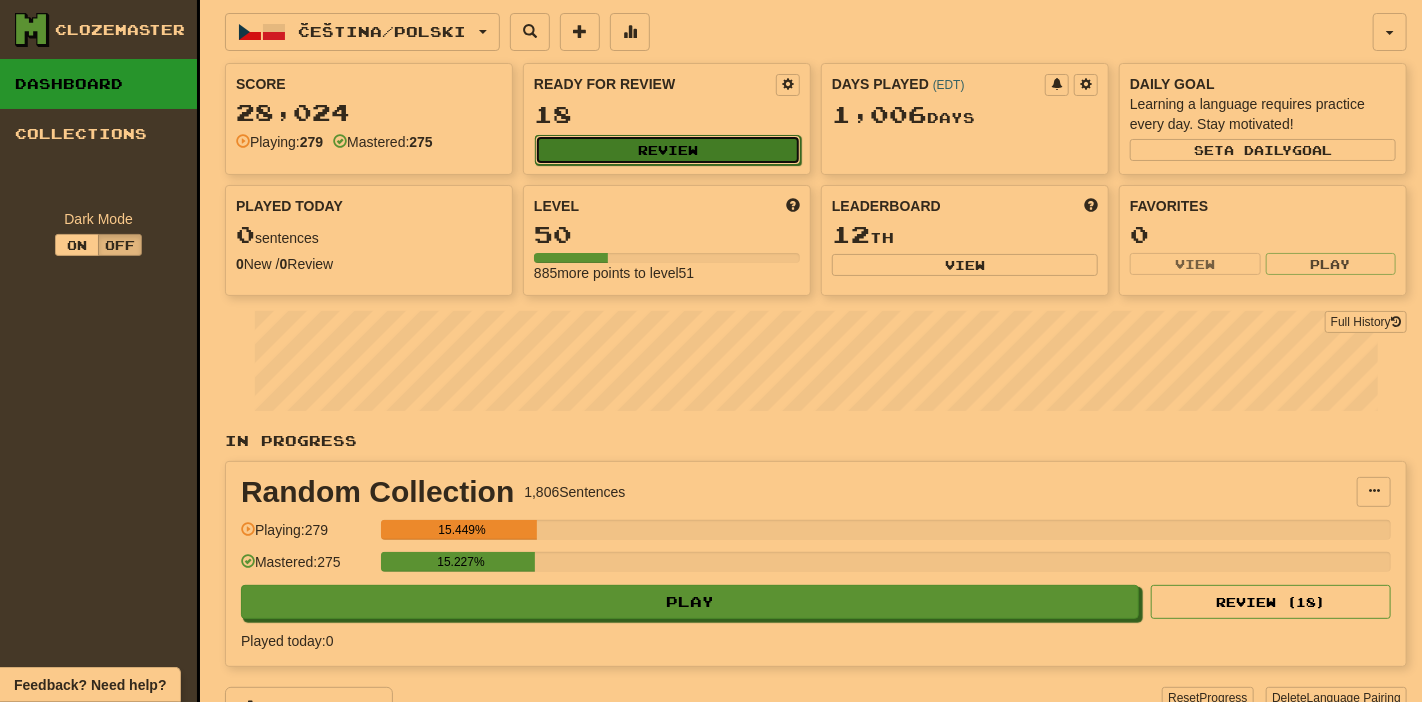 click on "Review" at bounding box center [668, 150] 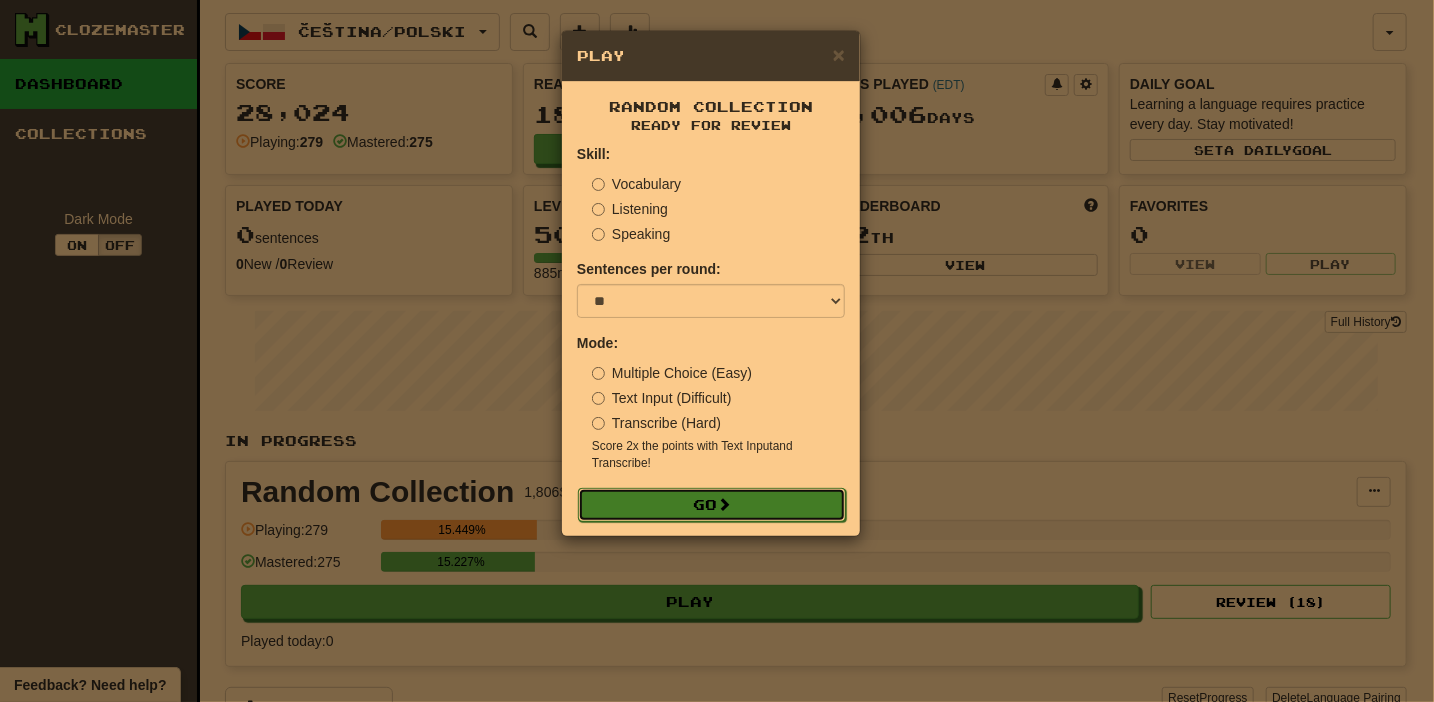 click on "Go" at bounding box center [712, 505] 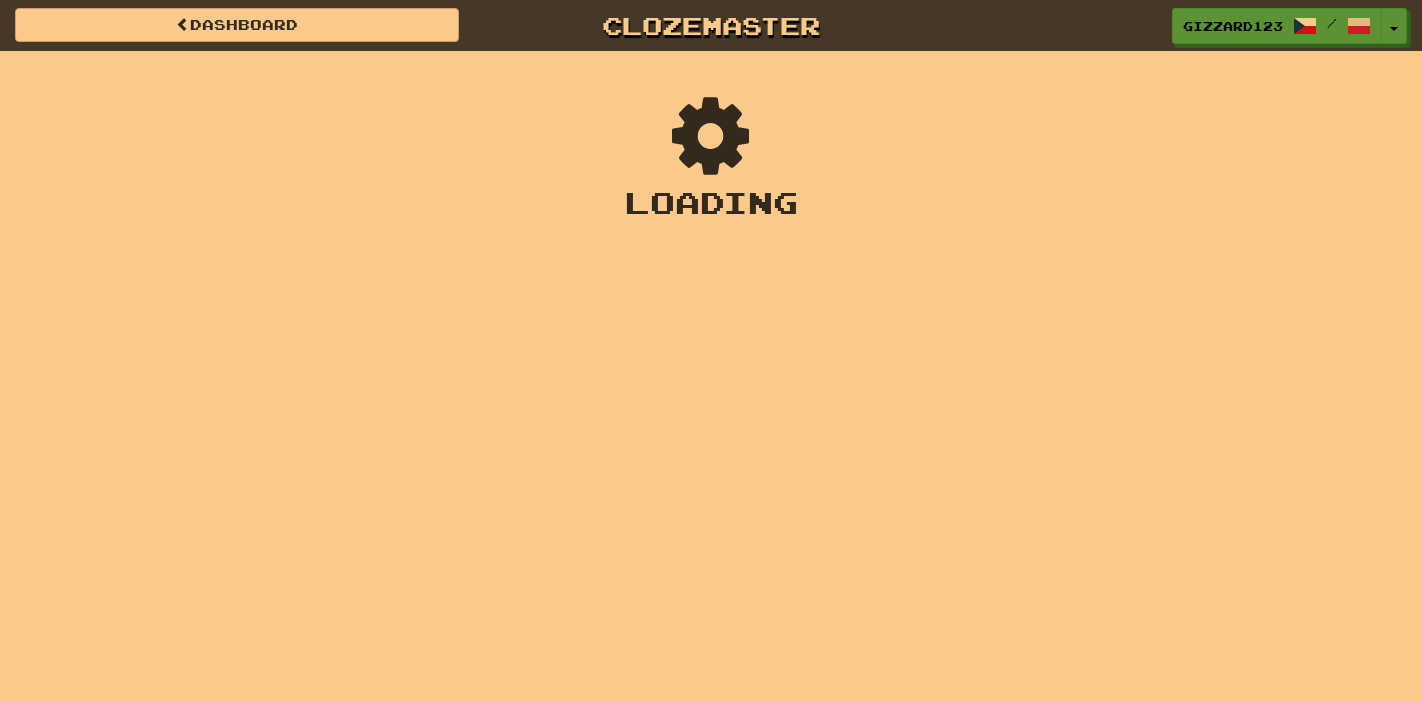 scroll, scrollTop: 0, scrollLeft: 0, axis: both 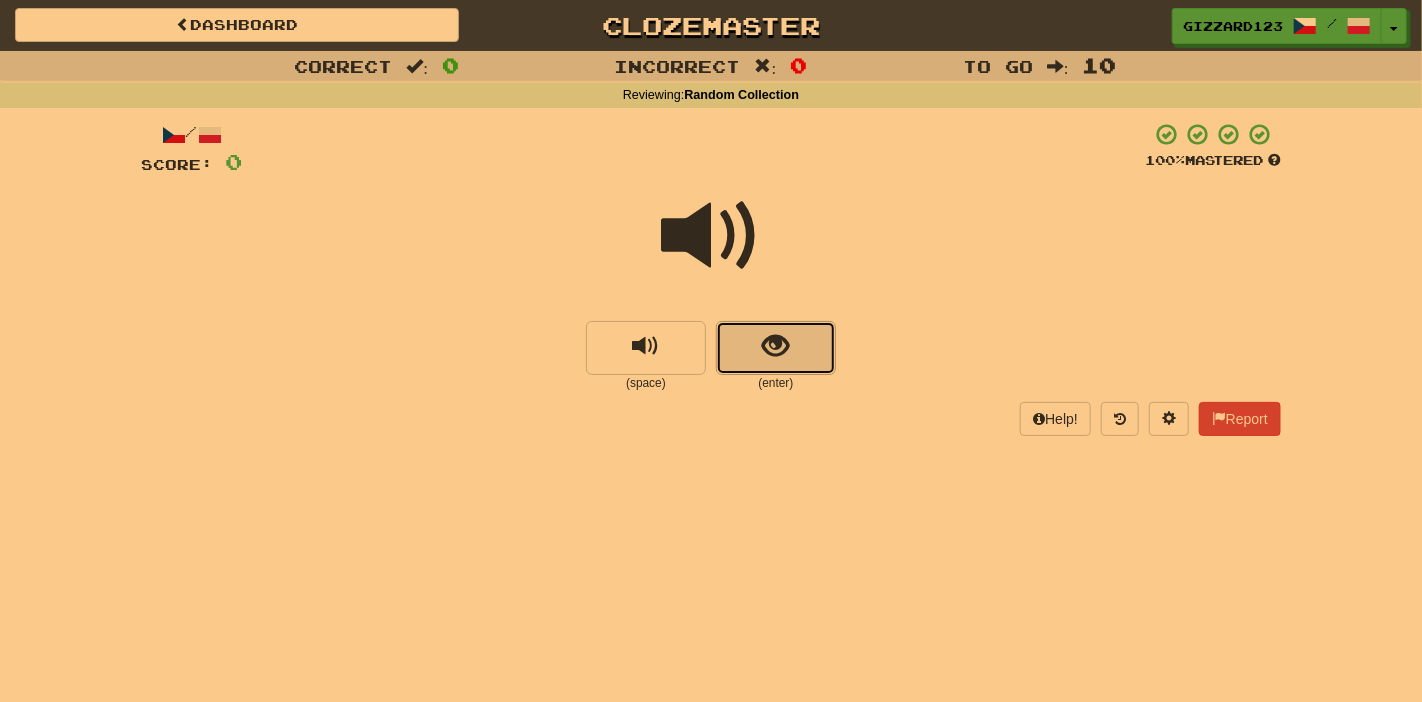 click at bounding box center [776, 346] 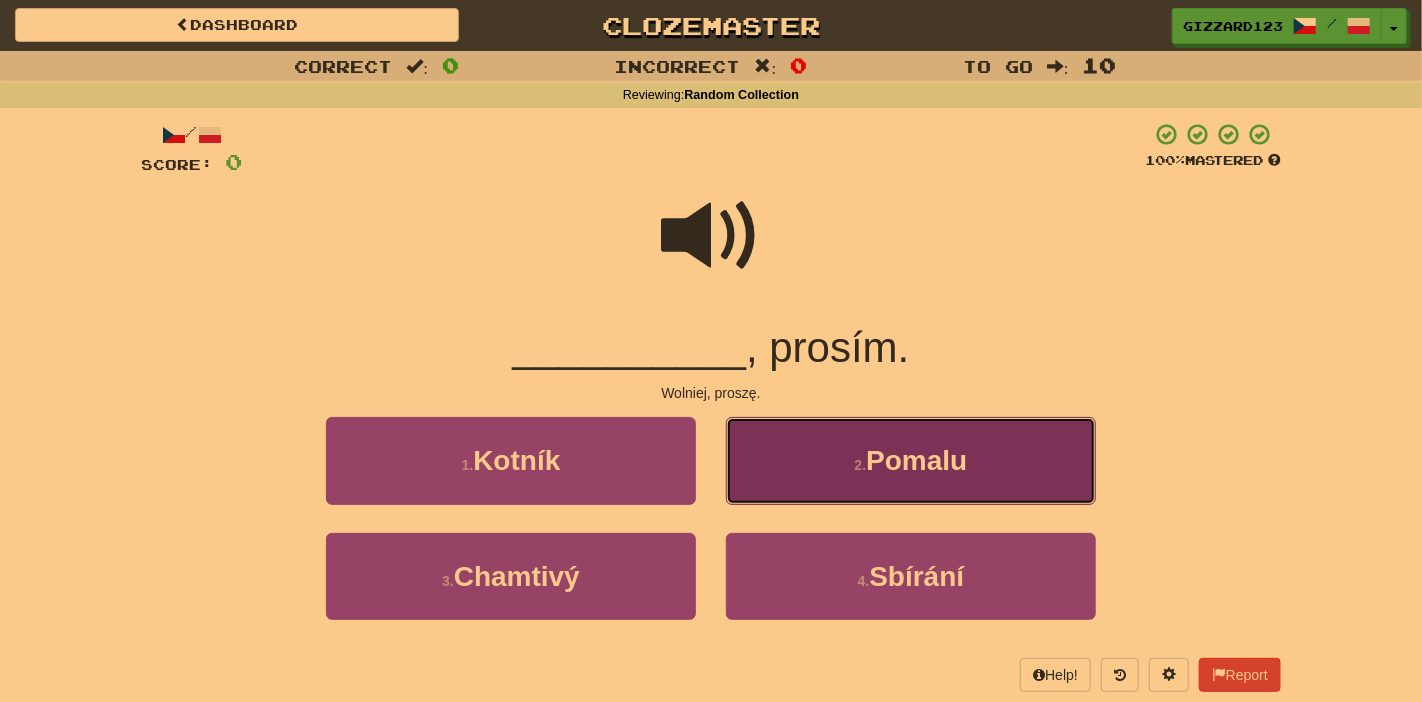 click on "Pomalu" at bounding box center (916, 460) 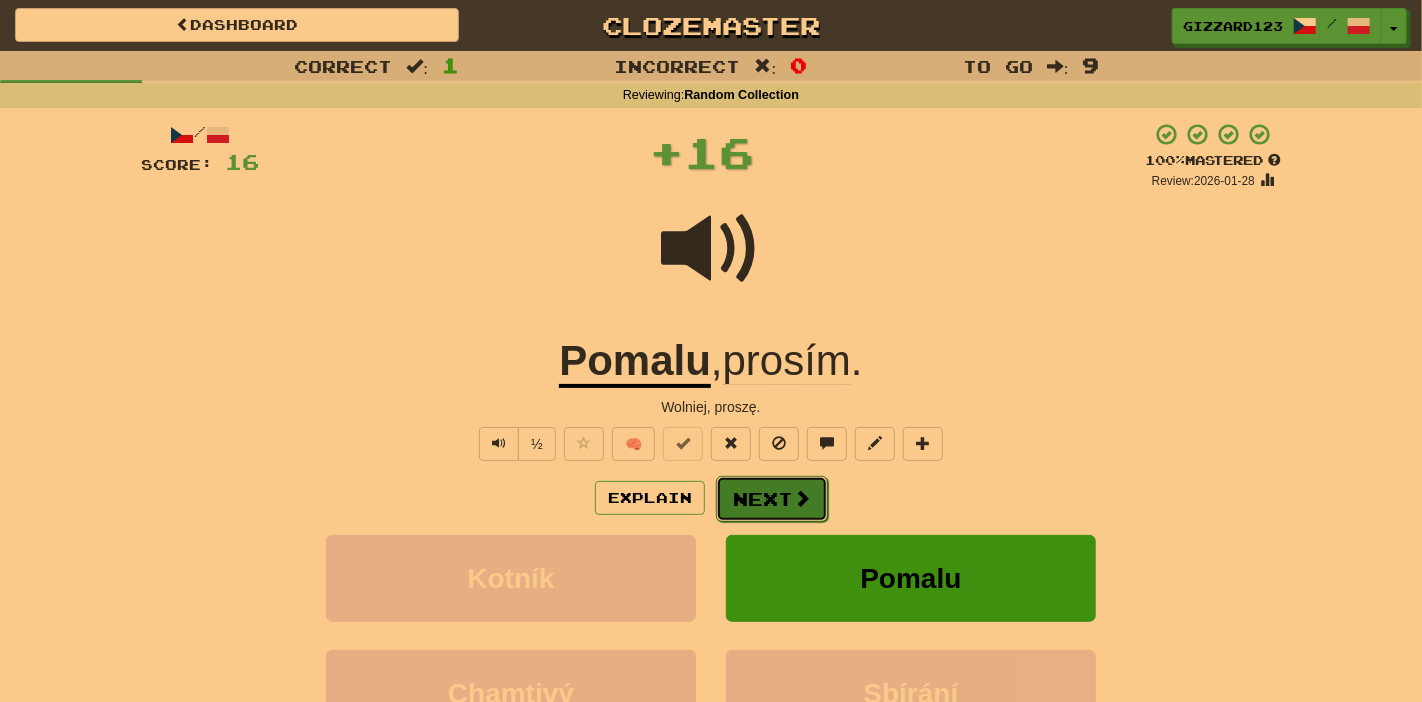 click on "Next" at bounding box center [772, 499] 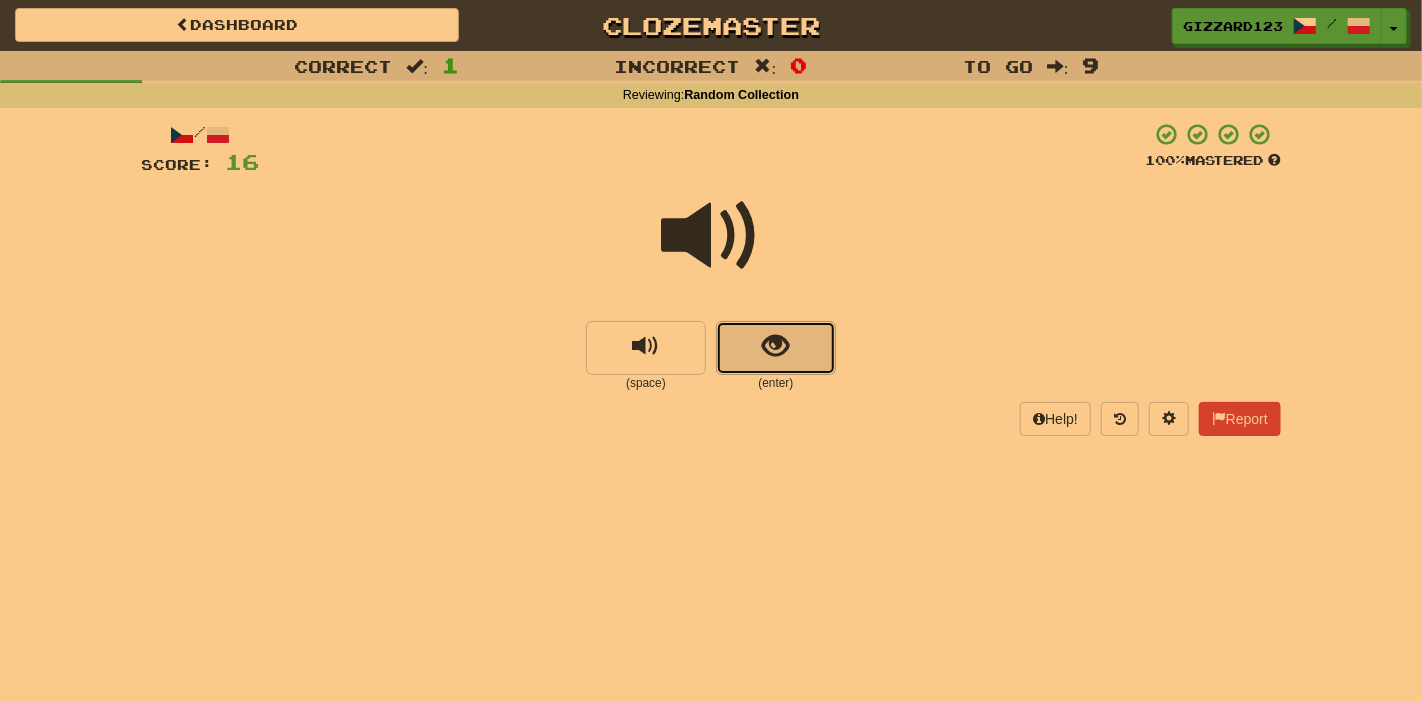 click at bounding box center [776, 346] 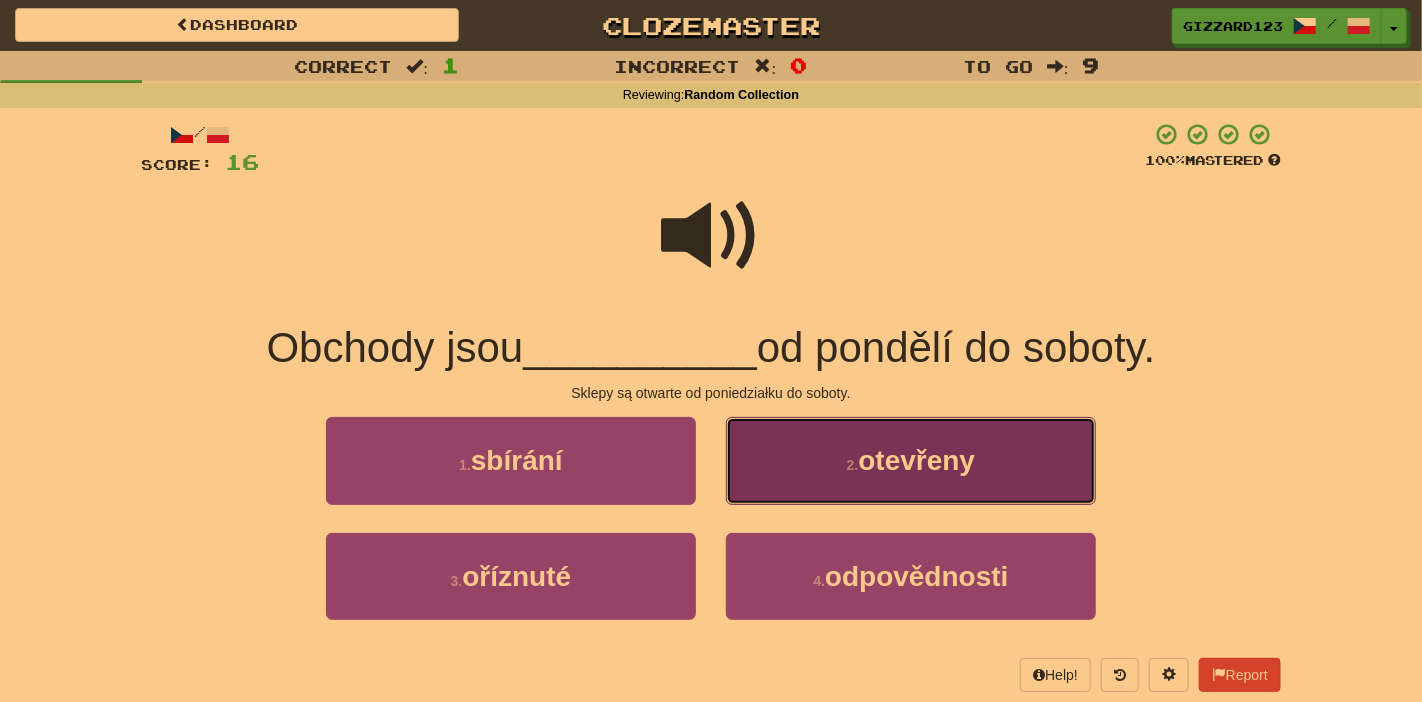 click on "2 .  otevřeny" at bounding box center [911, 460] 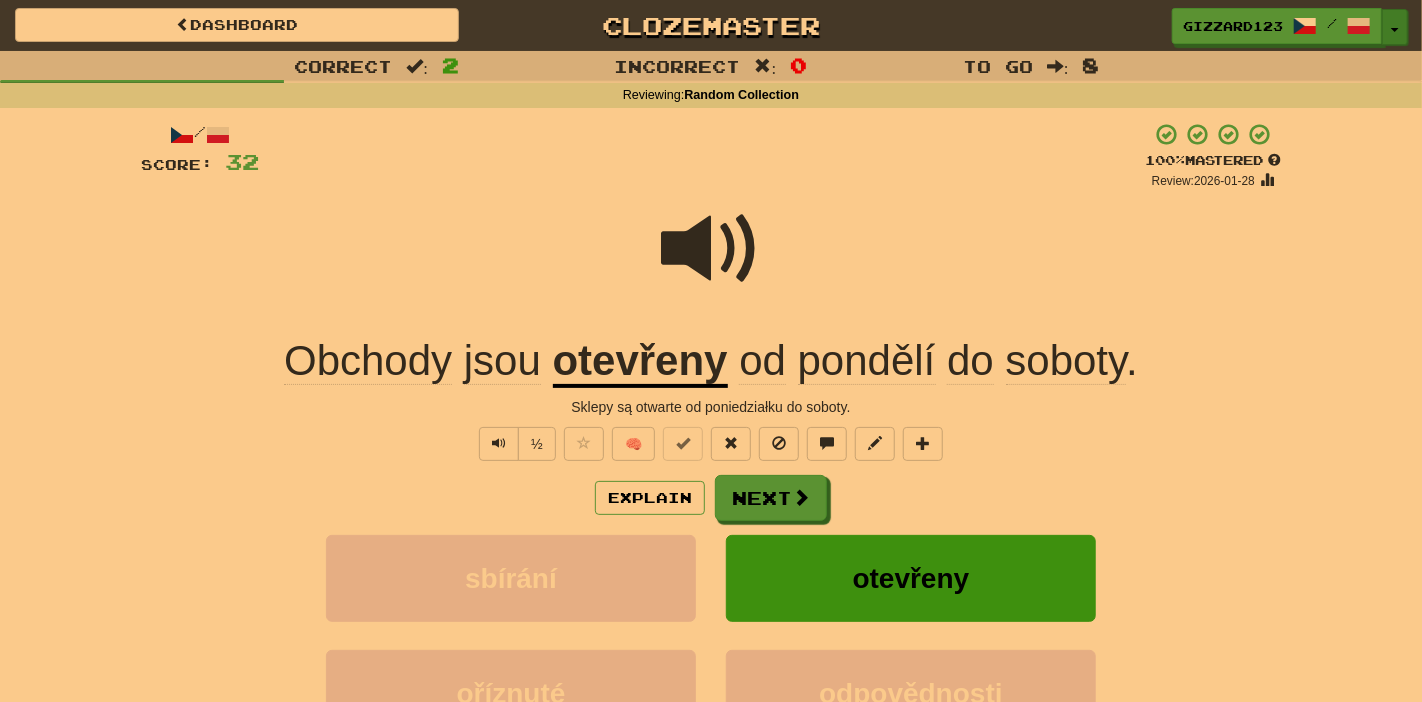 click at bounding box center [1395, 30] 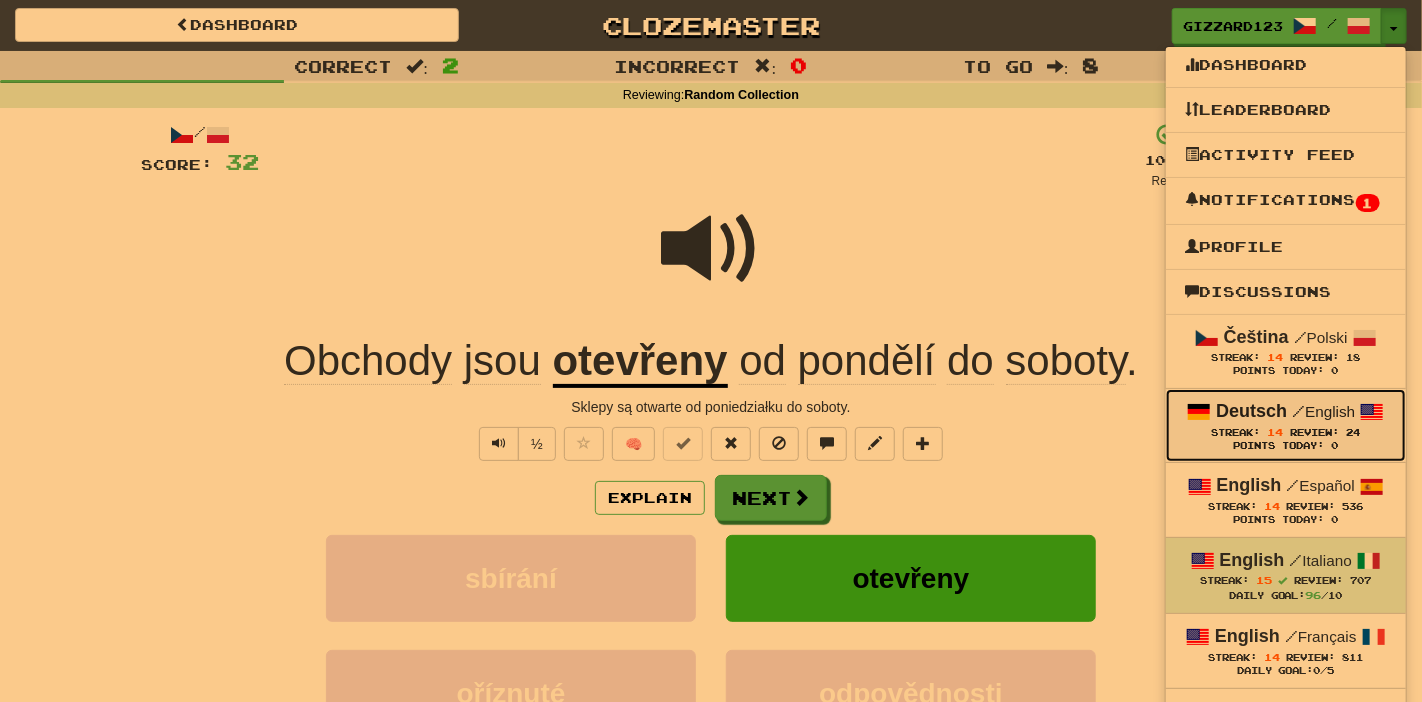 click on "Streak:" at bounding box center (1235, 432) 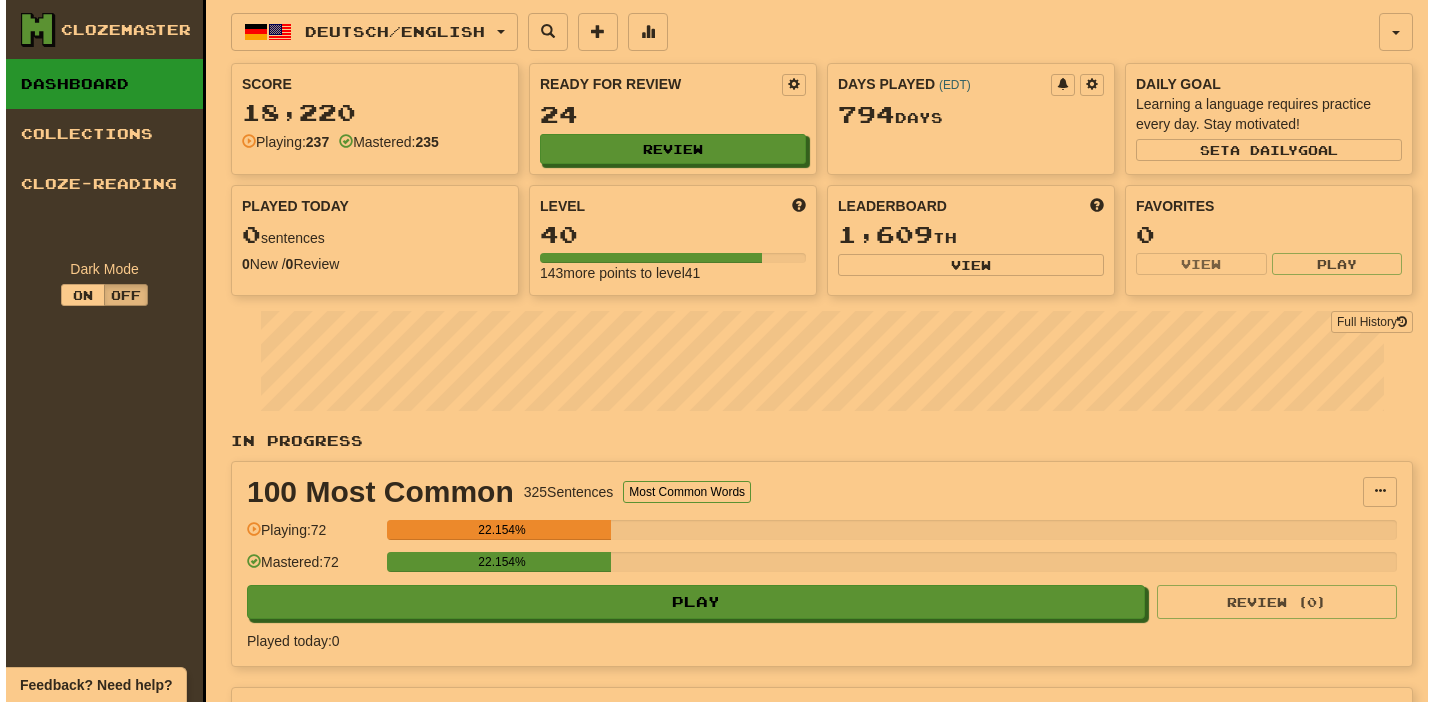 scroll, scrollTop: 0, scrollLeft: 0, axis: both 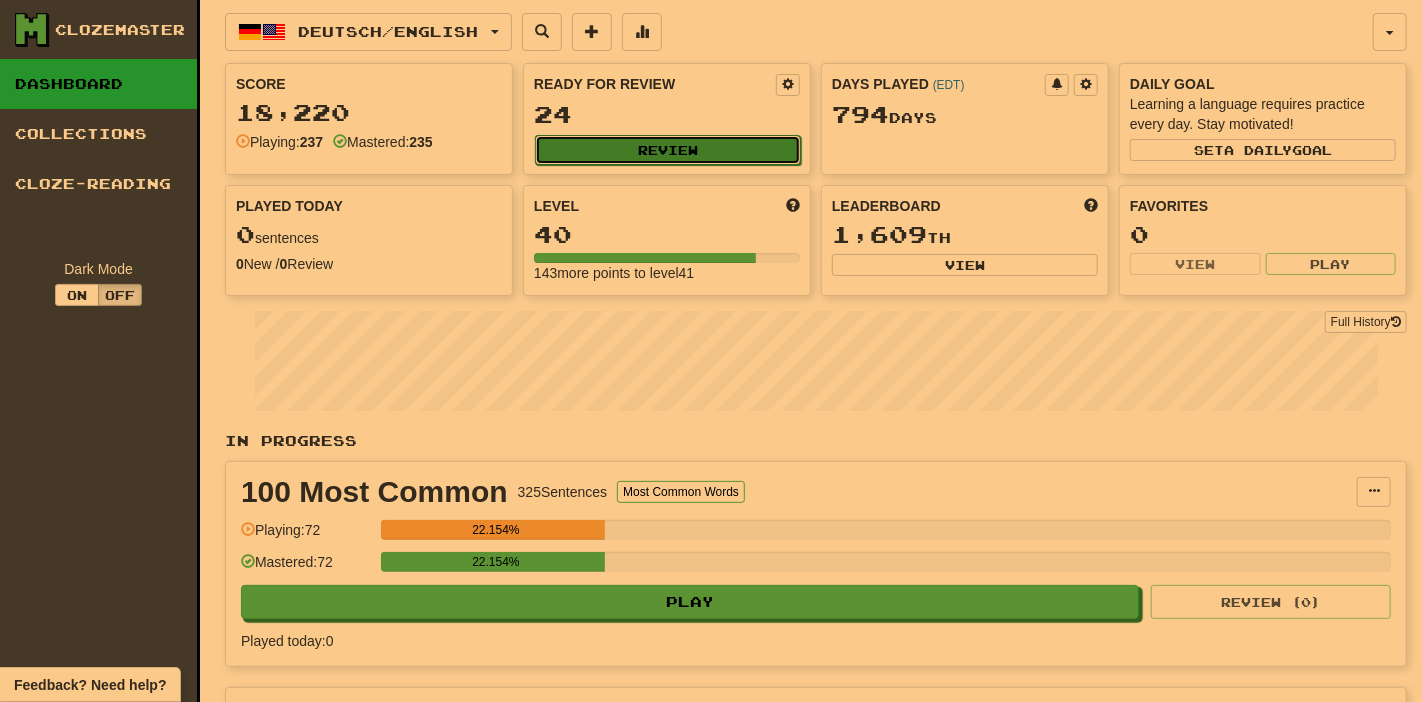 click on "Review" at bounding box center (668, 150) 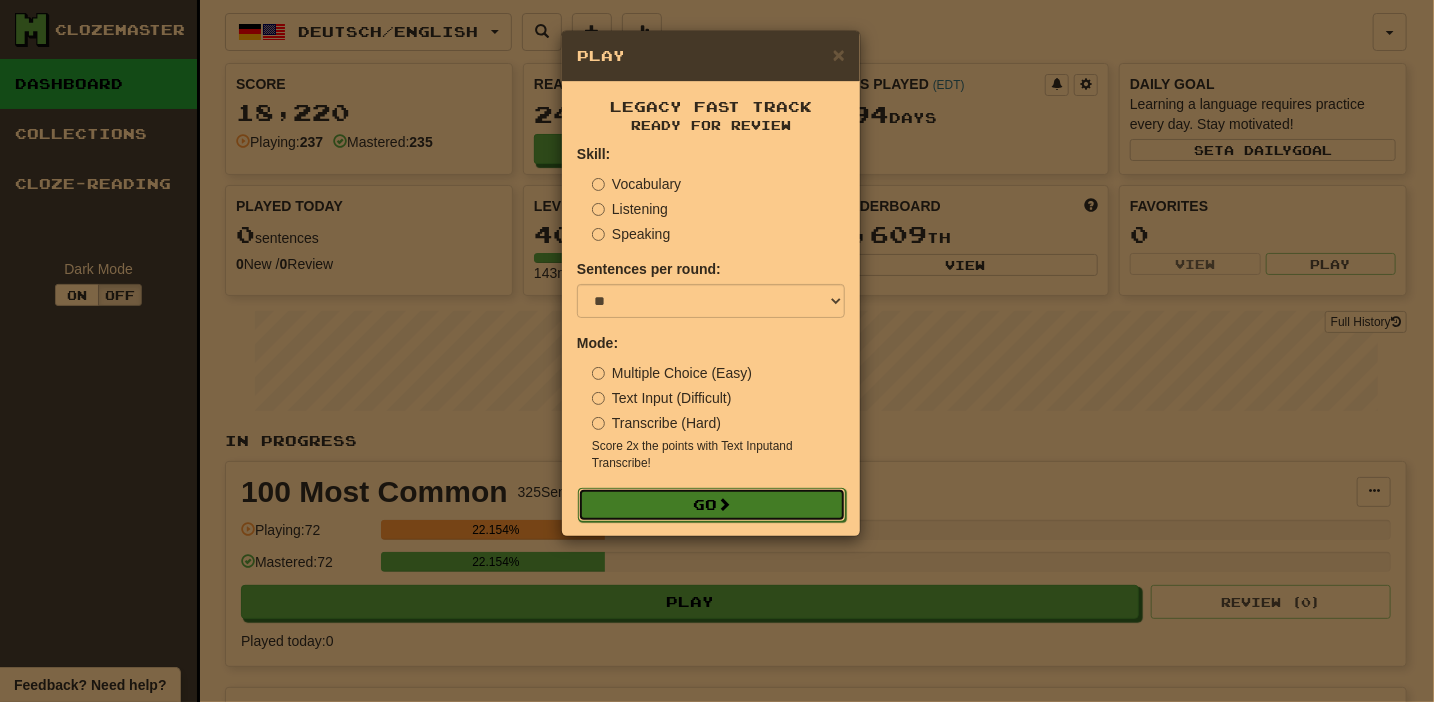 click on "Go" at bounding box center (712, 505) 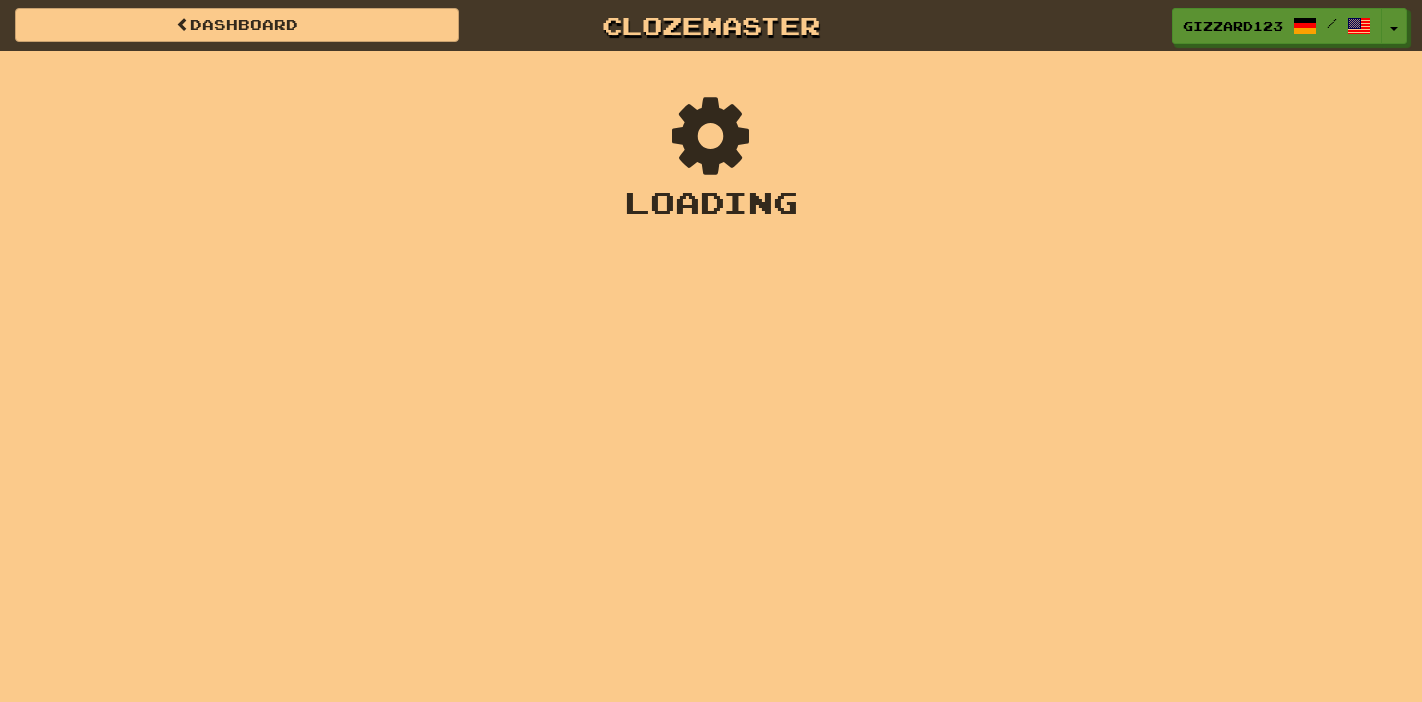 scroll, scrollTop: 0, scrollLeft: 0, axis: both 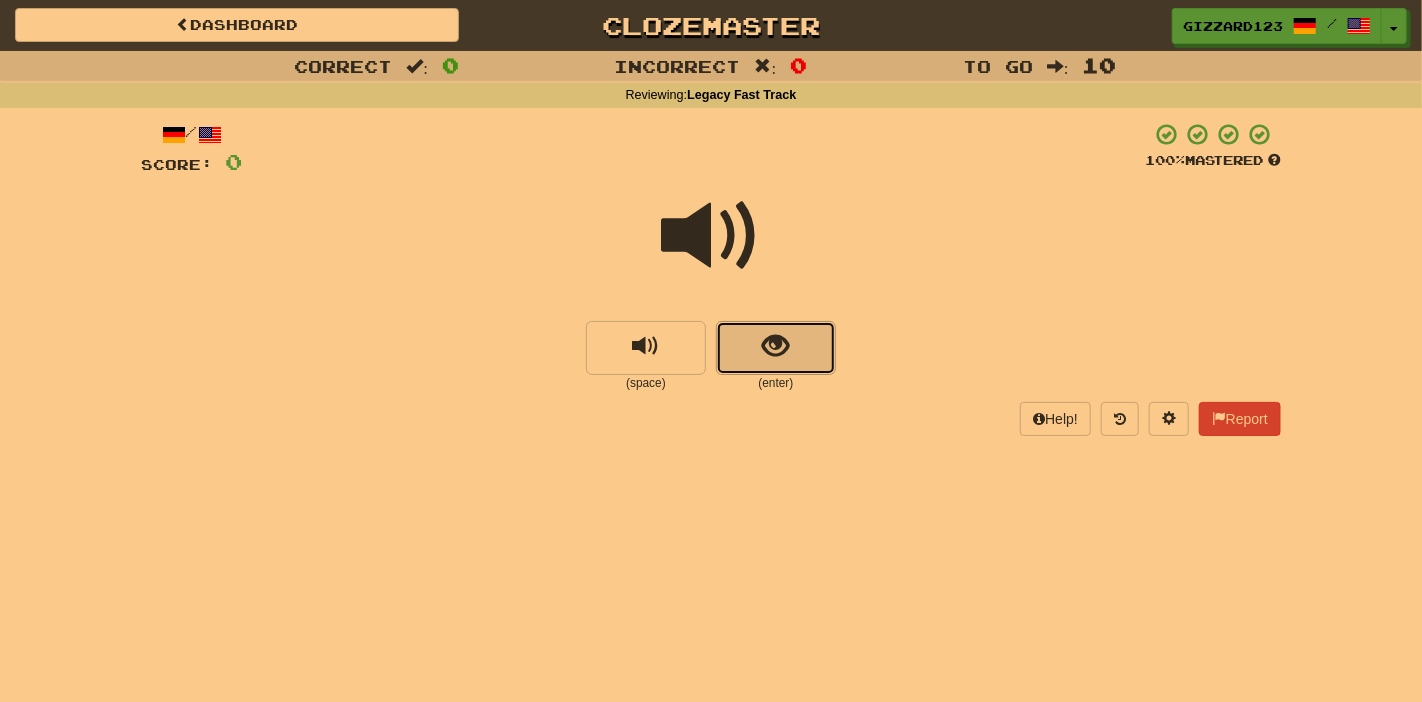 click at bounding box center [776, 348] 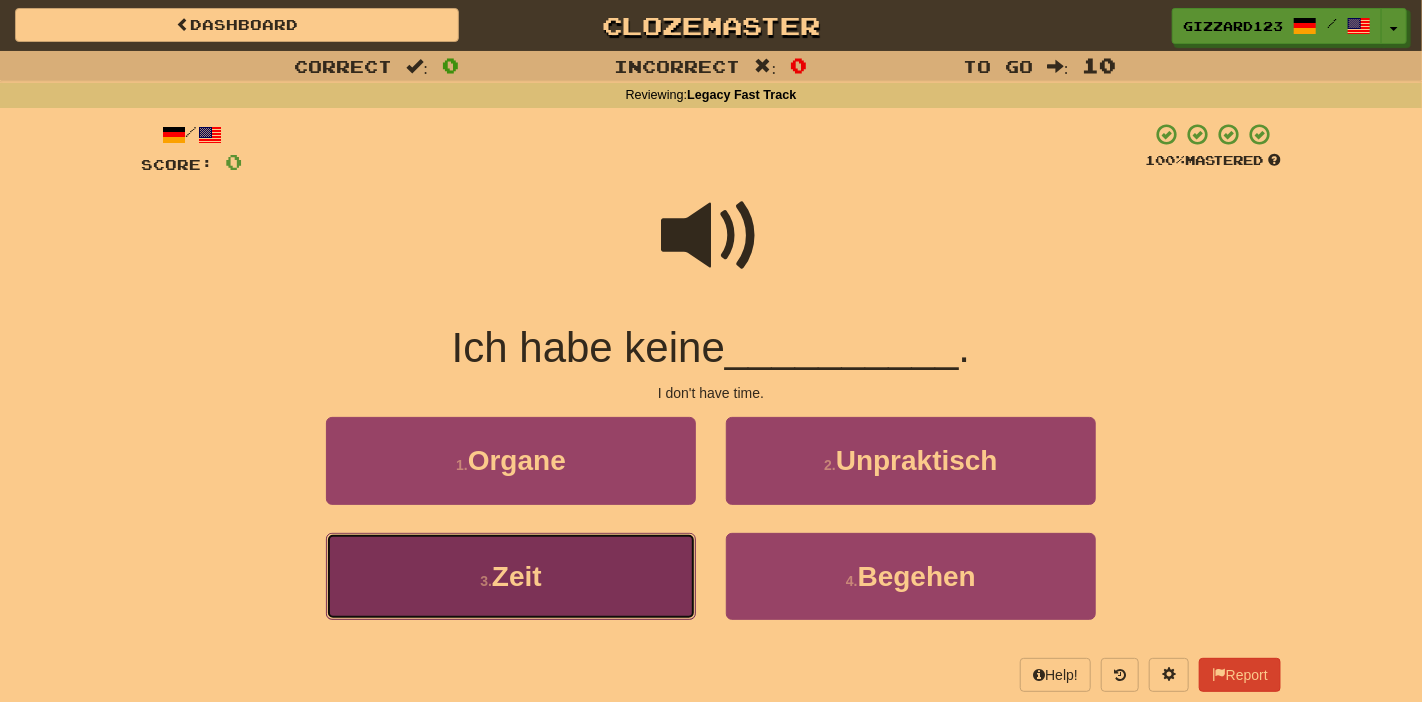 click on "Zeit" at bounding box center (517, 576) 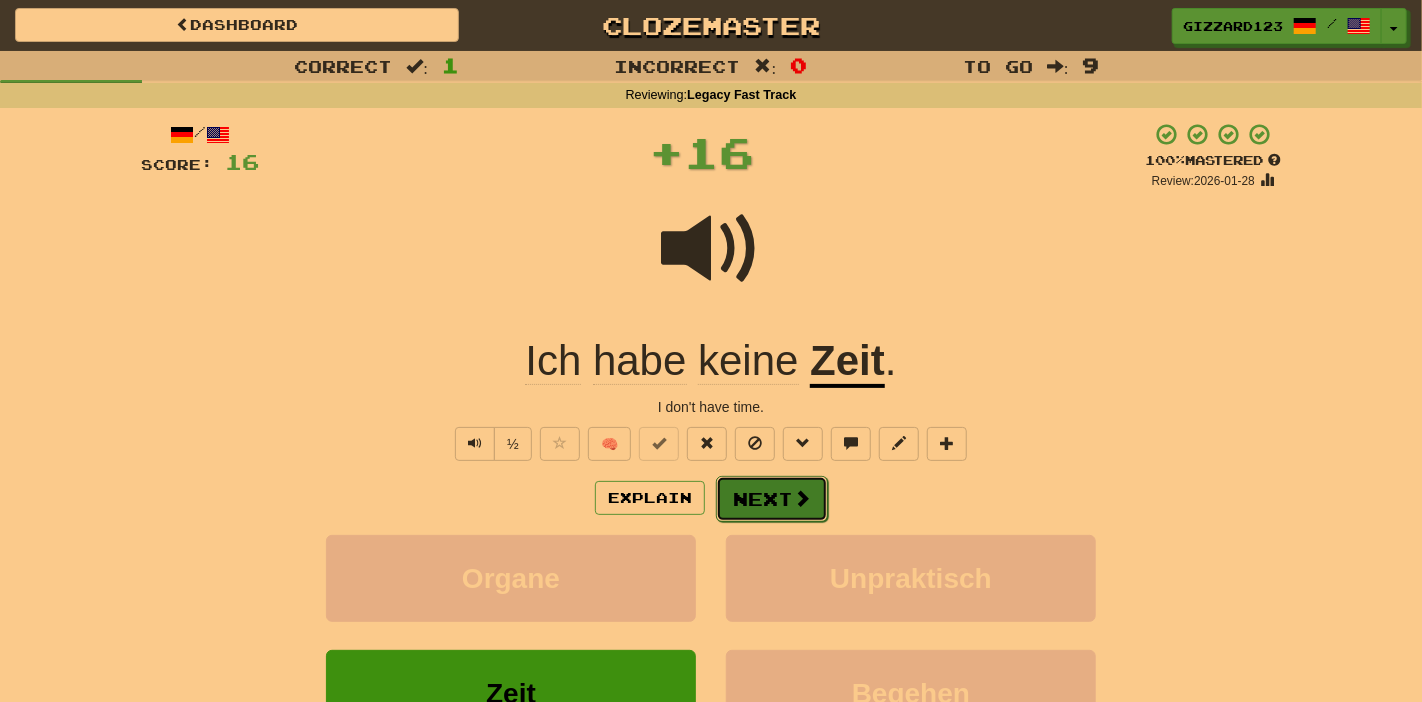click on "Next" at bounding box center [772, 499] 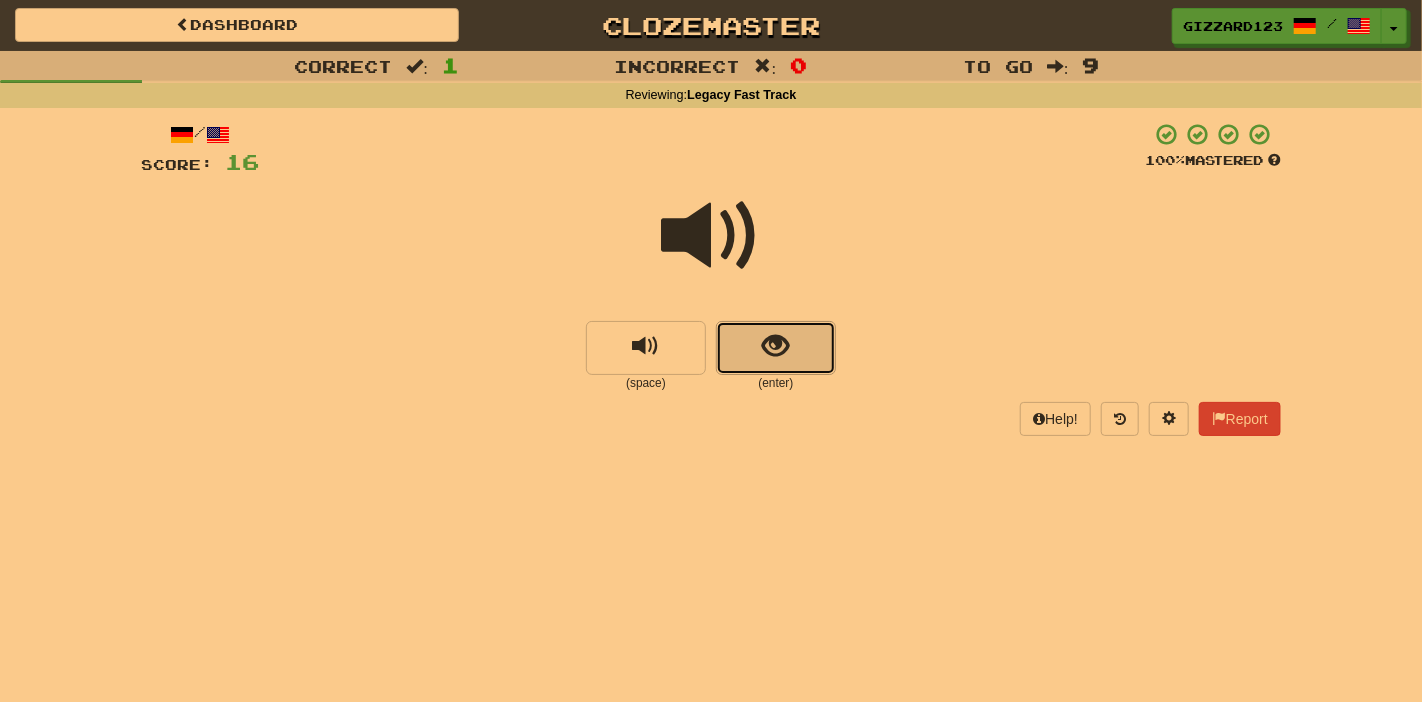 click at bounding box center (776, 346) 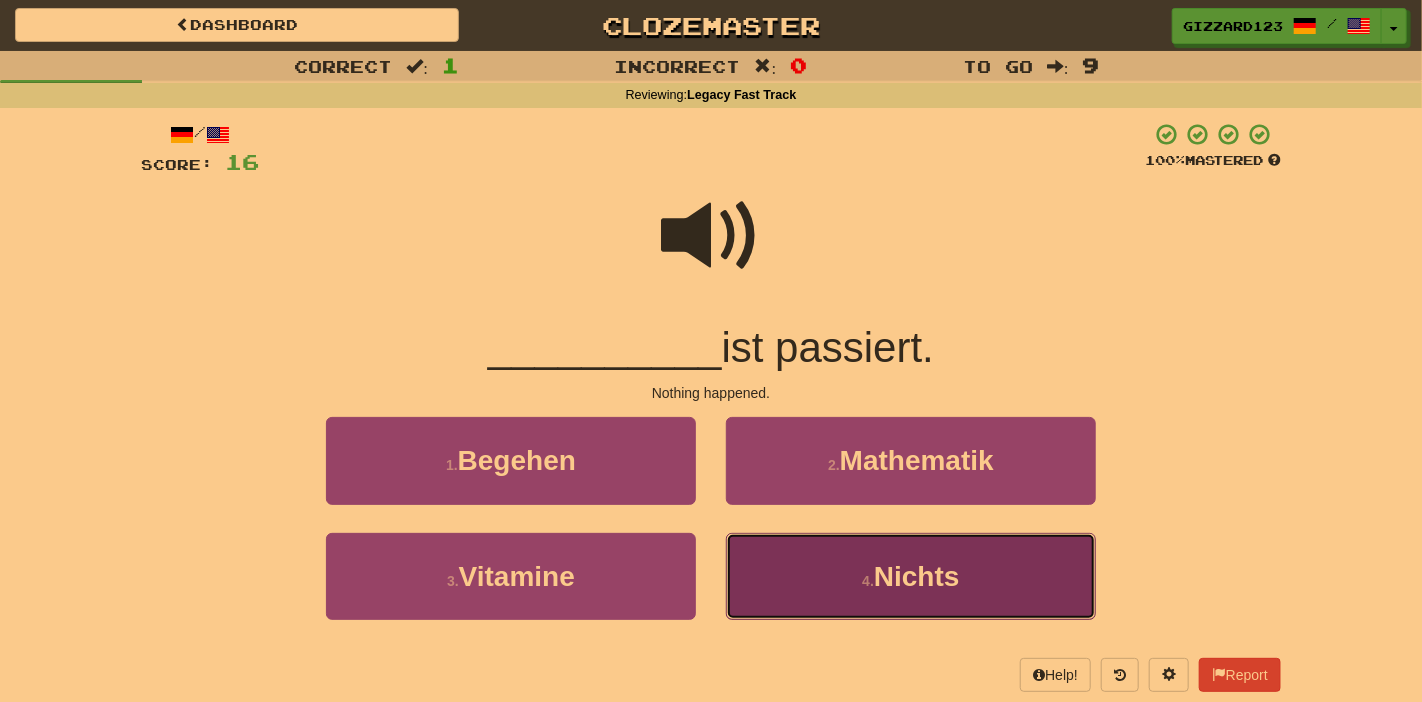 click on "Nichts" at bounding box center (917, 576) 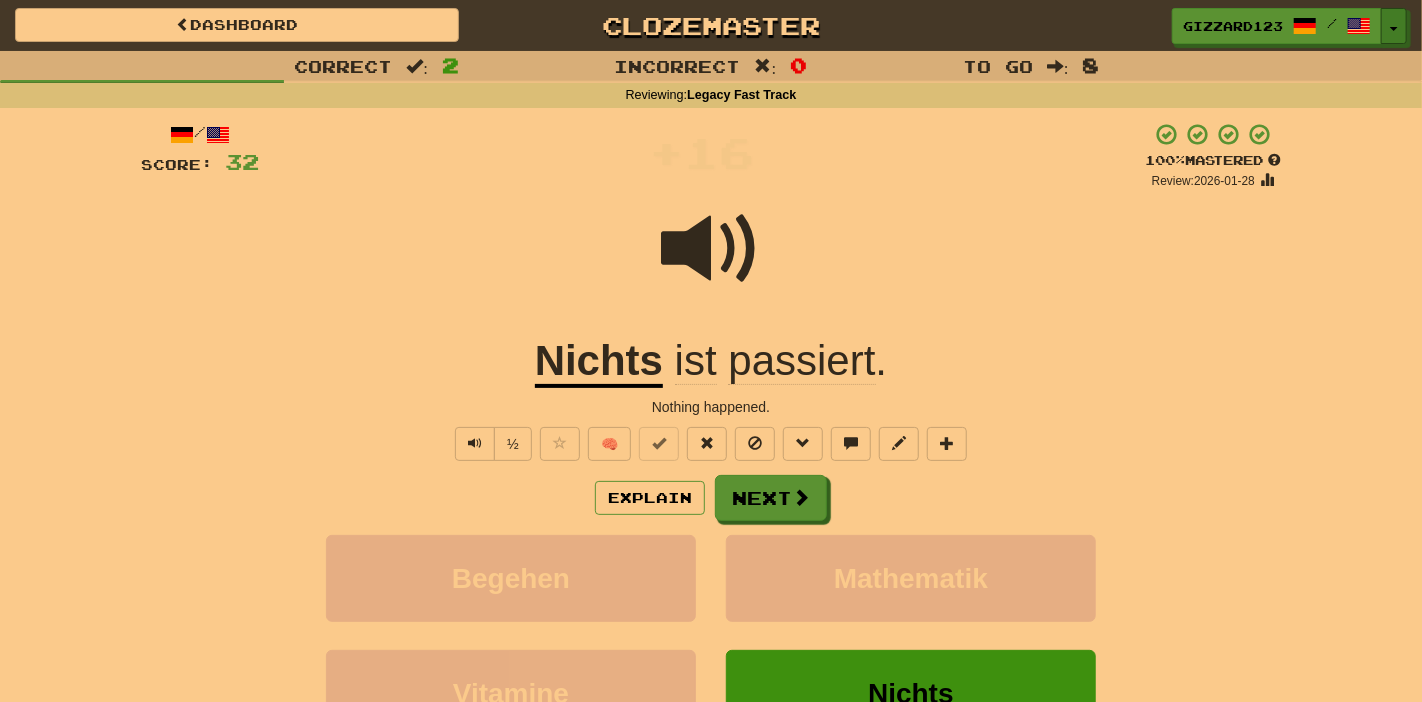 drag, startPoint x: 1393, startPoint y: 27, endPoint x: 1328, endPoint y: 224, distance: 207.44638 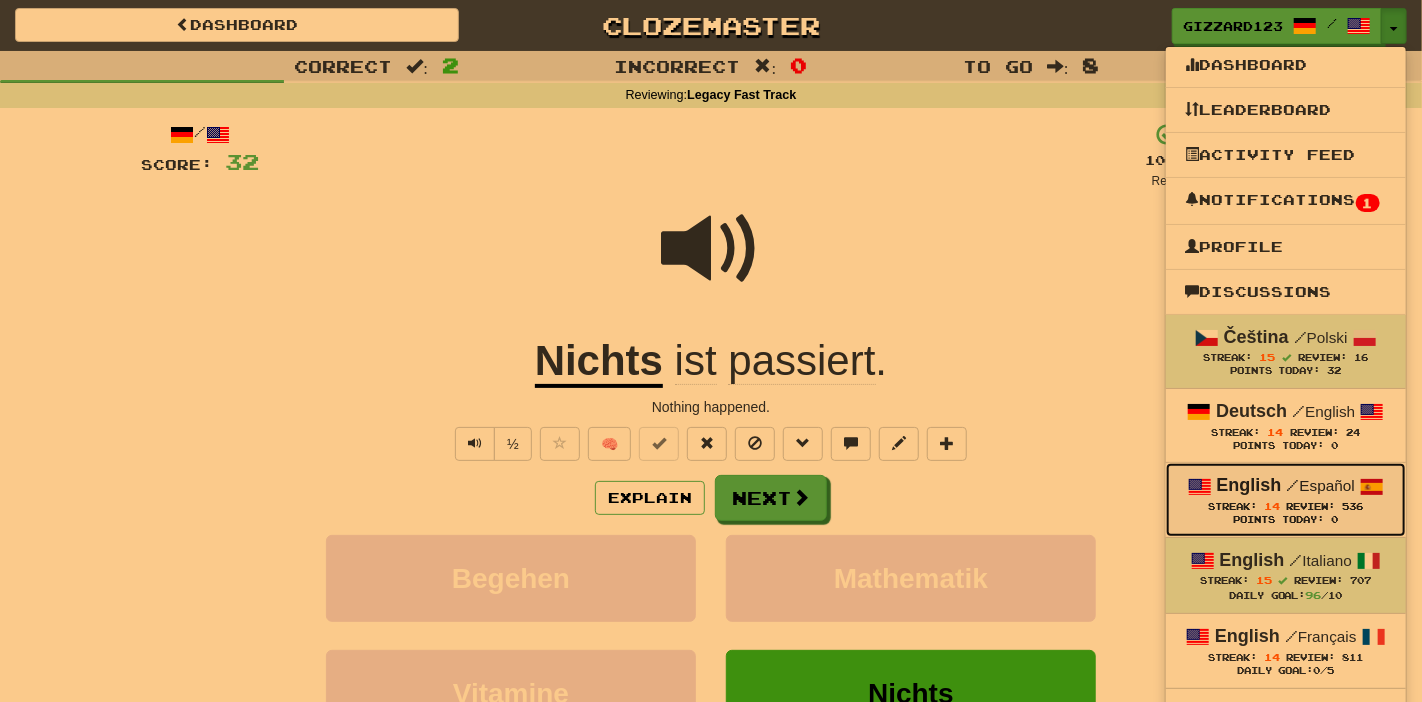click on "Points Today: 0" at bounding box center [1286, 520] 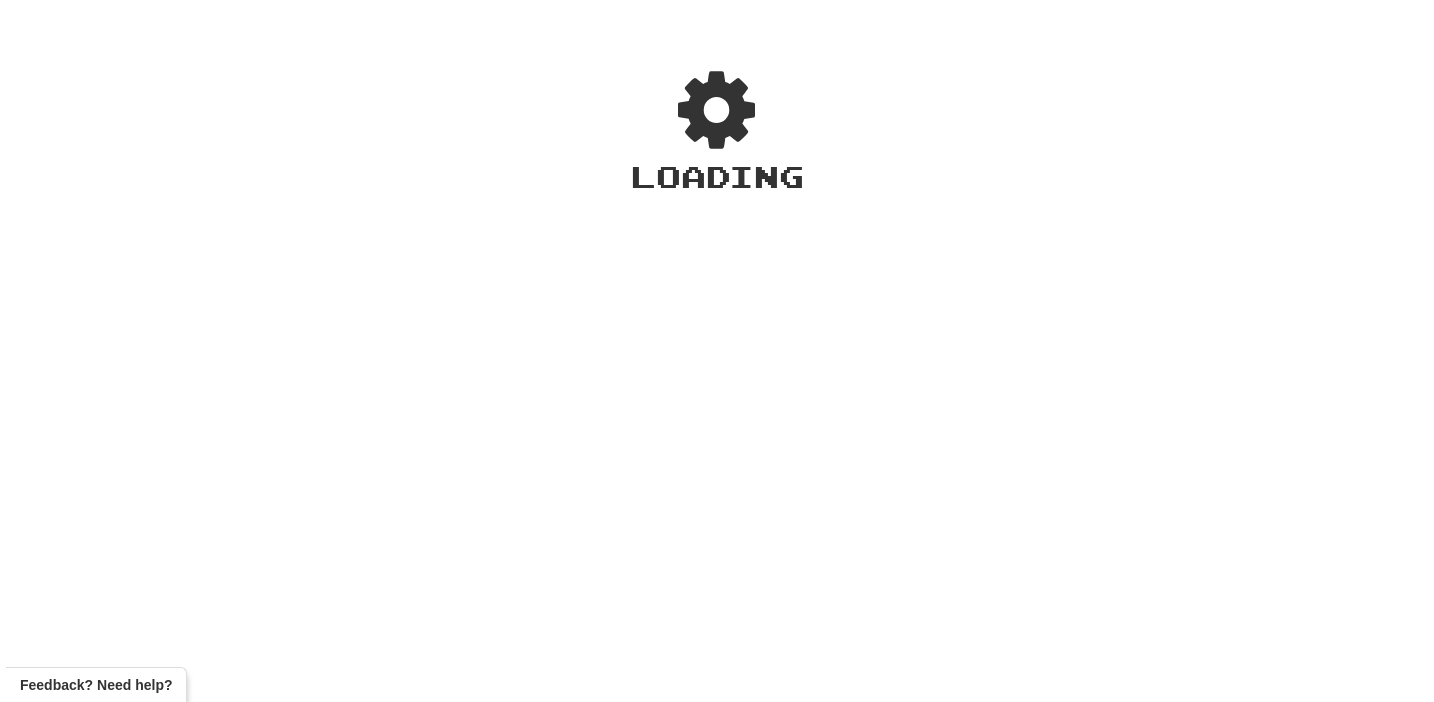 scroll, scrollTop: 0, scrollLeft: 0, axis: both 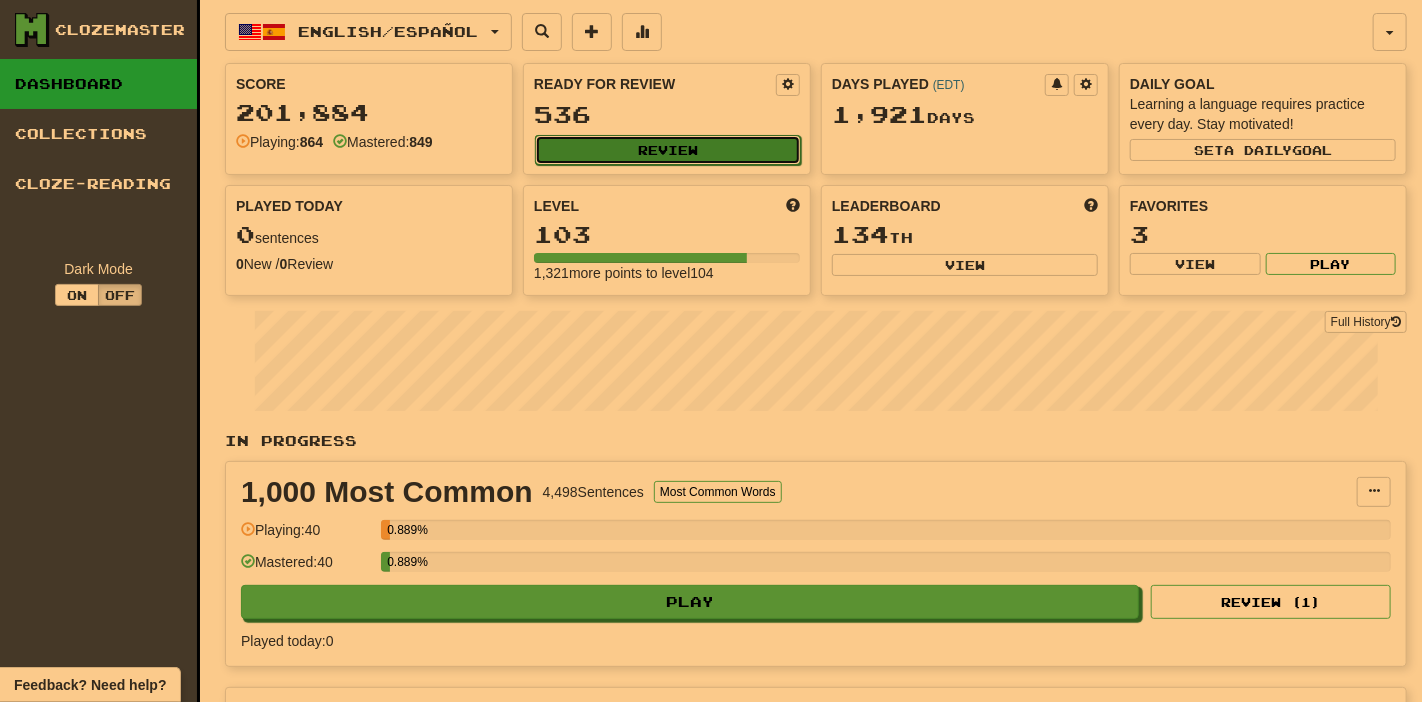 click on "Review" at bounding box center [668, 150] 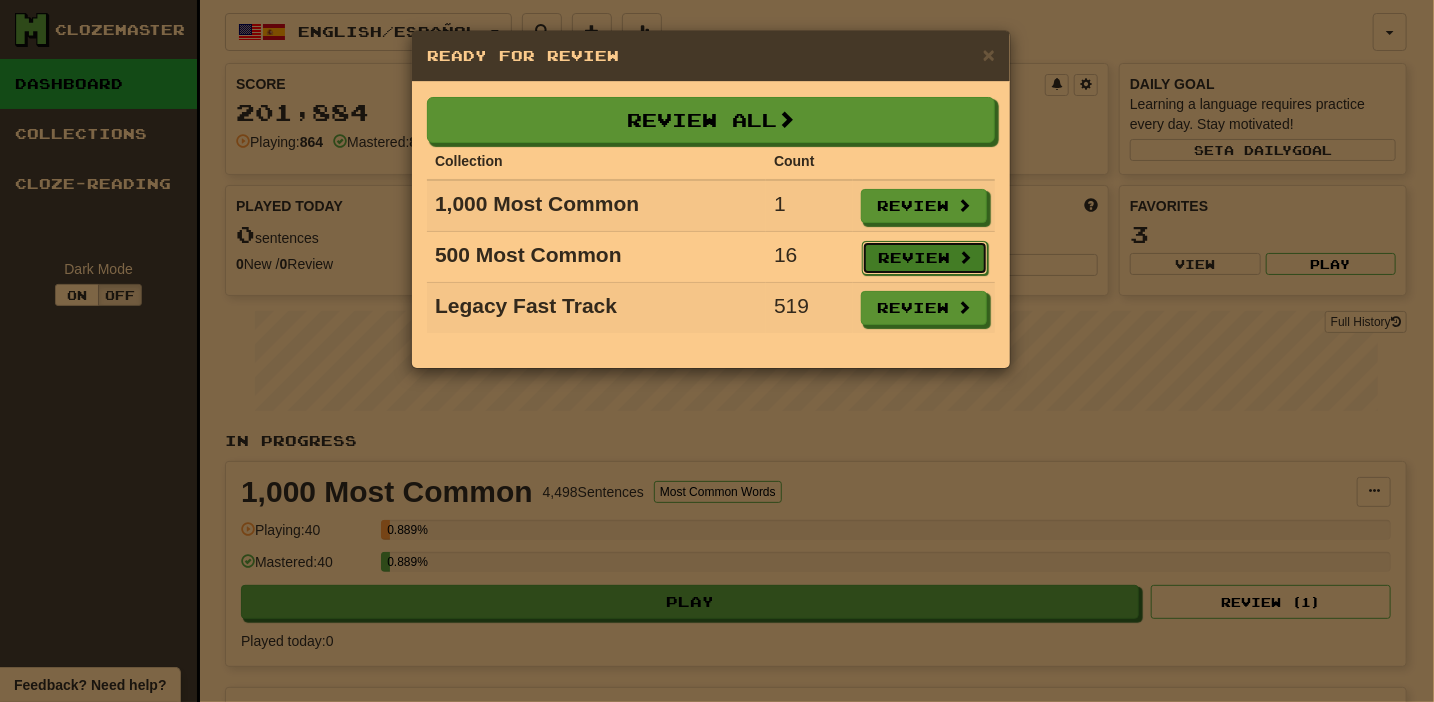 click on "Review" at bounding box center (925, 258) 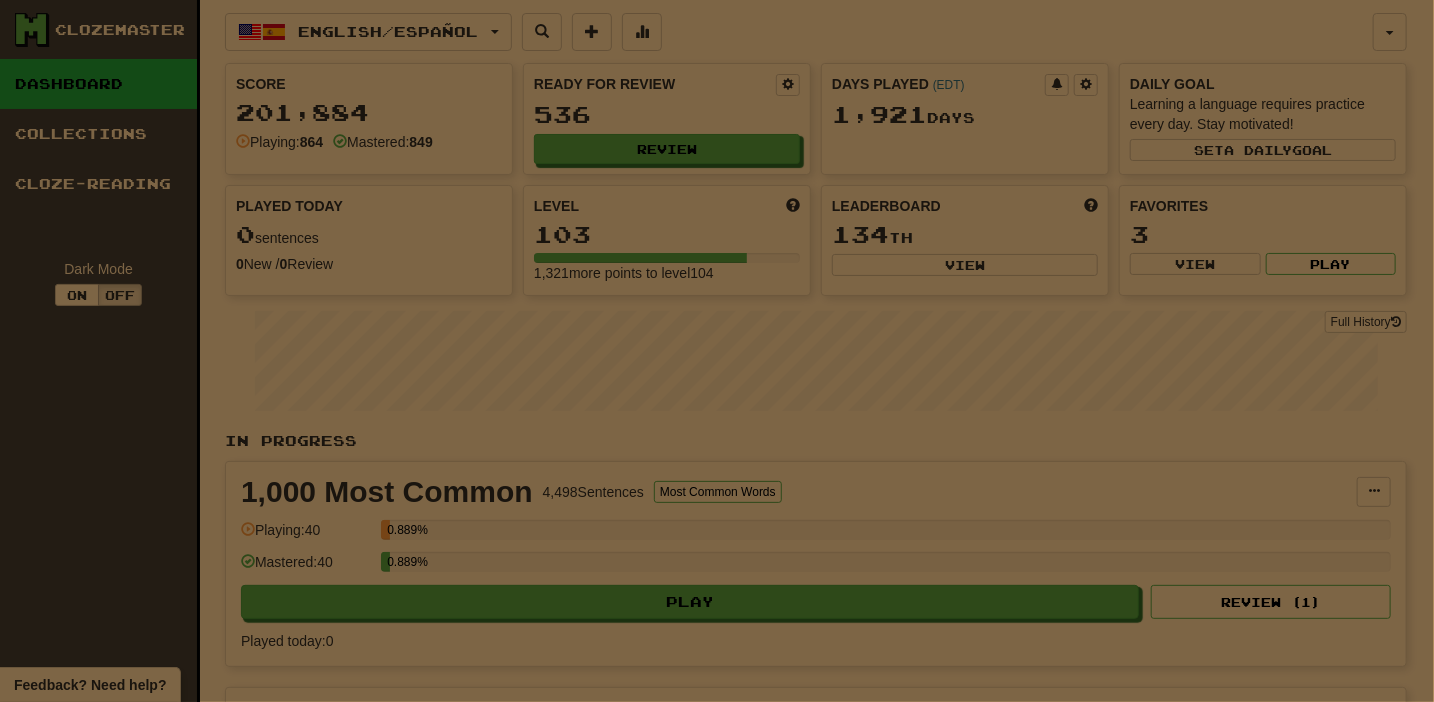 select on "**" 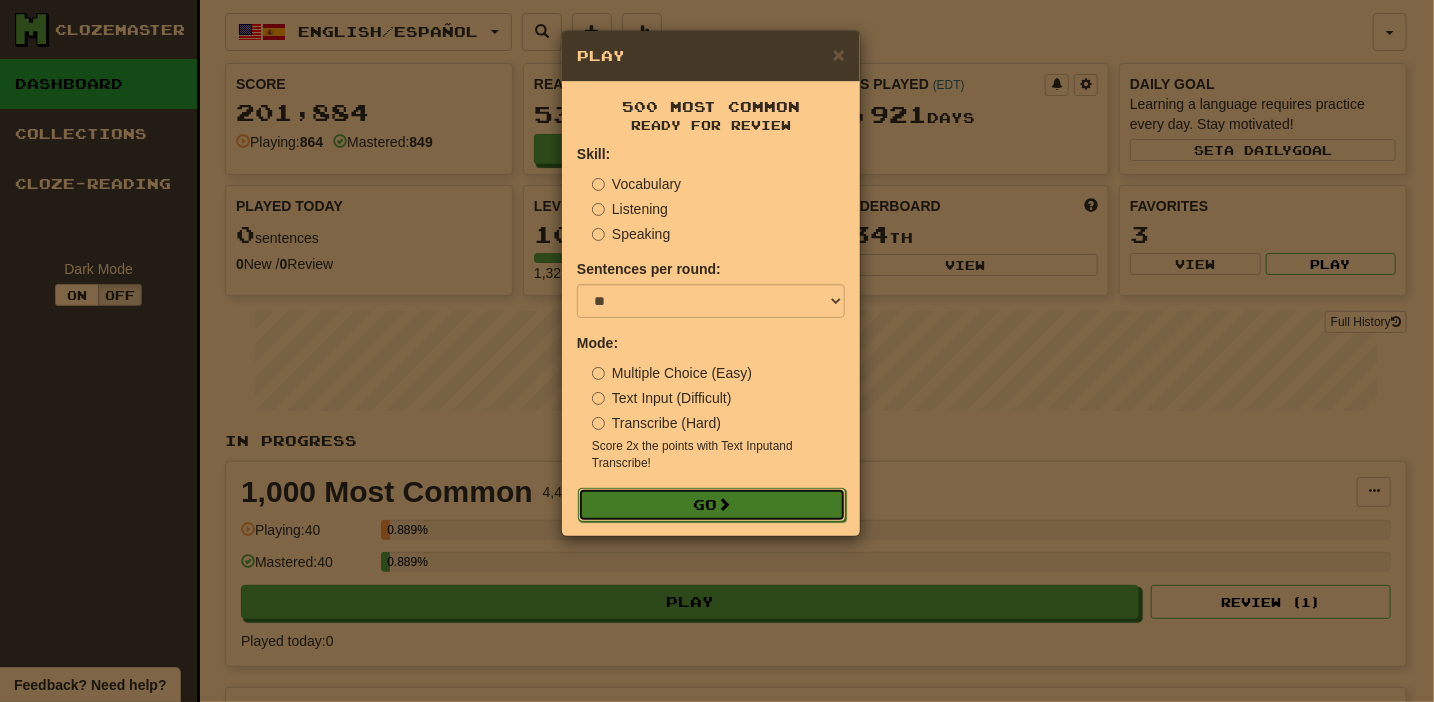 click at bounding box center (724, 504) 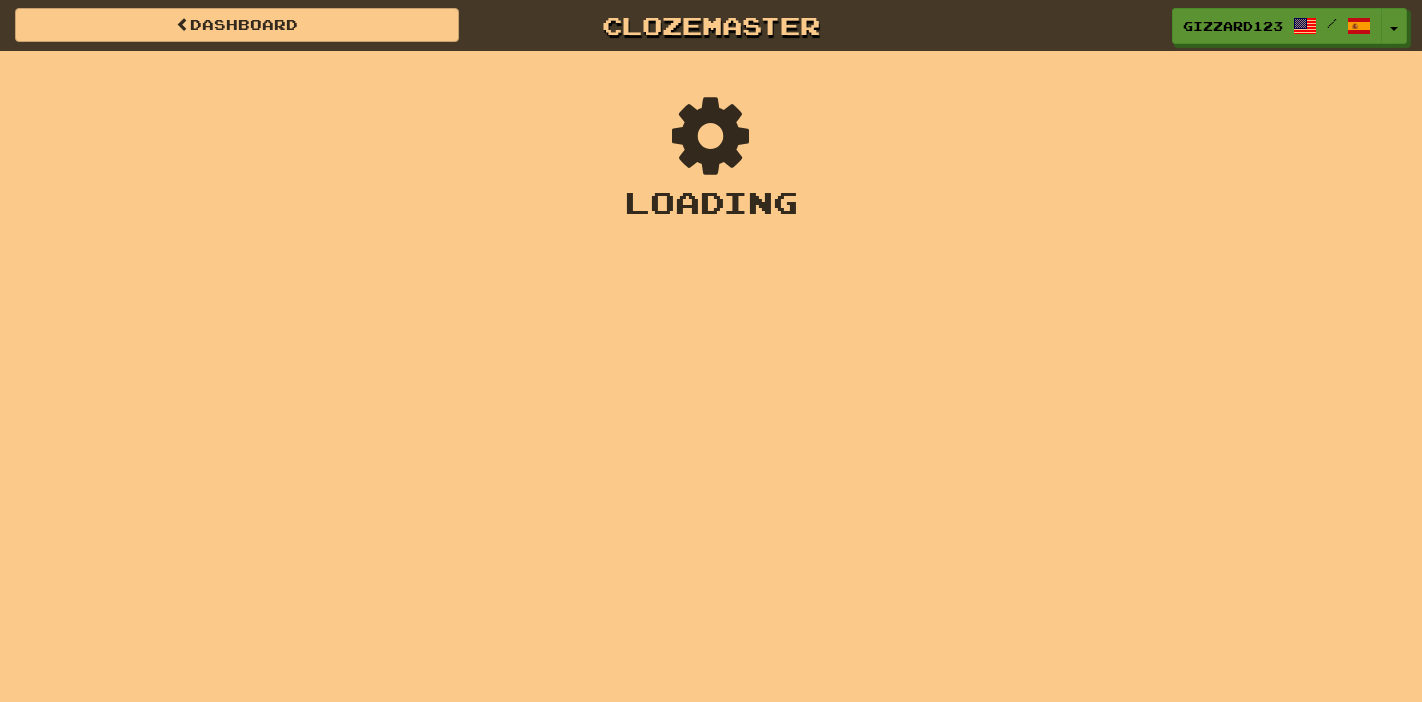 scroll, scrollTop: 0, scrollLeft: 0, axis: both 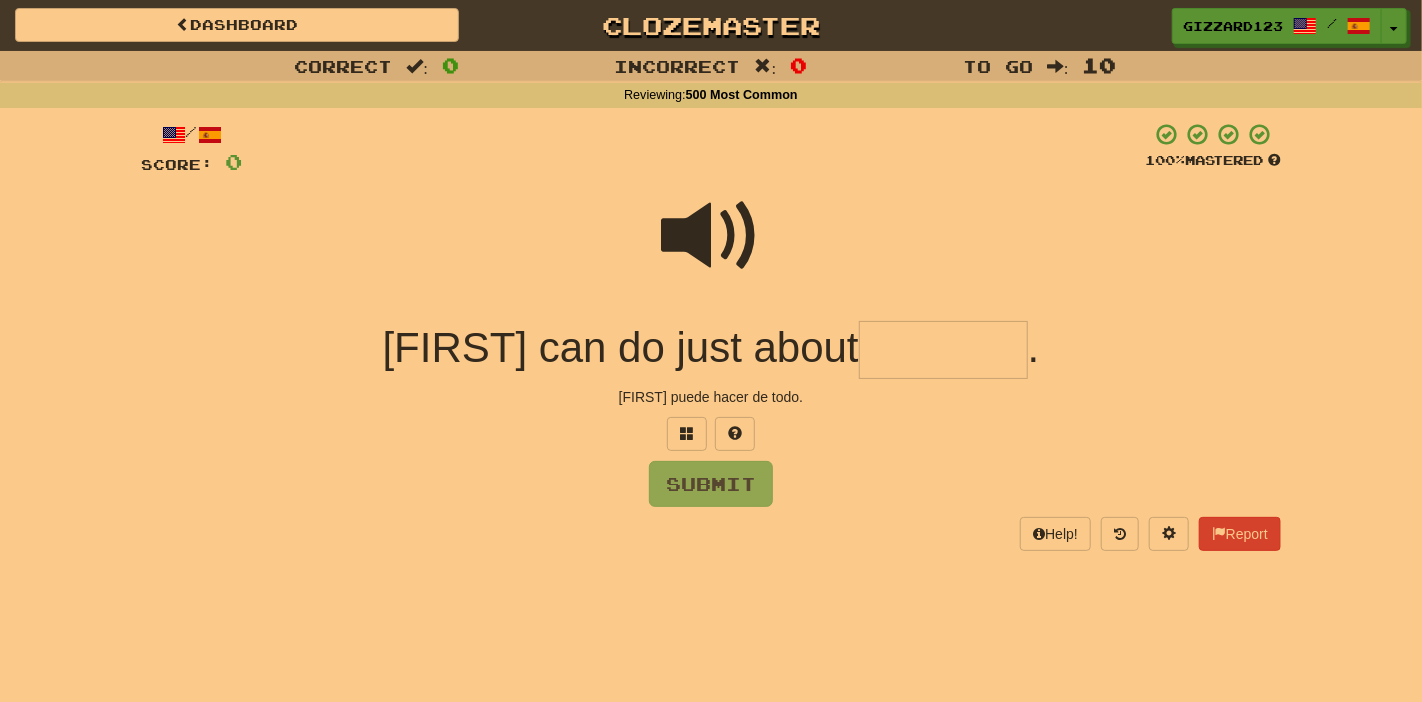 click at bounding box center (943, 350) 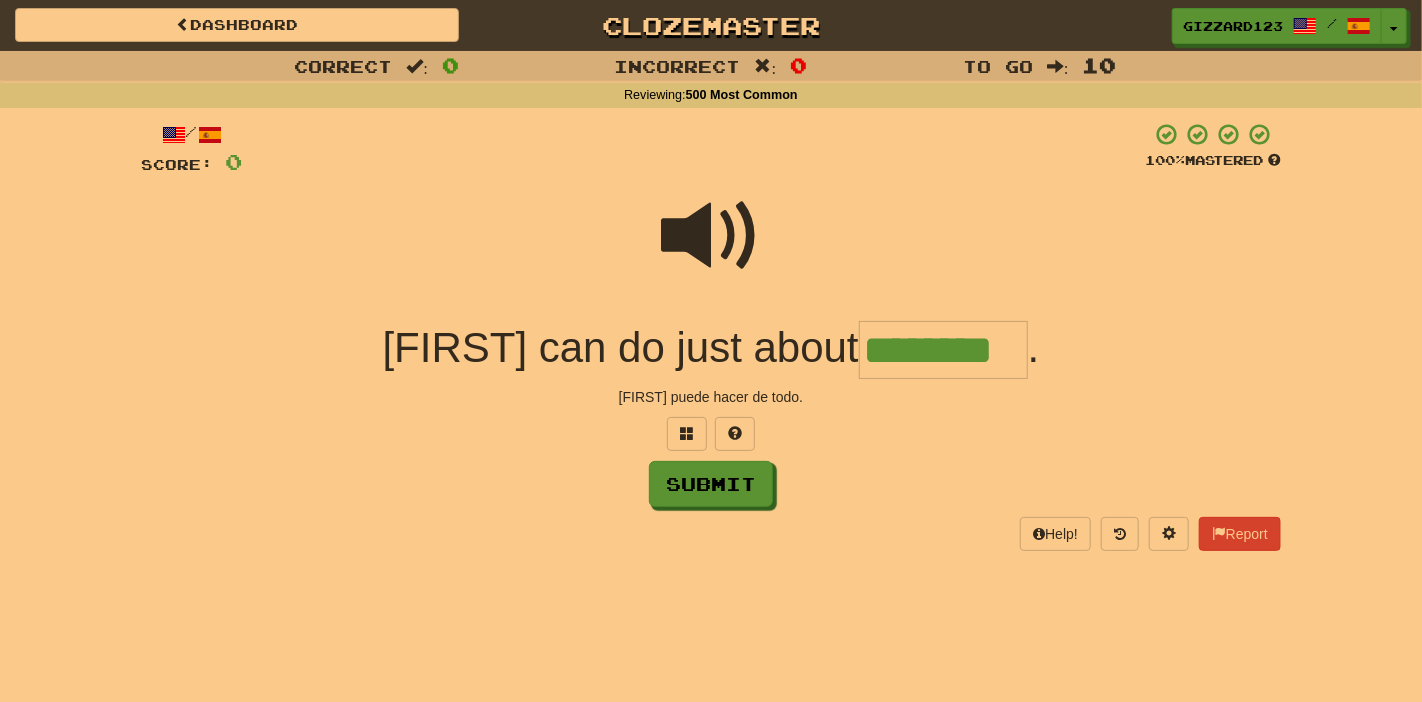 type on "********" 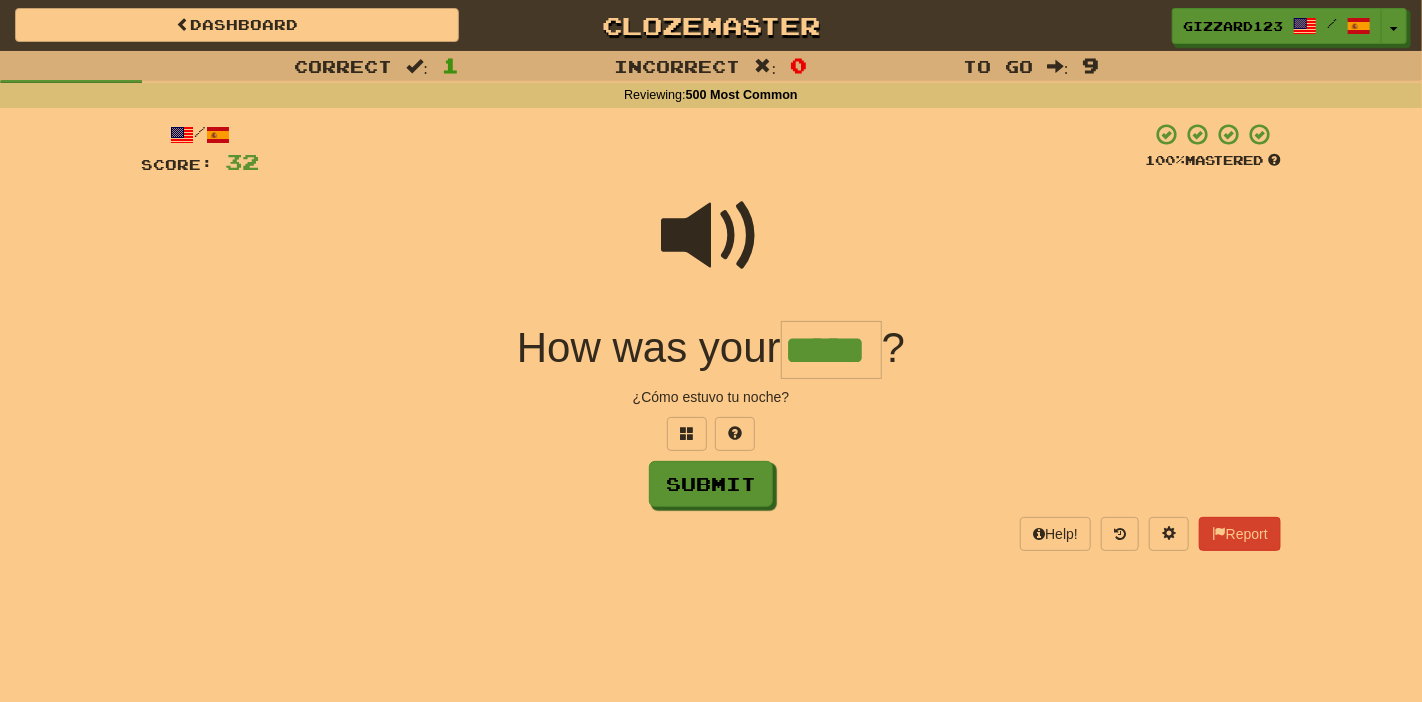 type on "*****" 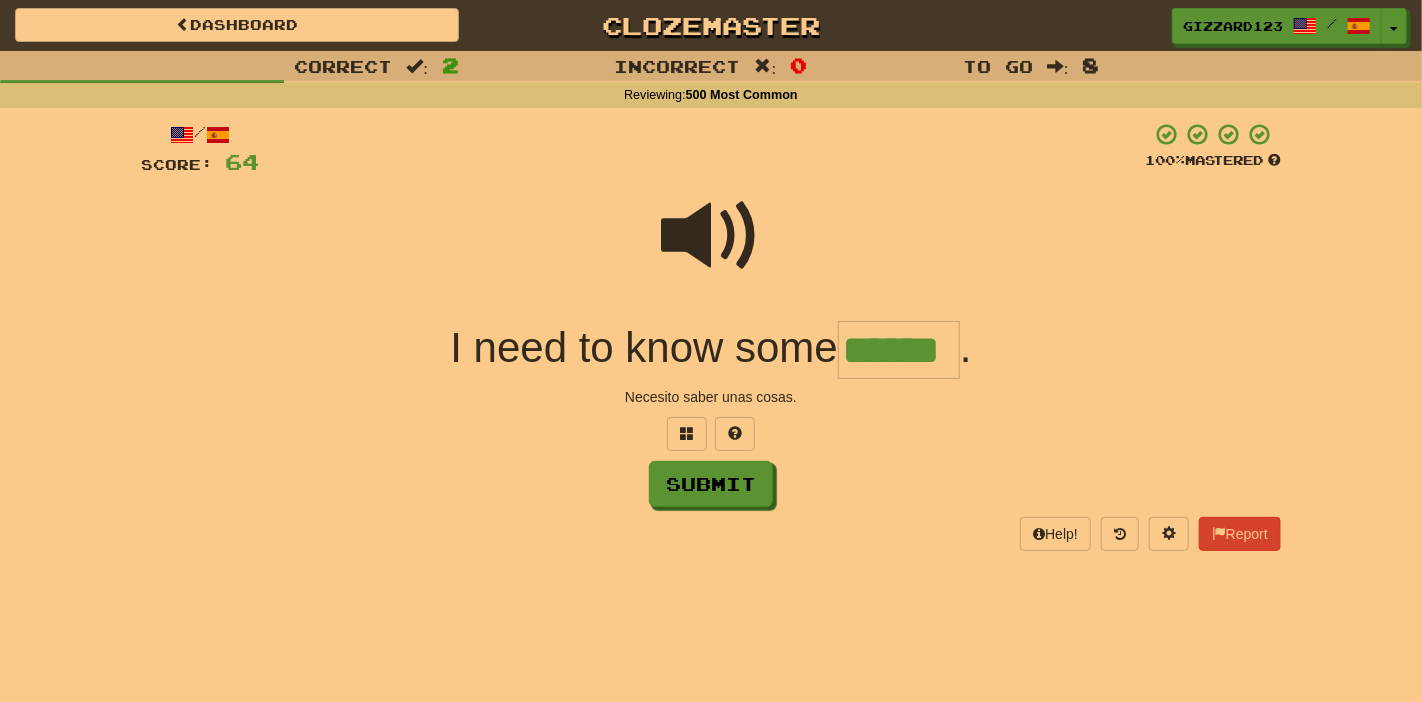 type on "******" 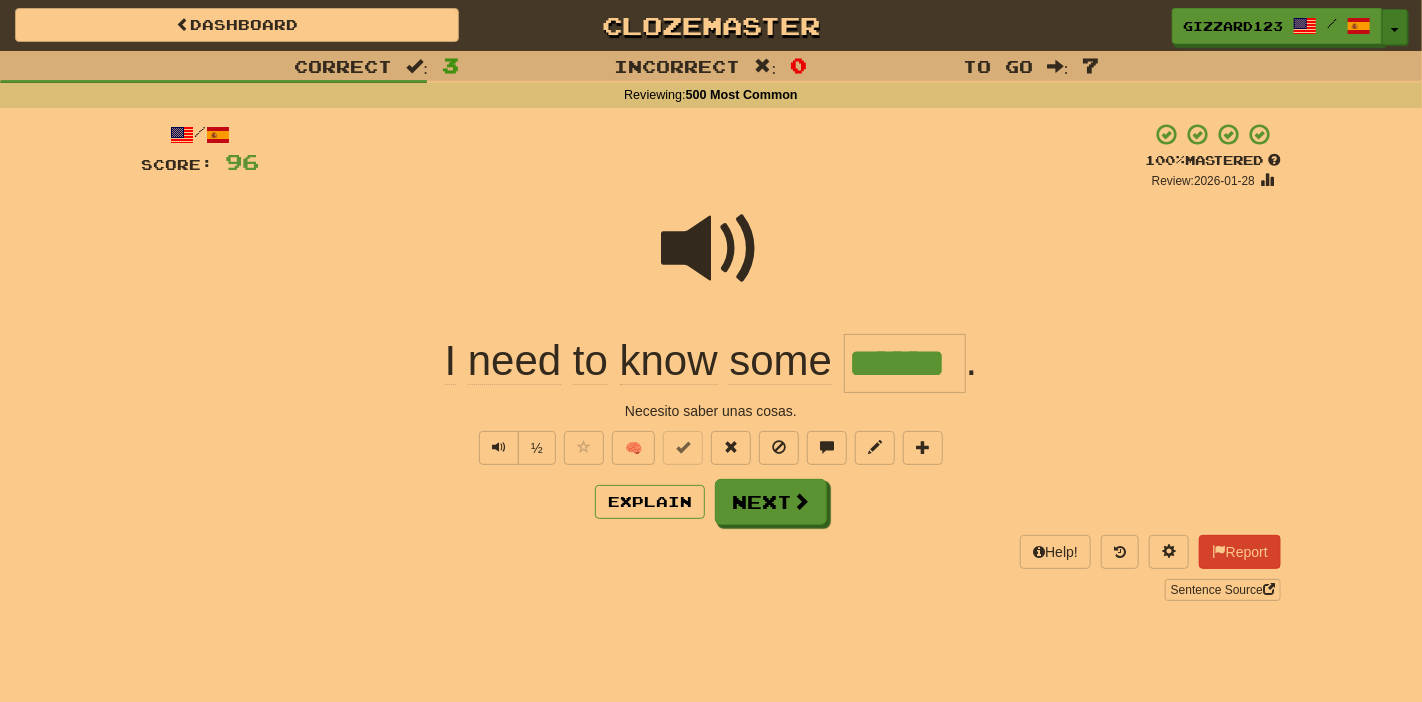 click on "Toggle Dropdown" at bounding box center (1395, 27) 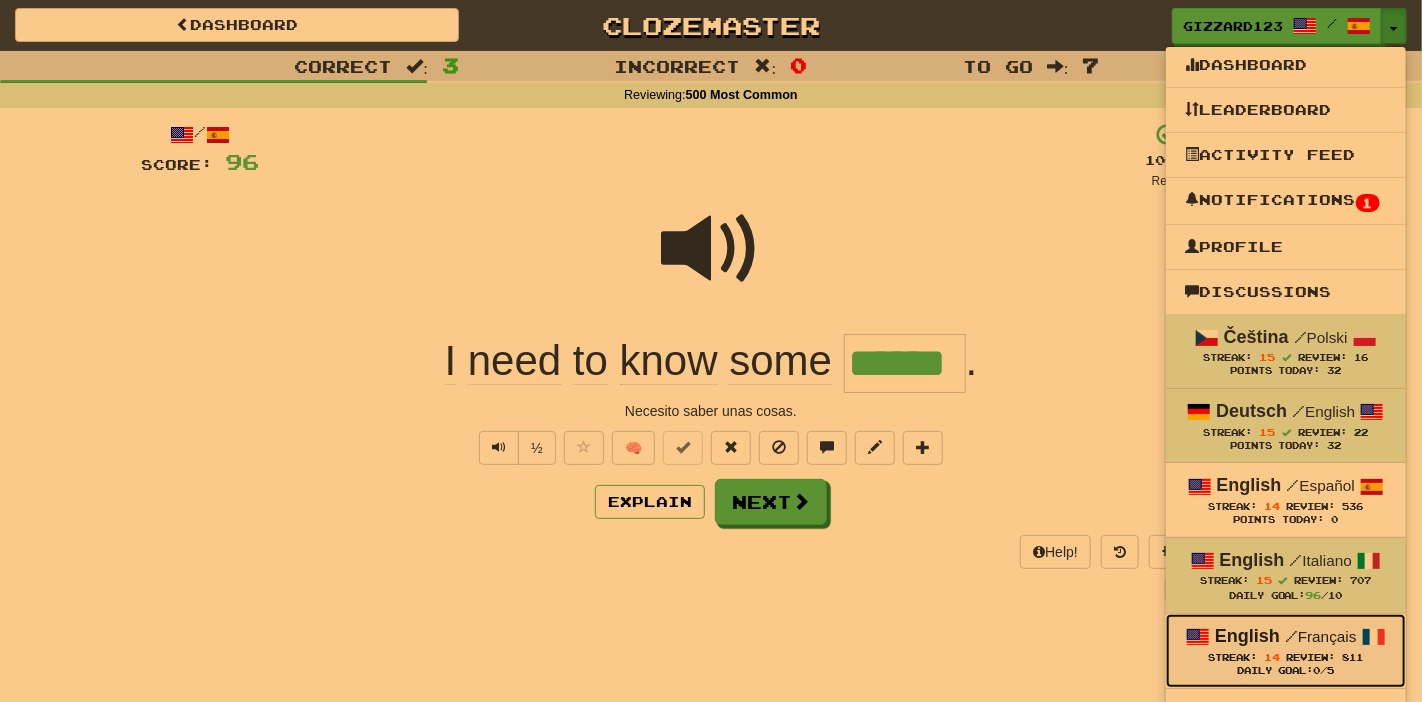 click on "Review:" at bounding box center (1311, 657) 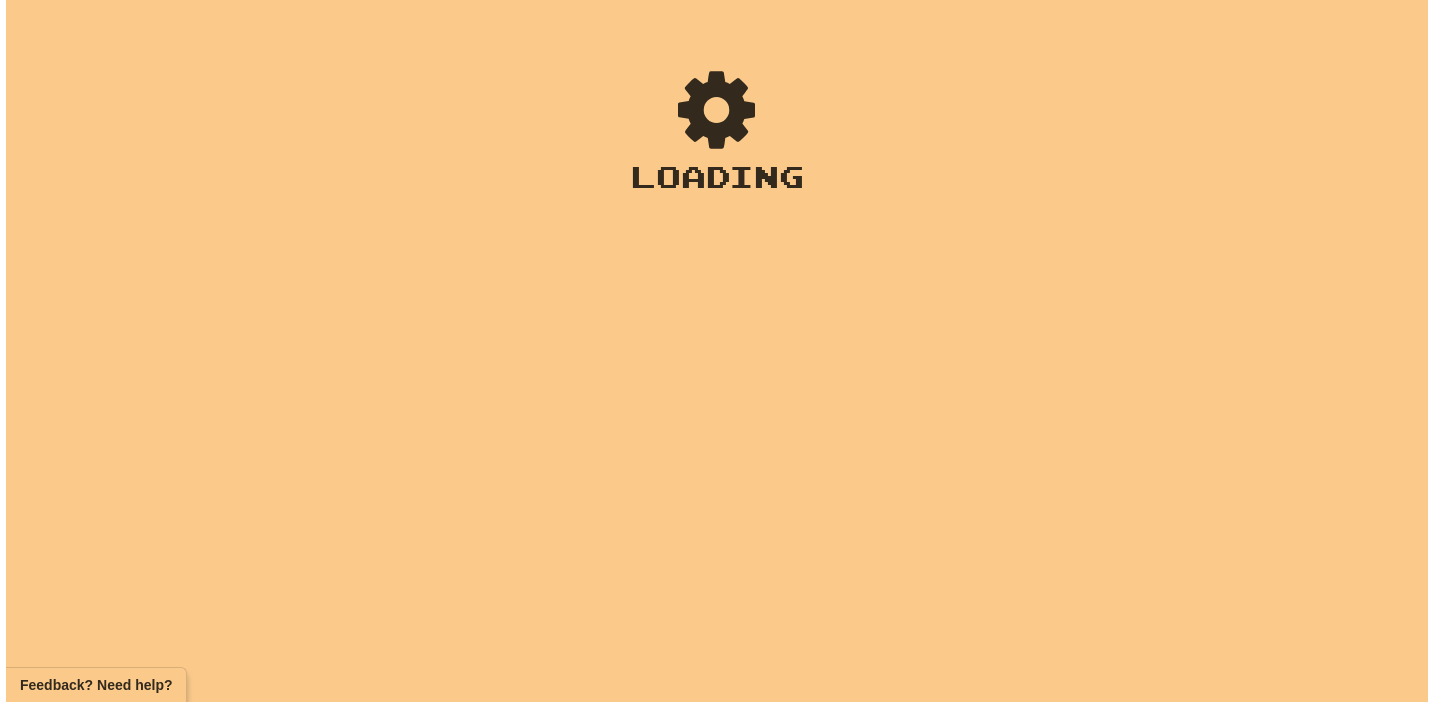 scroll, scrollTop: 0, scrollLeft: 0, axis: both 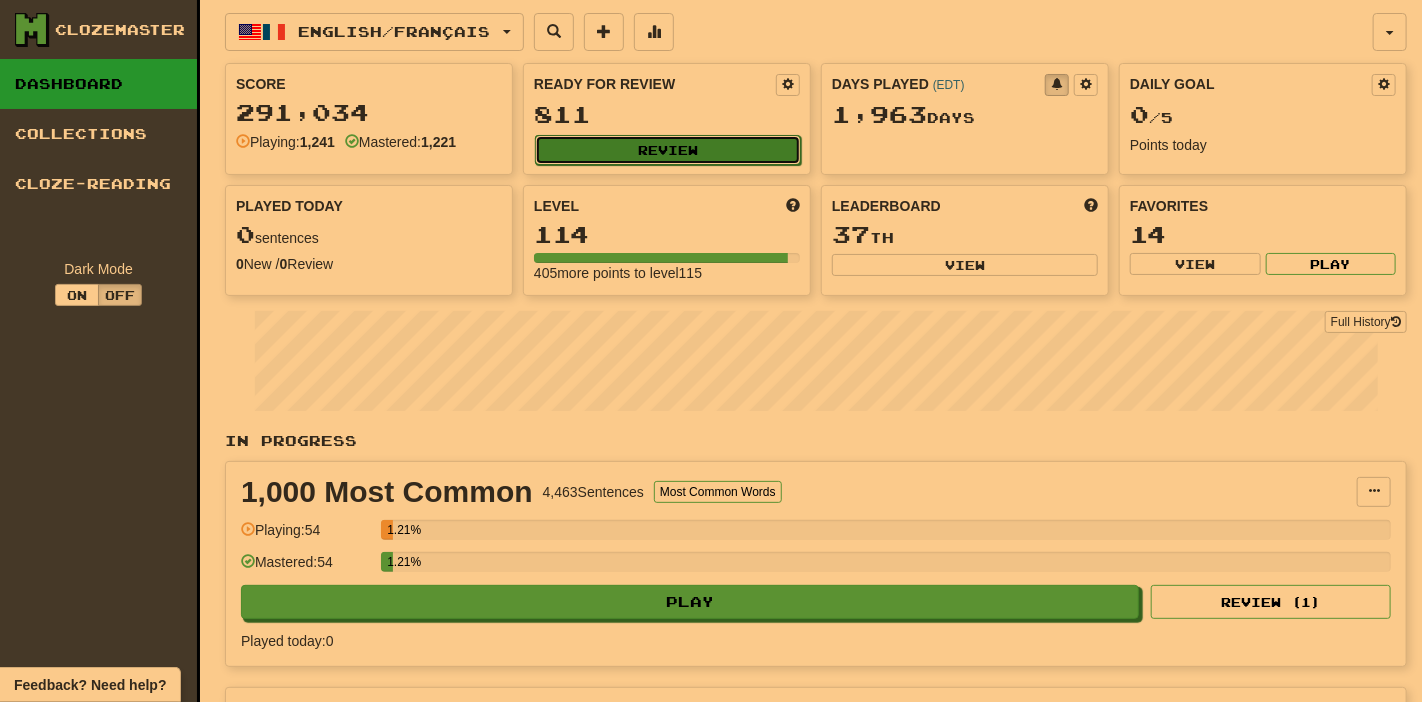 click on "Review" at bounding box center (668, 150) 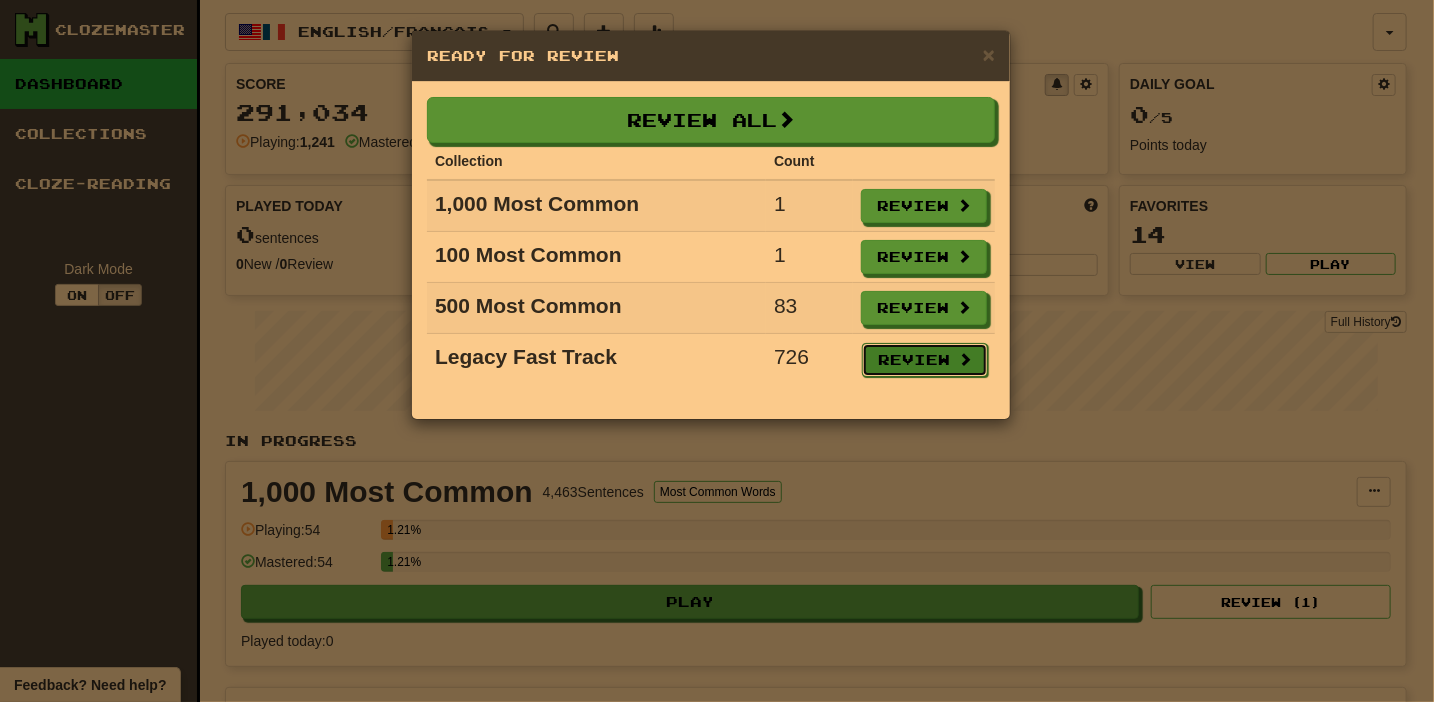 click on "Review" at bounding box center [925, 360] 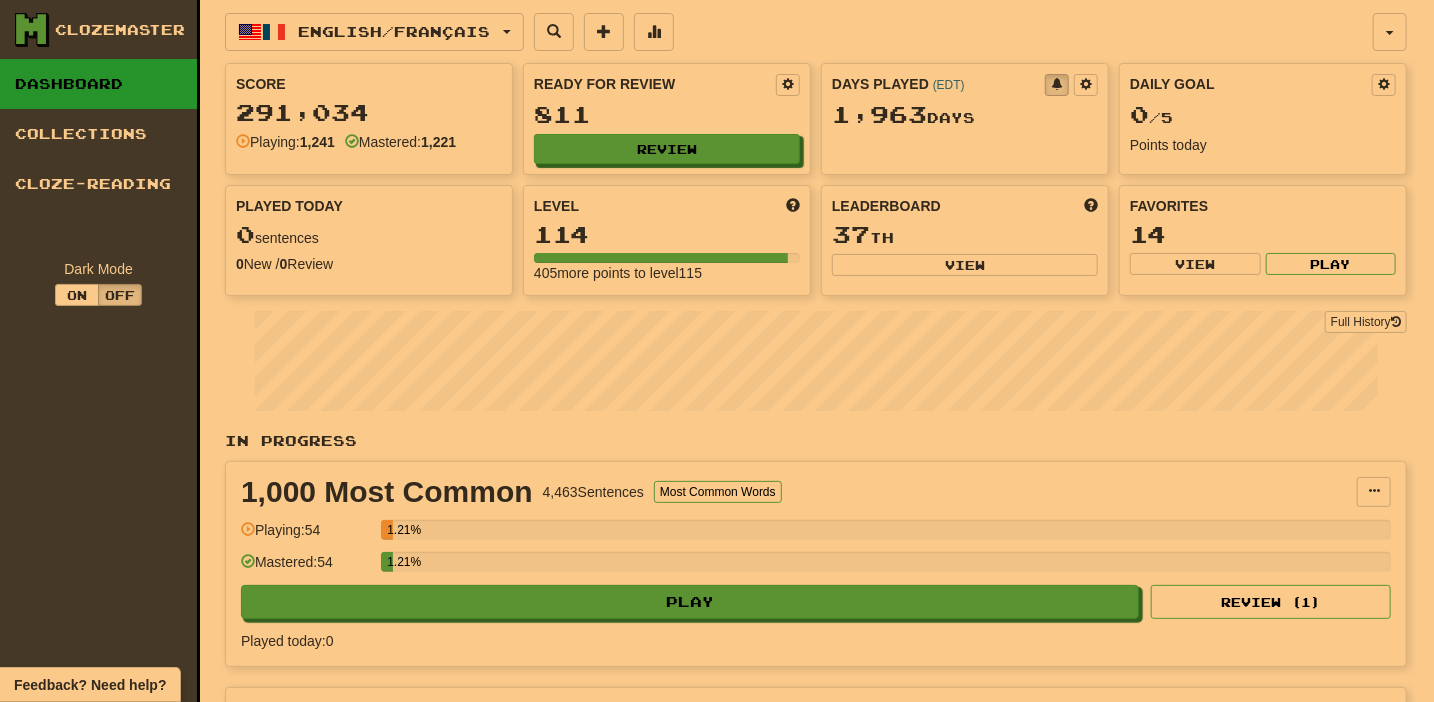 select on "**" 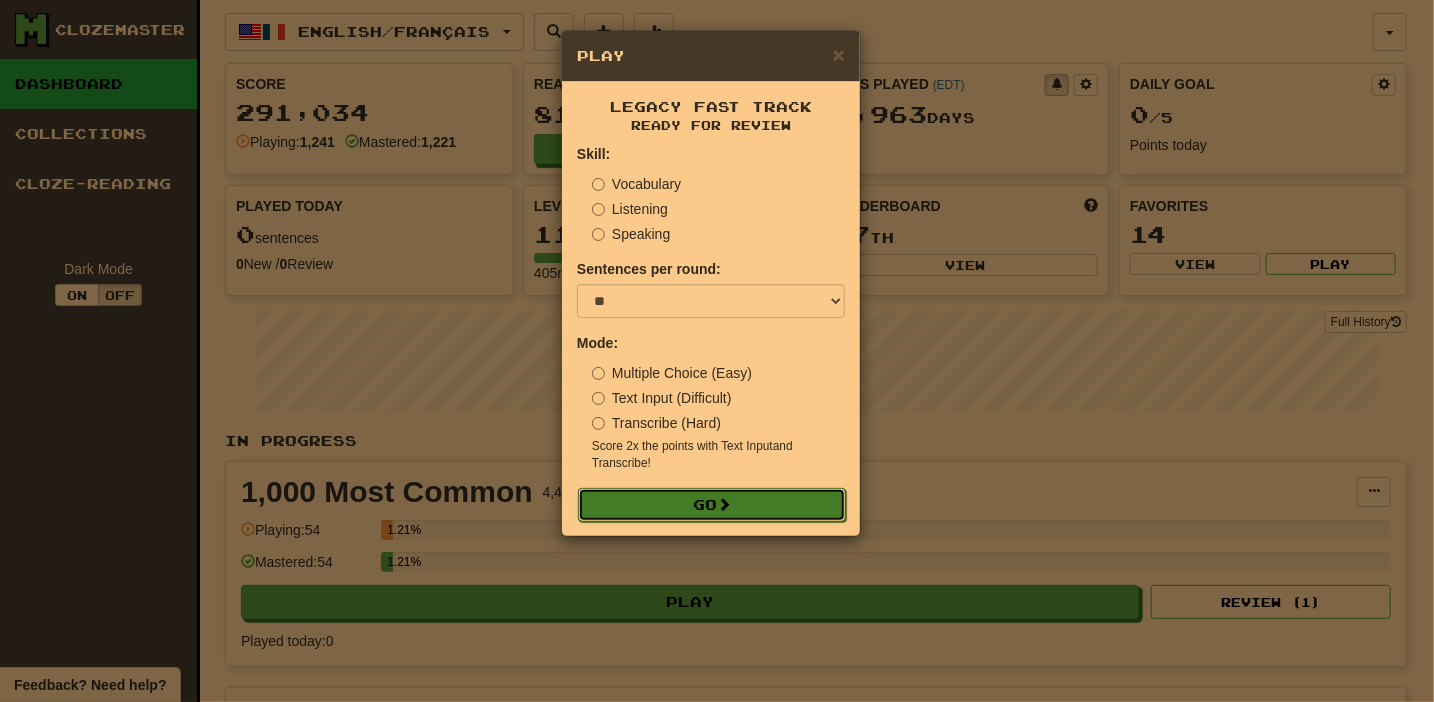 click on "Go" at bounding box center (712, 505) 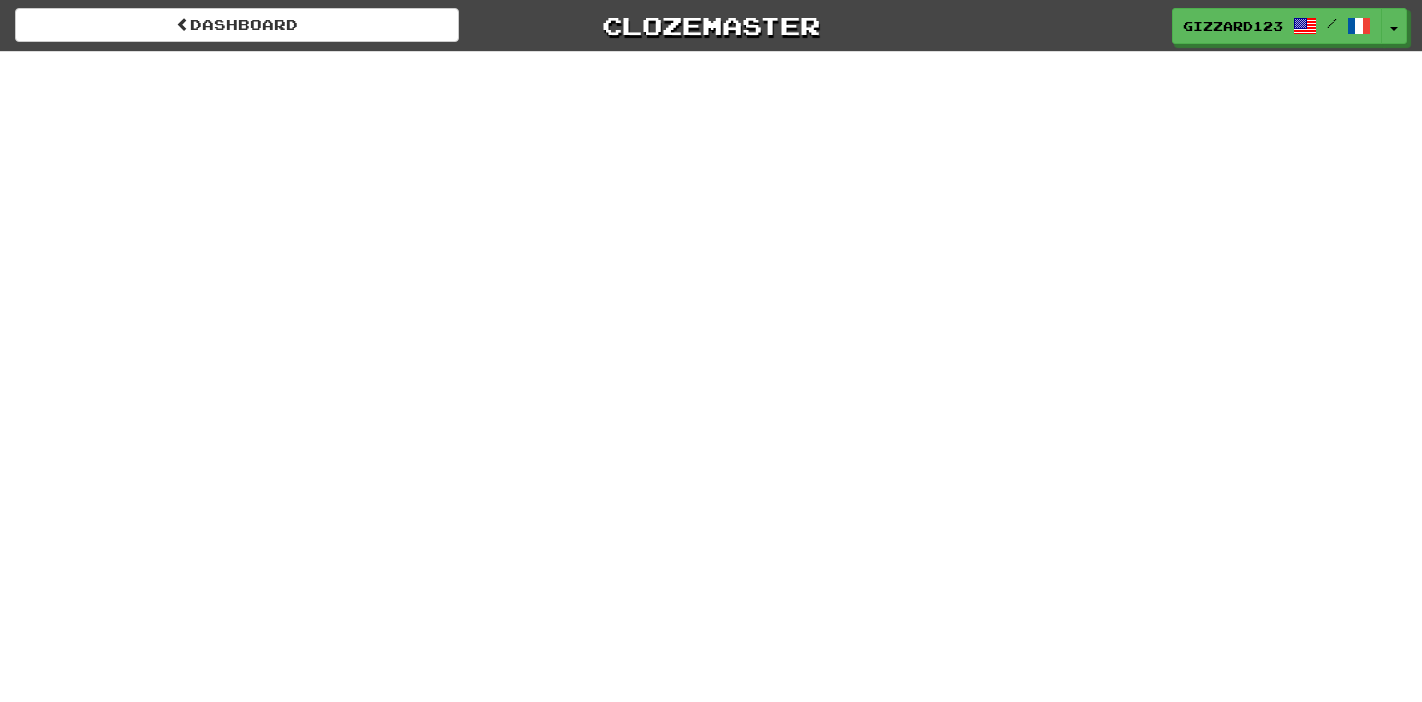 scroll, scrollTop: 0, scrollLeft: 0, axis: both 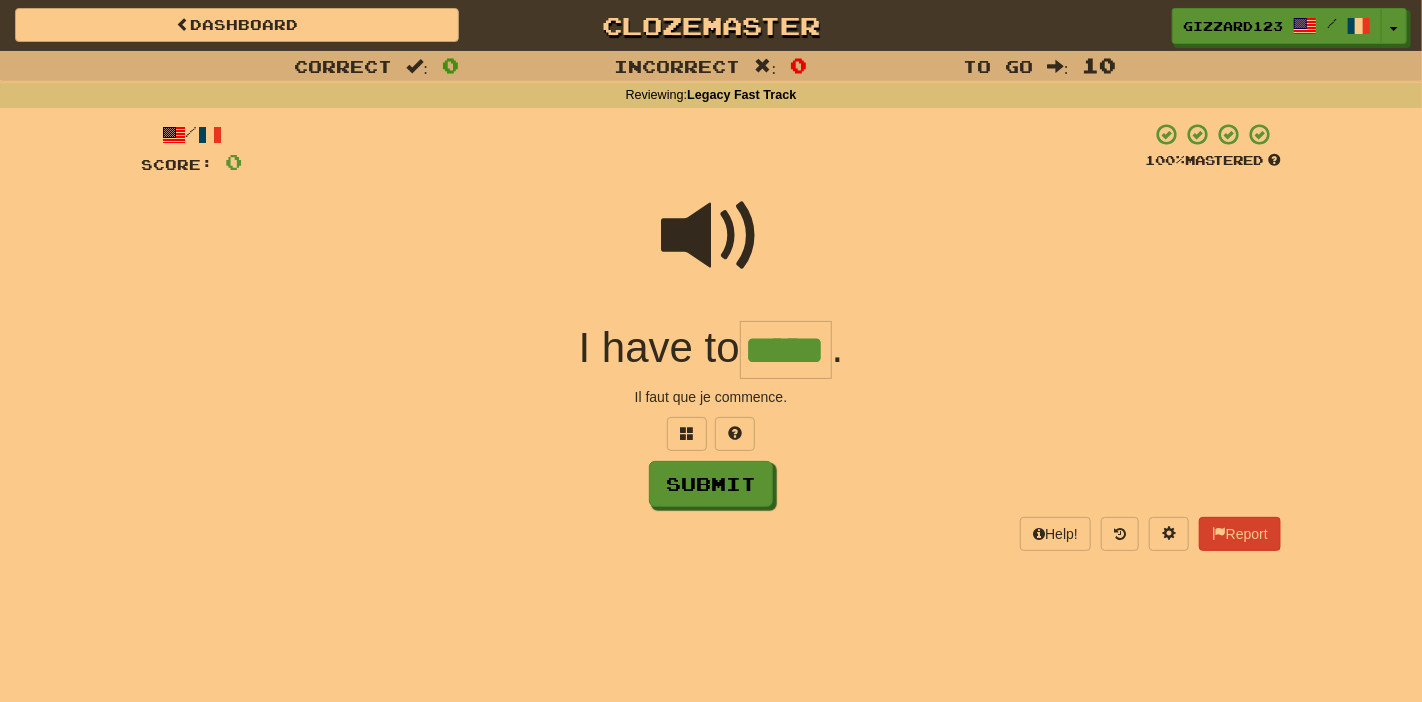 type on "*****" 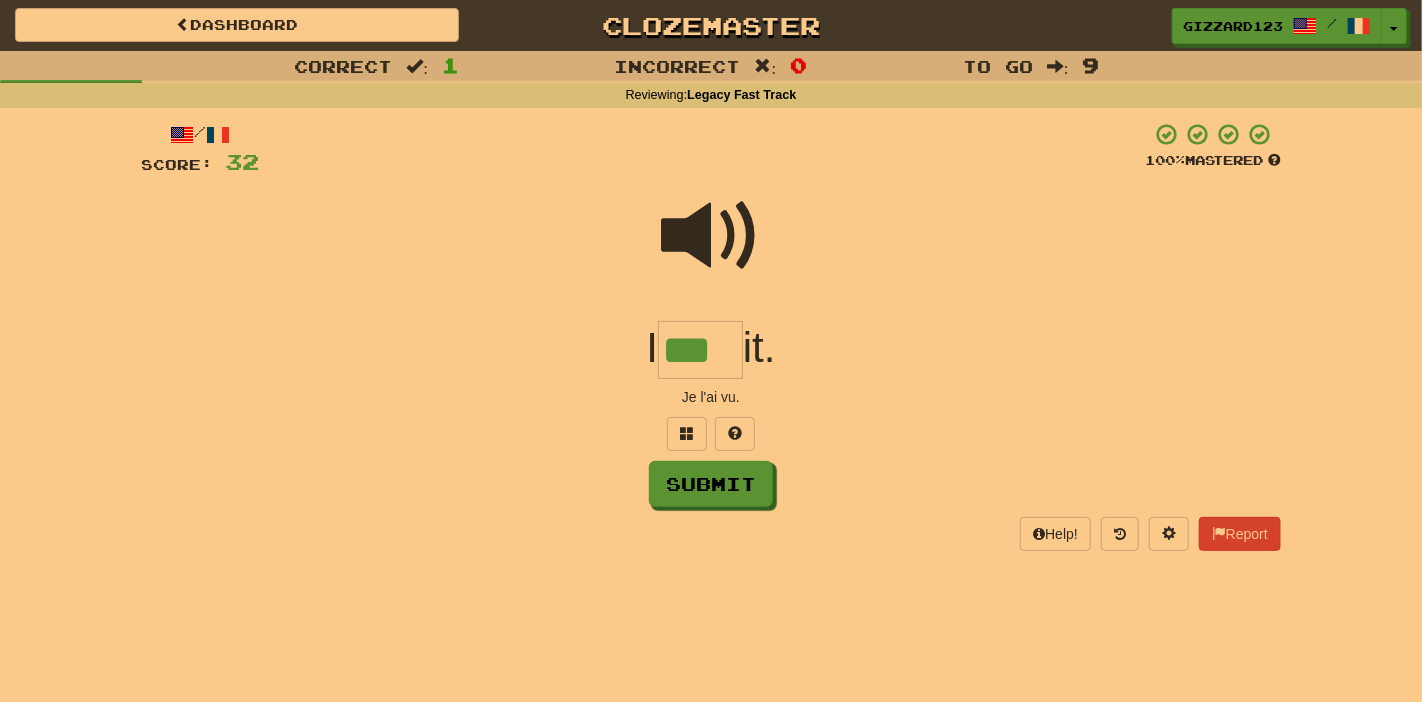 type on "***" 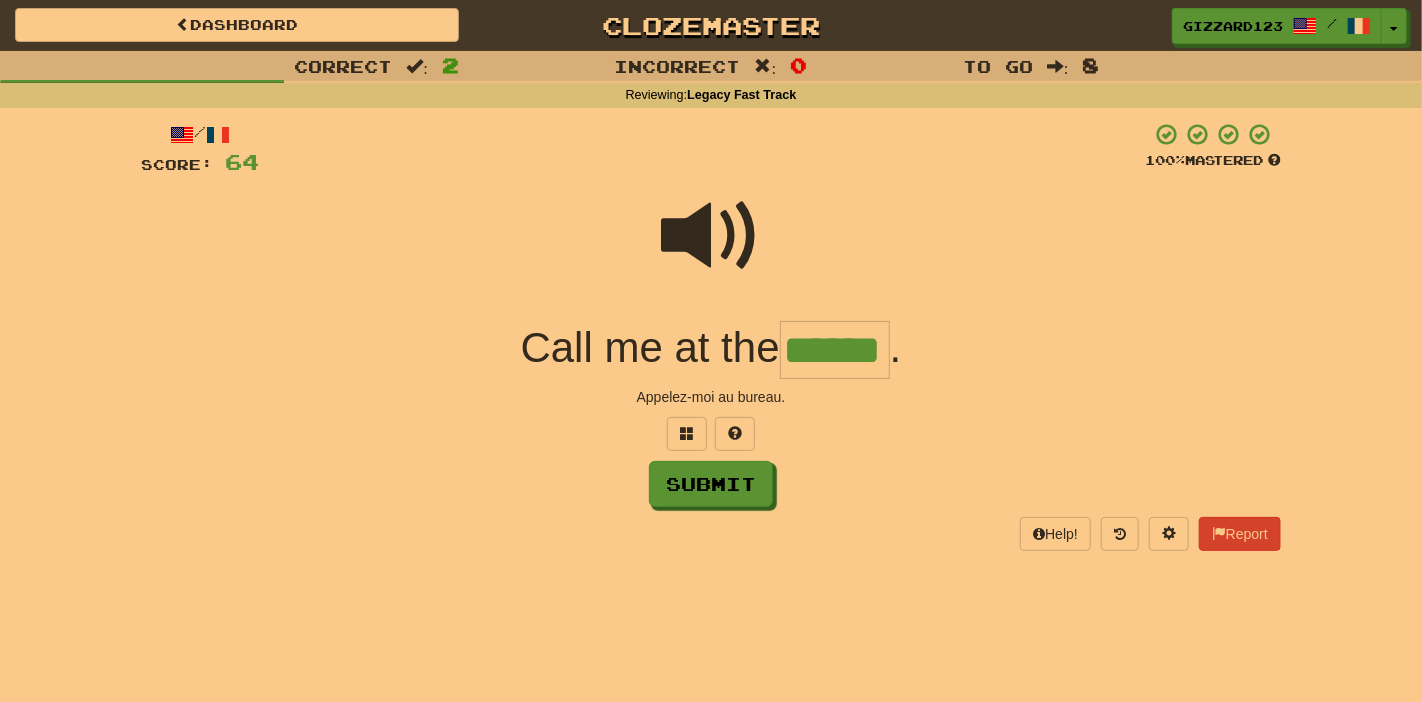 type on "******" 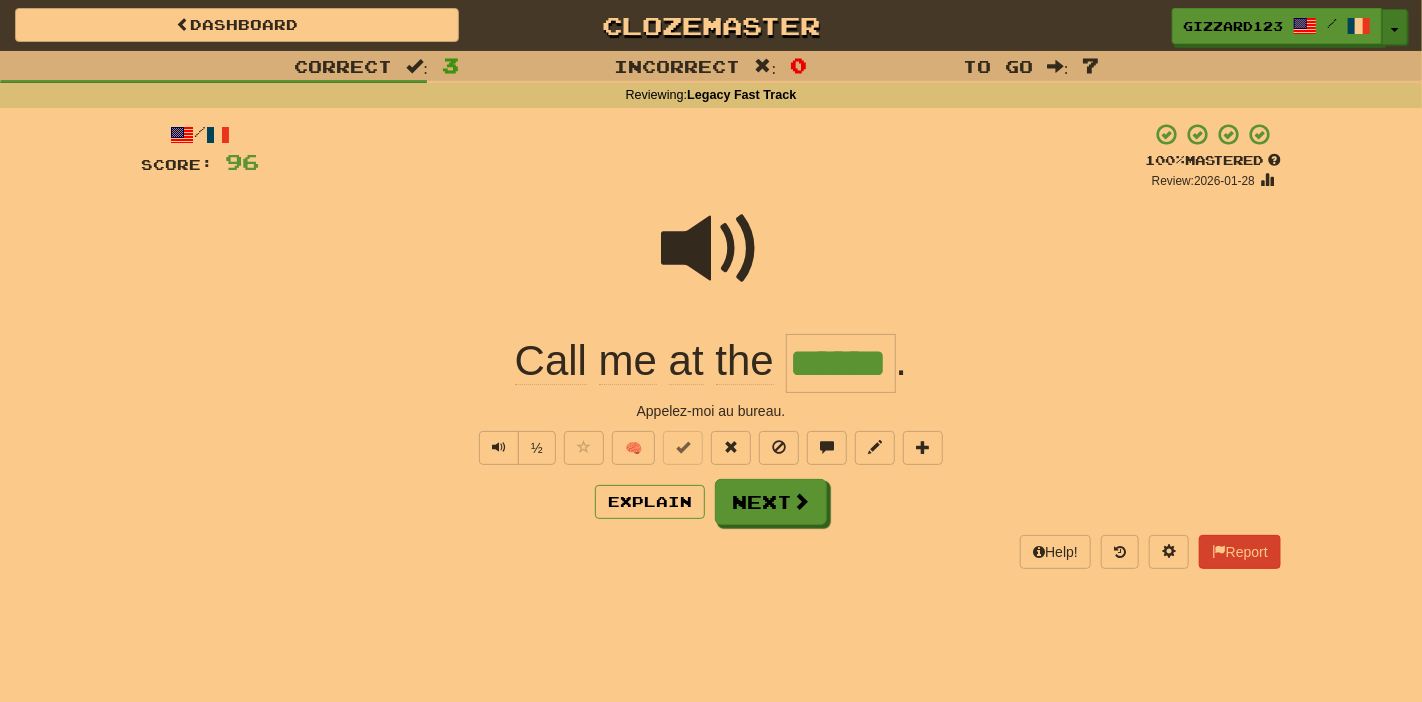 click at bounding box center (1395, 30) 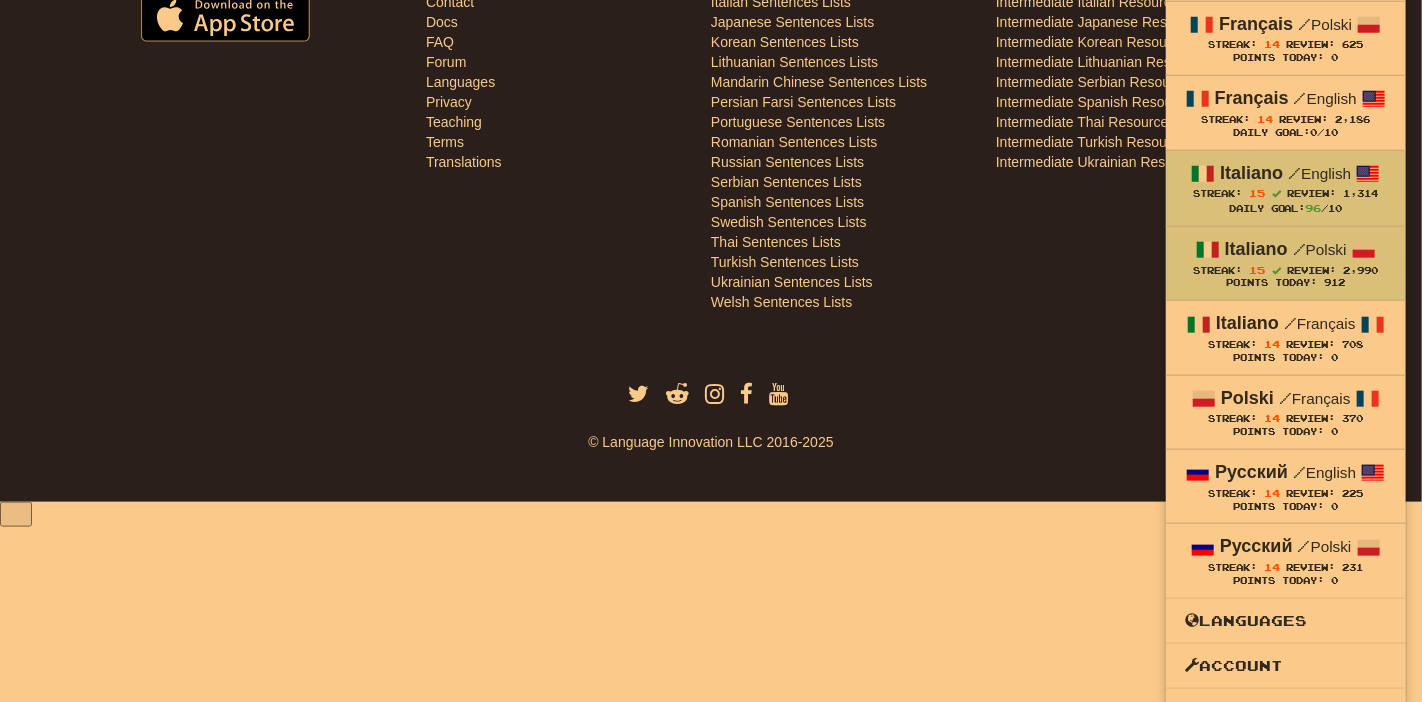 scroll, scrollTop: 924, scrollLeft: 0, axis: vertical 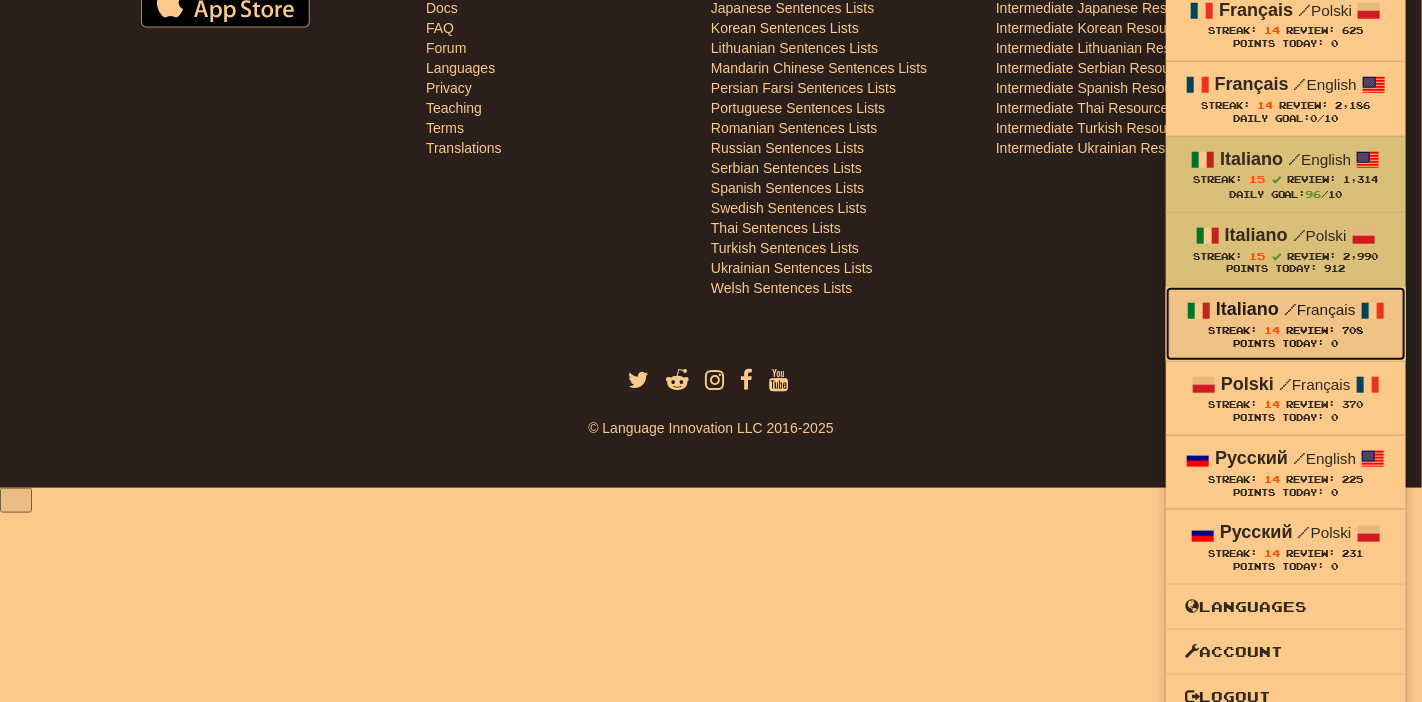 click on "Italiano
/
Français" at bounding box center (1286, 310) 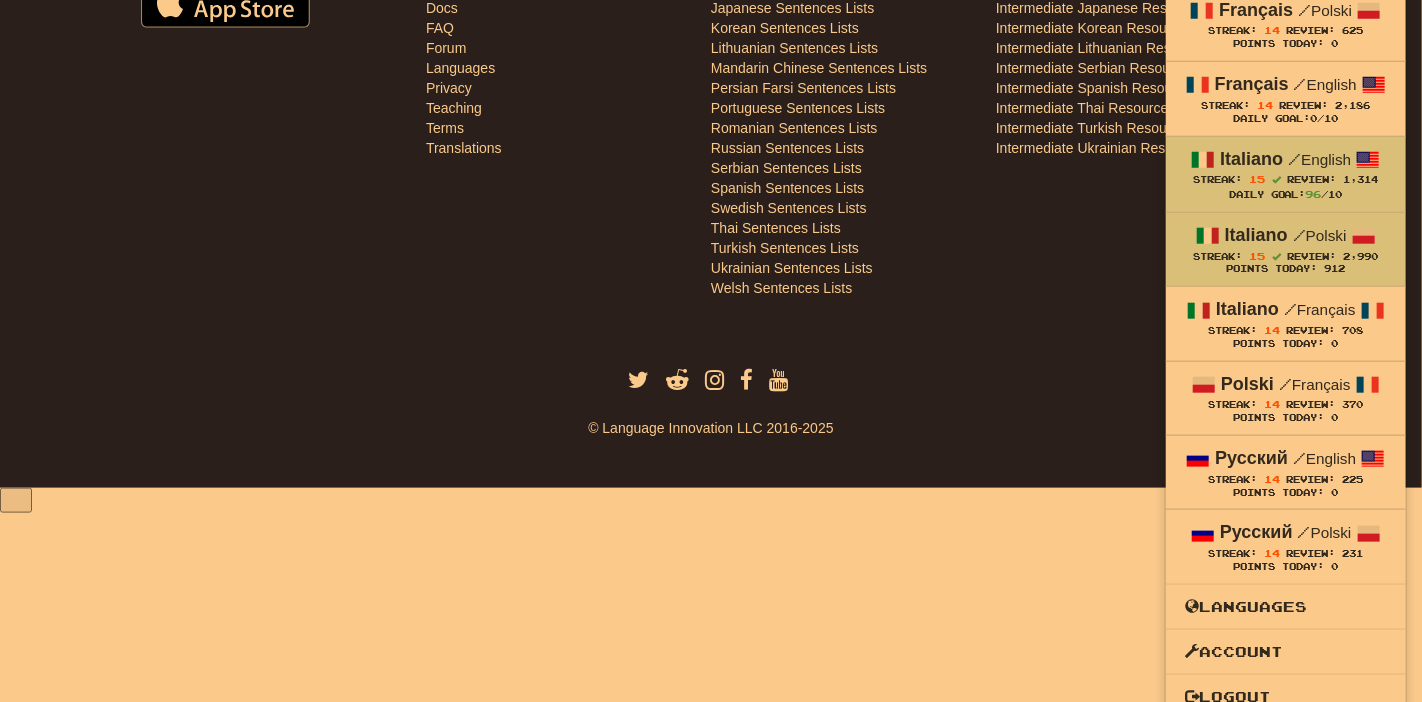 scroll, scrollTop: 710, scrollLeft: 0, axis: vertical 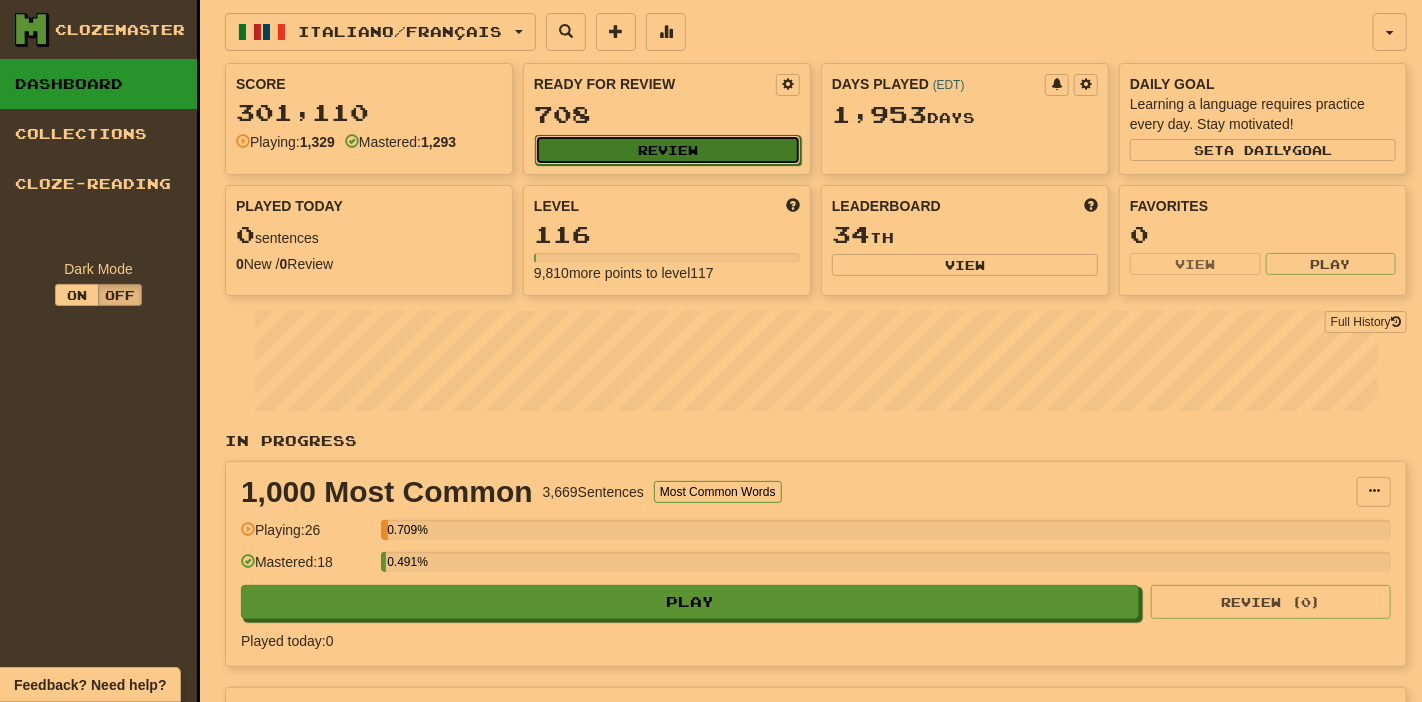click on "Review" at bounding box center [668, 150] 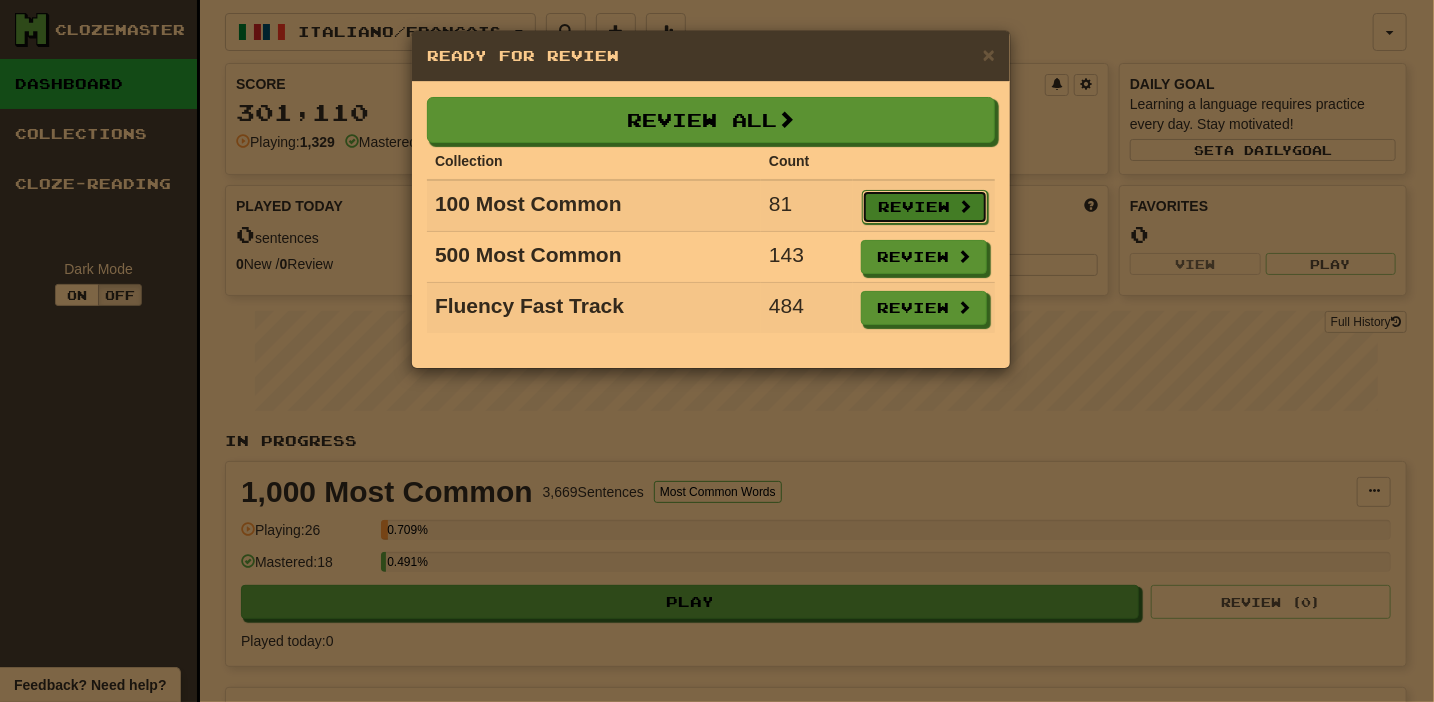 click on "Review" at bounding box center [925, 207] 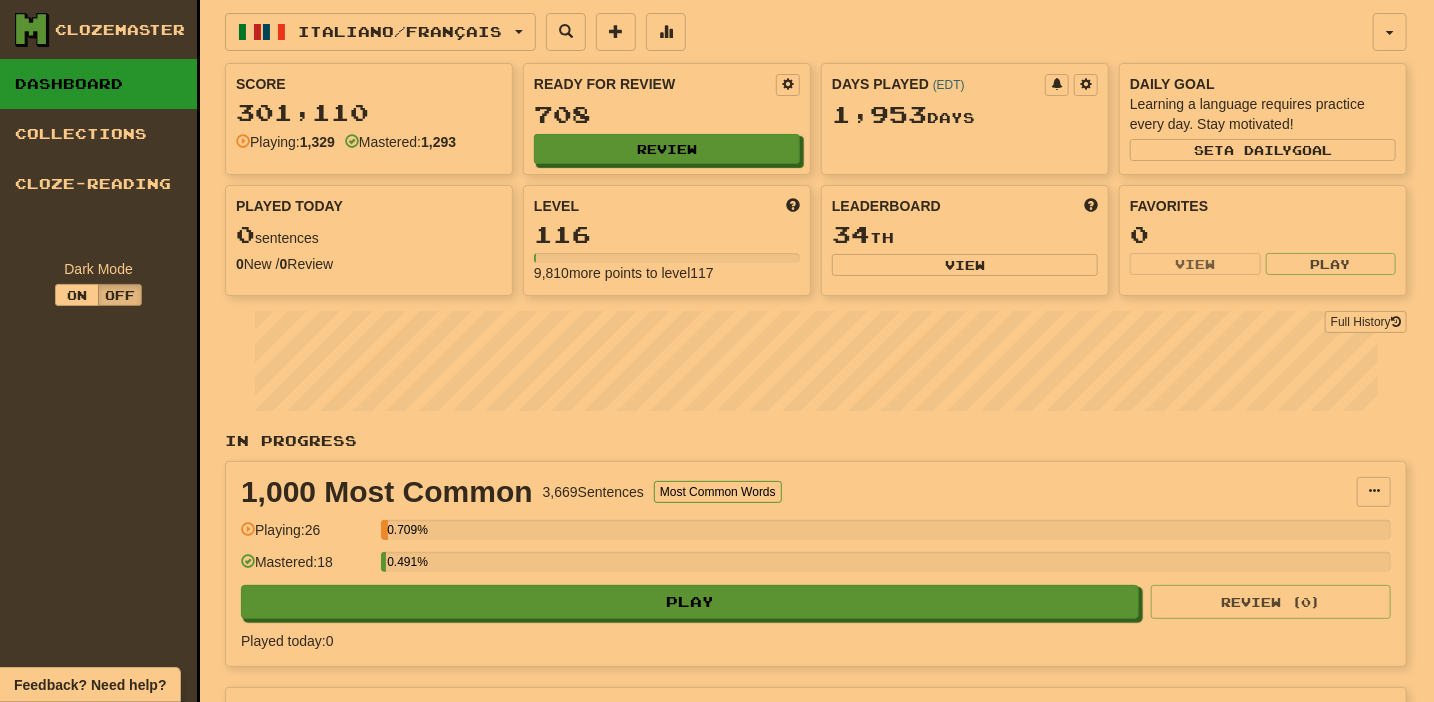 select on "**" 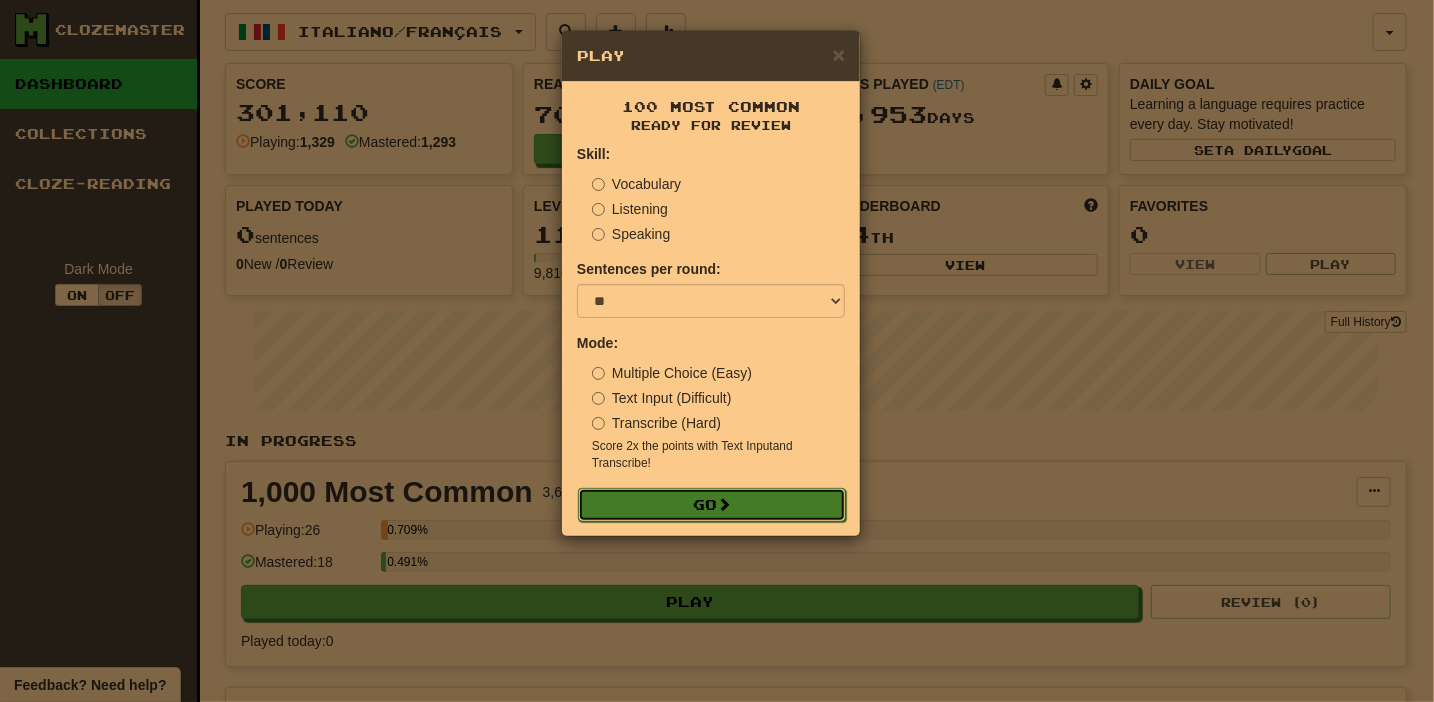 click on "Go" at bounding box center (712, 505) 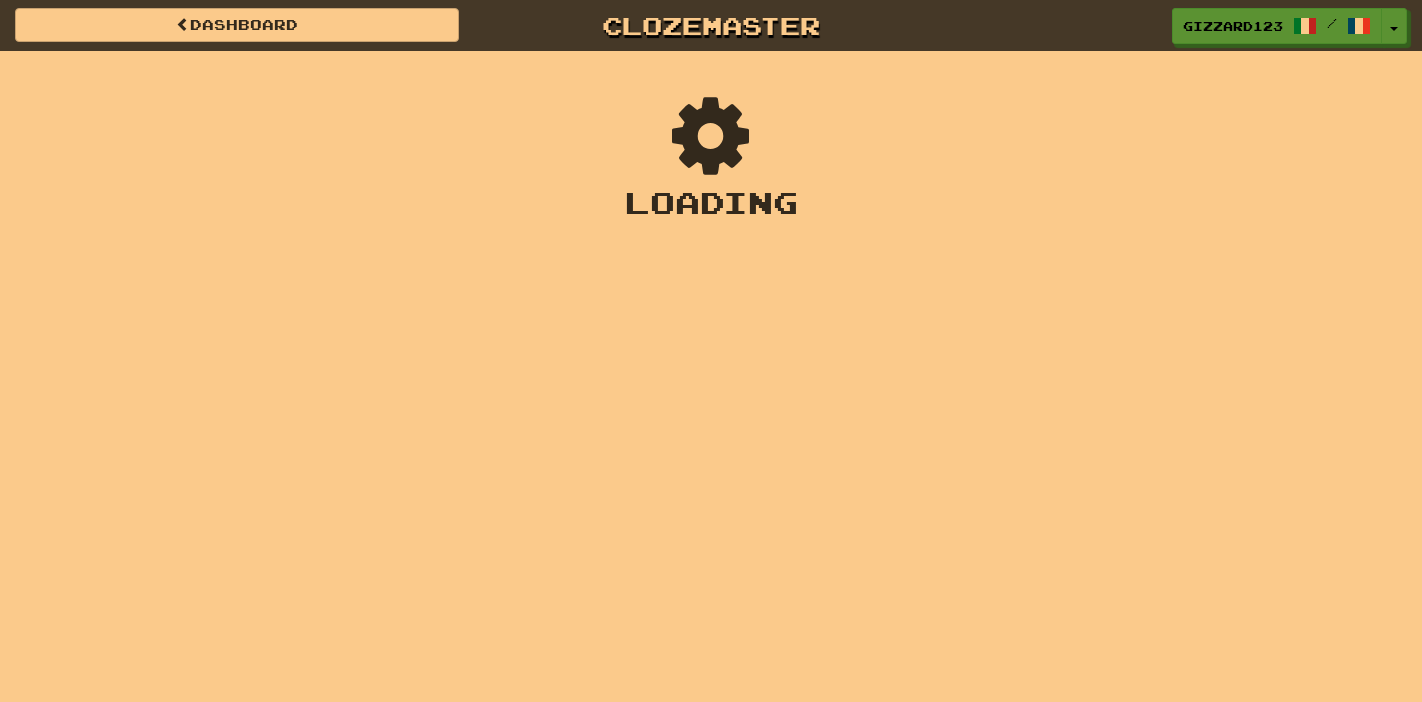 scroll, scrollTop: 0, scrollLeft: 0, axis: both 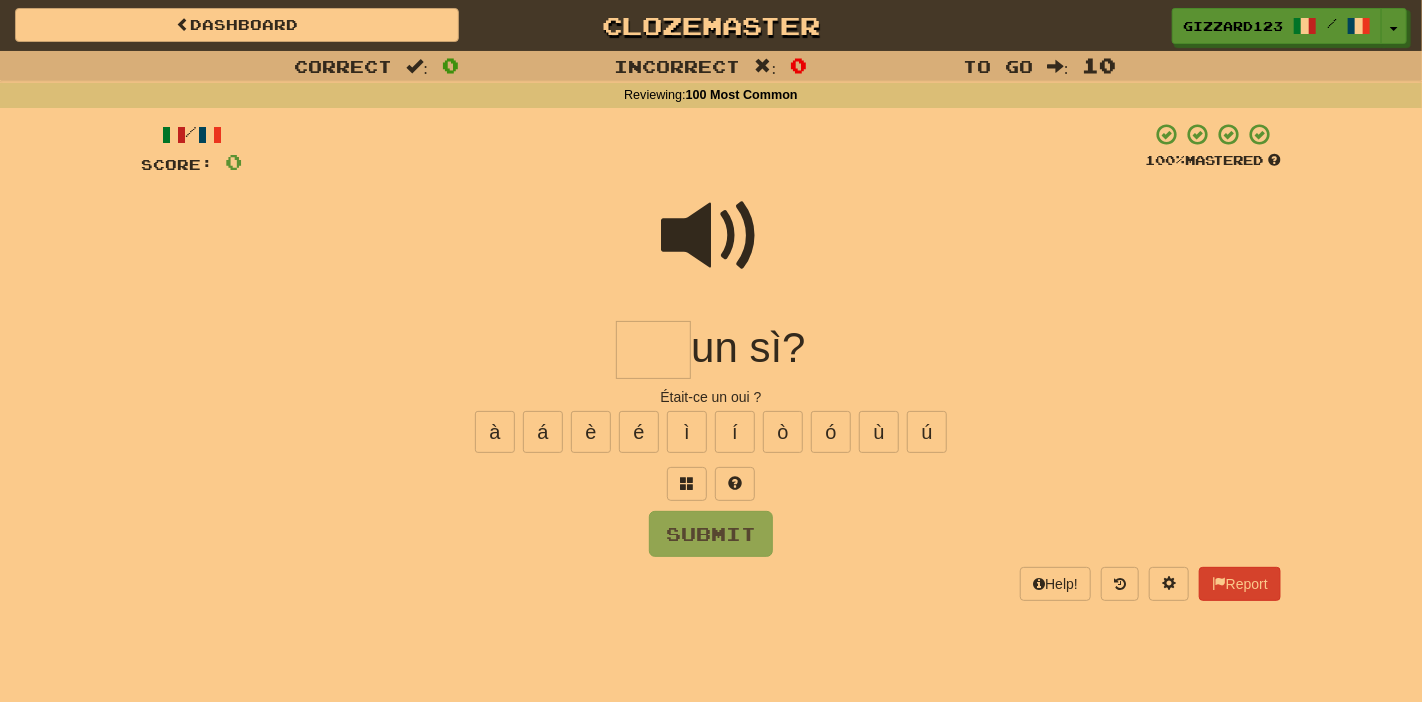 click at bounding box center [653, 350] 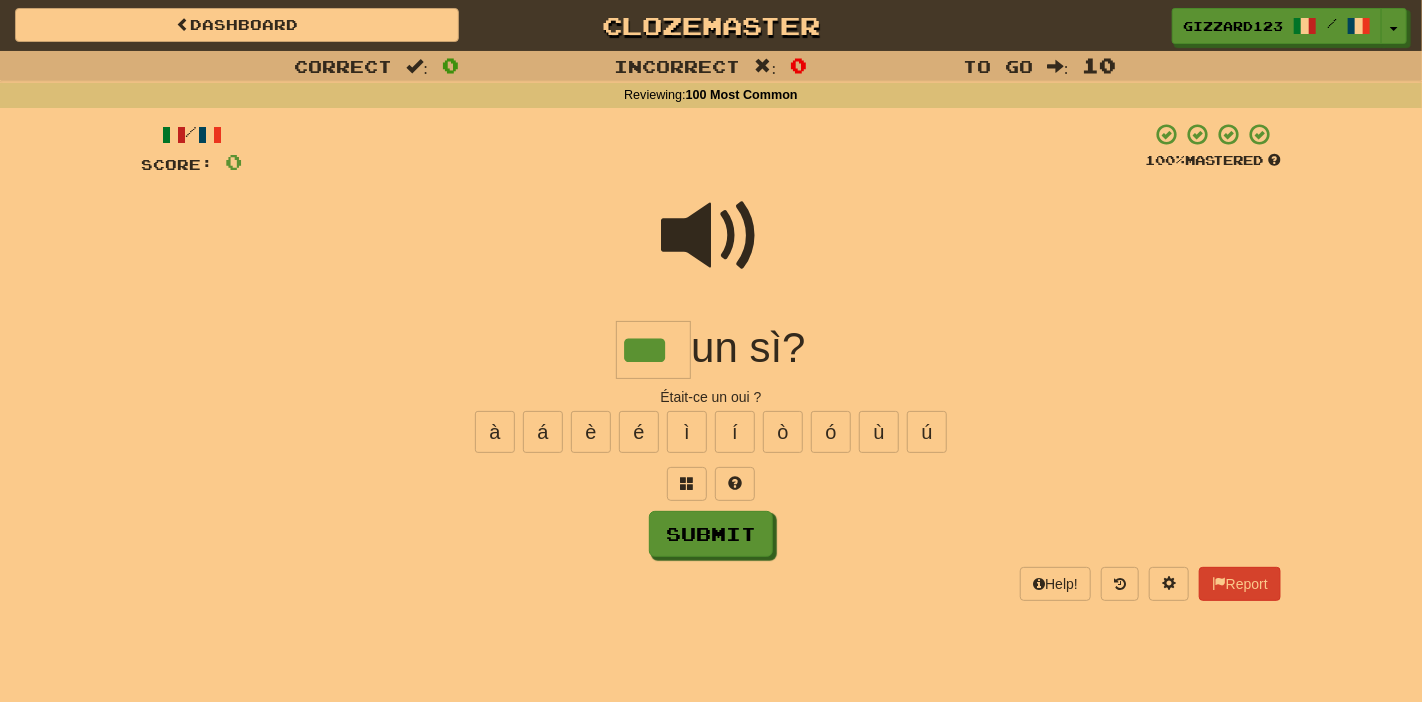type on "***" 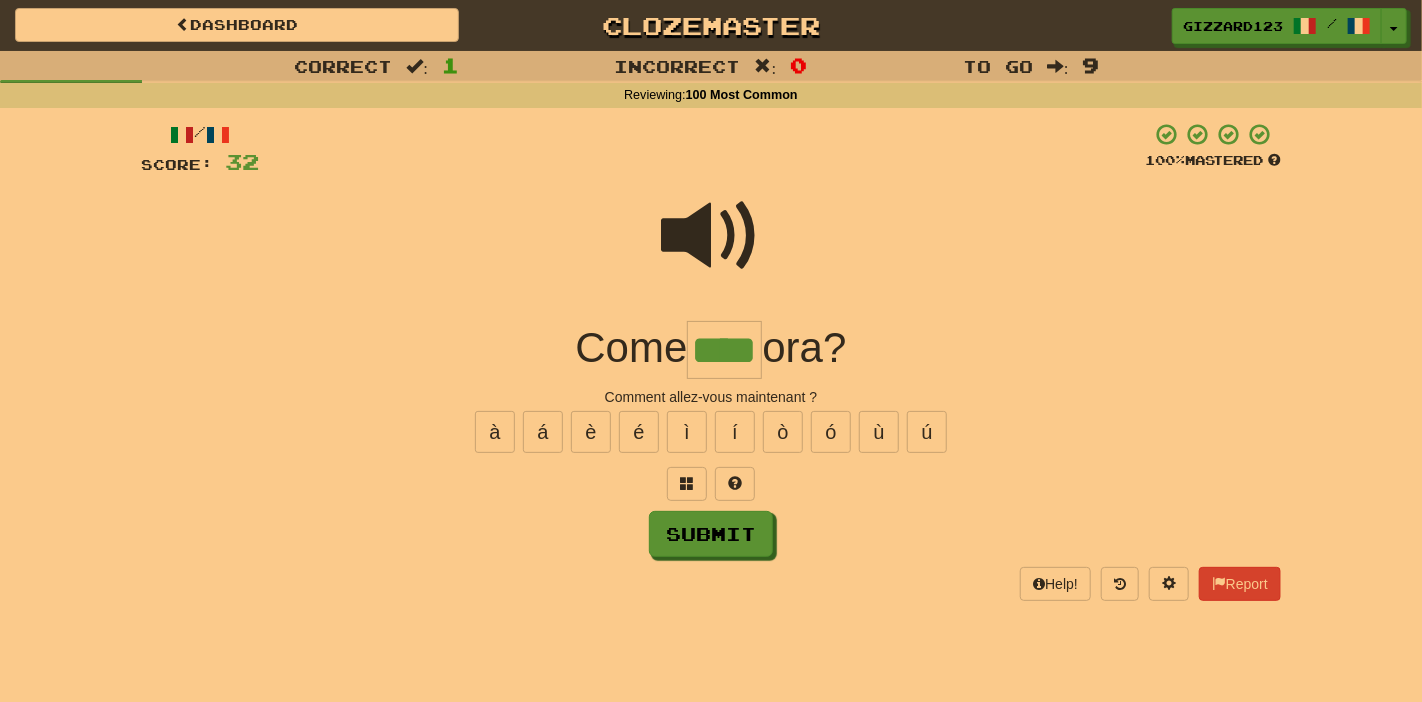 type on "****" 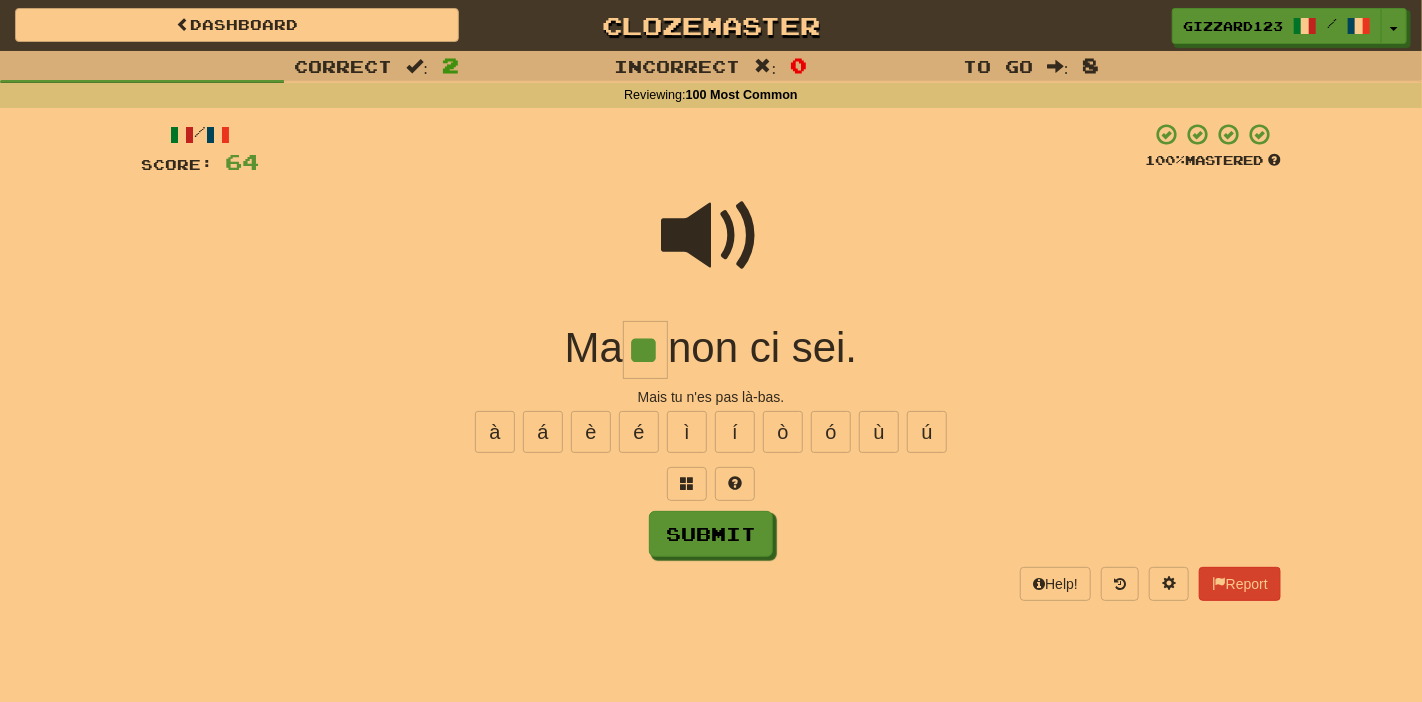 type on "**" 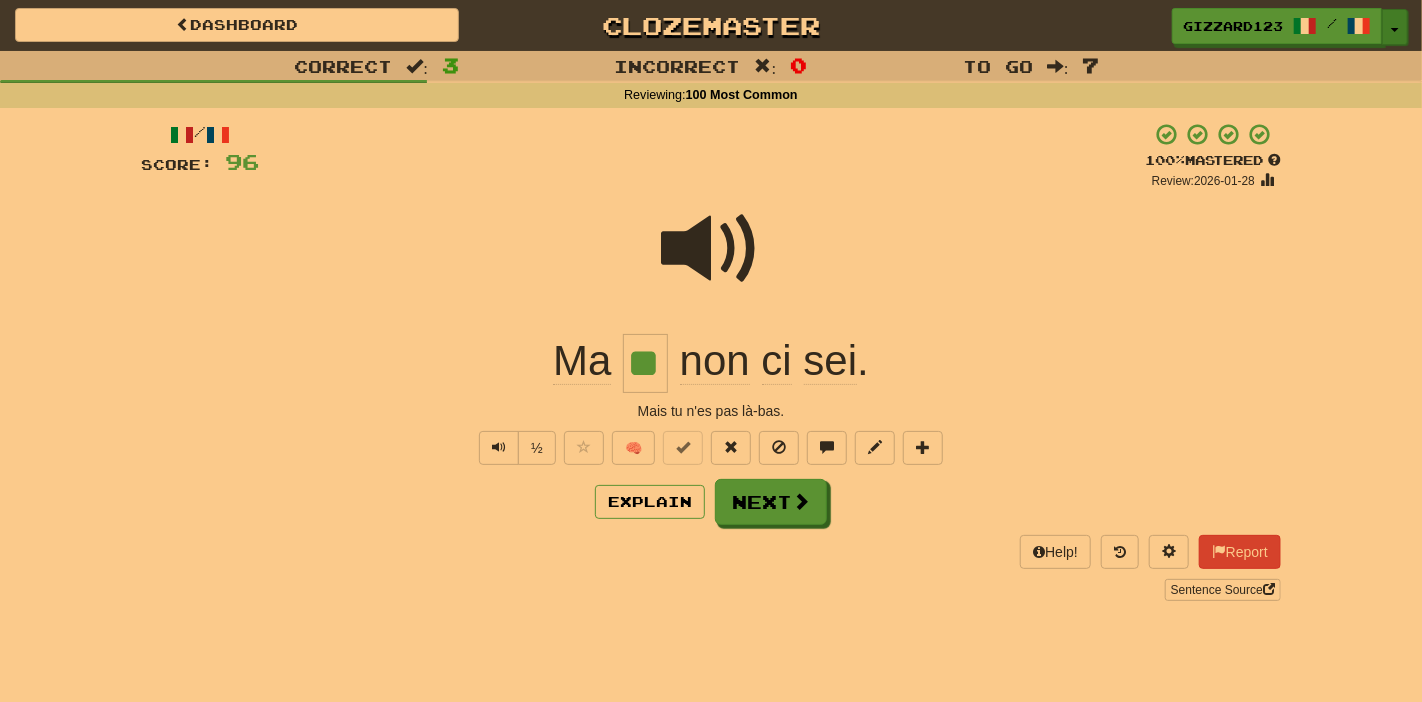 click at bounding box center [1395, 30] 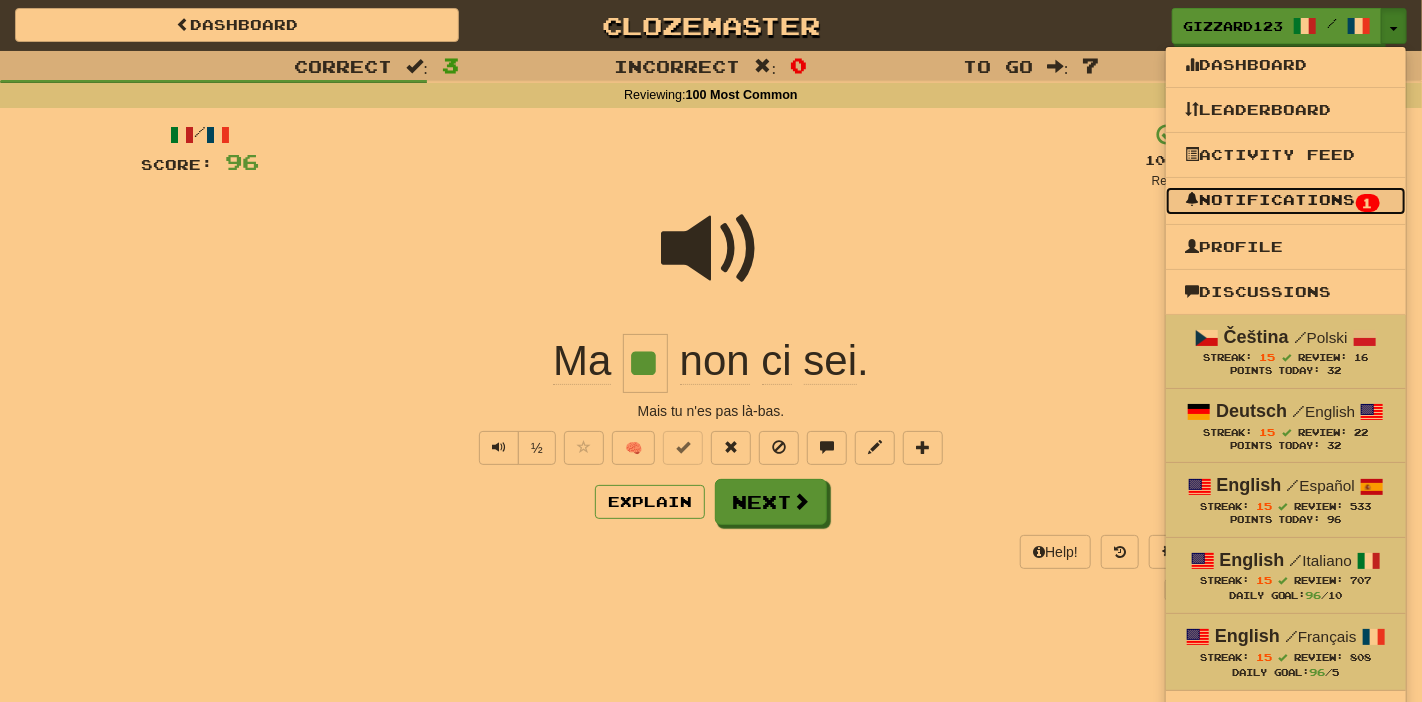 click on "Notifications
1" at bounding box center [1286, 201] 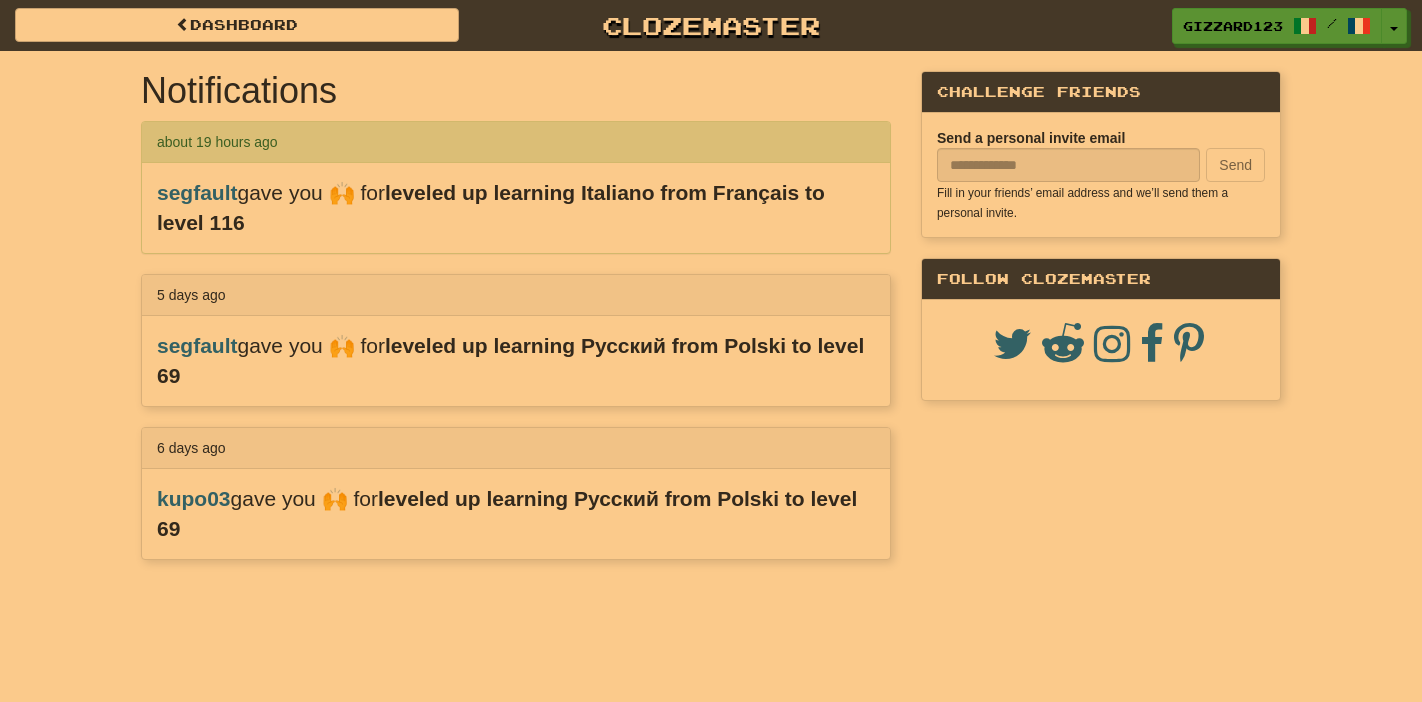 scroll, scrollTop: 0, scrollLeft: 0, axis: both 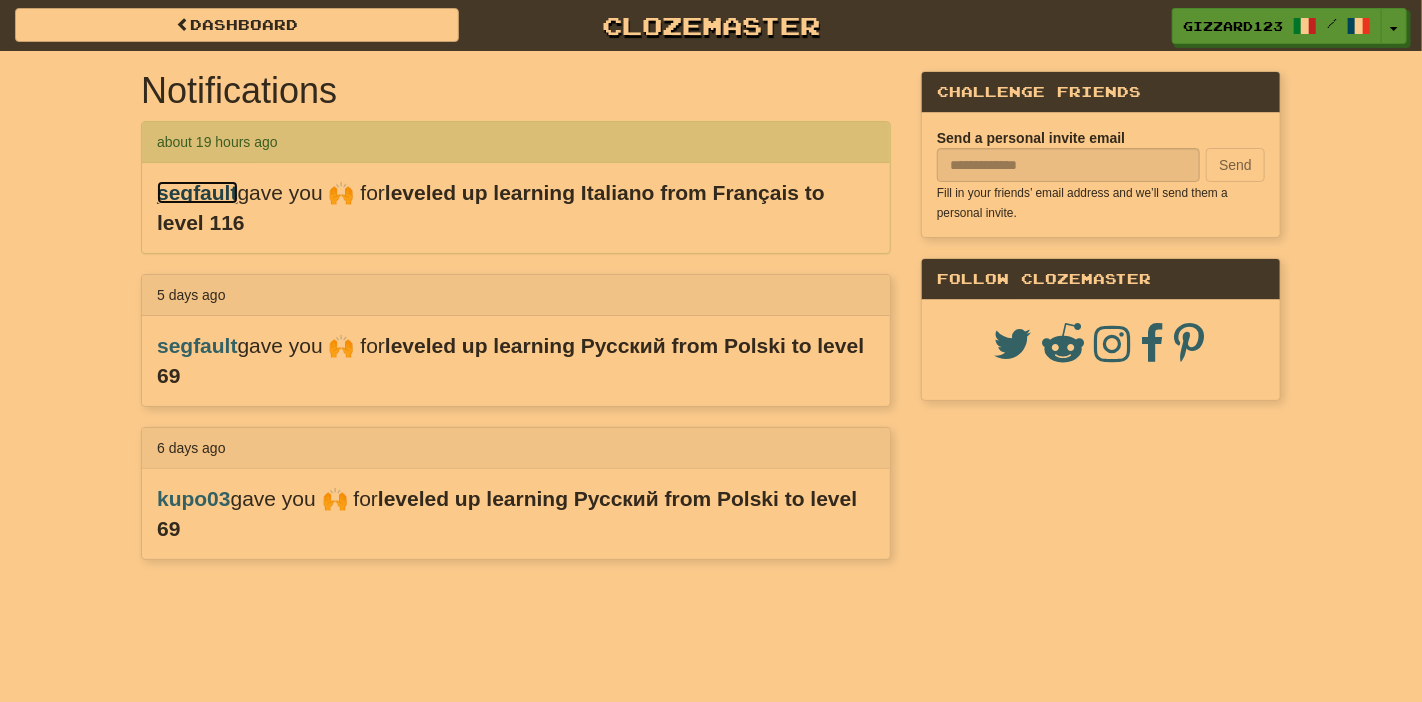click on "segfault" at bounding box center [197, 192] 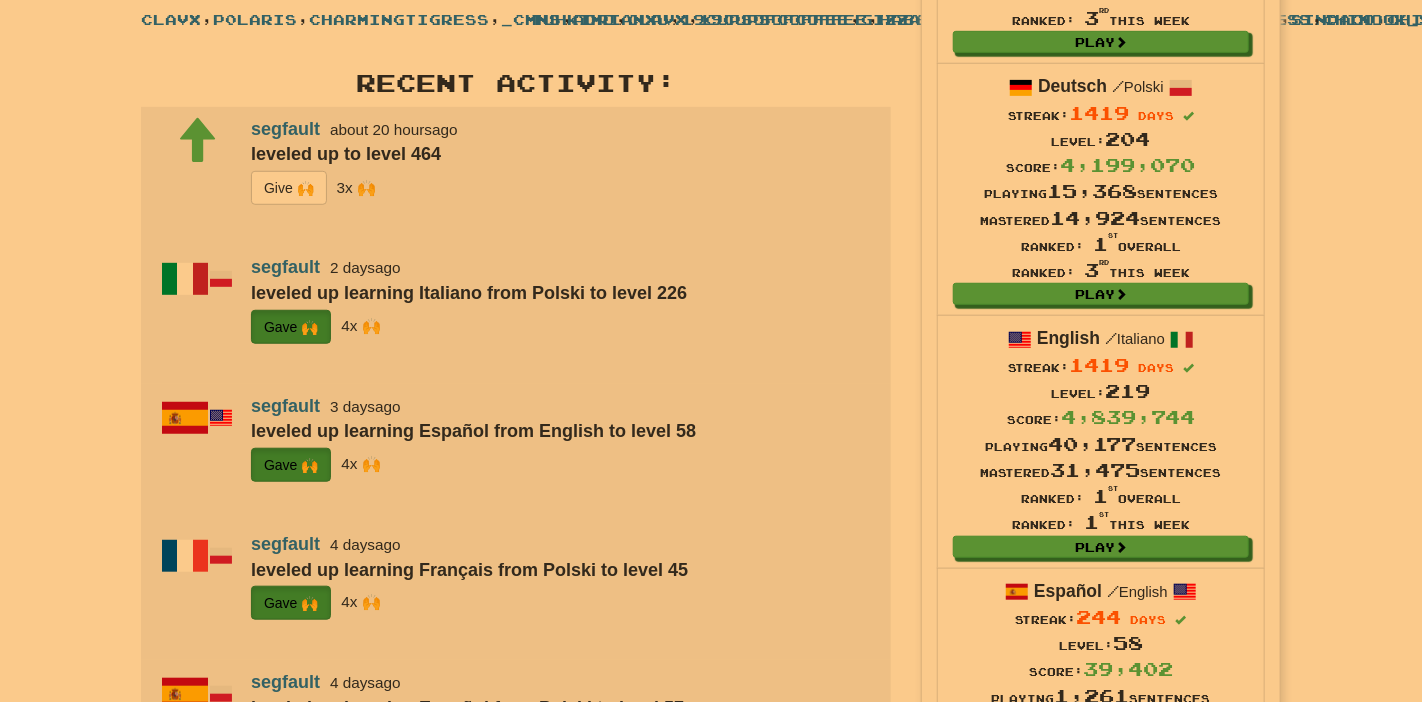 scroll, scrollTop: 533, scrollLeft: 0, axis: vertical 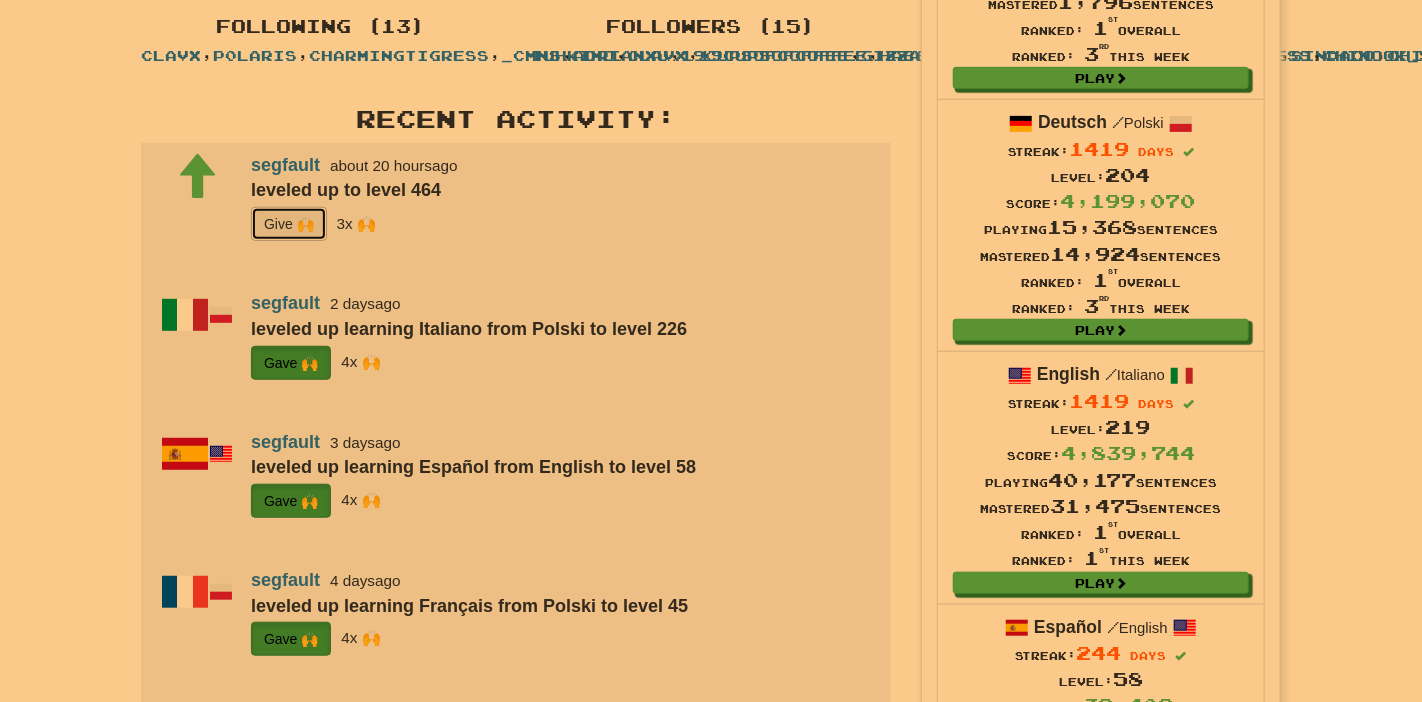 click on "G i ve 🙌" at bounding box center [289, 224] 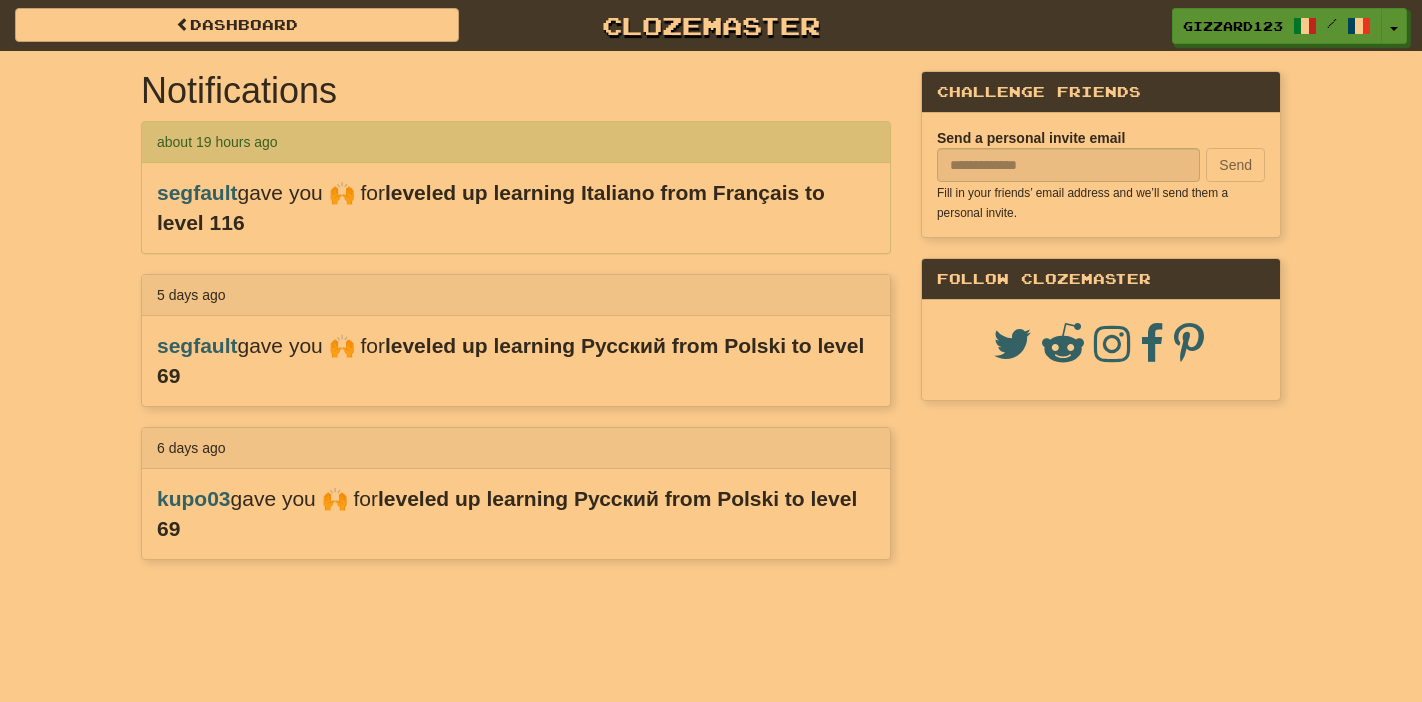 scroll, scrollTop: 0, scrollLeft: 0, axis: both 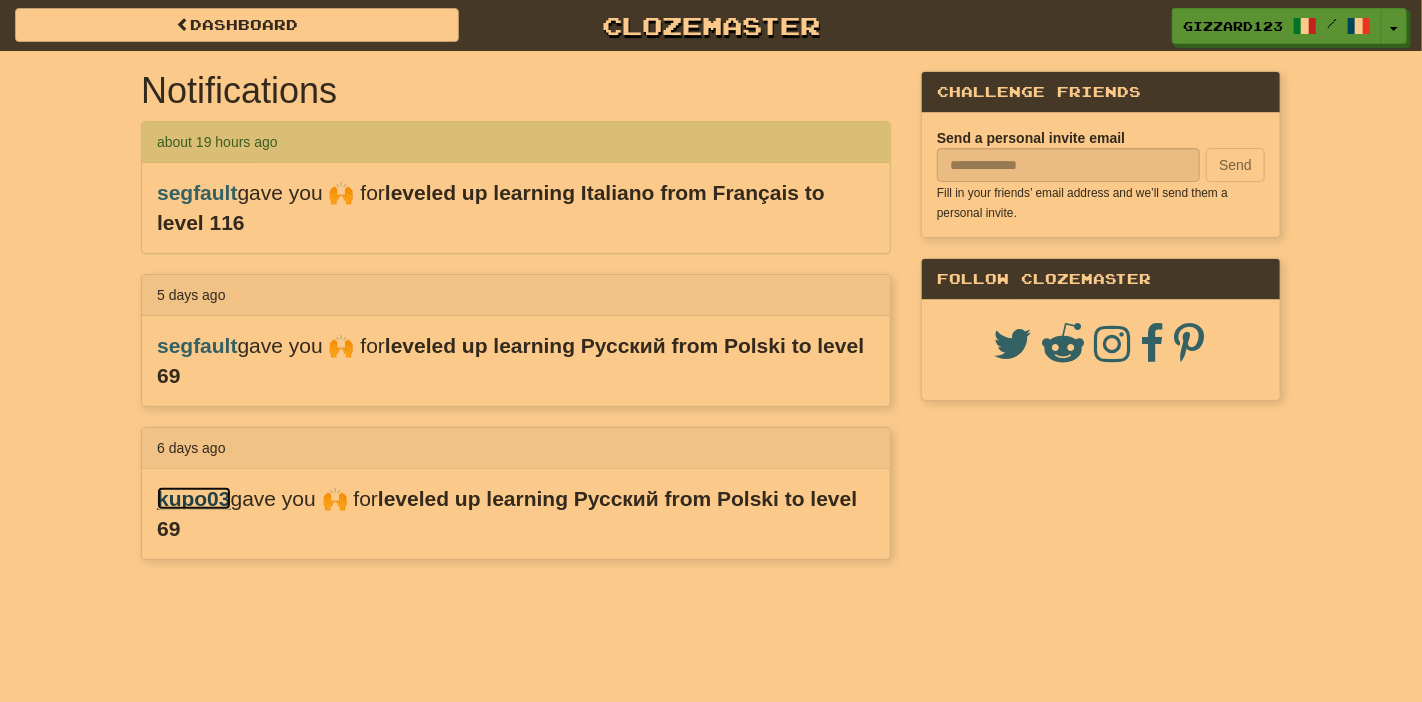 click on "kupo03" at bounding box center (194, 498) 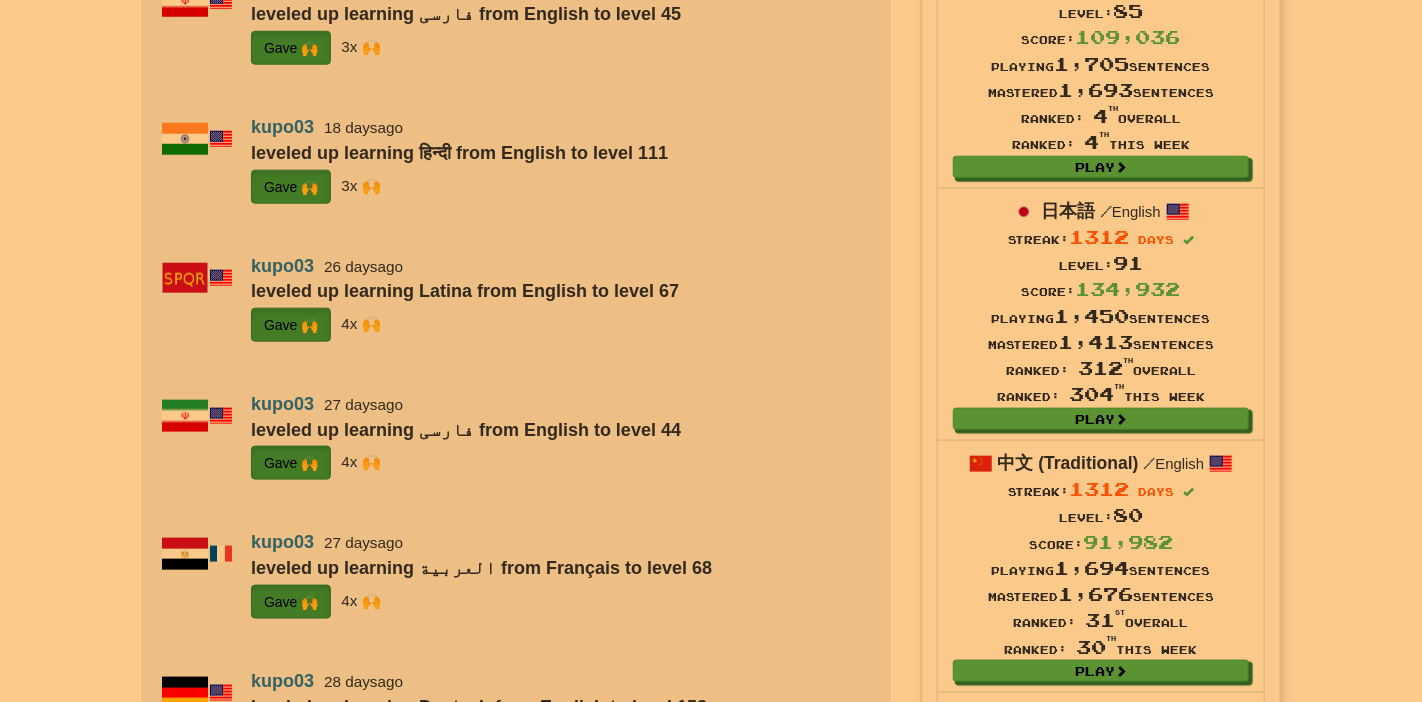 scroll, scrollTop: 853, scrollLeft: 0, axis: vertical 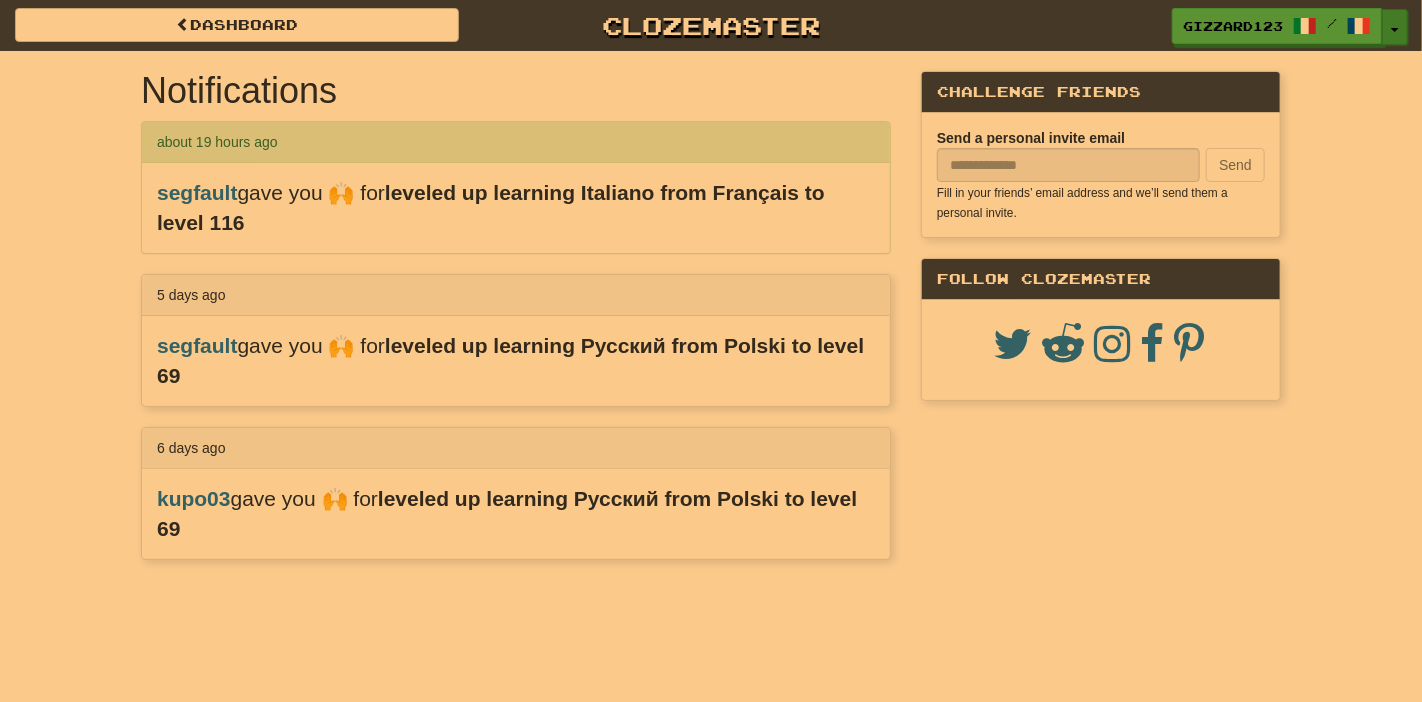 click on "Toggle Dropdown" at bounding box center (1395, 27) 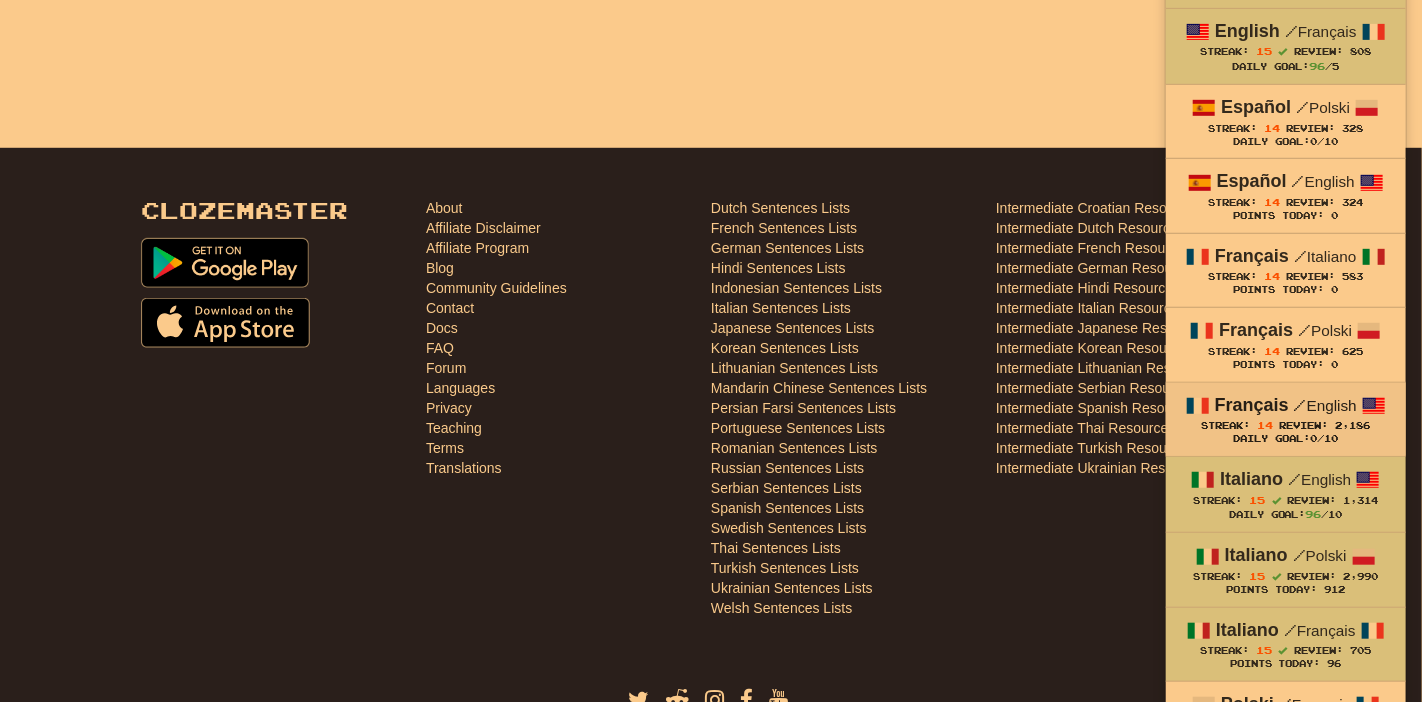 scroll, scrollTop: 817, scrollLeft: 0, axis: vertical 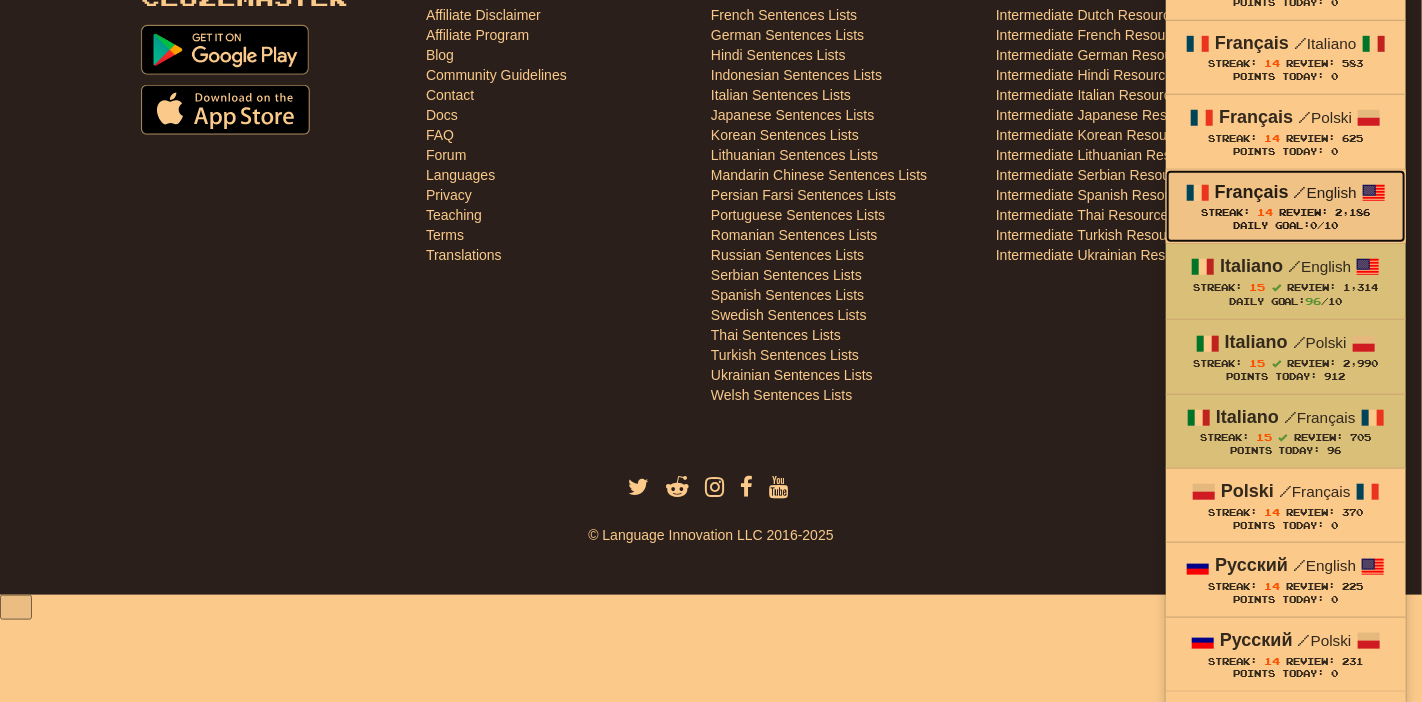 click on "14" at bounding box center (1265, 212) 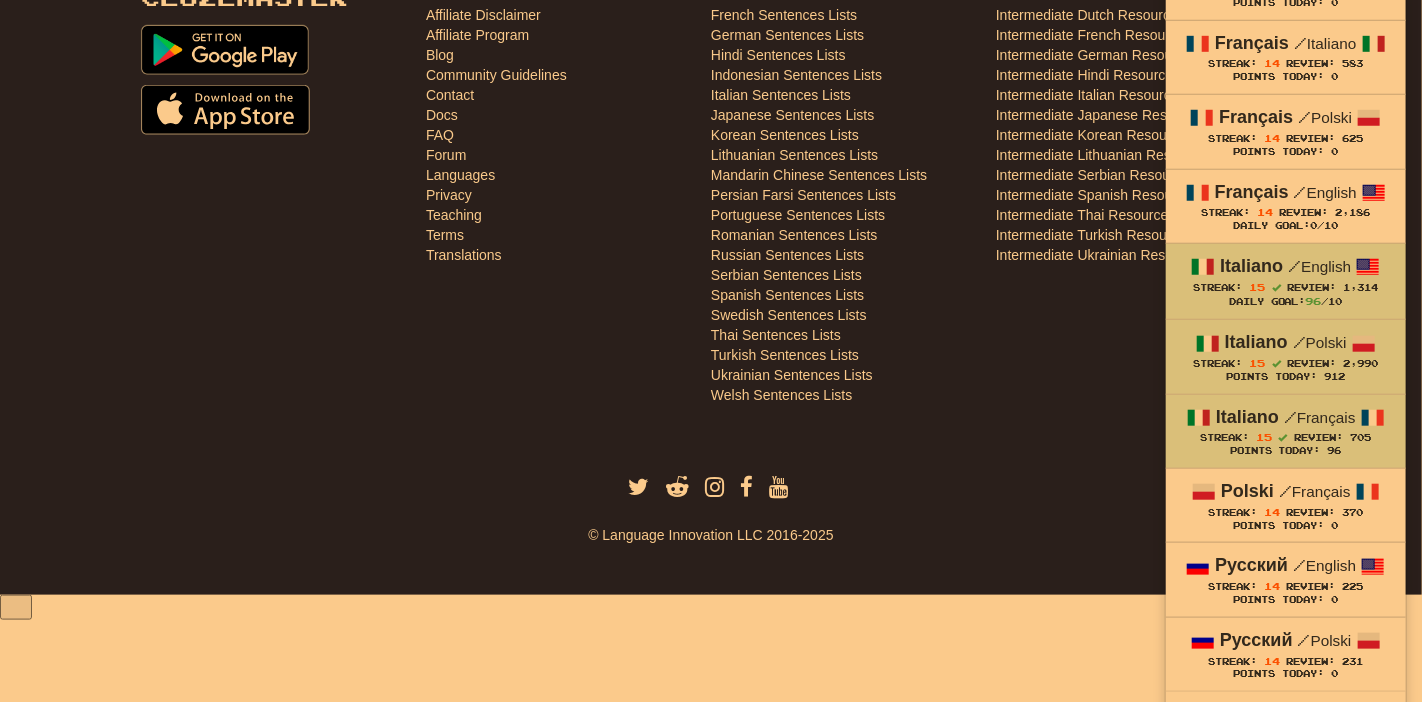 scroll, scrollTop: 710, scrollLeft: 0, axis: vertical 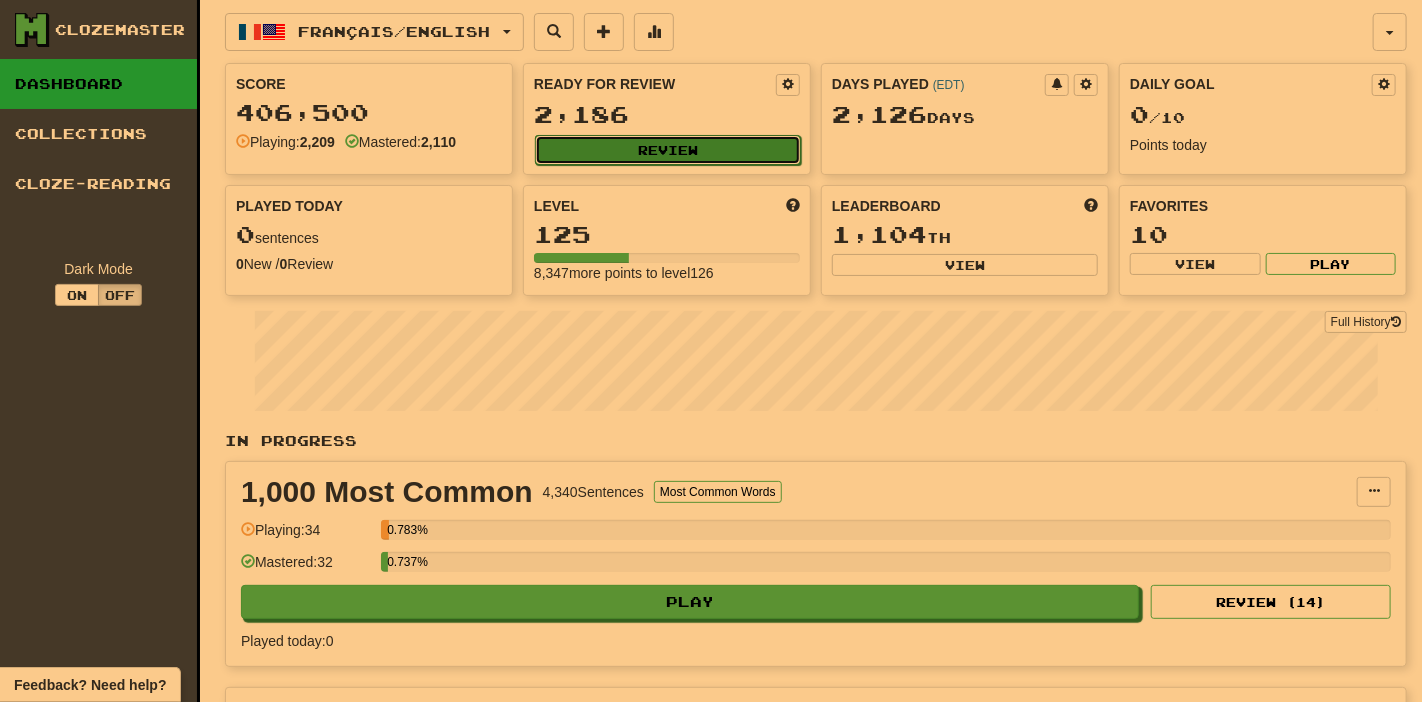 click on "Review" at bounding box center [668, 150] 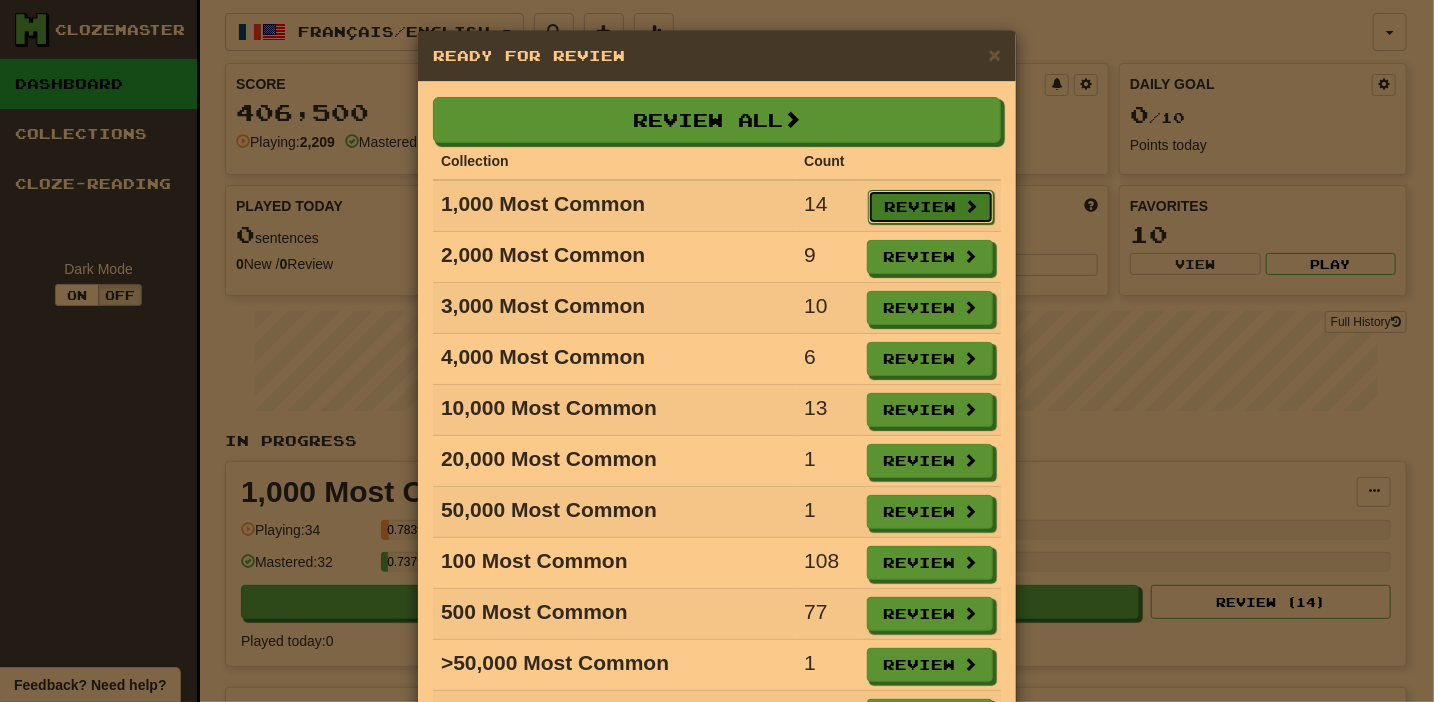 click on "Review" at bounding box center (931, 207) 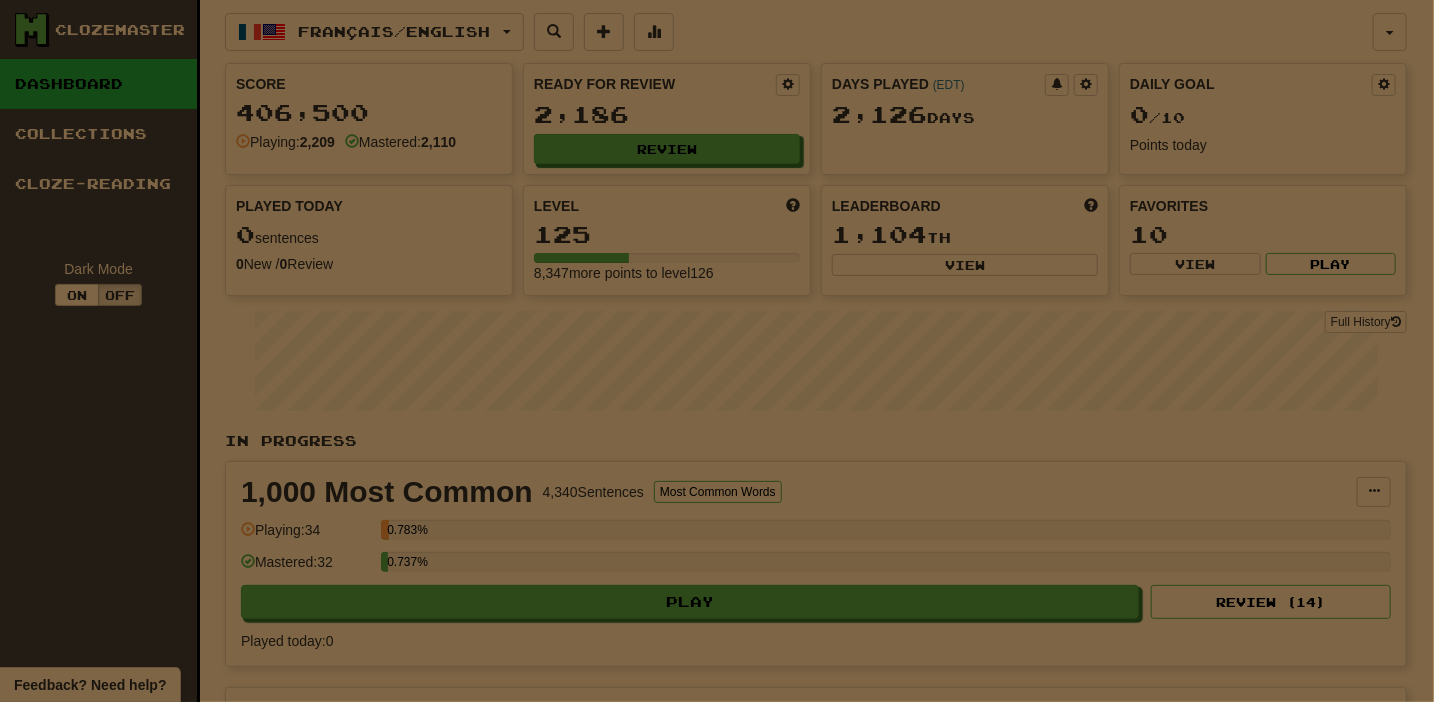 select on "**" 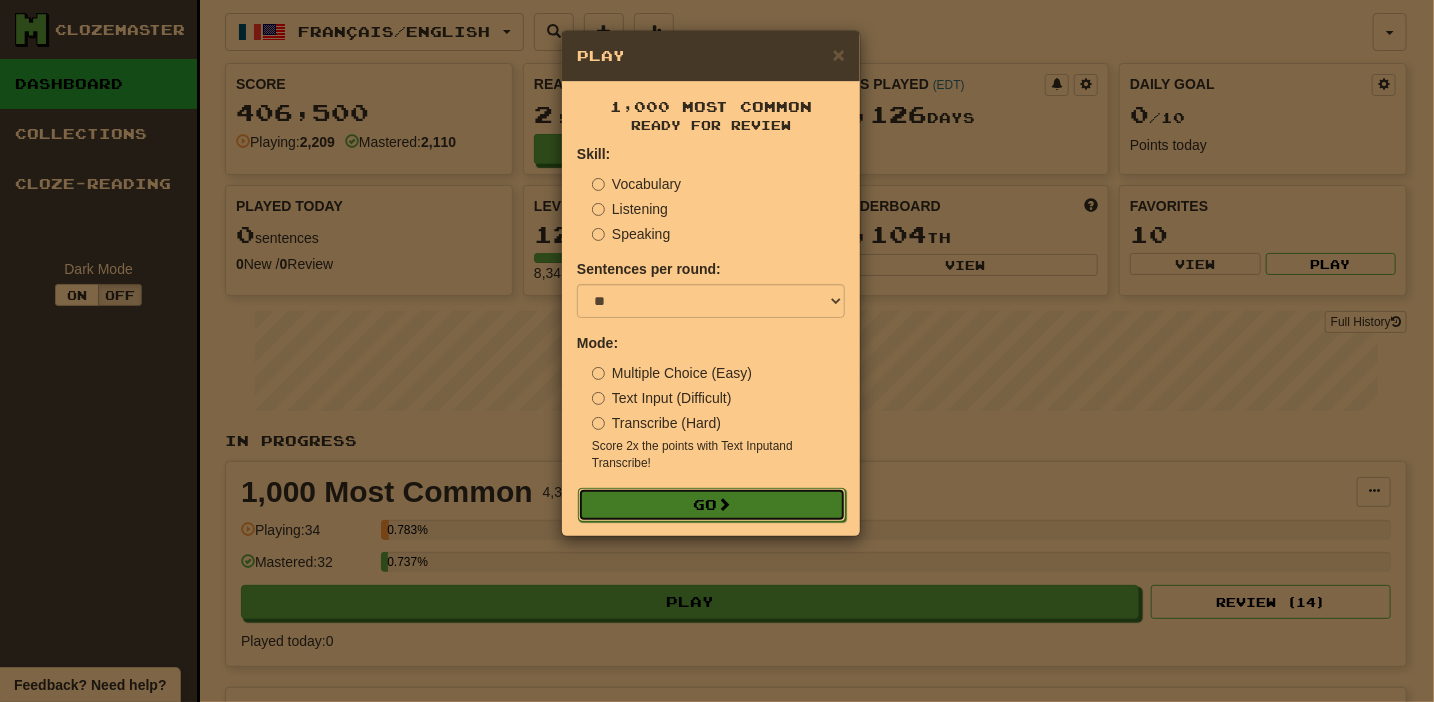 click on "Go" at bounding box center (712, 505) 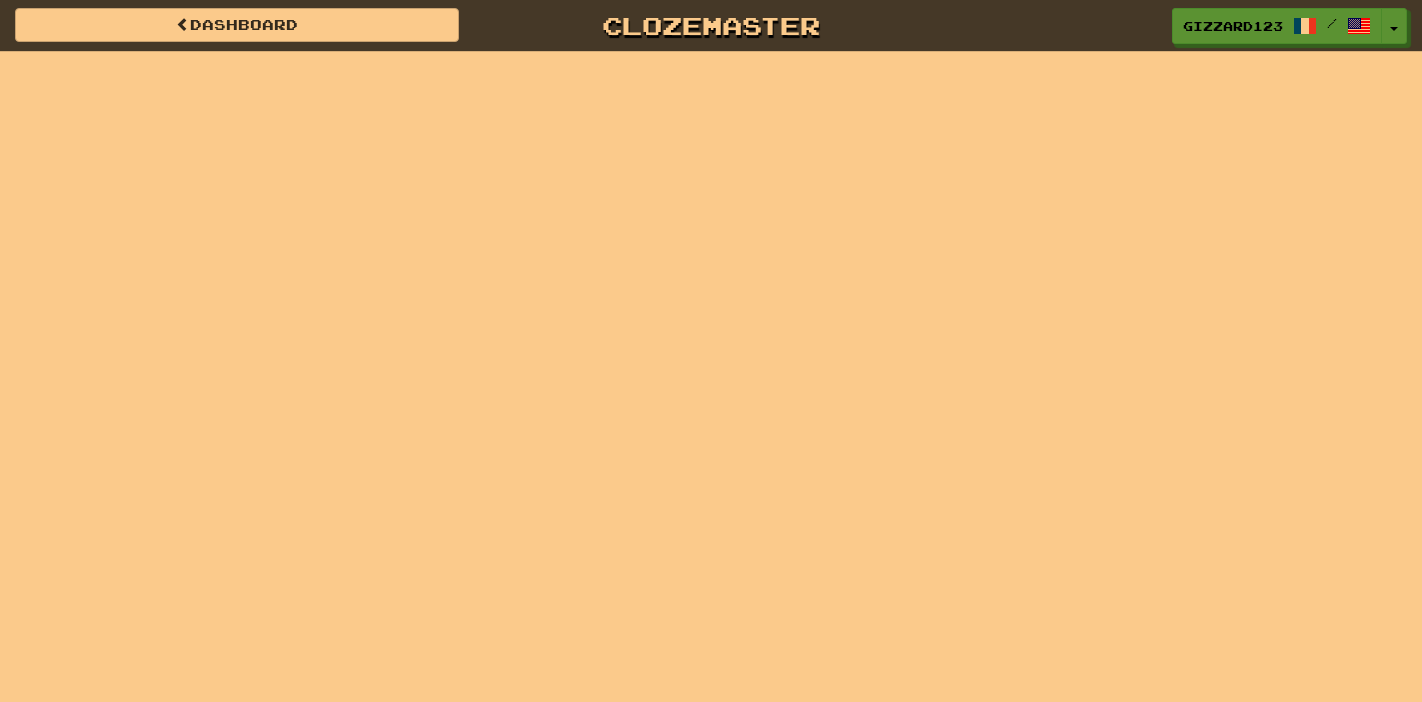 scroll, scrollTop: 0, scrollLeft: 0, axis: both 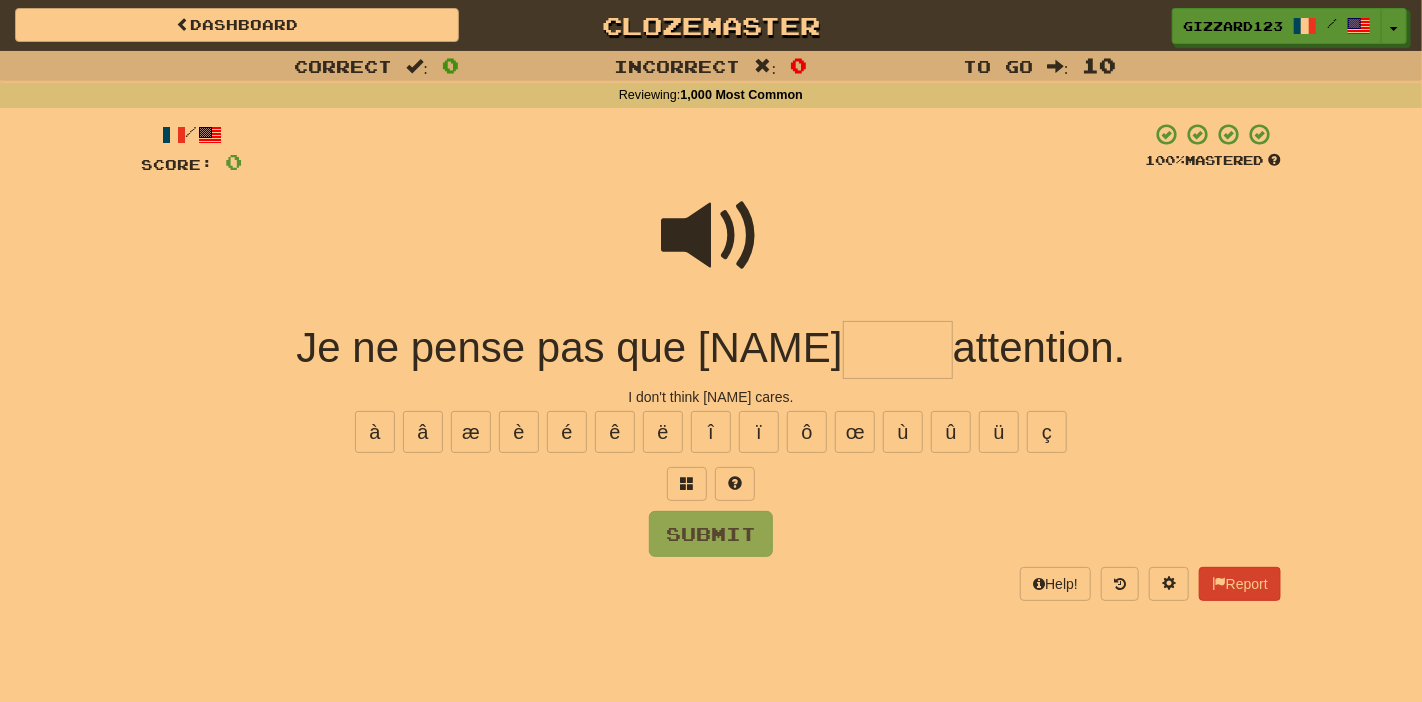drag, startPoint x: 849, startPoint y: 354, endPoint x: 901, endPoint y: 307, distance: 70.0928 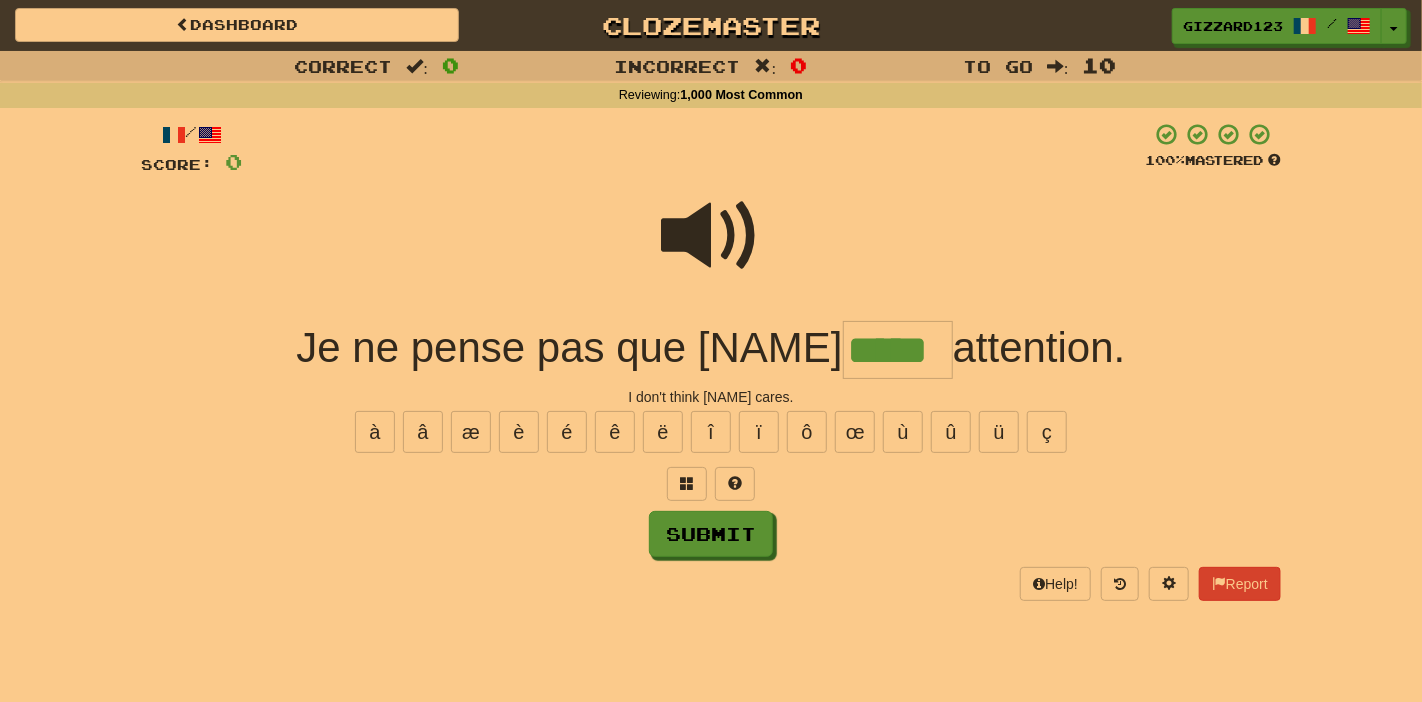 type on "*****" 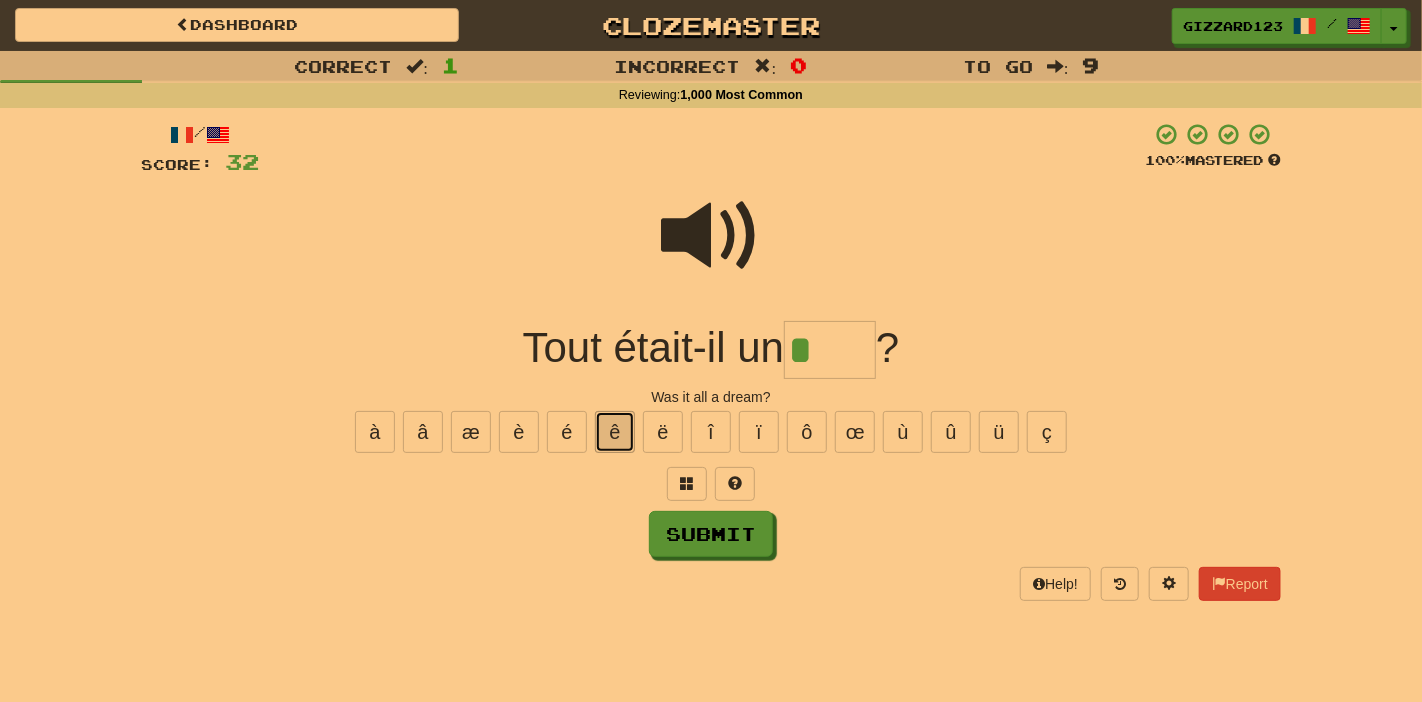 click on "ê" at bounding box center [615, 432] 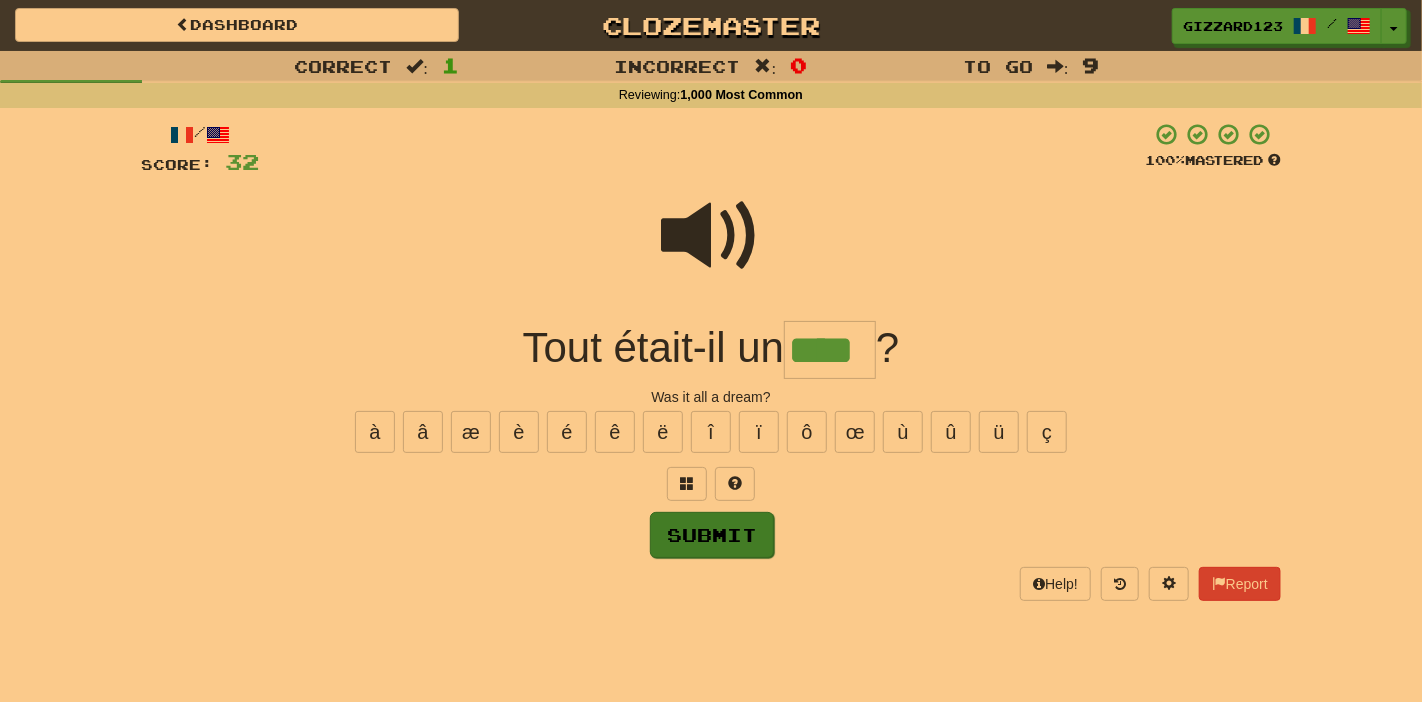 type on "****" 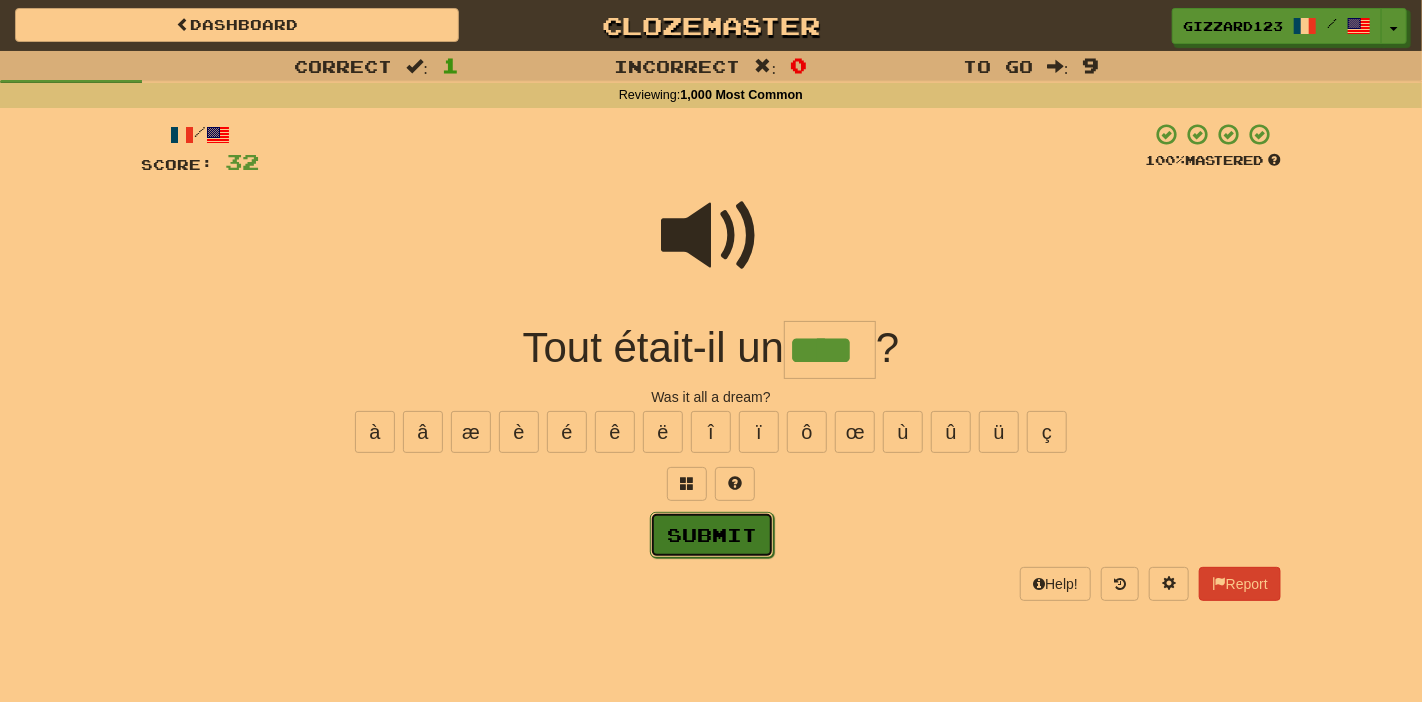 click on "Submit" at bounding box center (712, 535) 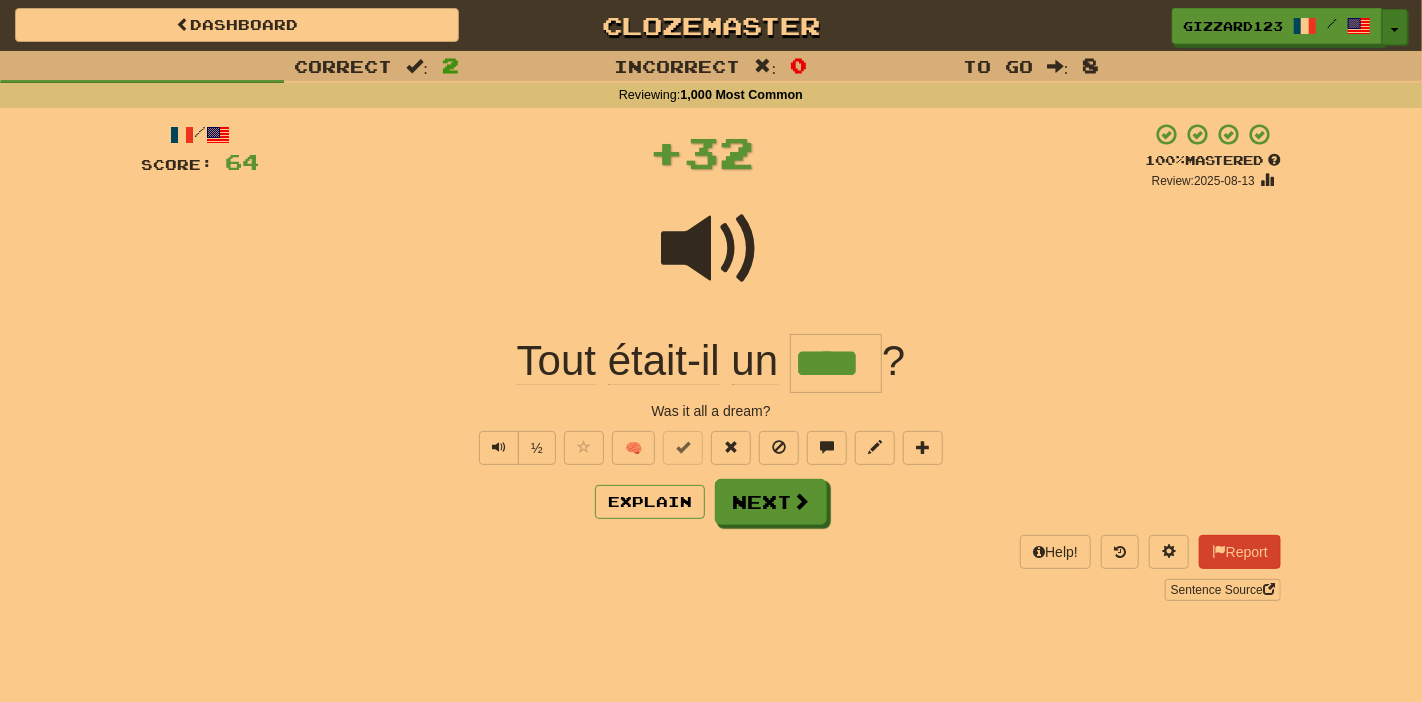 click on "Toggle Dropdown" at bounding box center (1395, 27) 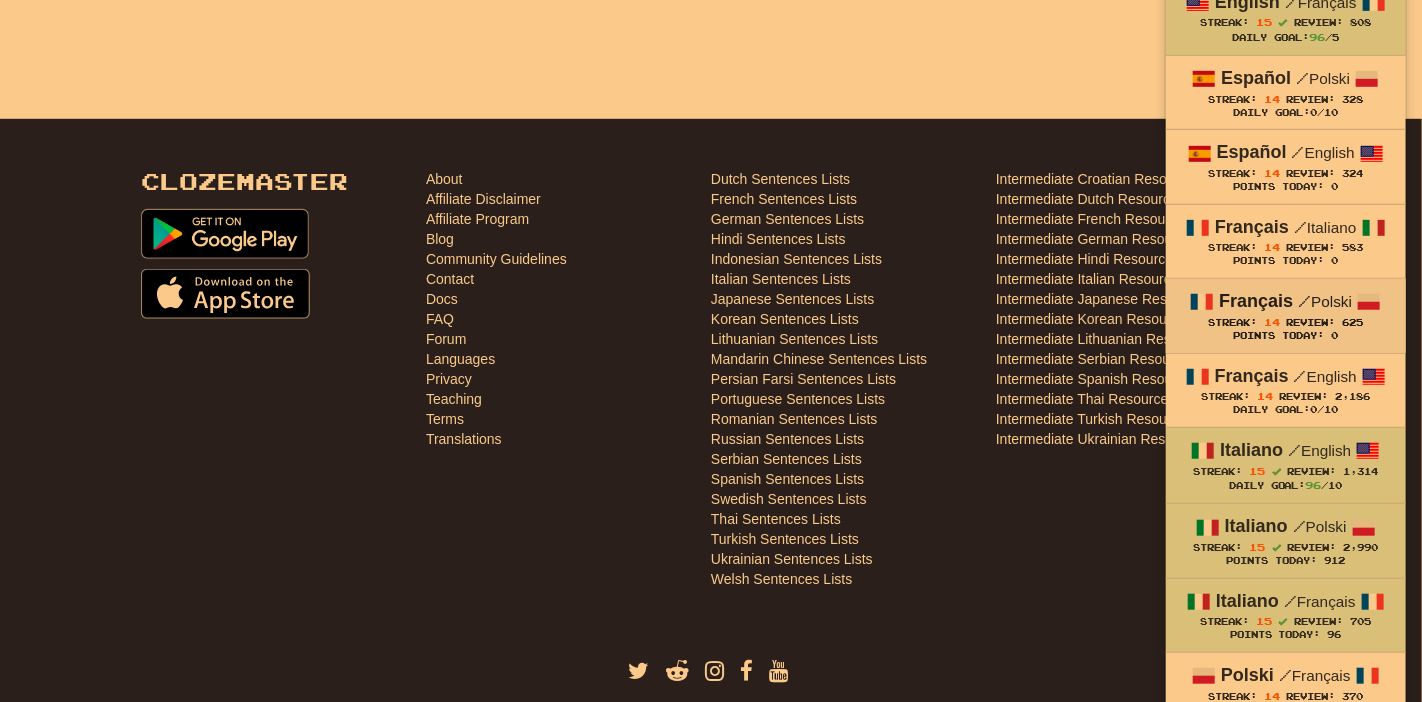 scroll, scrollTop: 640, scrollLeft: 0, axis: vertical 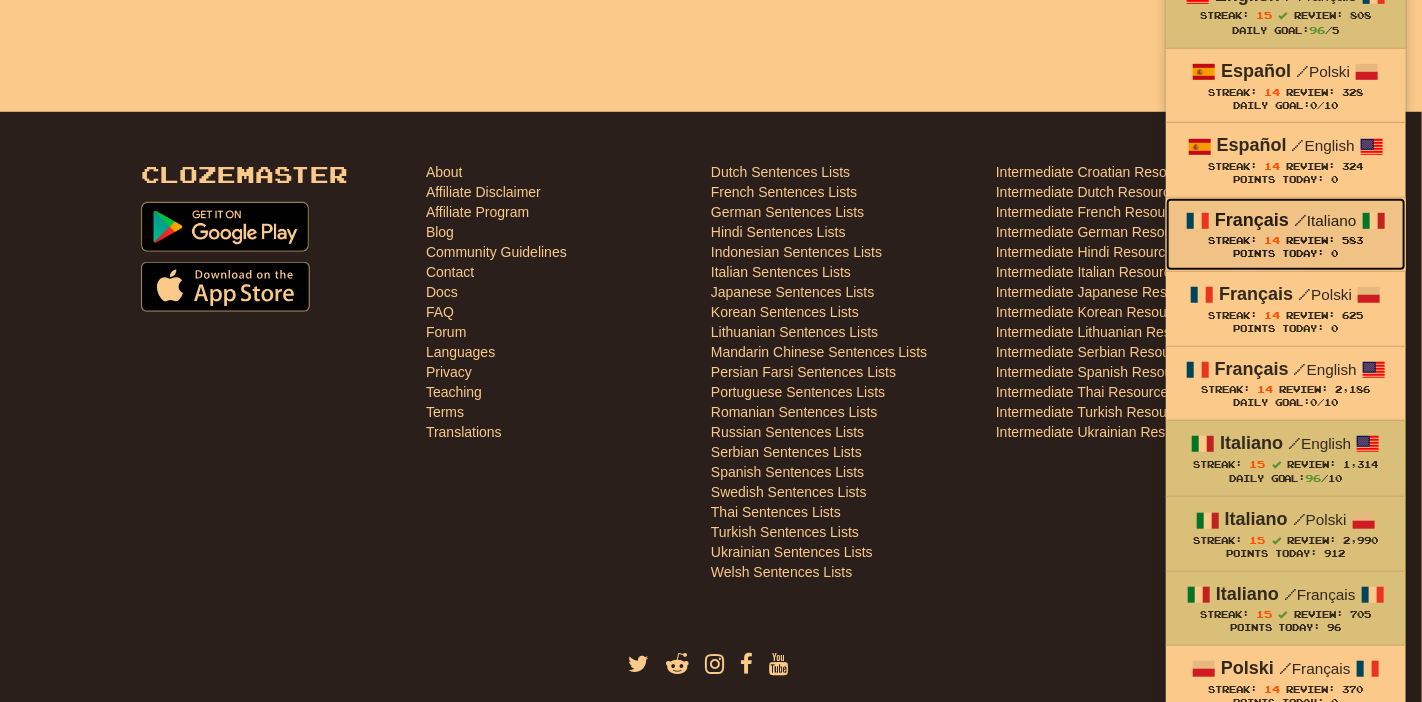 click on "Français
/
Italiano" at bounding box center (1286, 221) 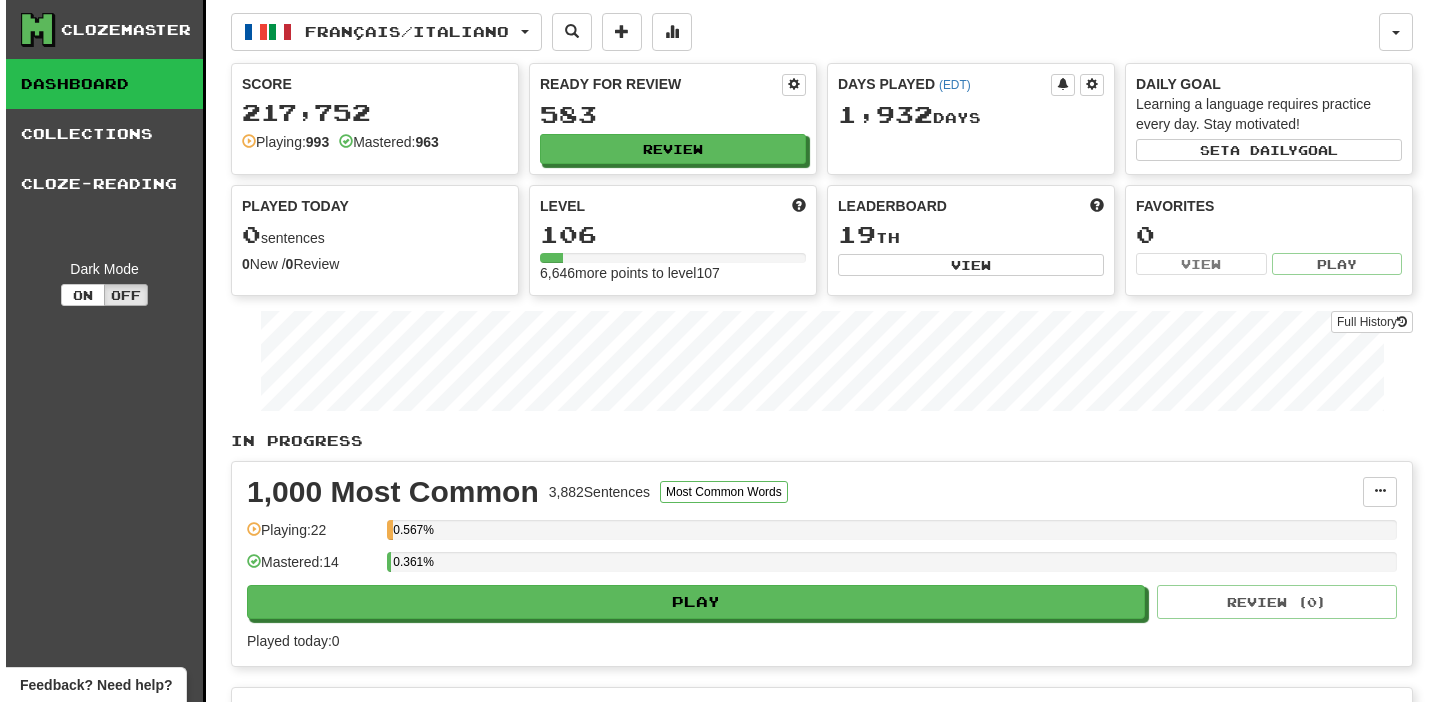 scroll, scrollTop: 0, scrollLeft: 0, axis: both 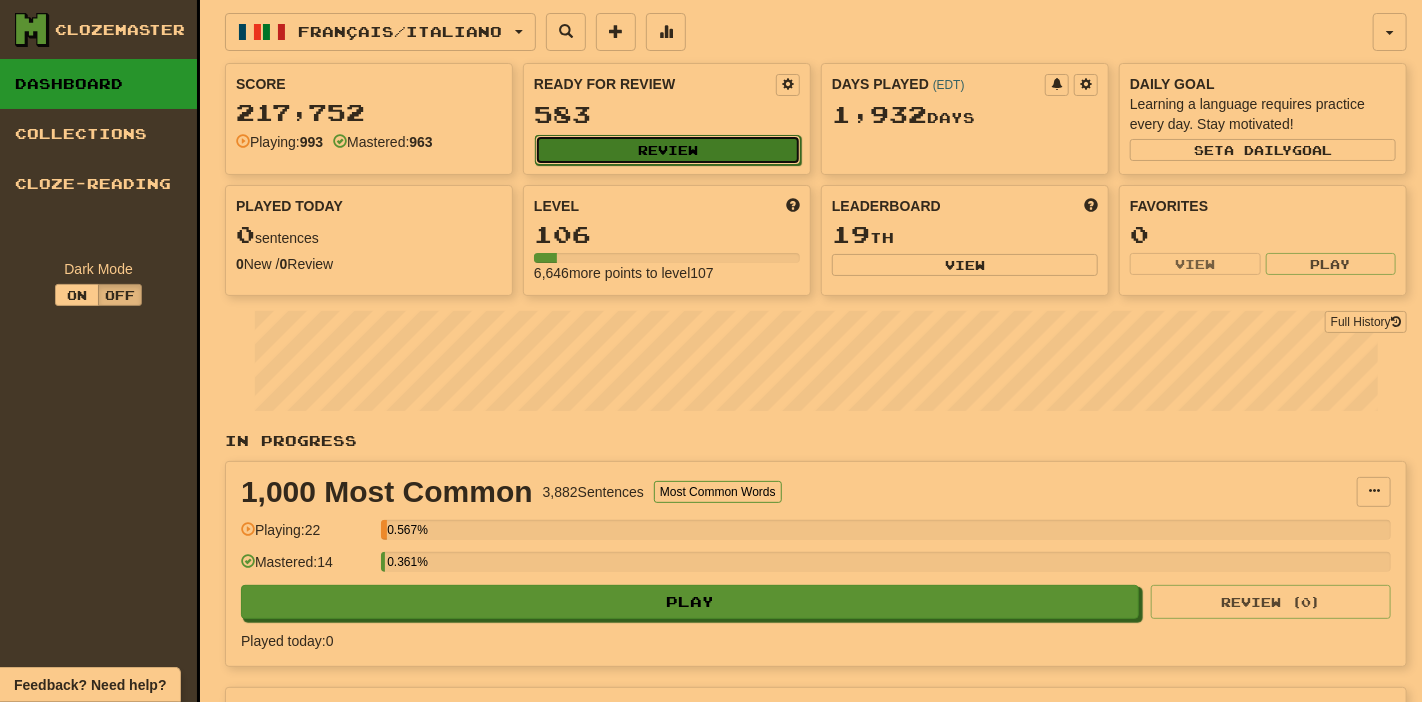 click on "Review" at bounding box center [668, 150] 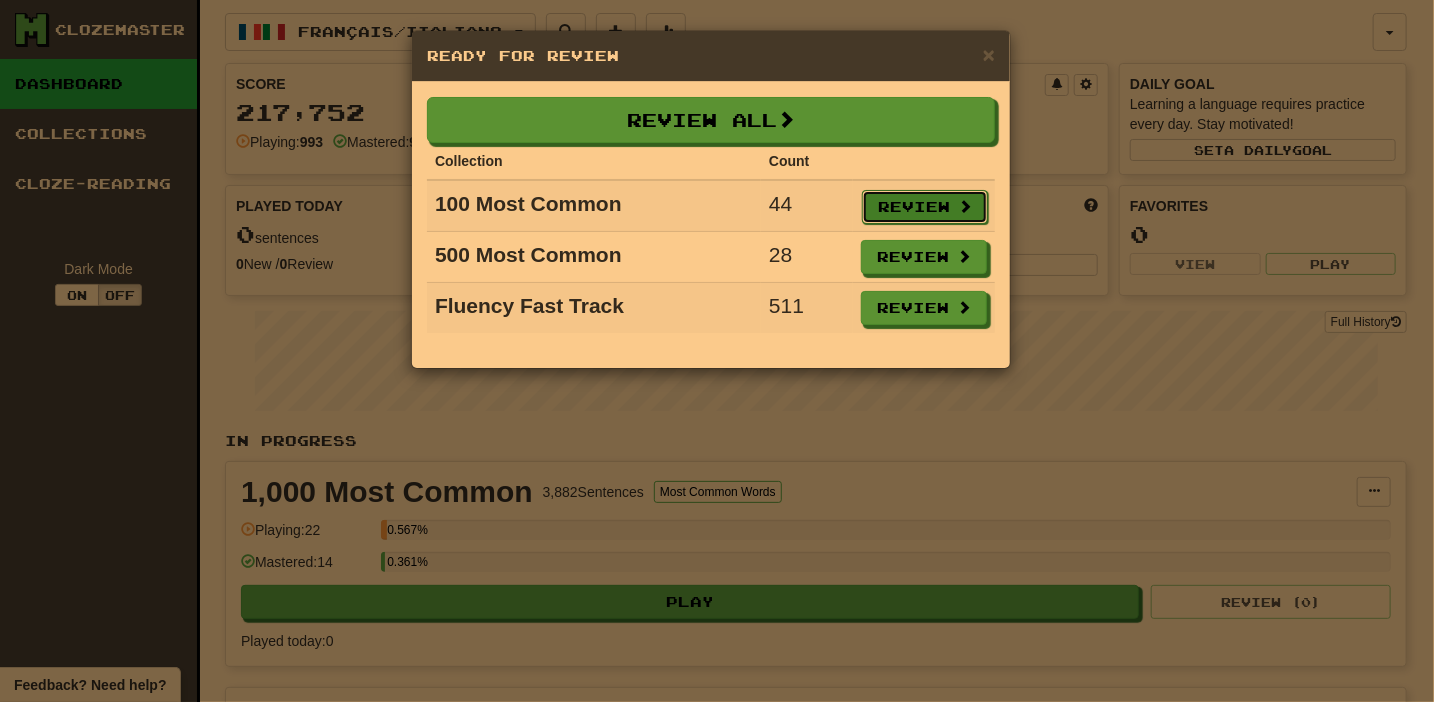 click on "Review" at bounding box center (925, 207) 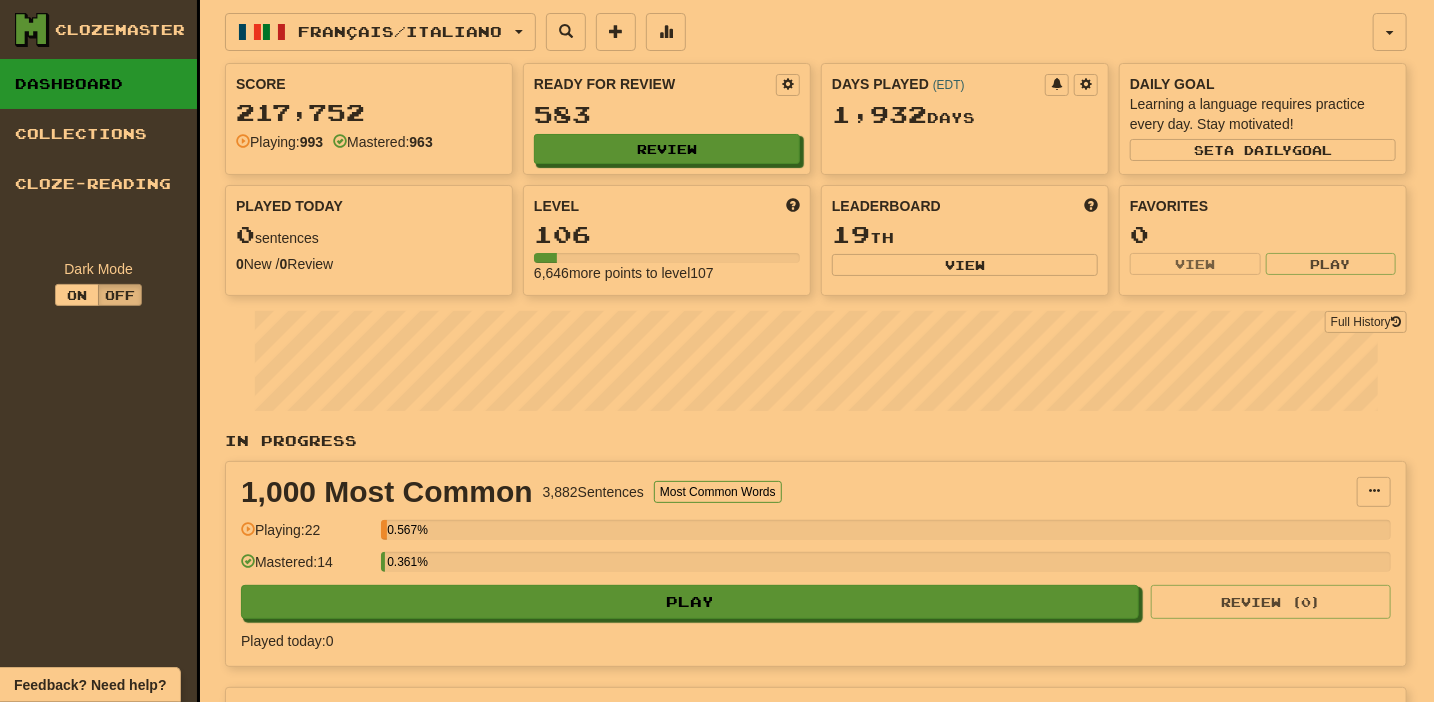 select on "**" 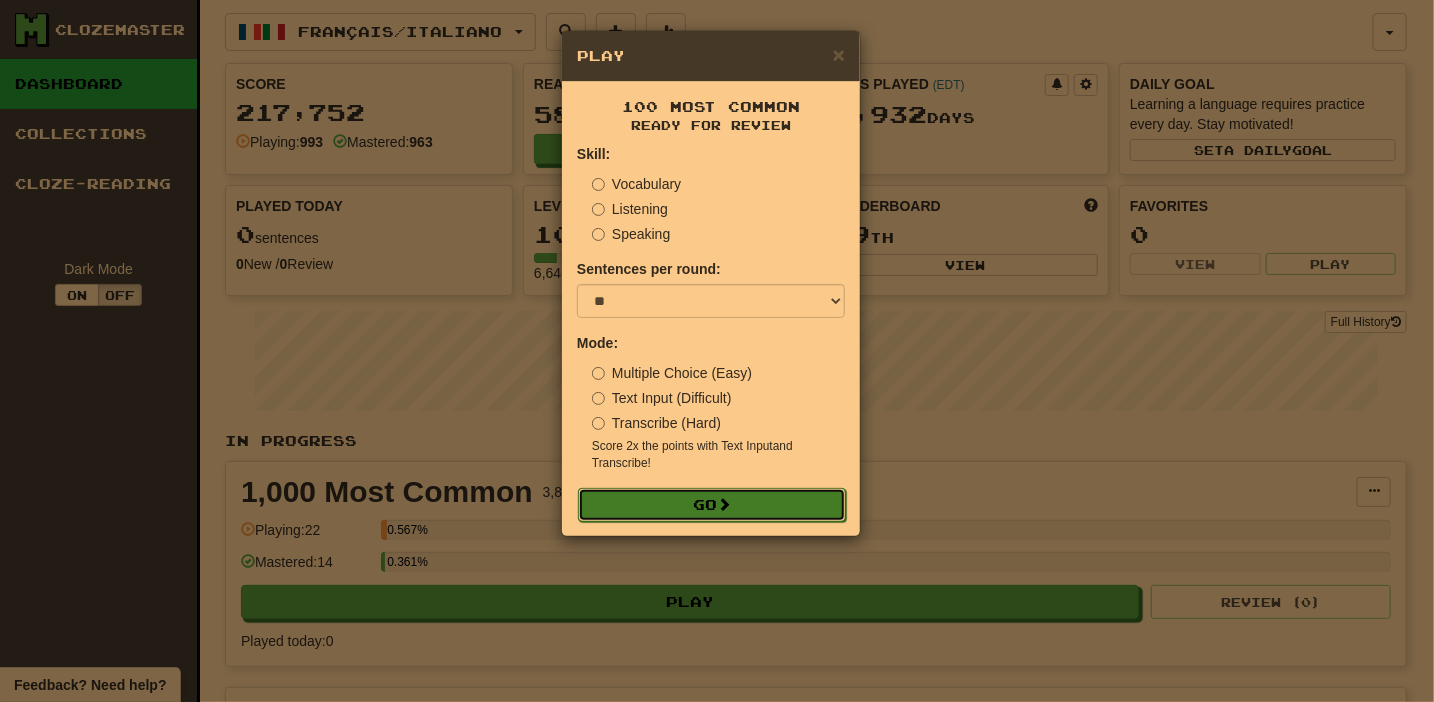click on "Go" at bounding box center (712, 505) 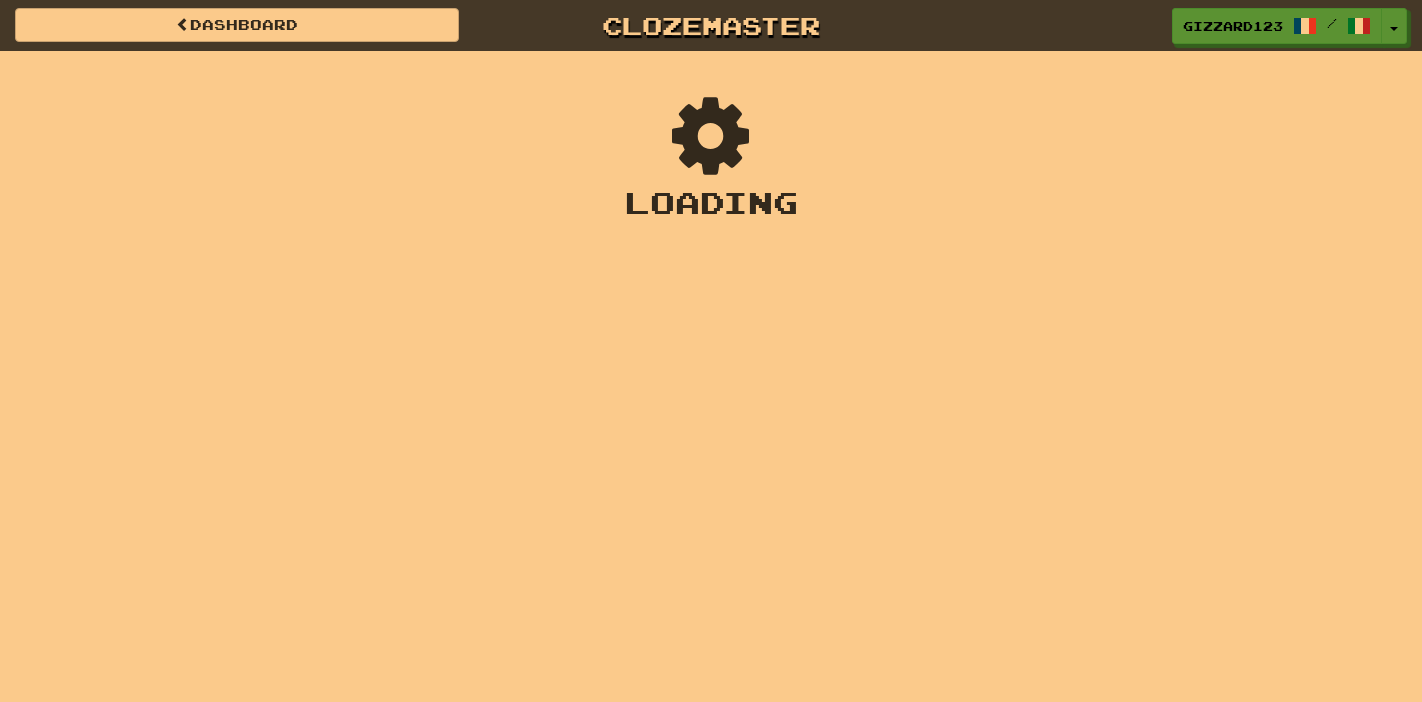 scroll, scrollTop: 0, scrollLeft: 0, axis: both 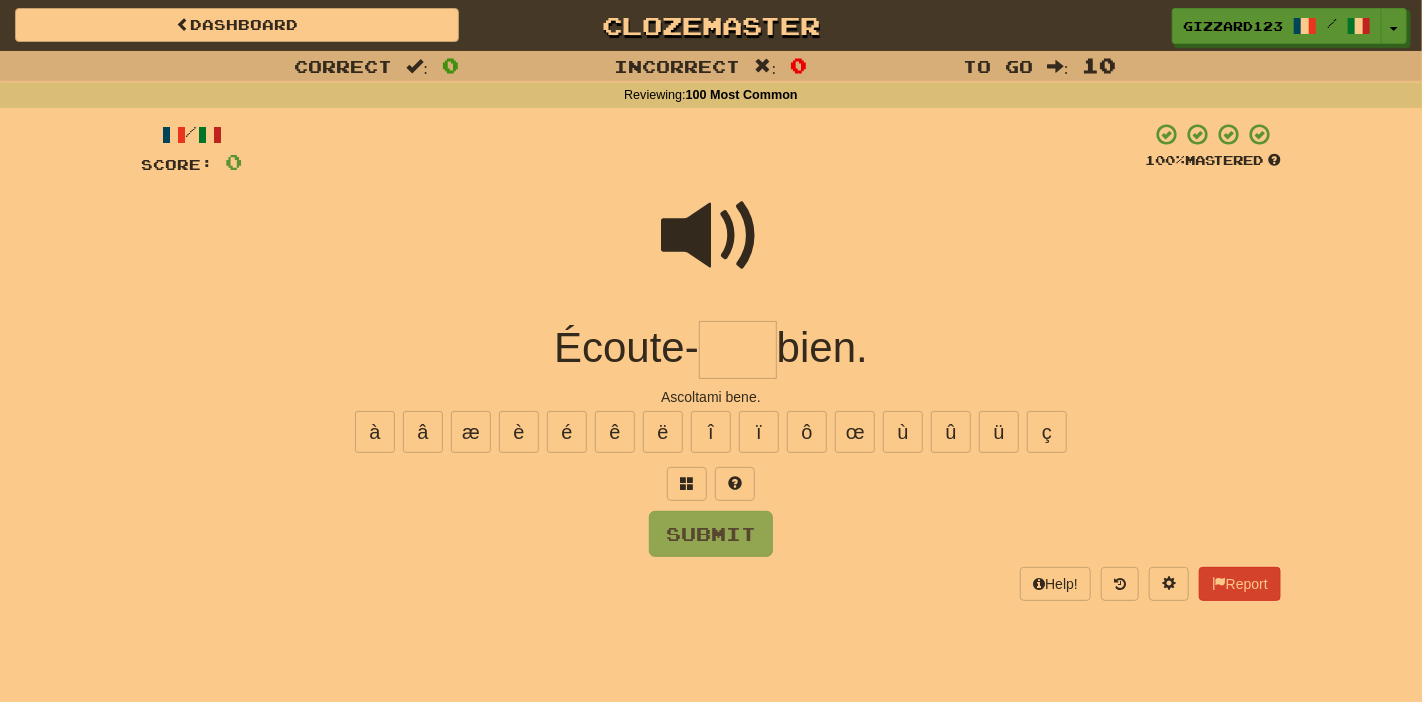 drag, startPoint x: 743, startPoint y: 344, endPoint x: 1053, endPoint y: 356, distance: 310.23218 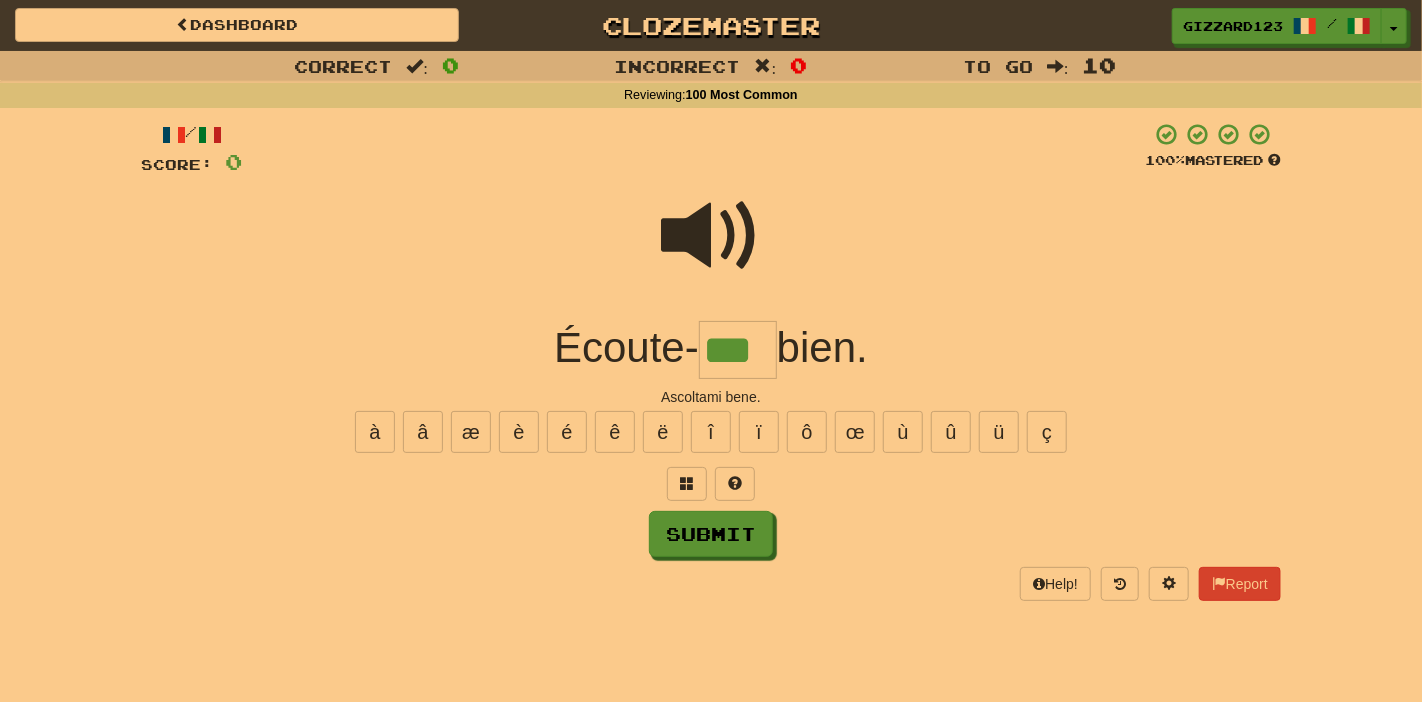 type on "***" 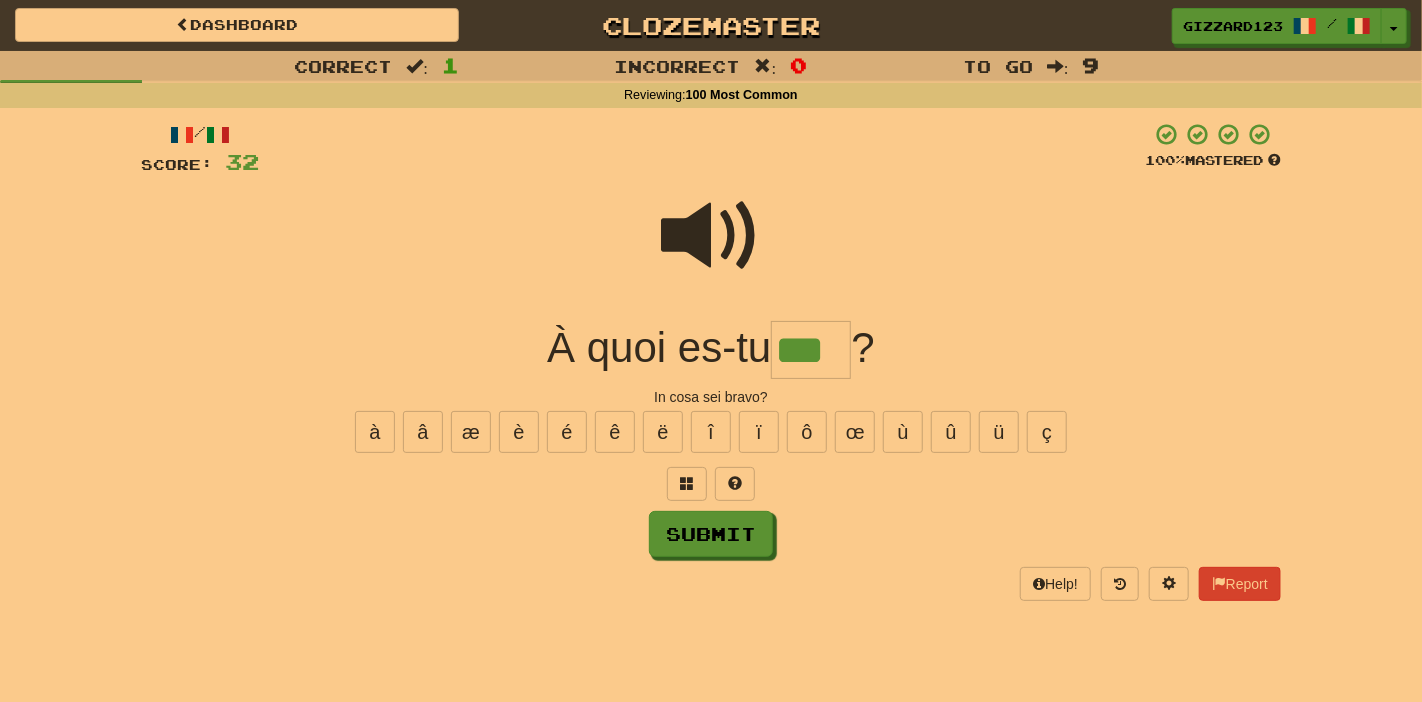 type on "***" 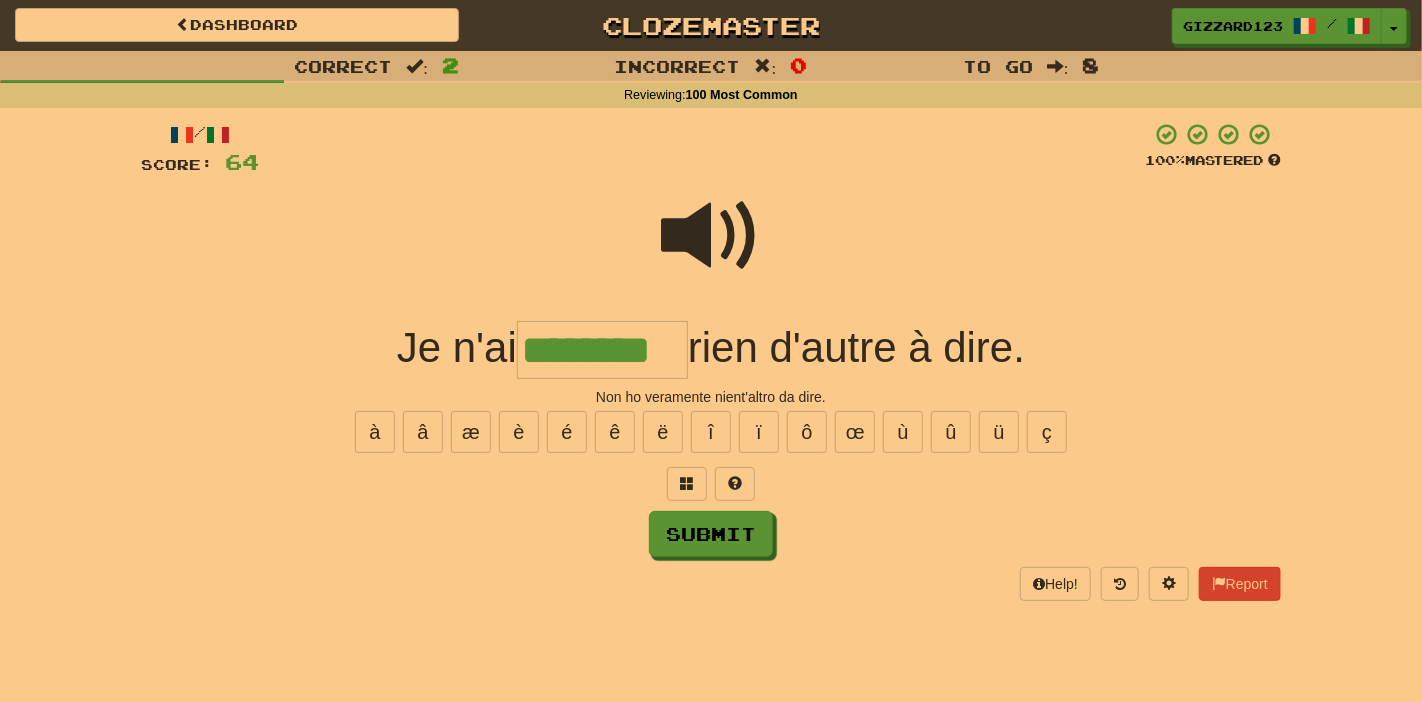 type on "********" 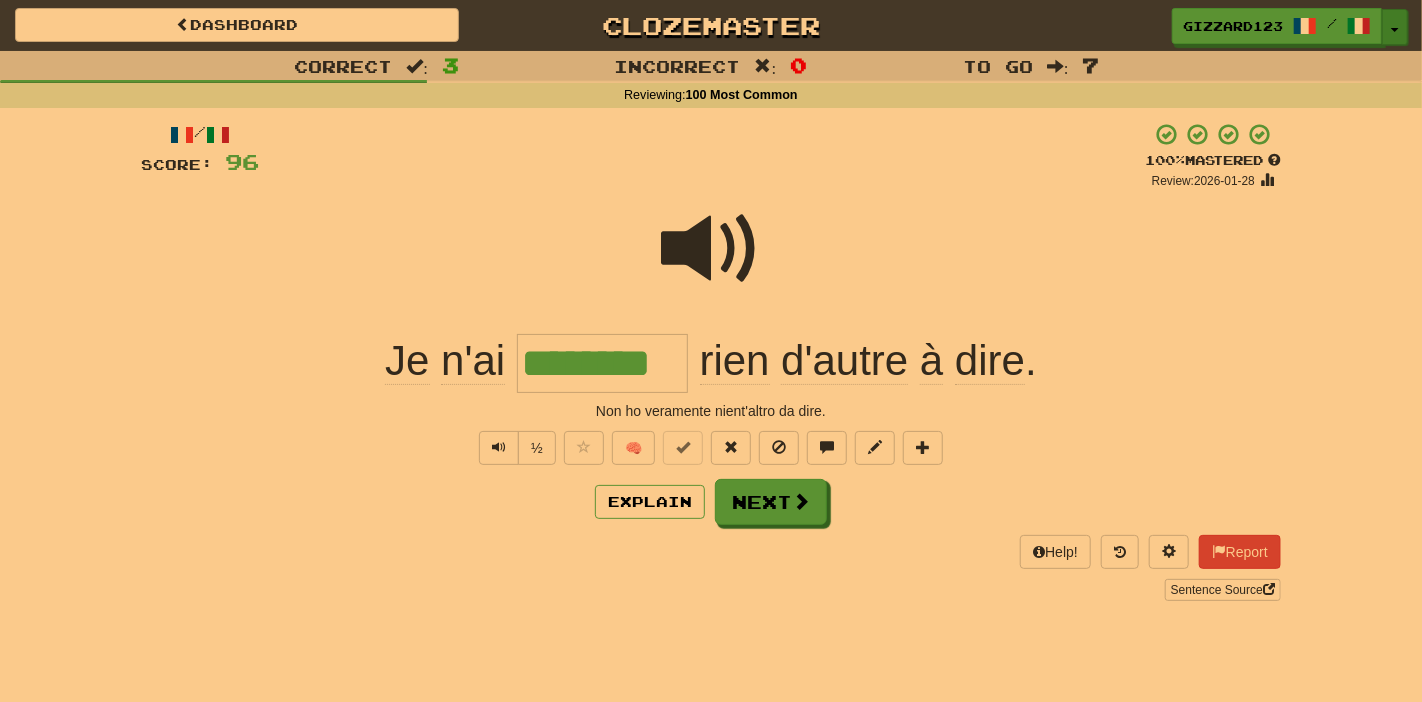 click at bounding box center [1395, 30] 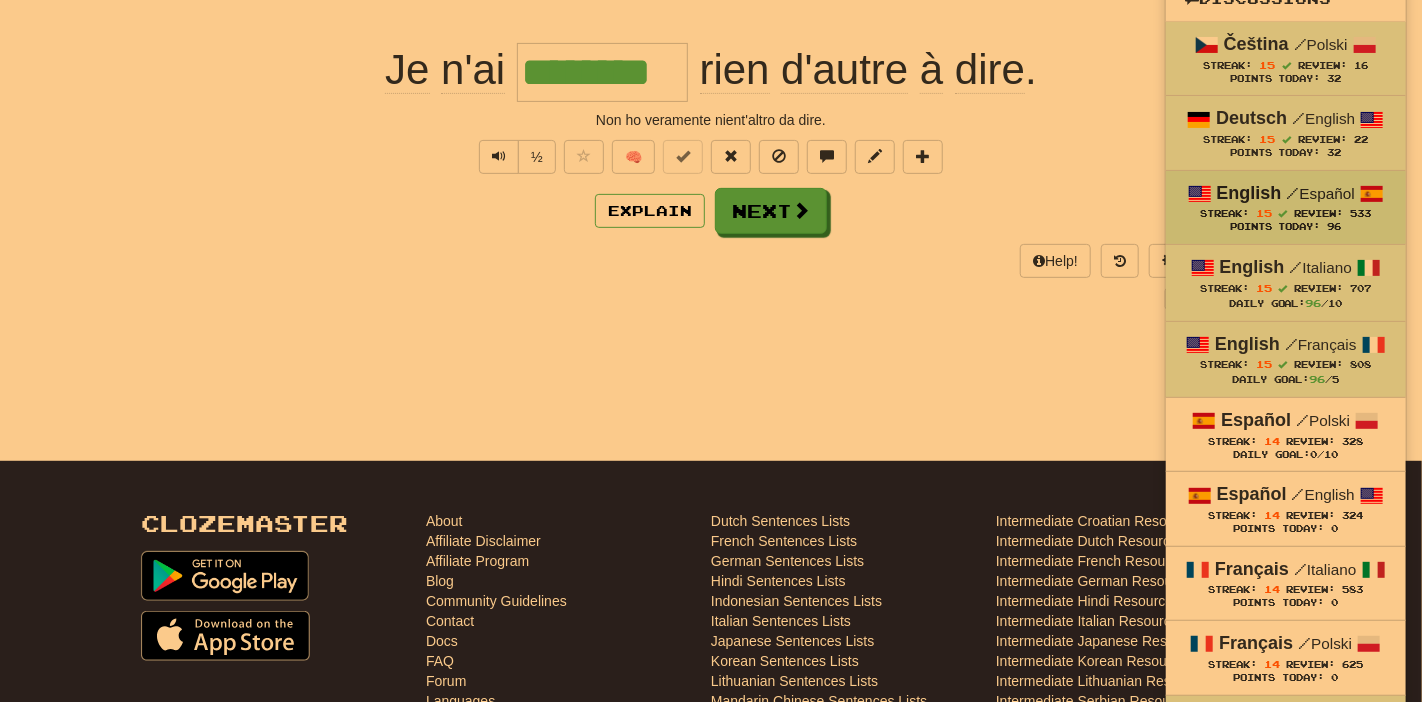 scroll, scrollTop: 320, scrollLeft: 0, axis: vertical 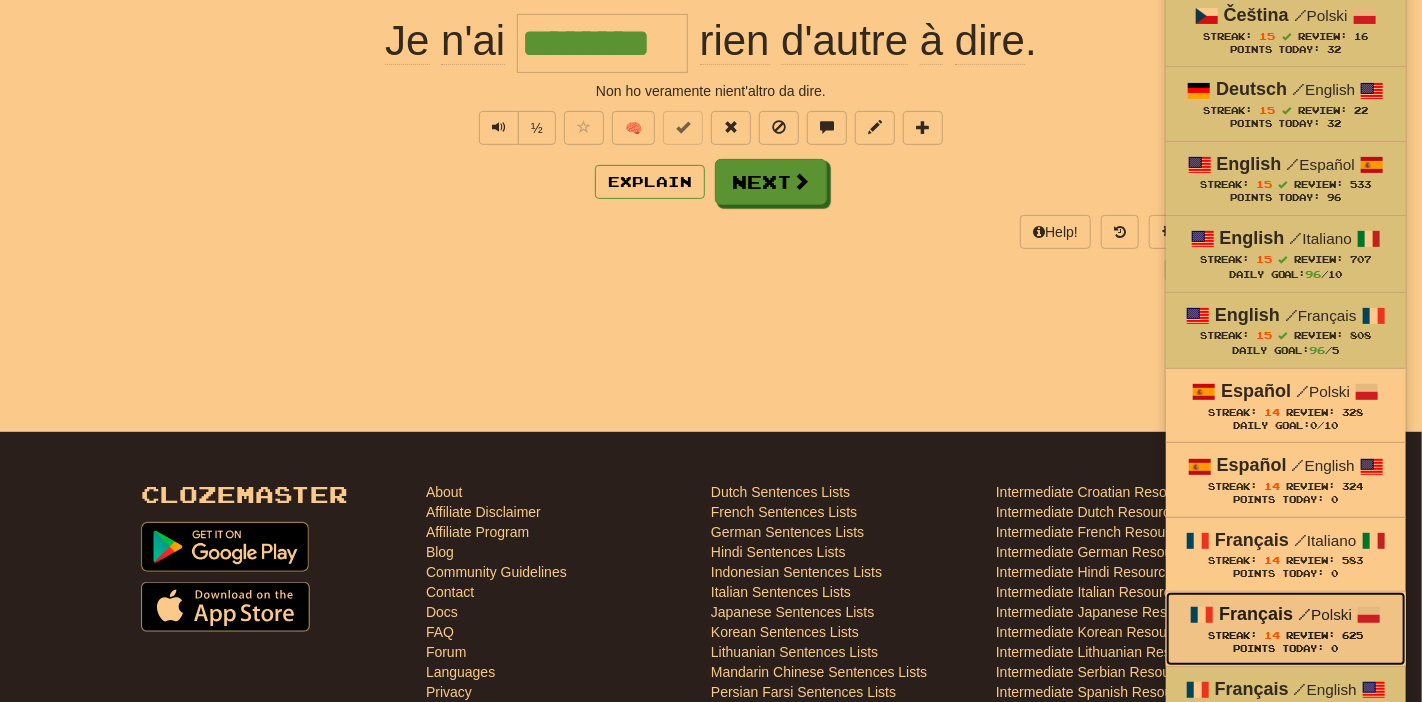 click on "Streak:
14
Review:
625" at bounding box center (1286, 635) 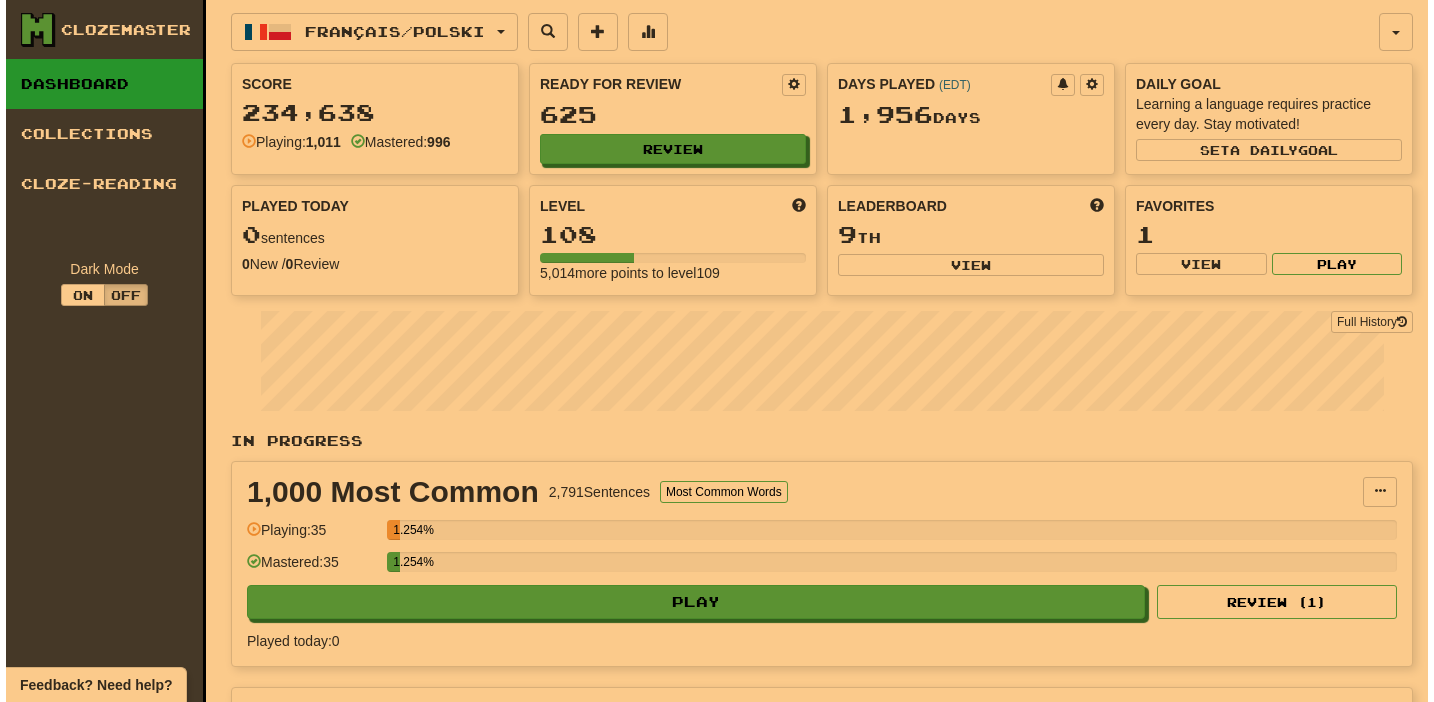 scroll, scrollTop: 0, scrollLeft: 0, axis: both 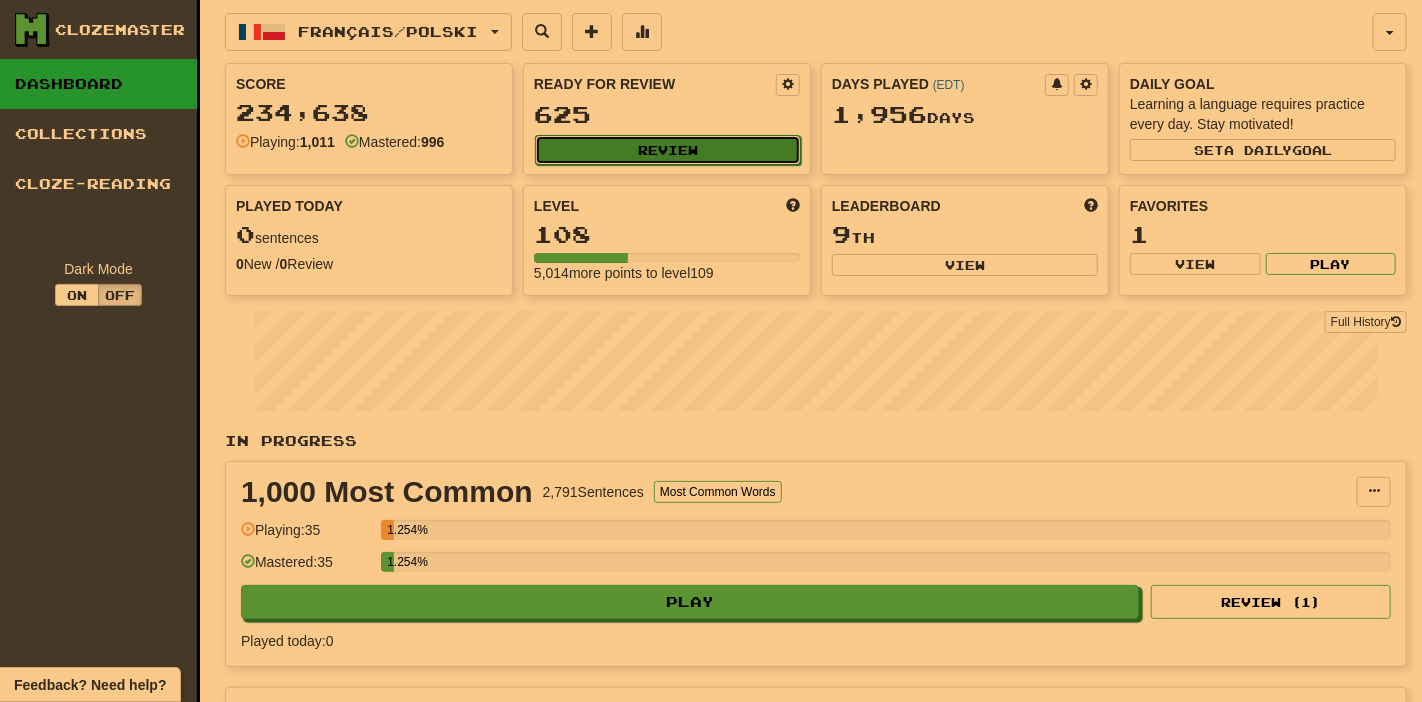 click on "Review" at bounding box center [668, 150] 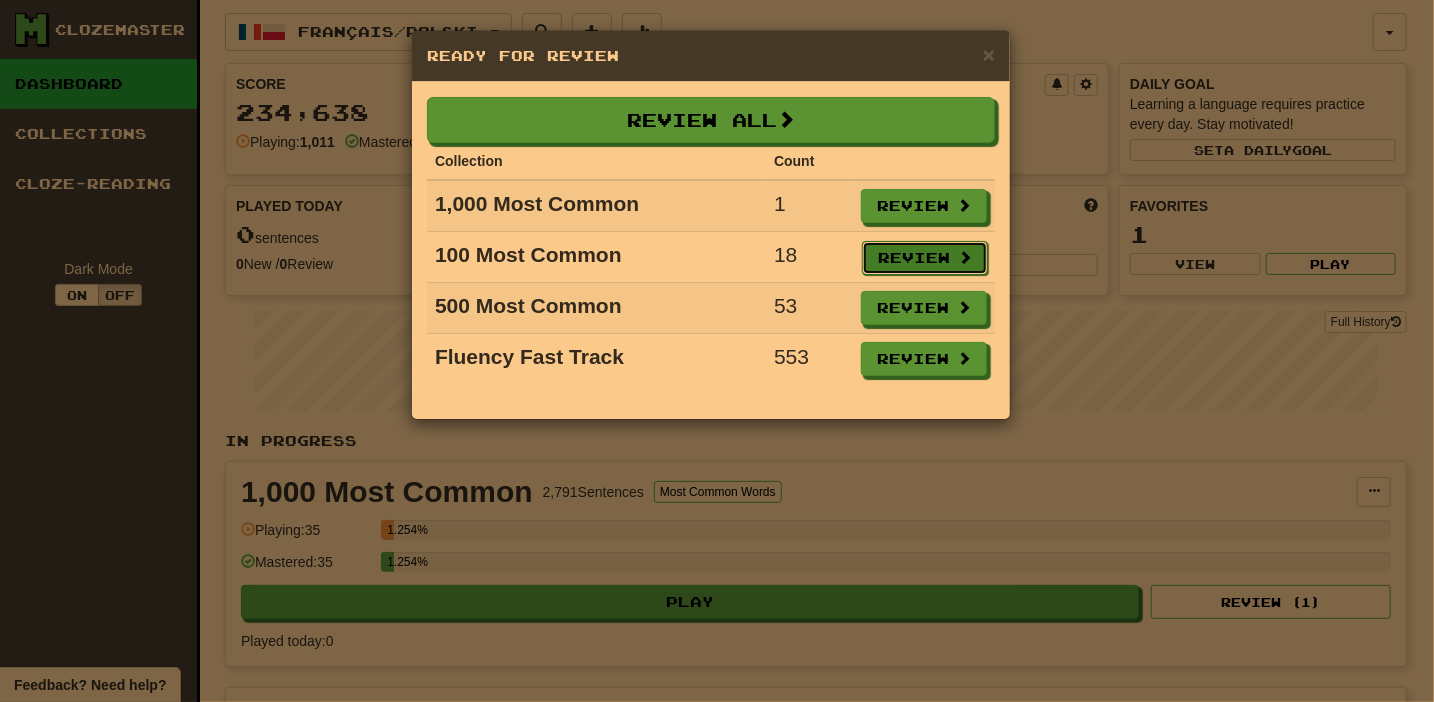 click on "Review" at bounding box center [925, 258] 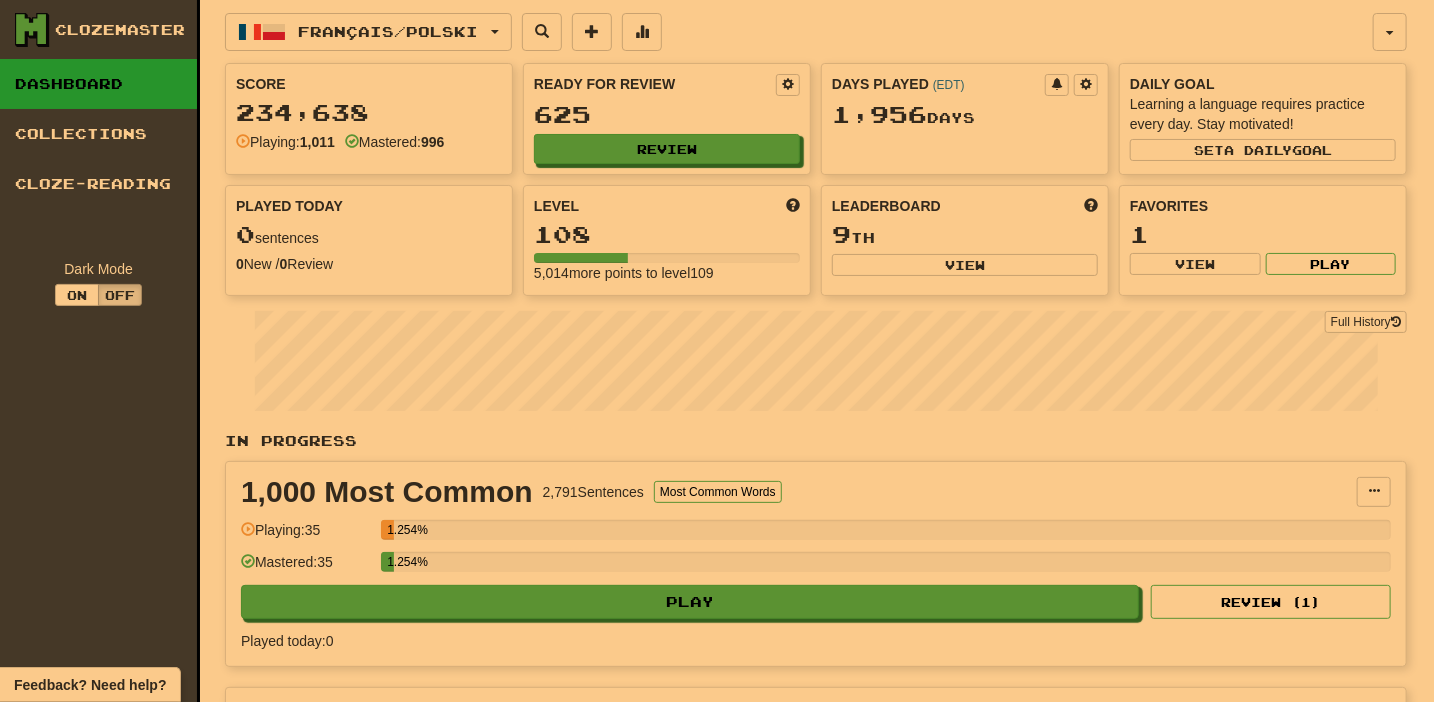 select on "**" 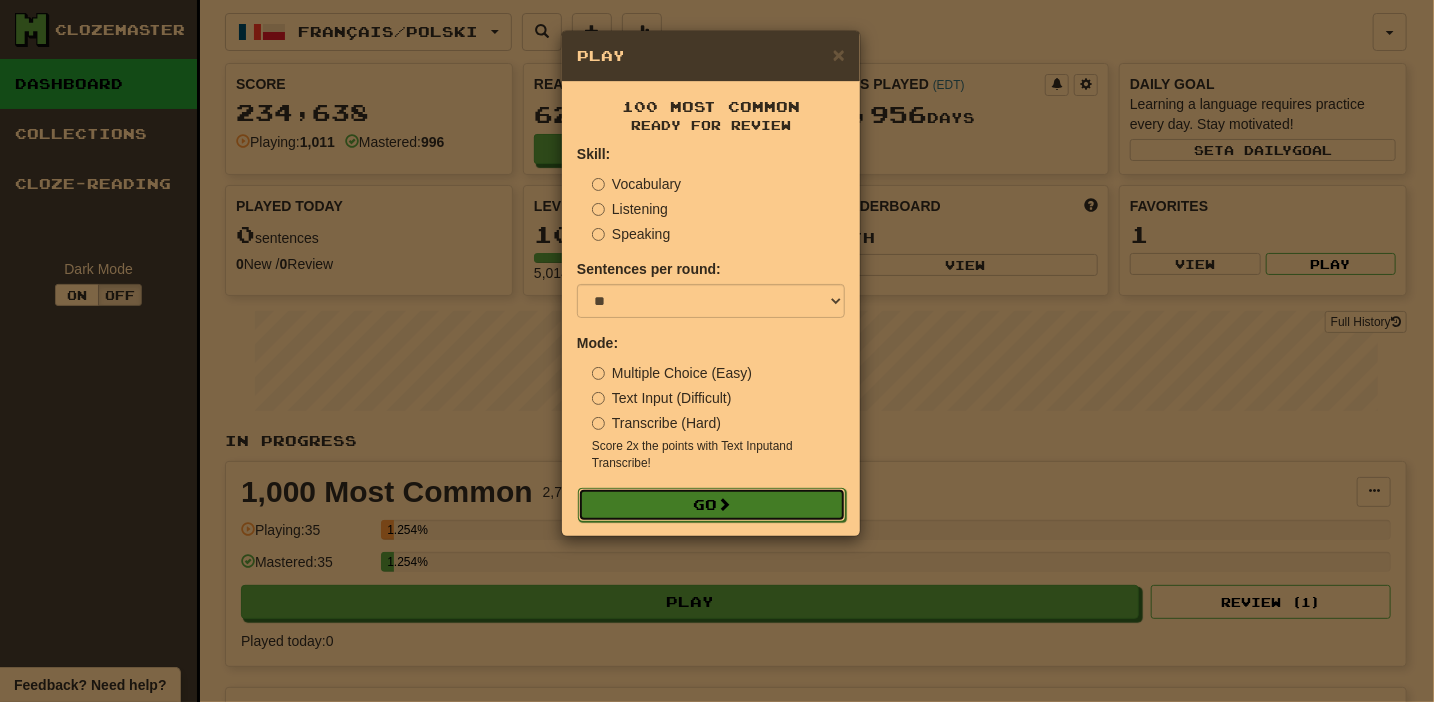 click at bounding box center [724, 504] 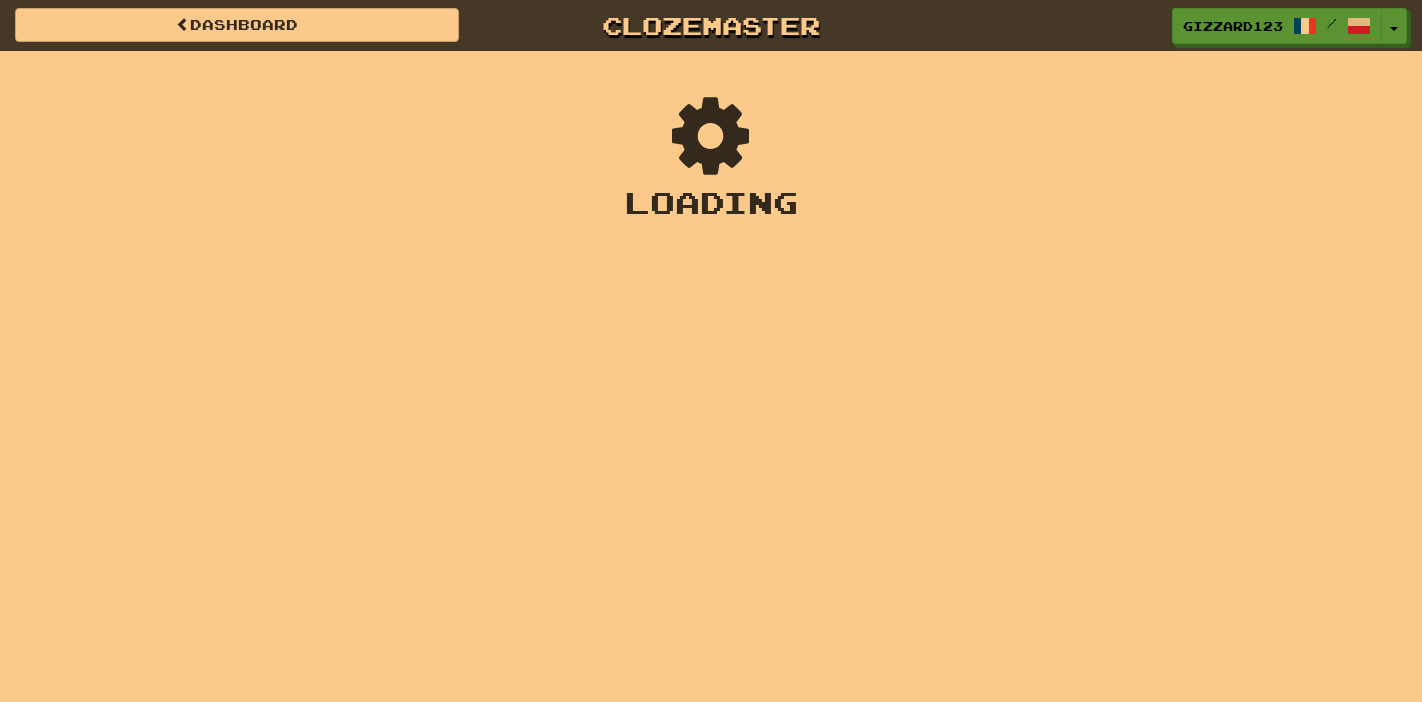 scroll, scrollTop: 0, scrollLeft: 0, axis: both 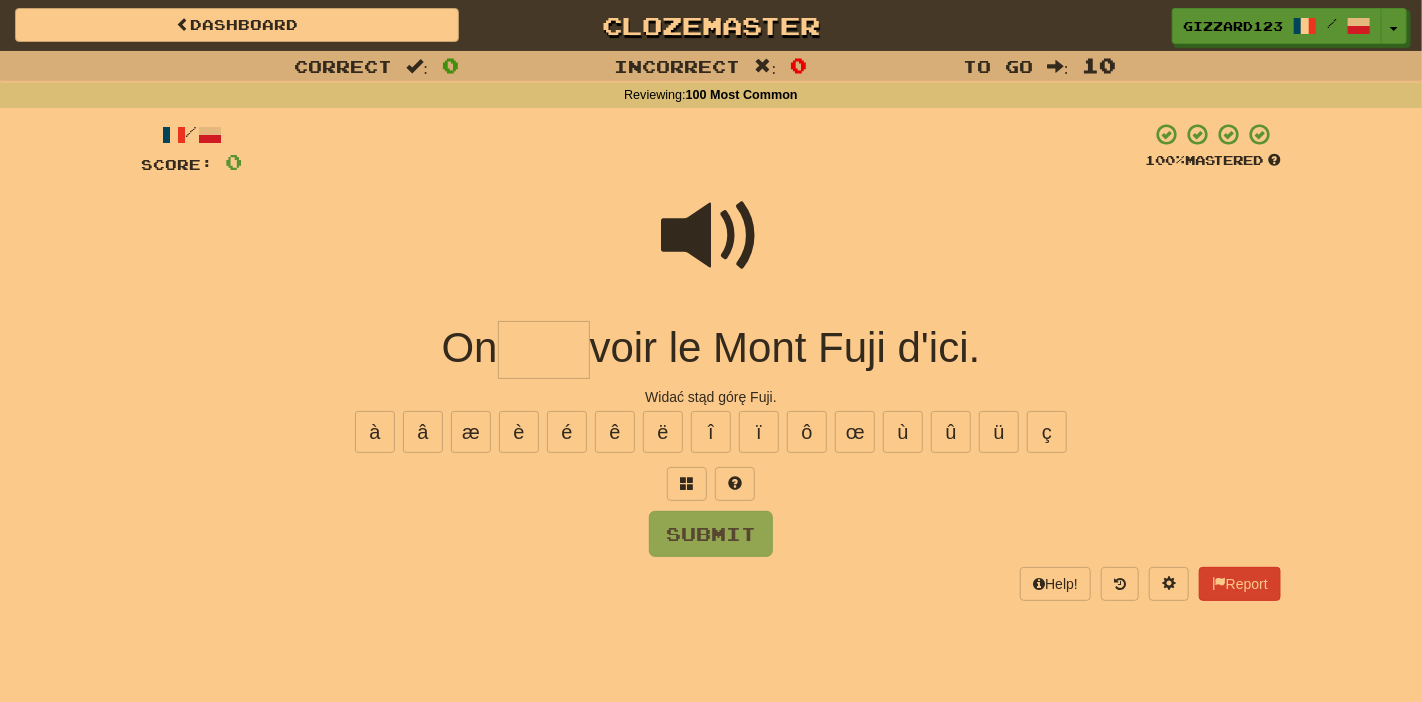 drag, startPoint x: 501, startPoint y: 354, endPoint x: 824, endPoint y: 360, distance: 323.05573 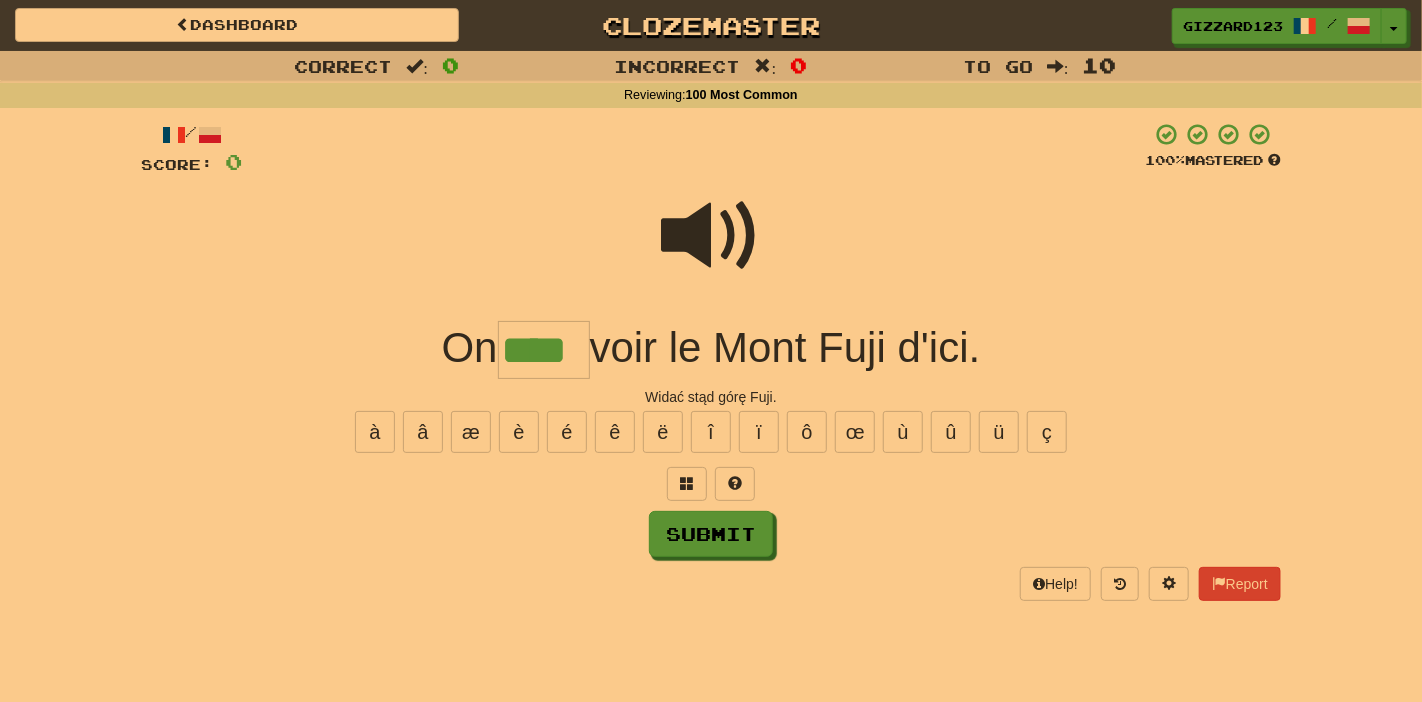 type on "****" 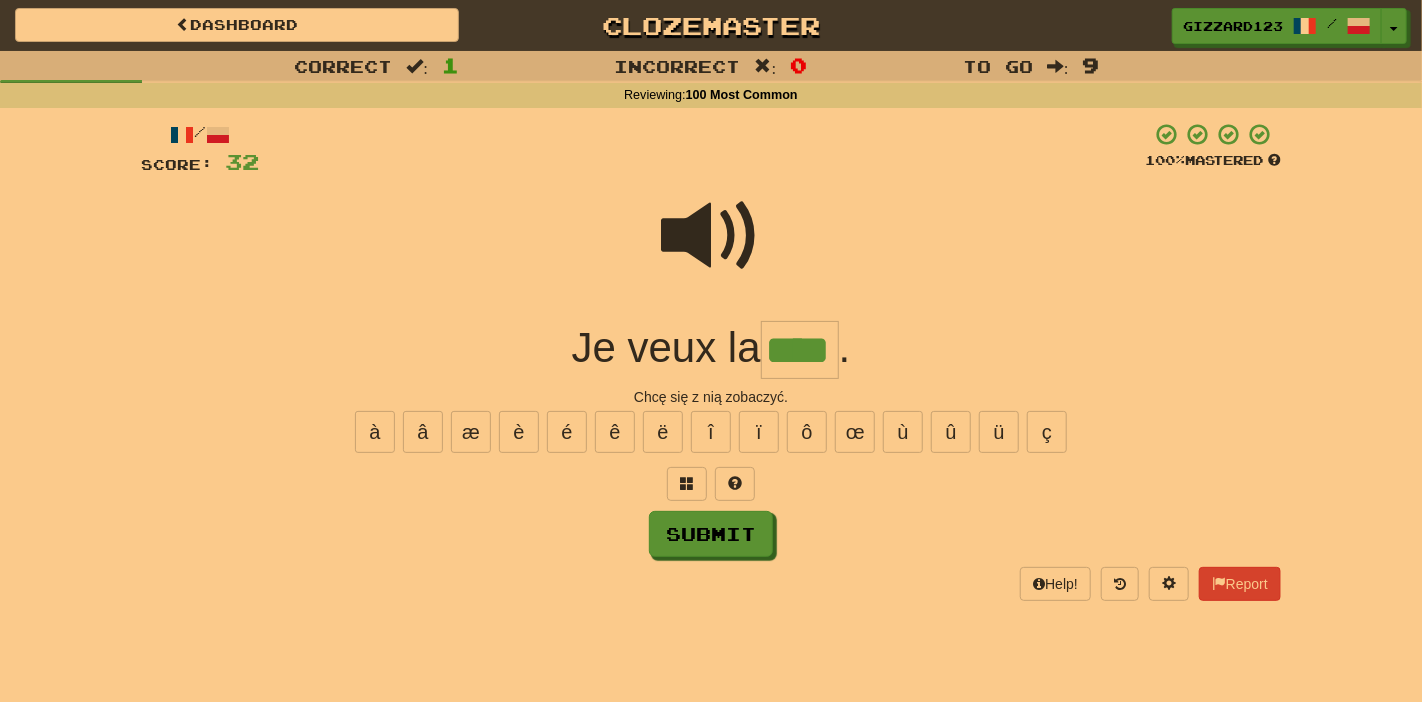 type on "****" 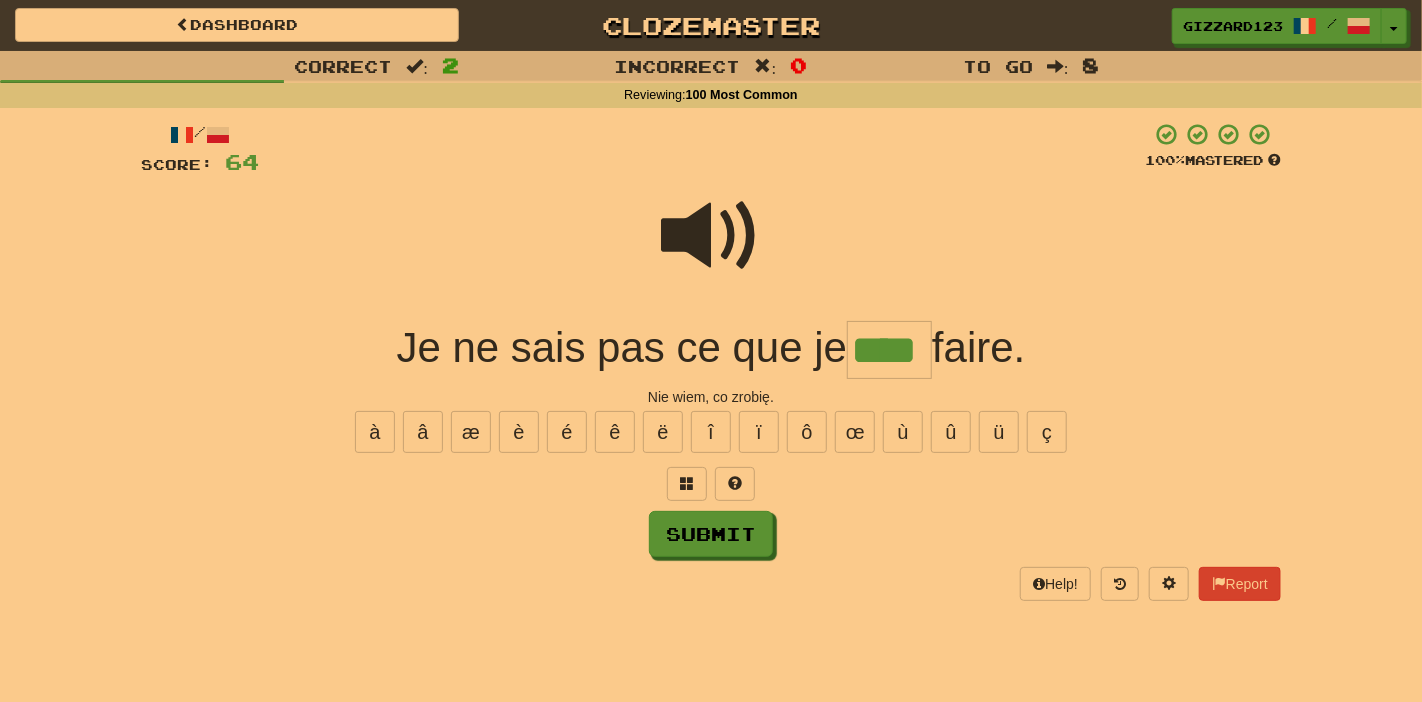 type on "****" 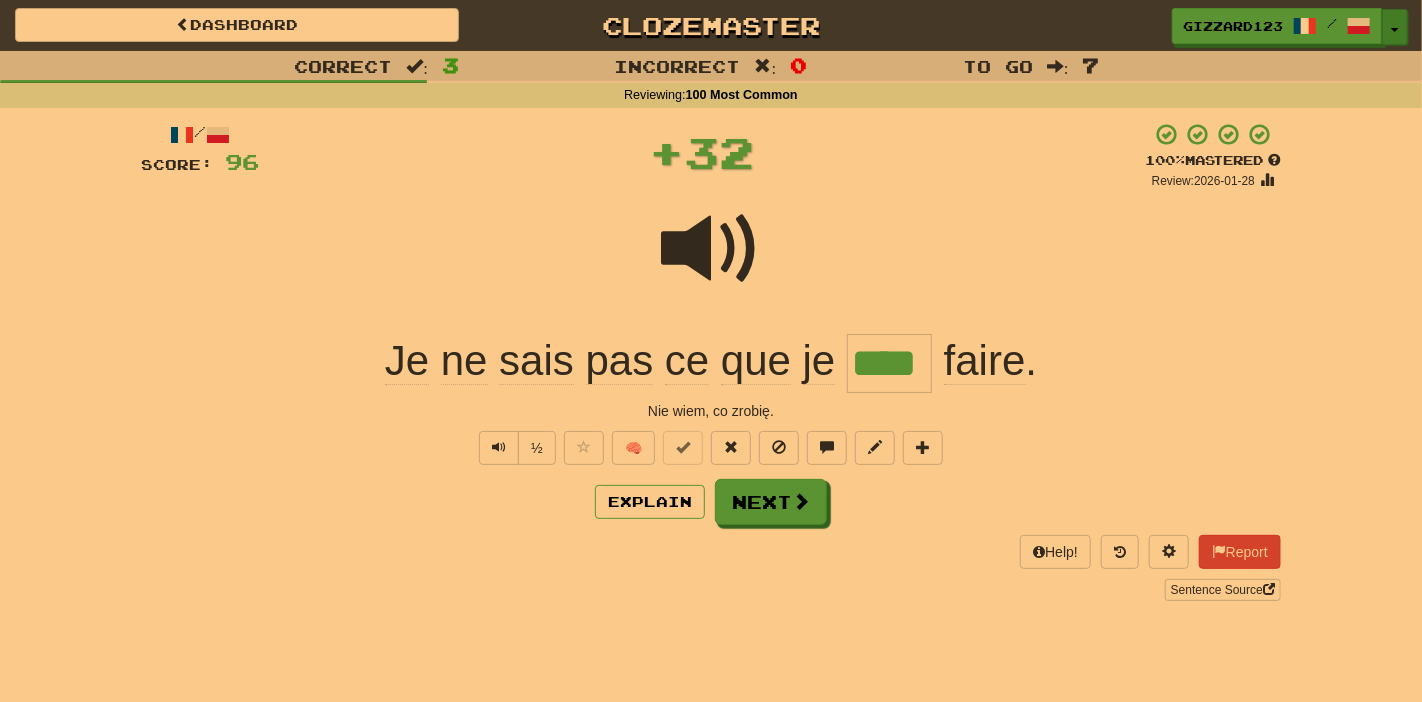 click on "Toggle Dropdown" at bounding box center (1395, 27) 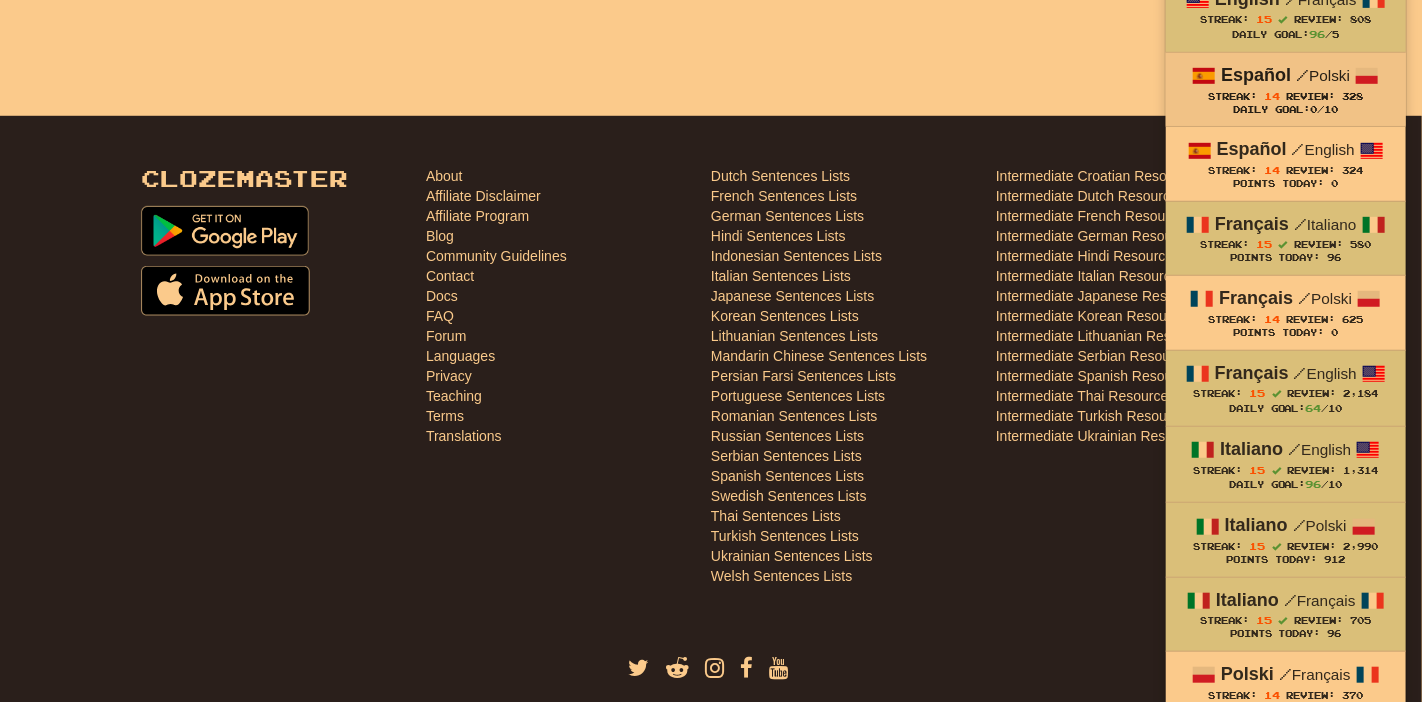 scroll, scrollTop: 853, scrollLeft: 0, axis: vertical 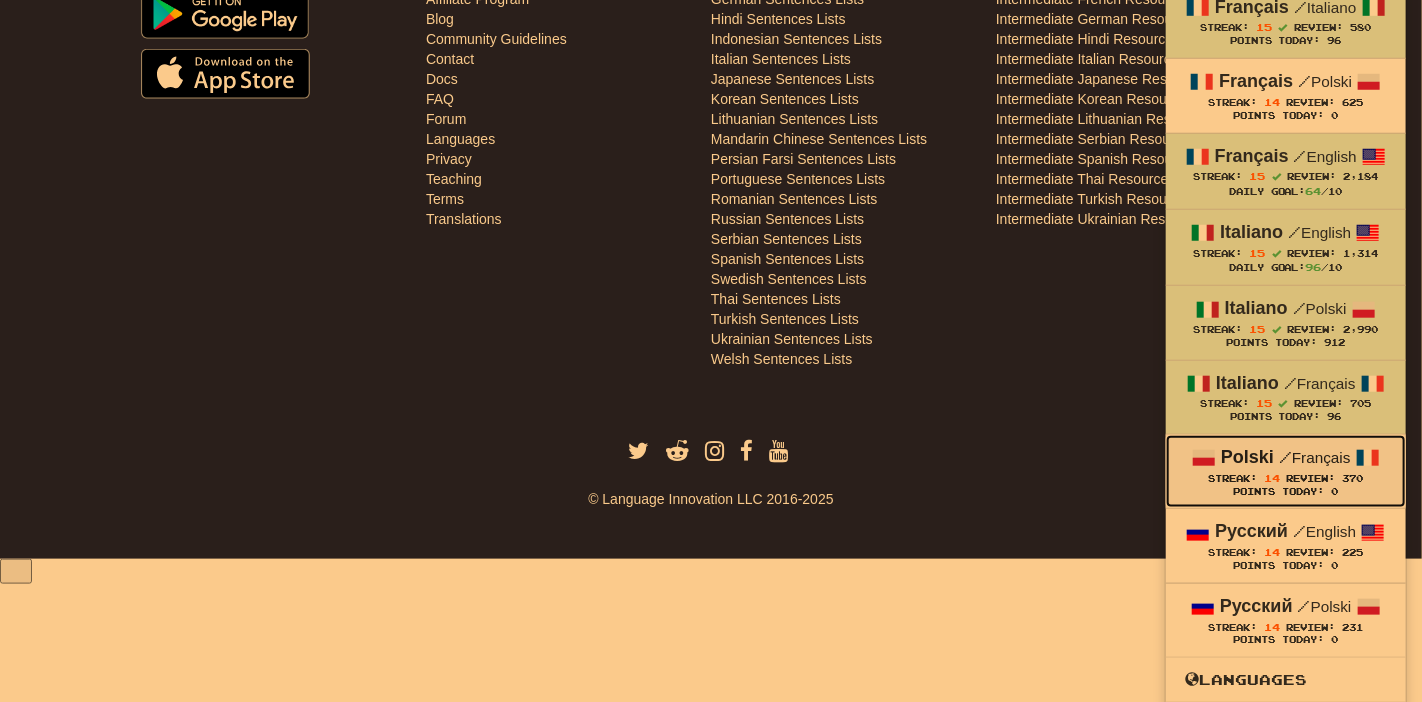 click on "Polski
/
Français" at bounding box center [1286, 458] 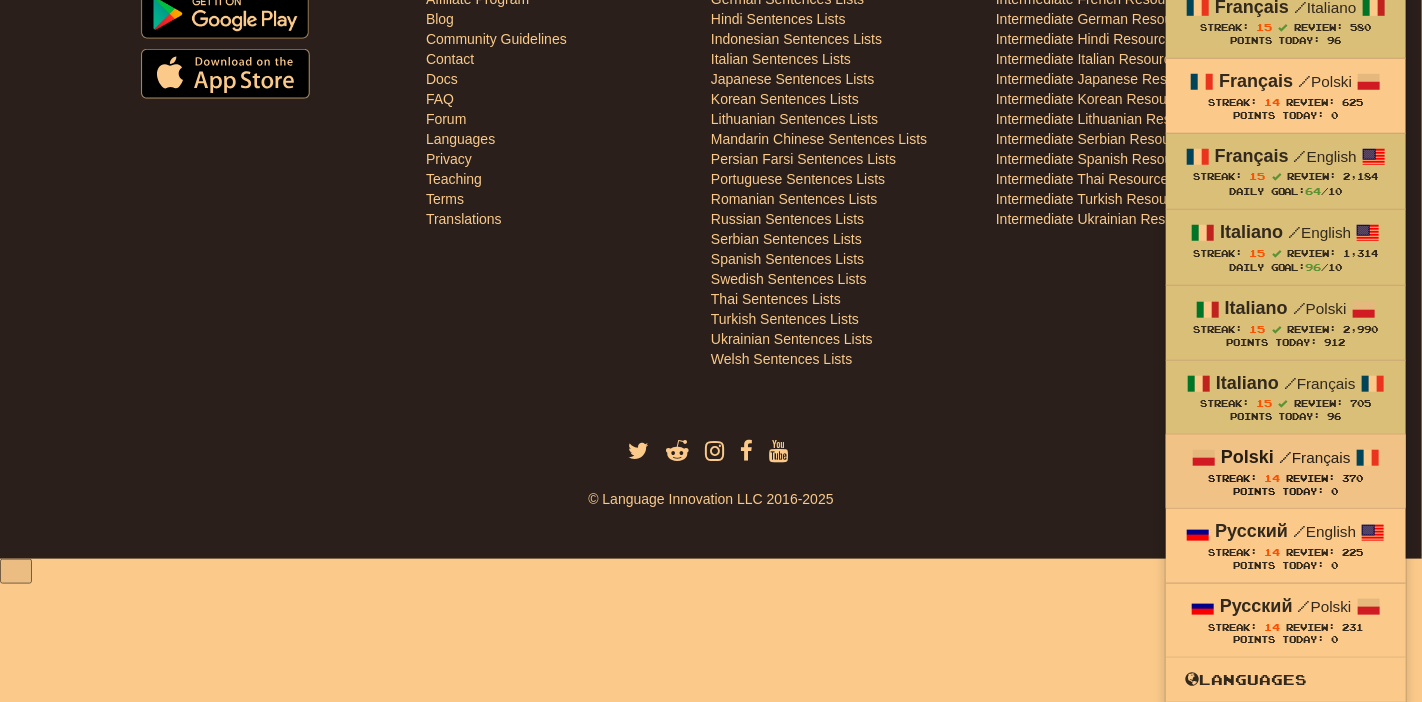 scroll, scrollTop: 710, scrollLeft: 0, axis: vertical 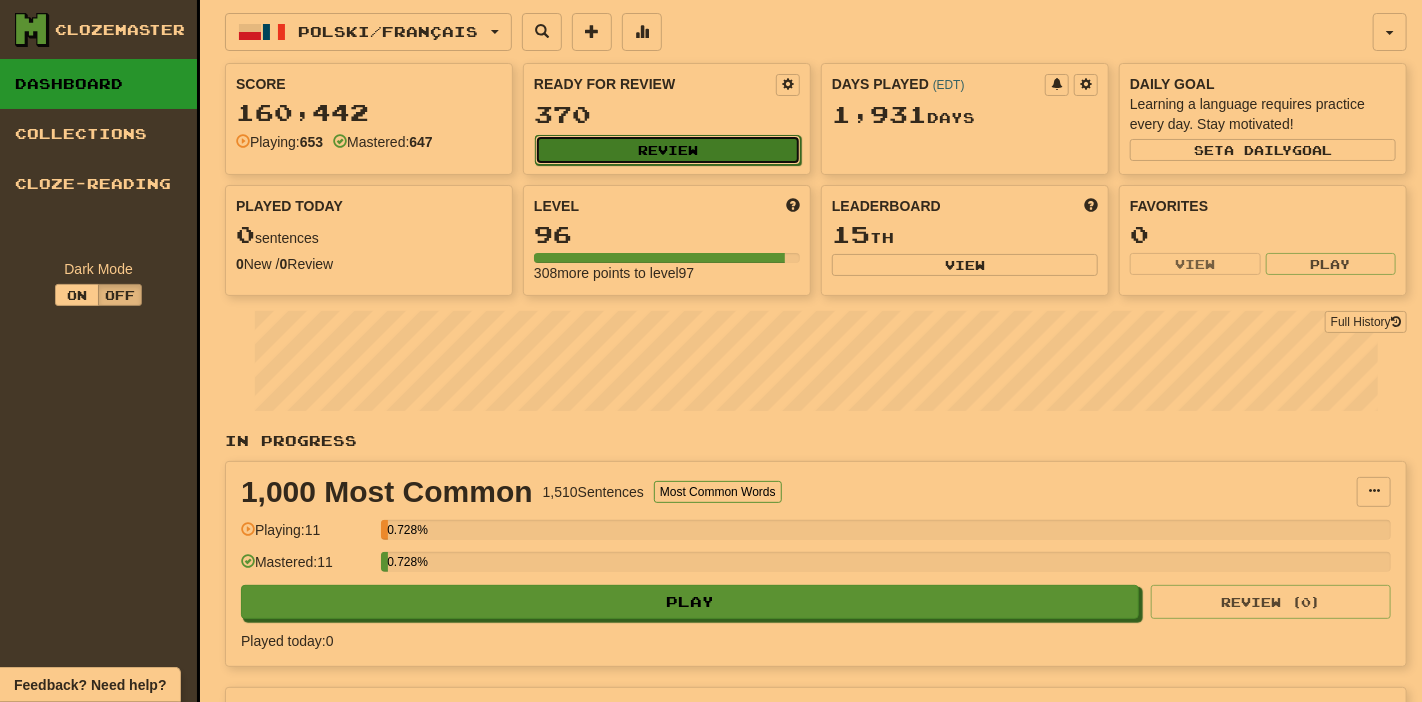 click on "Review" at bounding box center (668, 150) 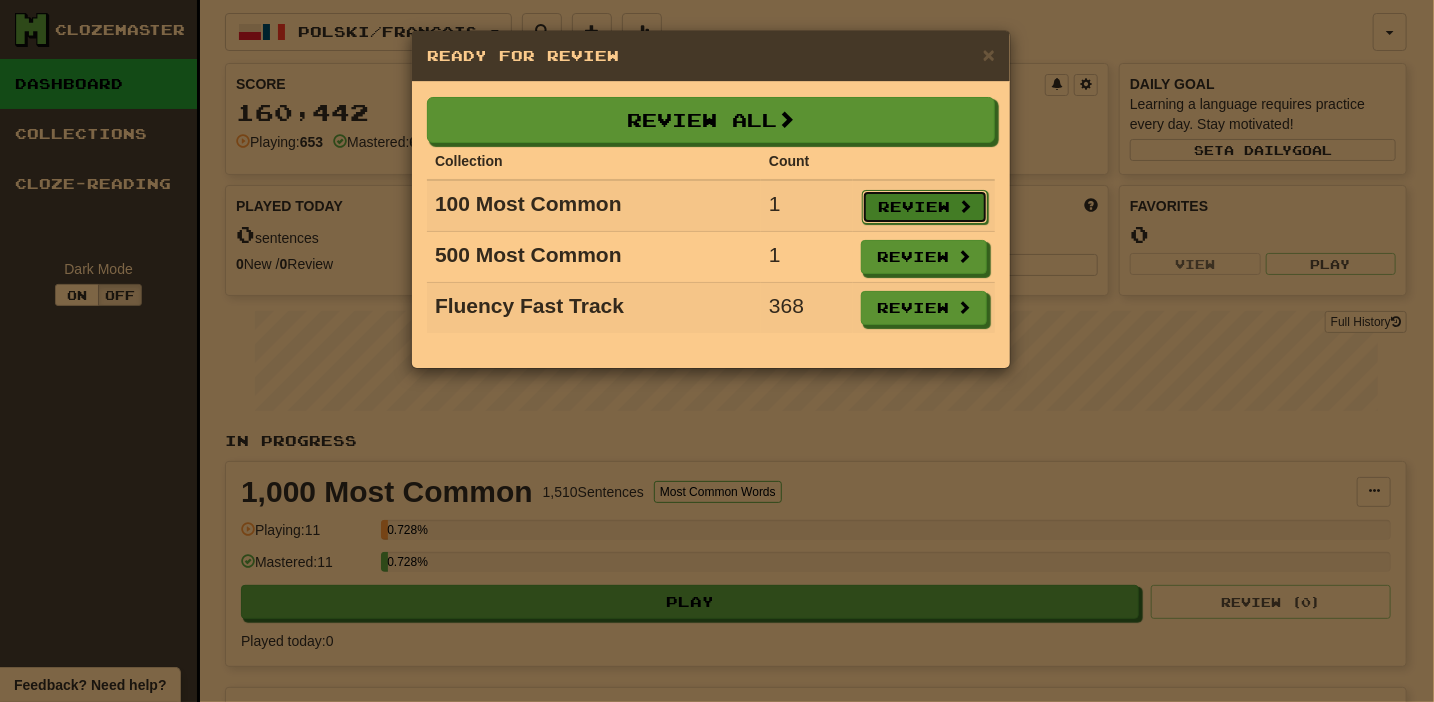 click on "Review" at bounding box center [925, 207] 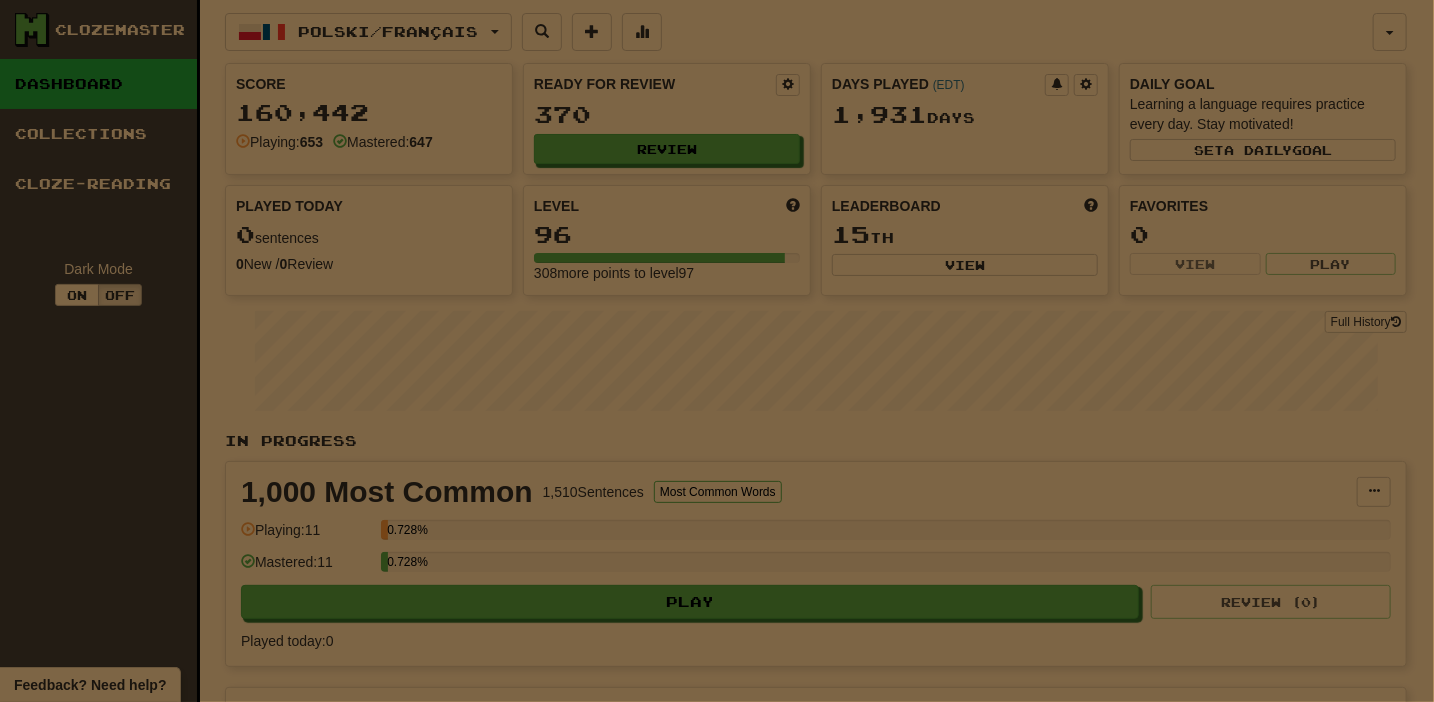 select on "**" 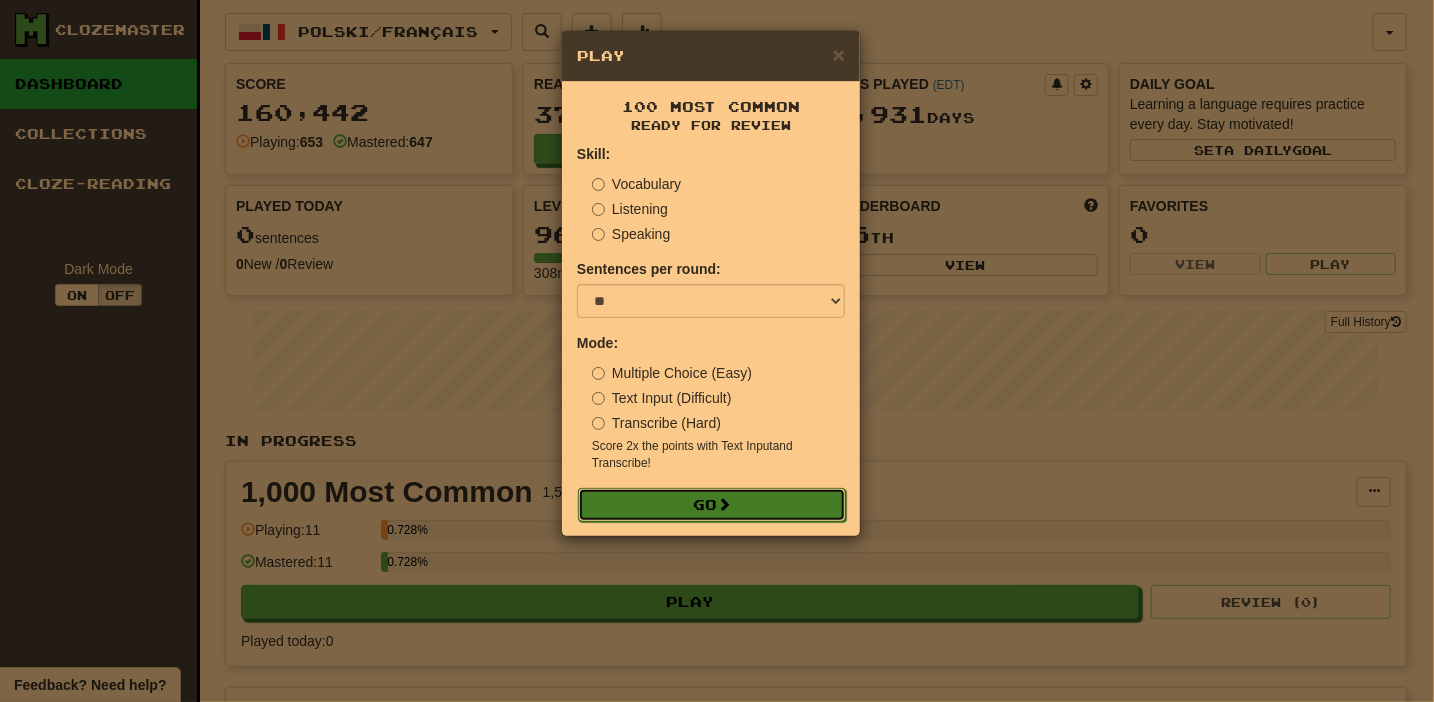 click on "Go" at bounding box center [712, 505] 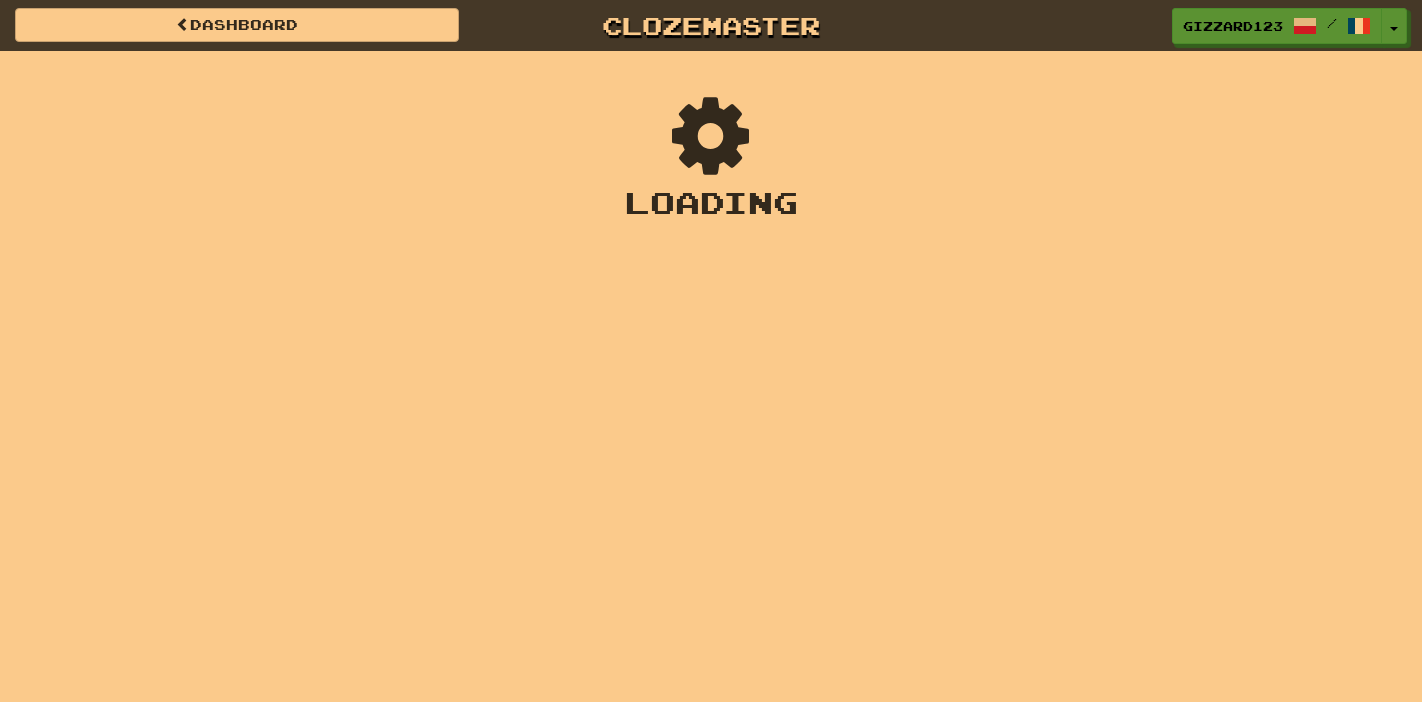 scroll, scrollTop: 0, scrollLeft: 0, axis: both 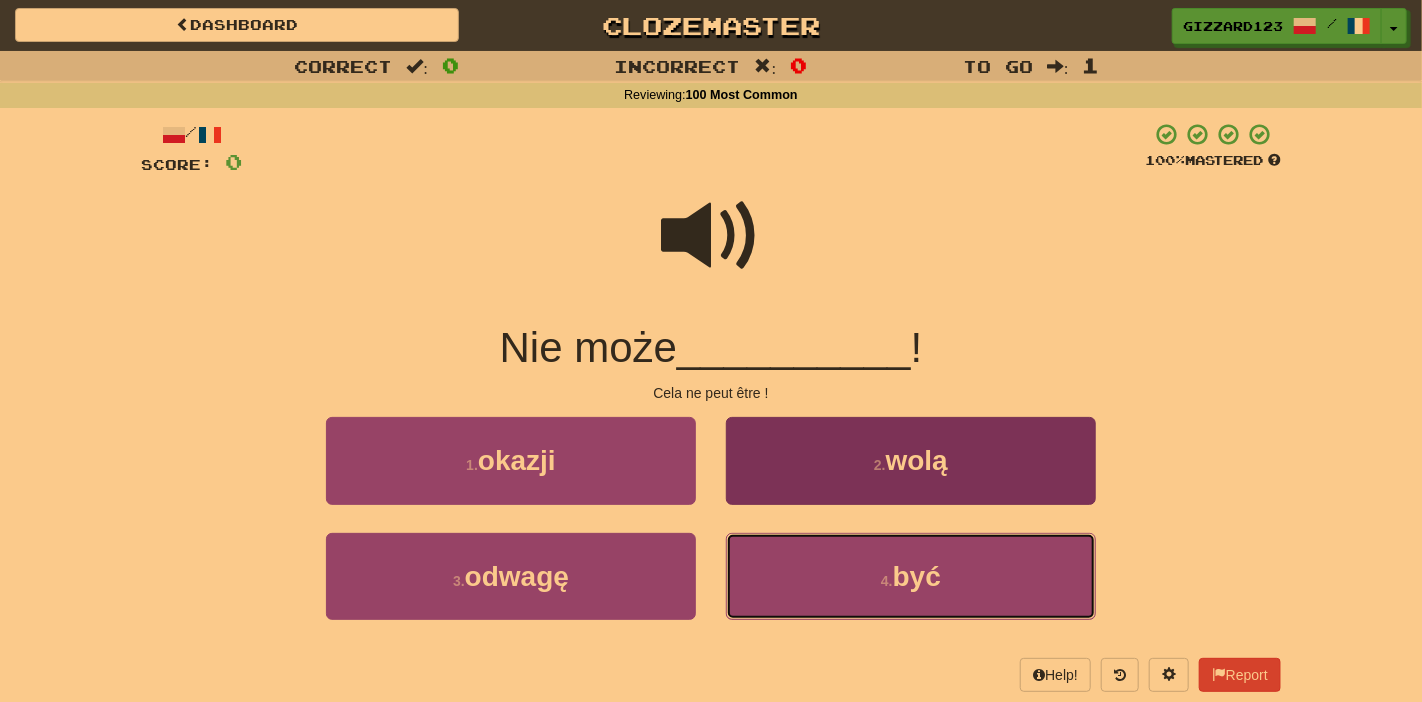 click on "4 .  być" at bounding box center [911, 576] 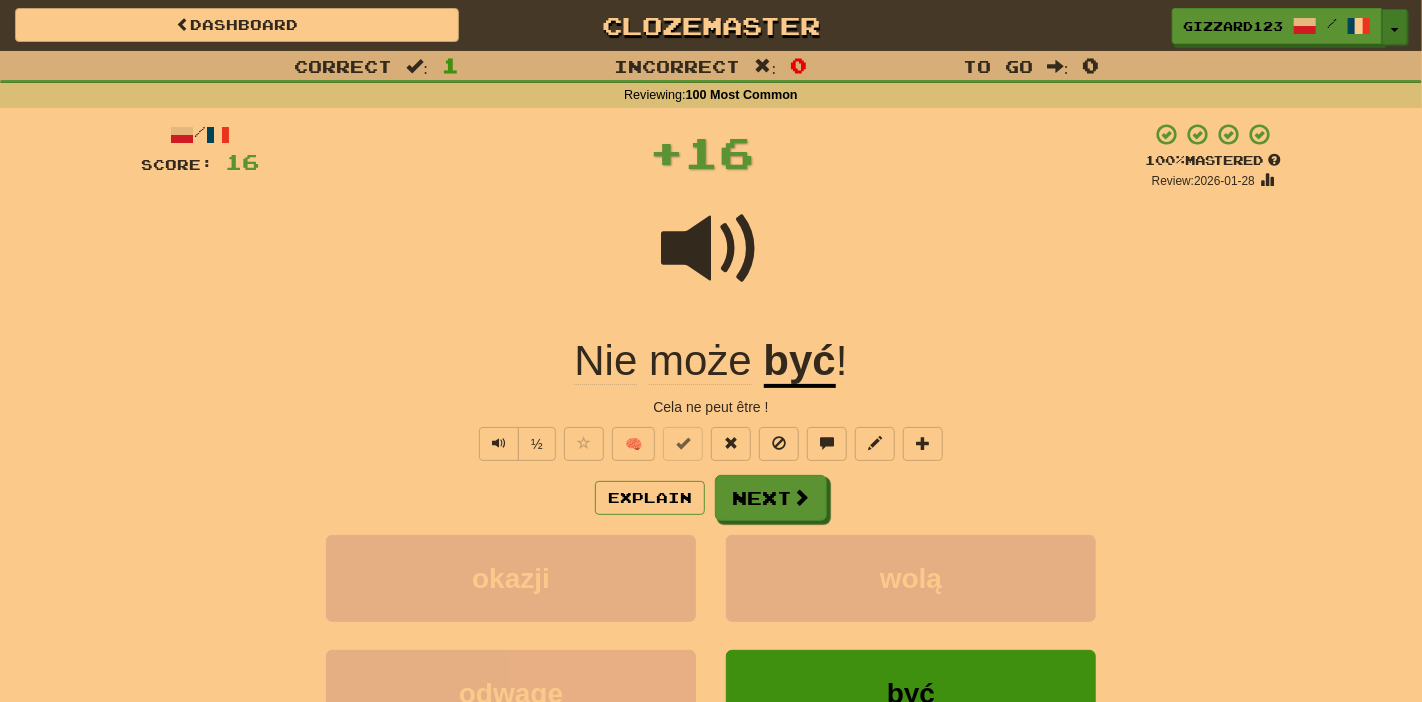 drag, startPoint x: 1392, startPoint y: 33, endPoint x: 1257, endPoint y: 288, distance: 288.53076 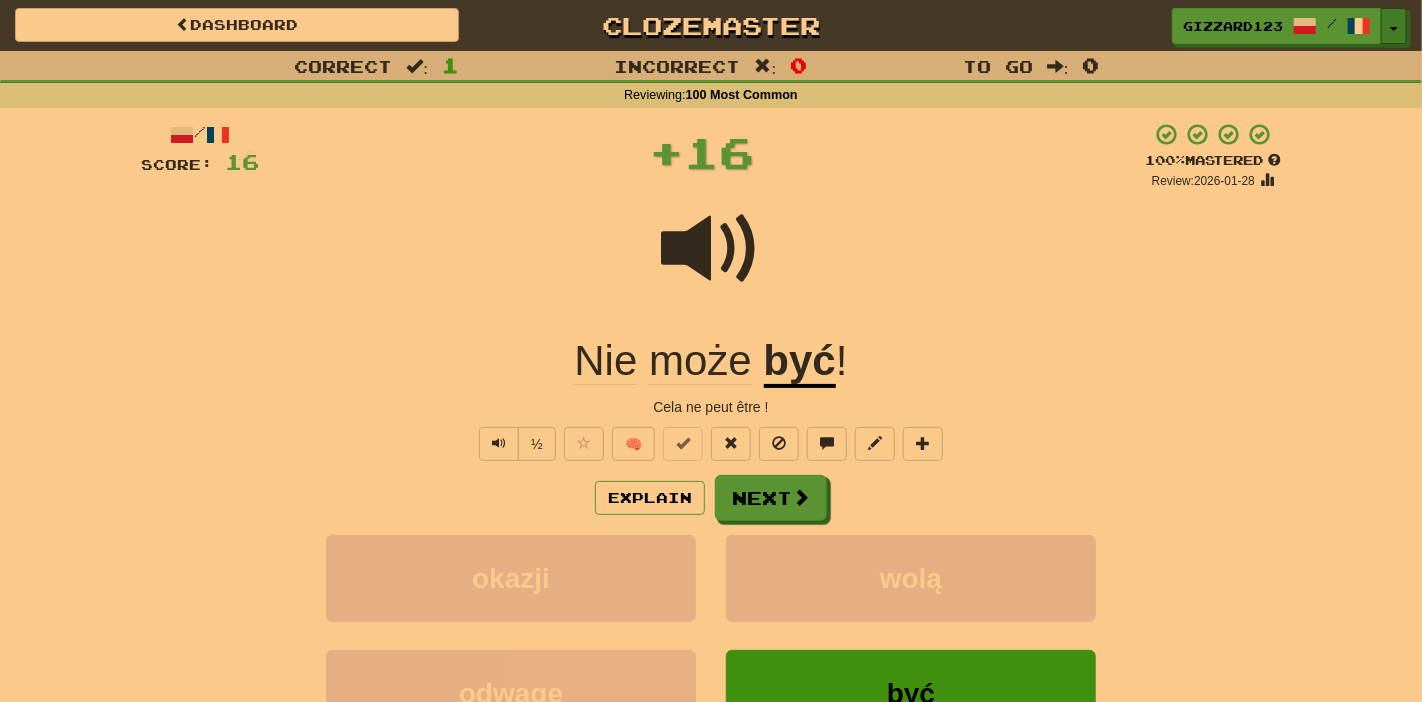 click on "Toggle Dropdown" at bounding box center [1394, 26] 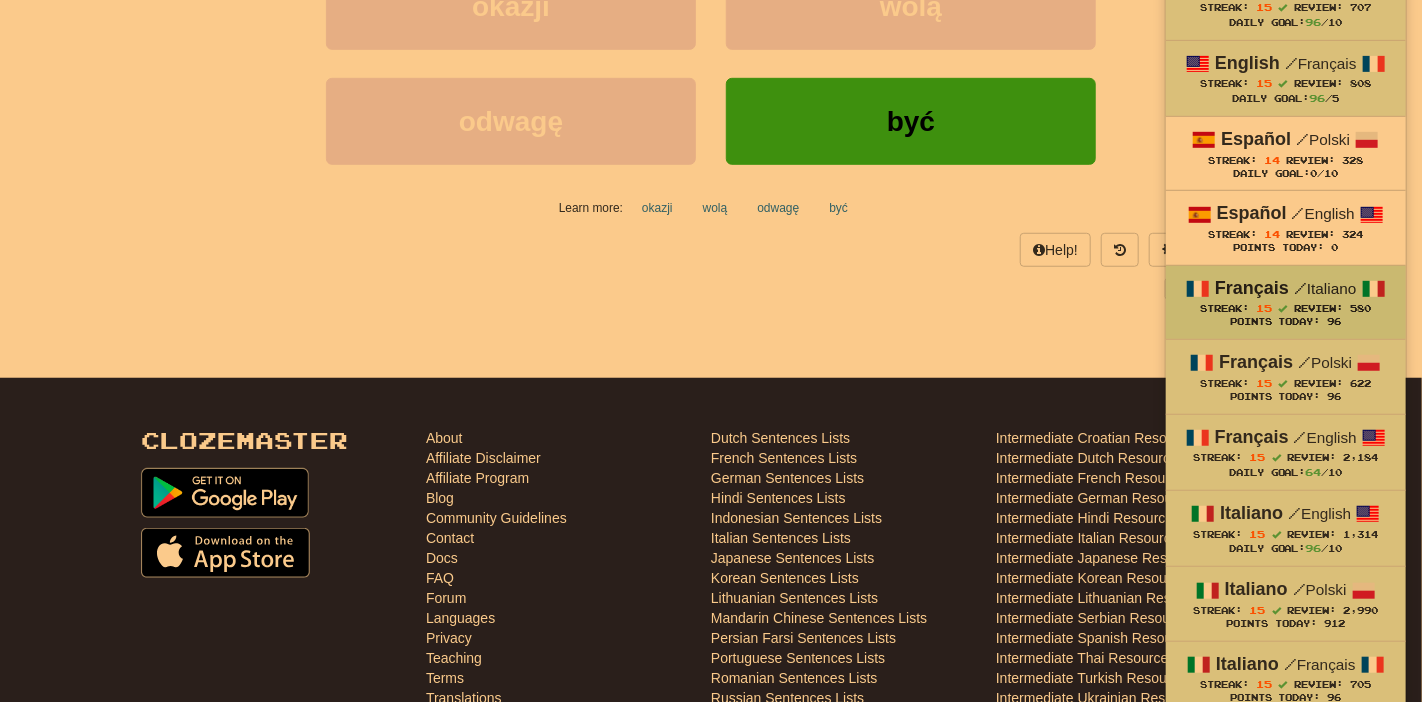 scroll, scrollTop: 533, scrollLeft: 0, axis: vertical 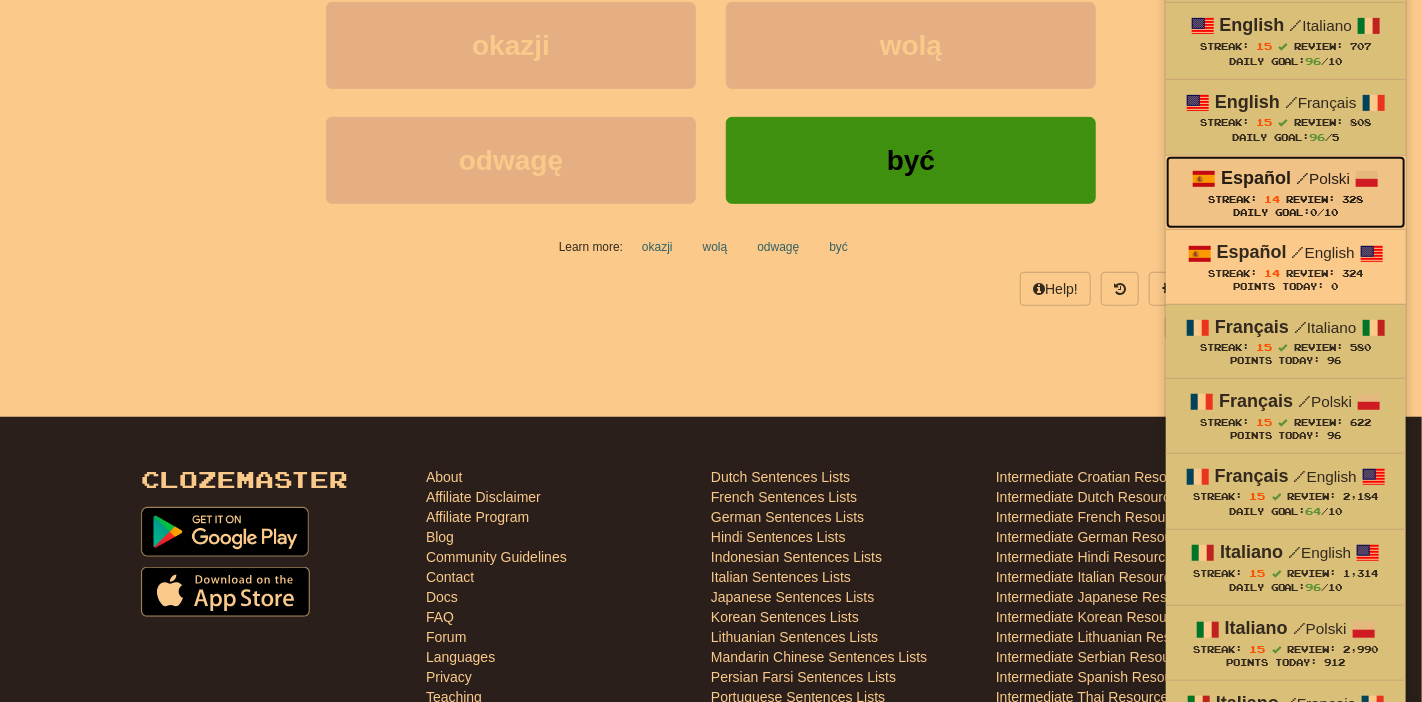 drag, startPoint x: 1225, startPoint y: 196, endPoint x: 1212, endPoint y: 208, distance: 17.691807 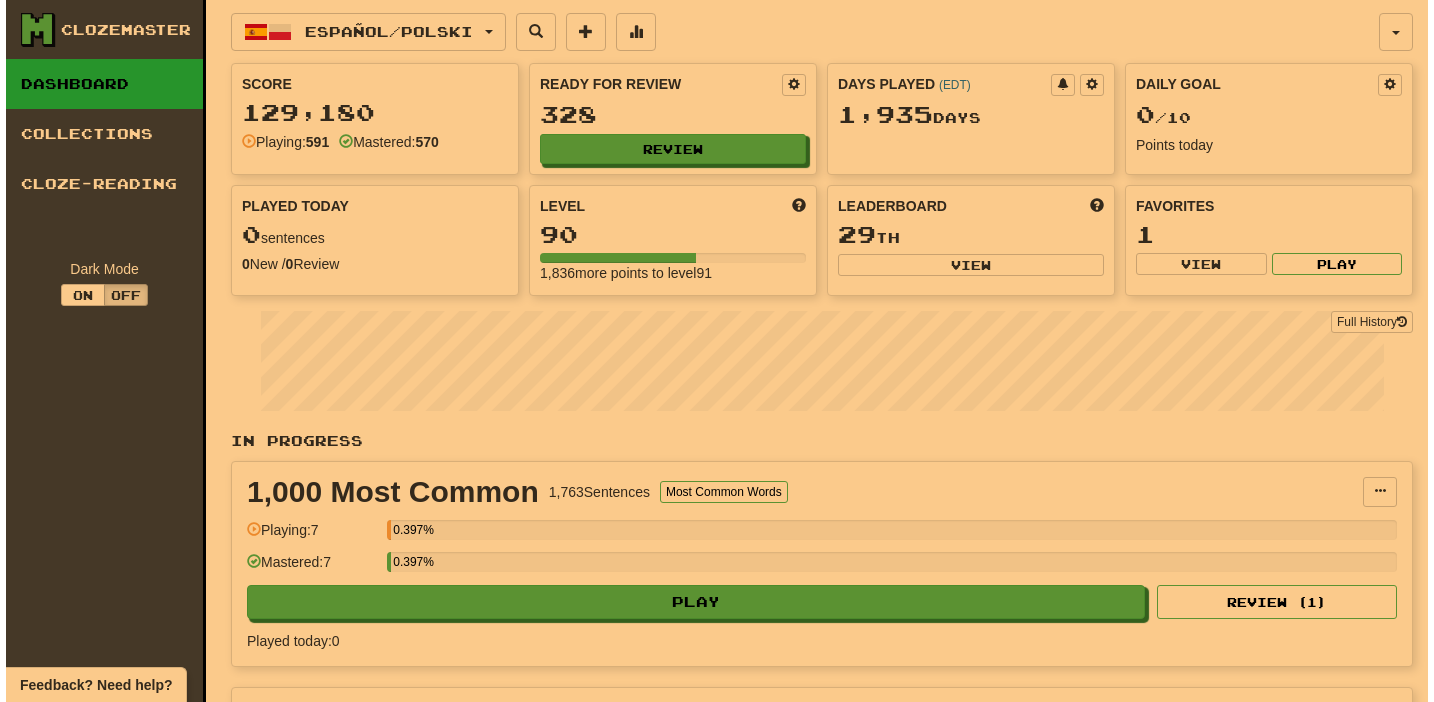 scroll, scrollTop: 0, scrollLeft: 0, axis: both 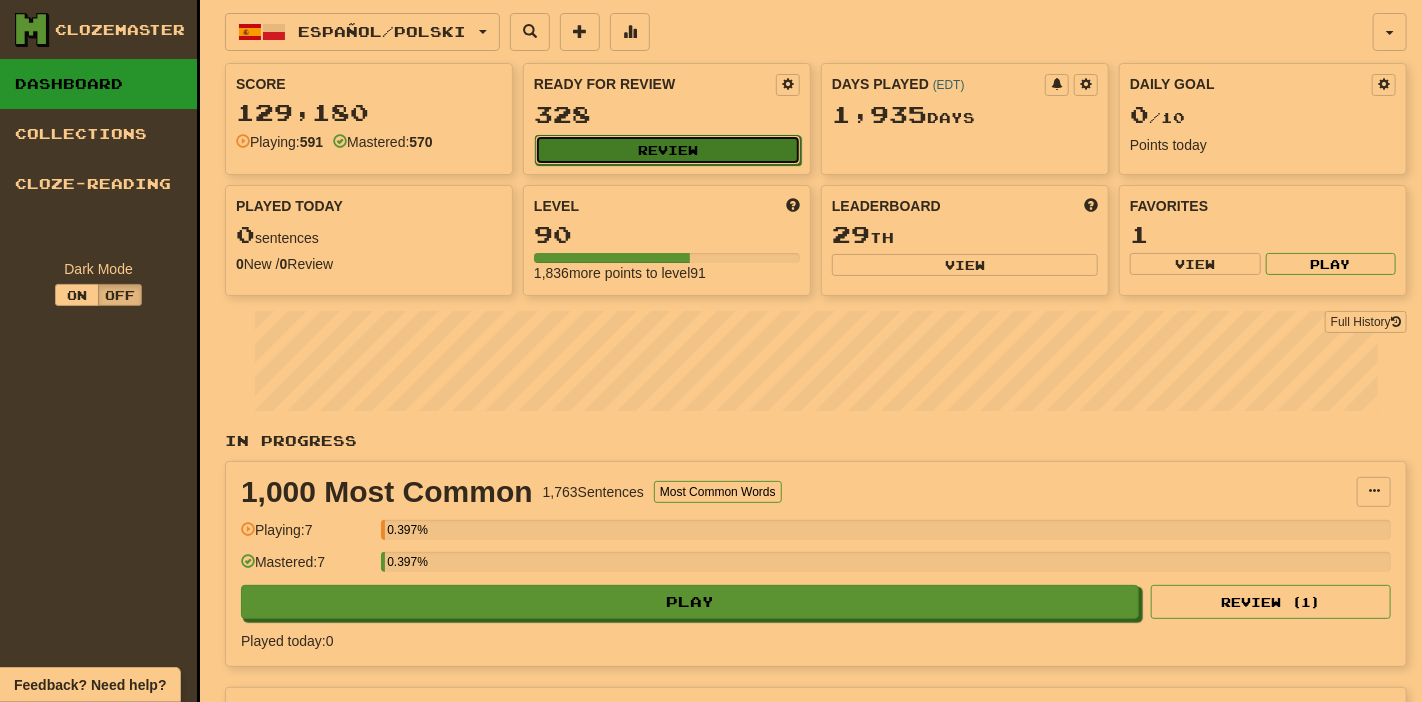 click on "Review" at bounding box center [668, 150] 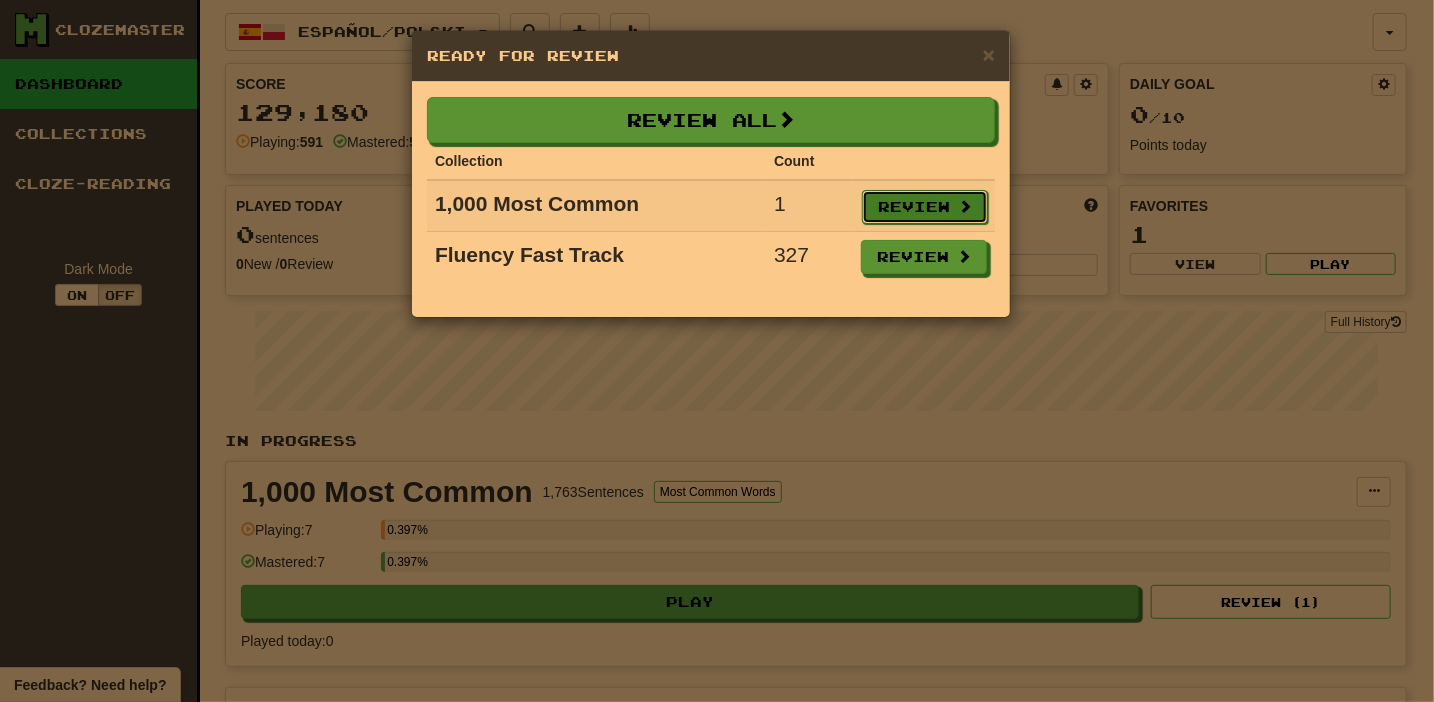 click on "Review" at bounding box center (925, 207) 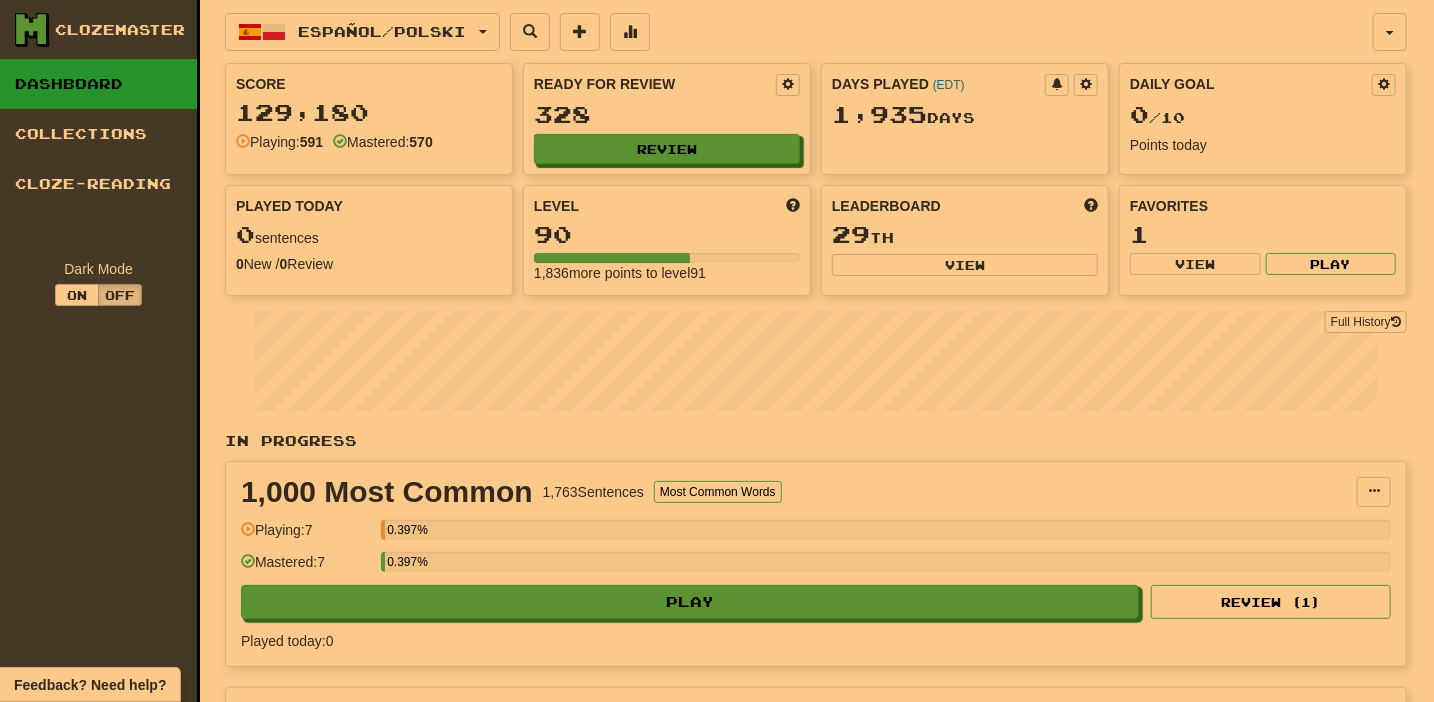 select on "**" 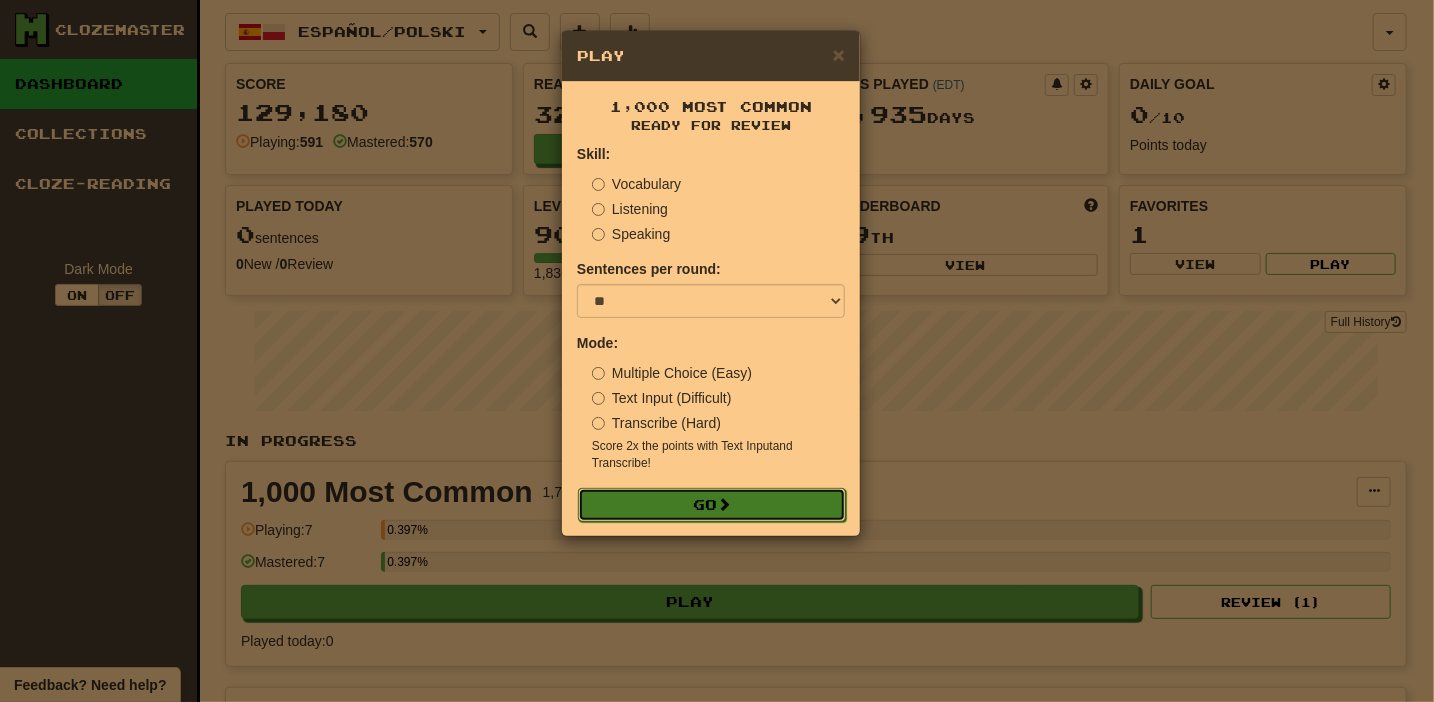 click on "Go" at bounding box center (712, 505) 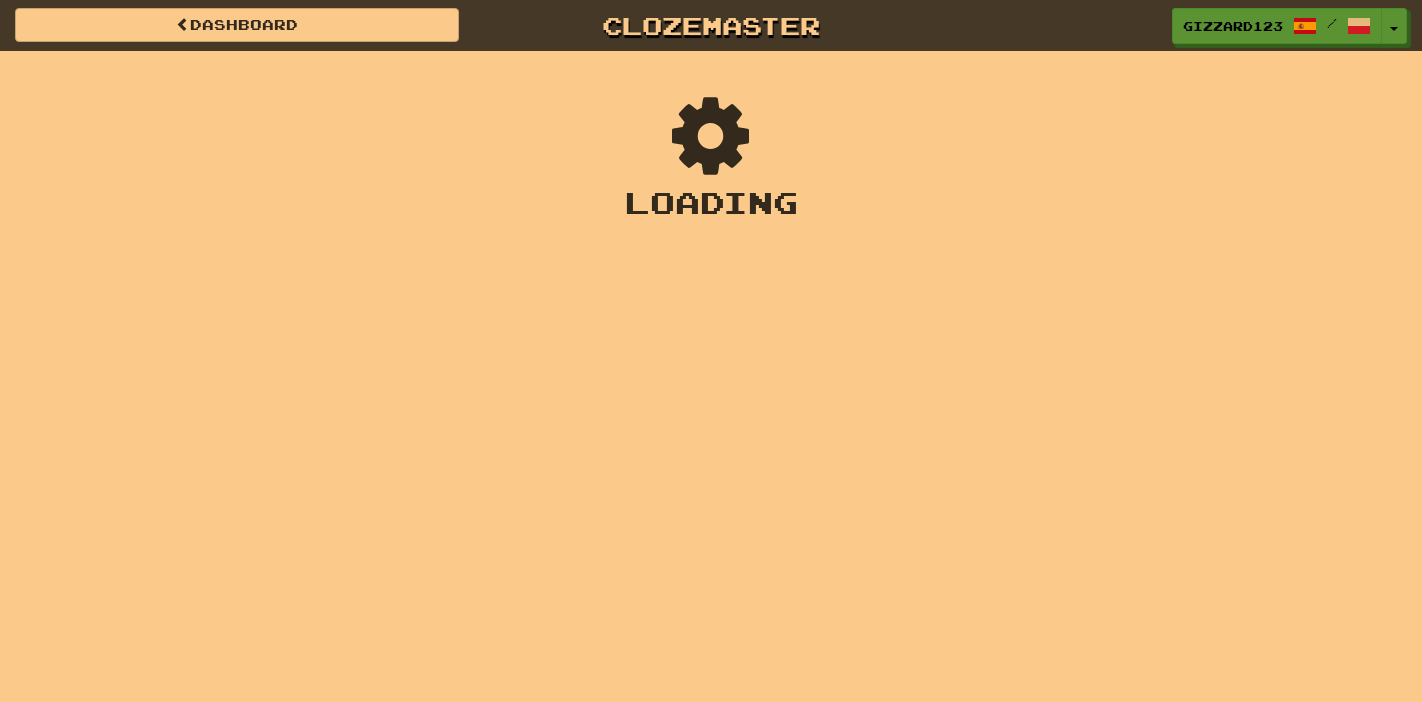 scroll, scrollTop: 0, scrollLeft: 0, axis: both 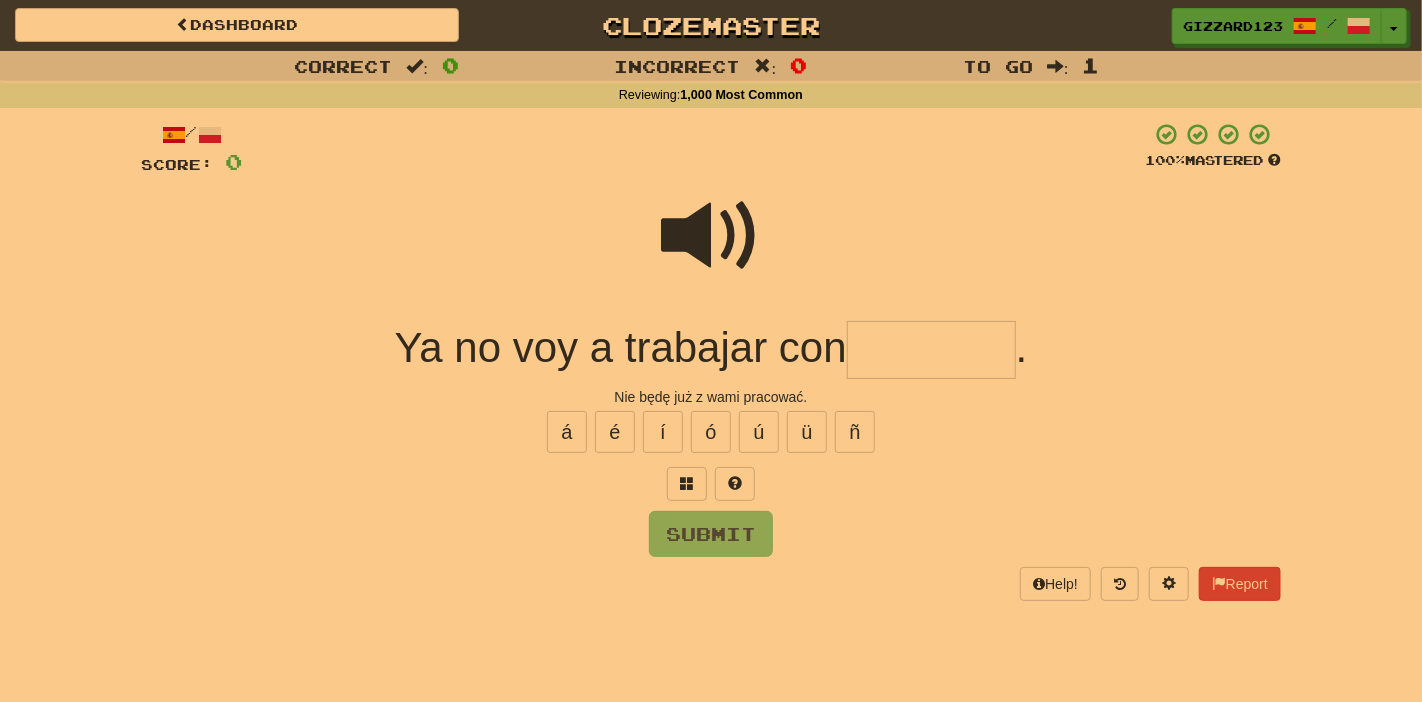 click at bounding box center (931, 350) 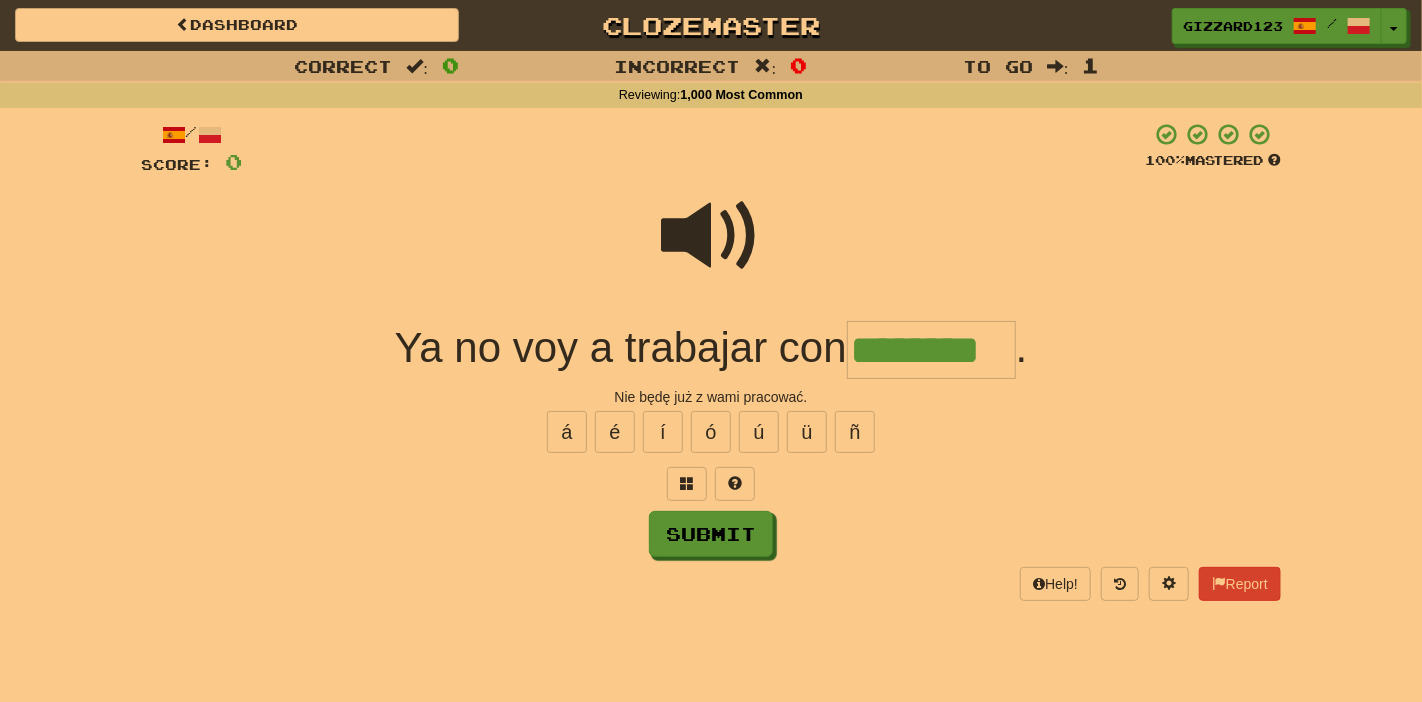 type on "********" 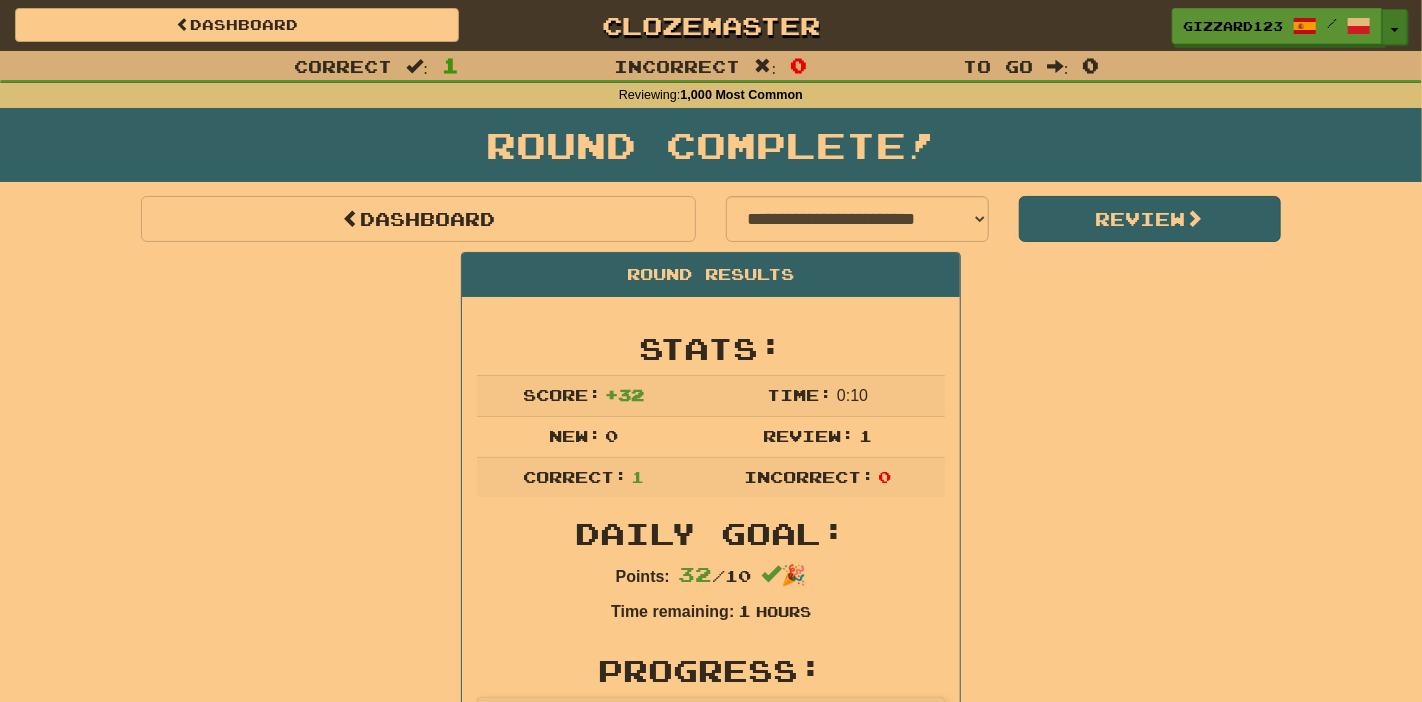 click on "Toggle Dropdown" at bounding box center [1395, 27] 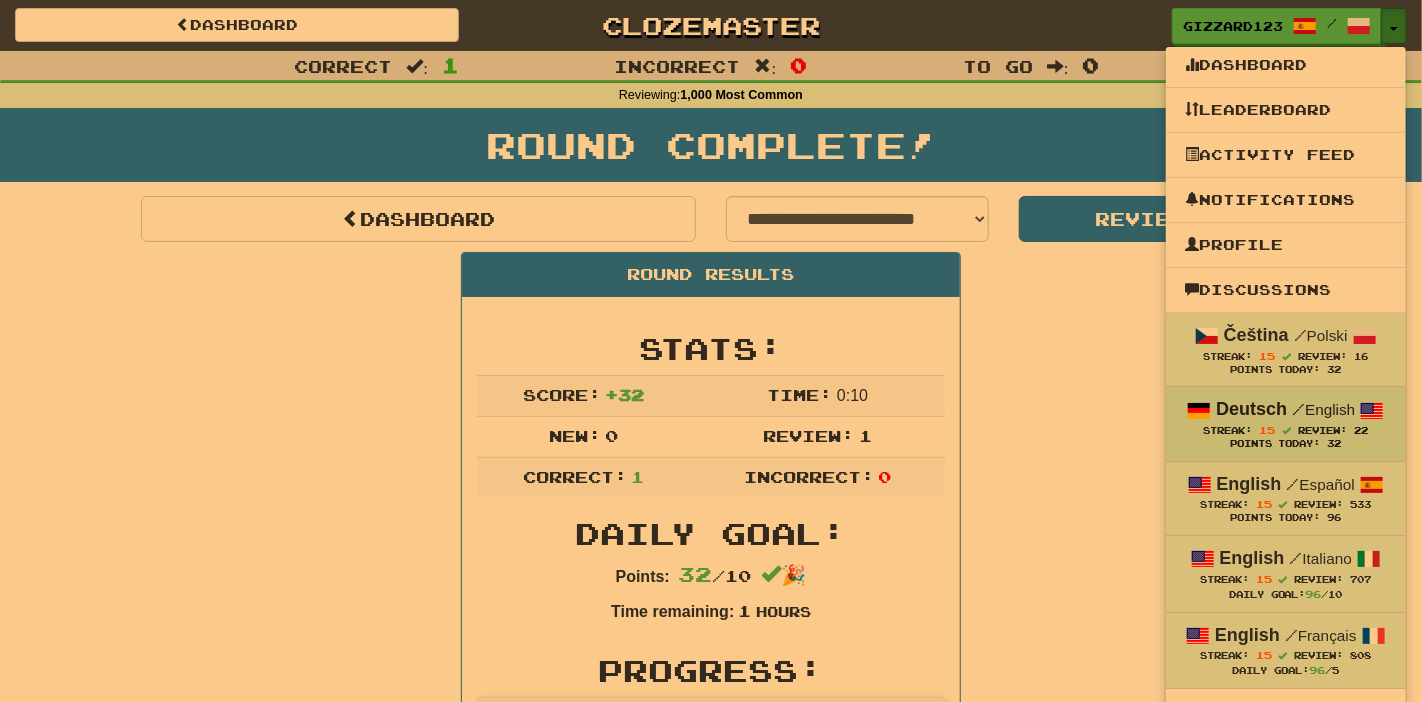 scroll, scrollTop: 213, scrollLeft: 0, axis: vertical 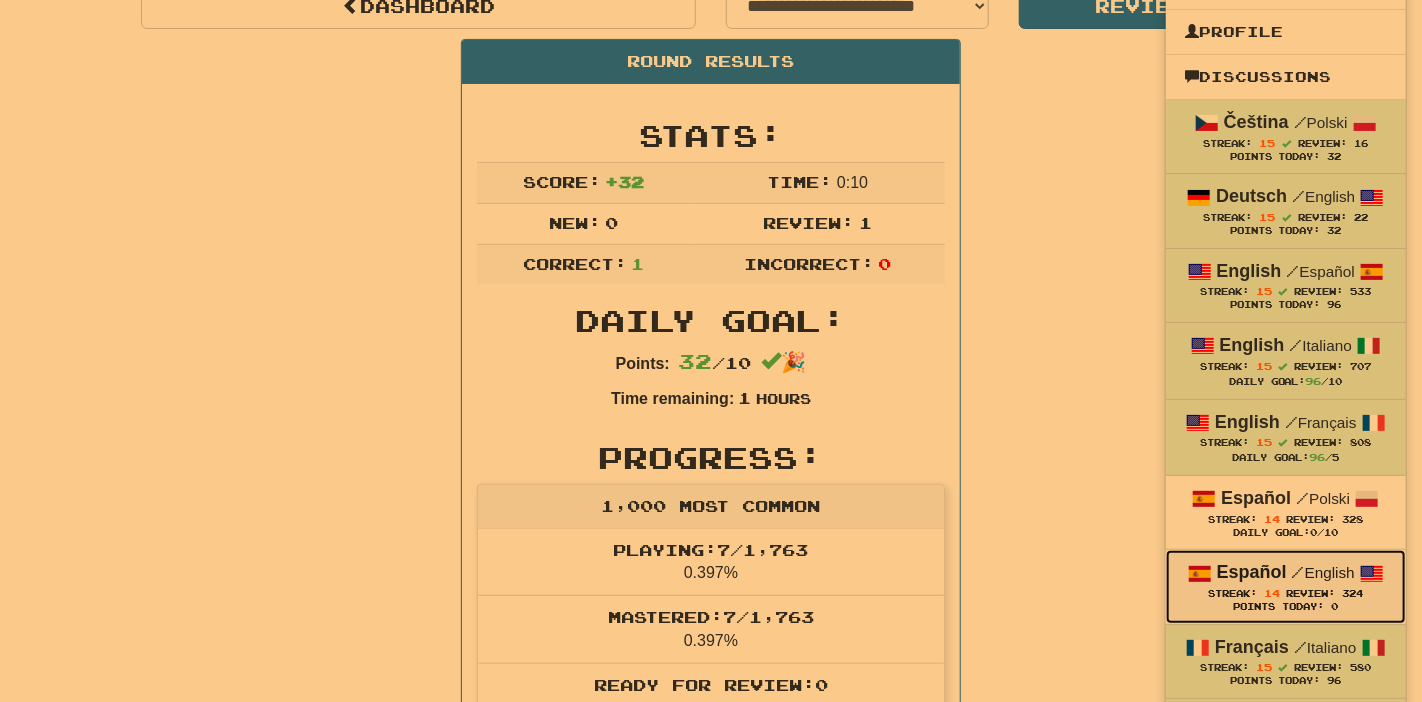 click on "Español" at bounding box center [1252, 572] 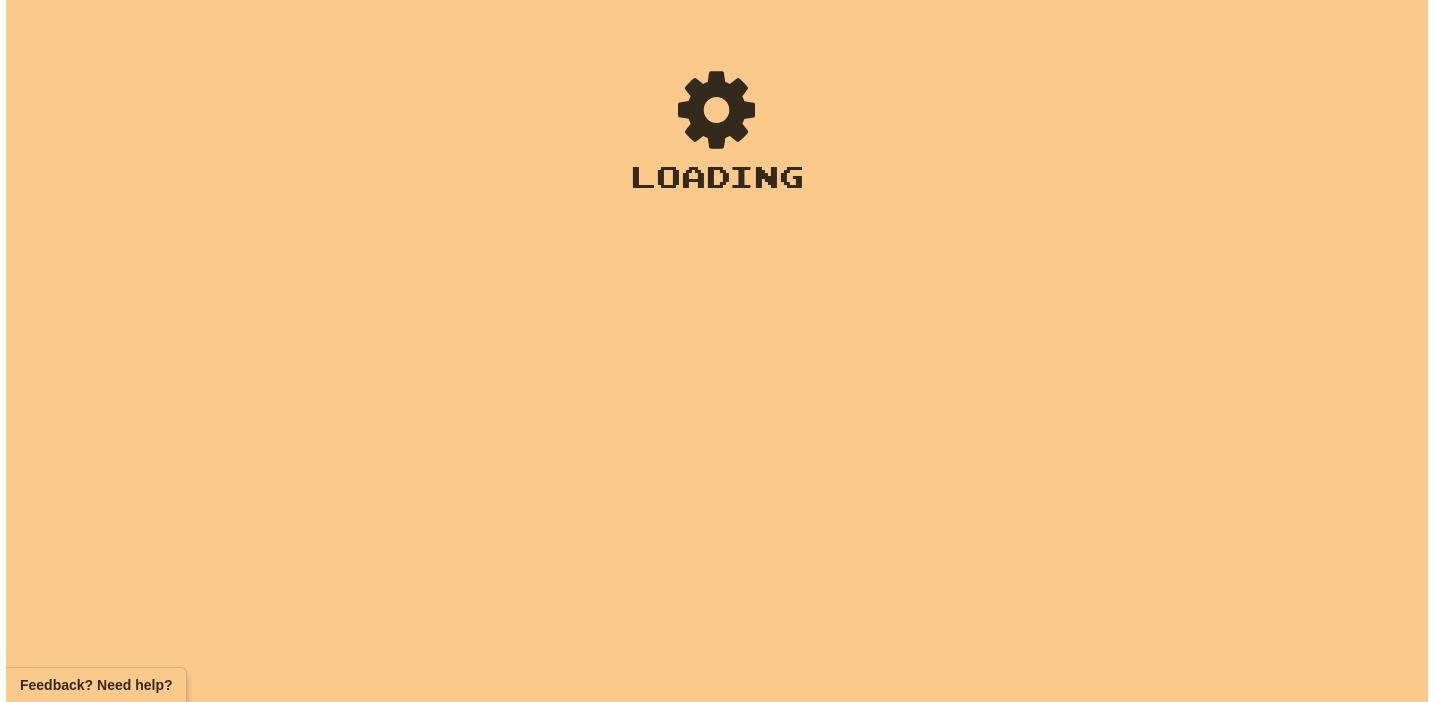scroll, scrollTop: 0, scrollLeft: 0, axis: both 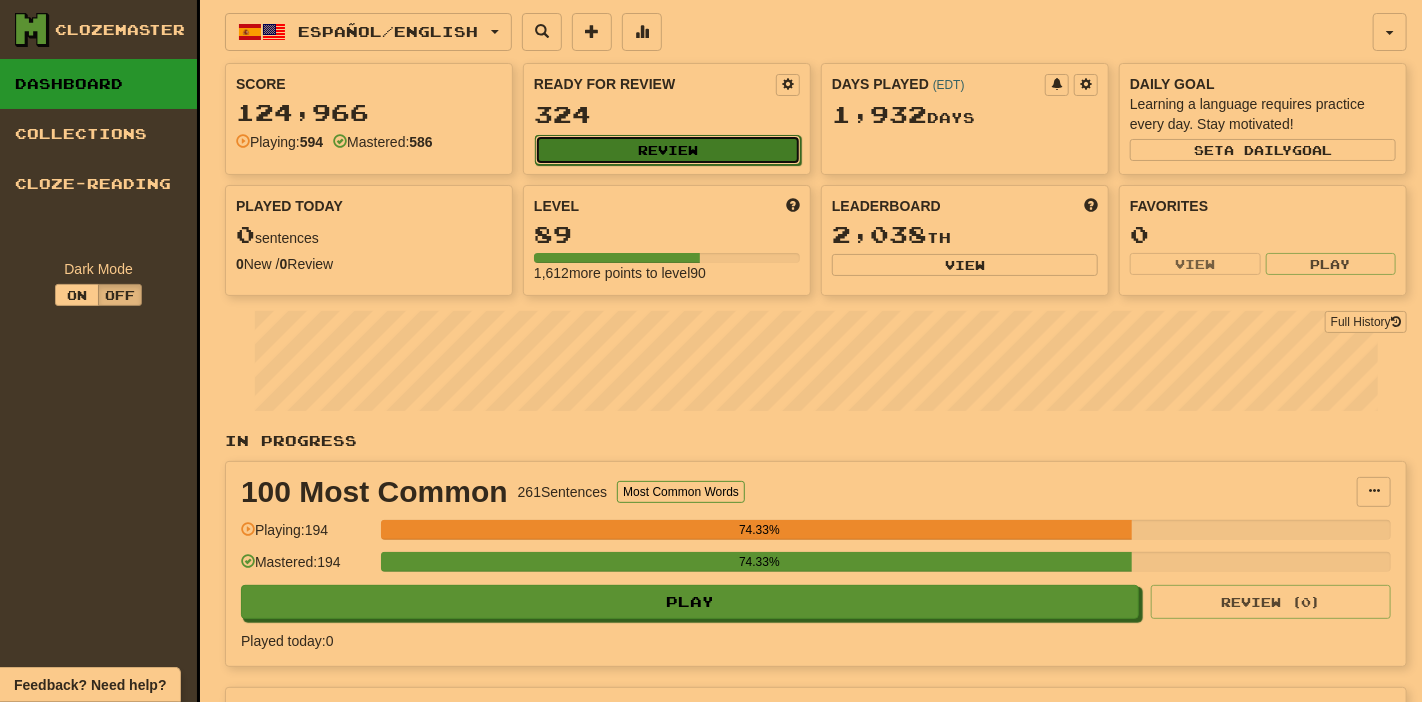 click on "Review" at bounding box center (668, 150) 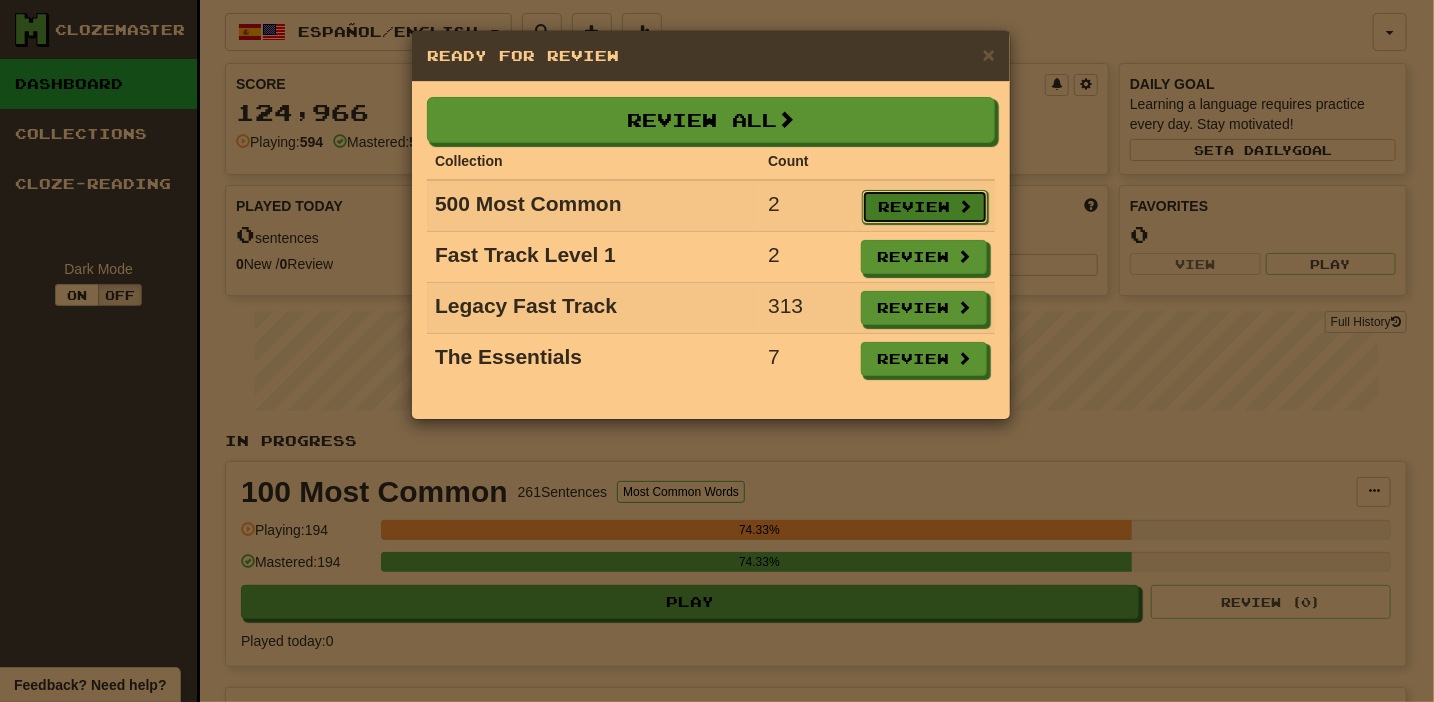 click on "Review" at bounding box center [925, 207] 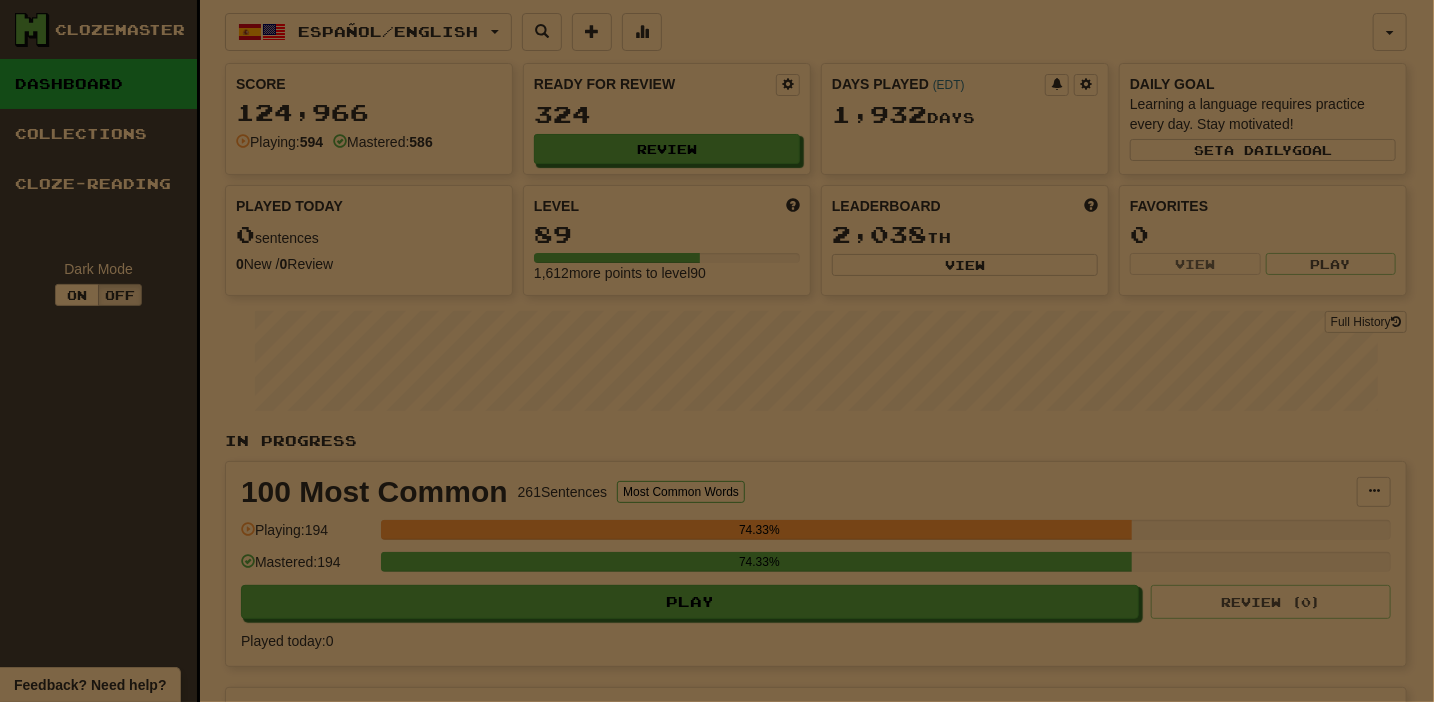 select on "**" 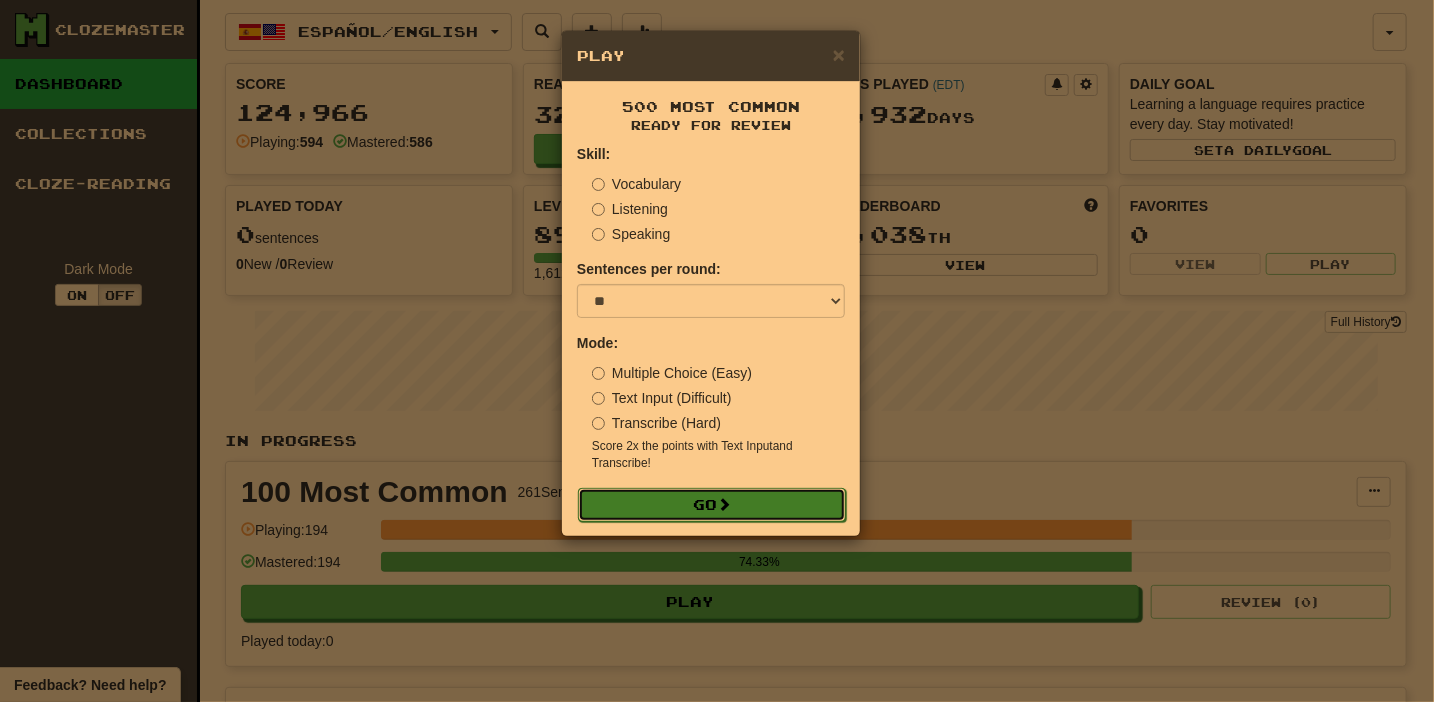 click on "Go" at bounding box center (712, 505) 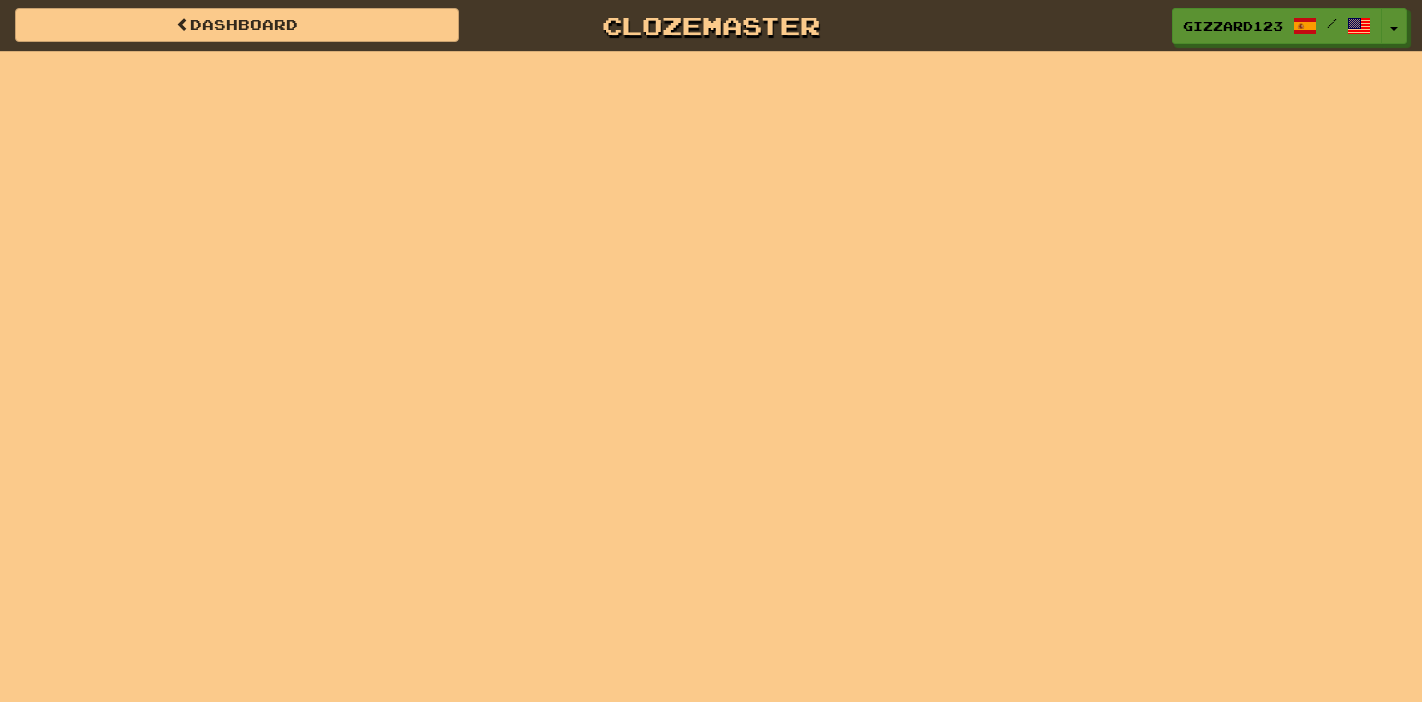 scroll, scrollTop: 0, scrollLeft: 0, axis: both 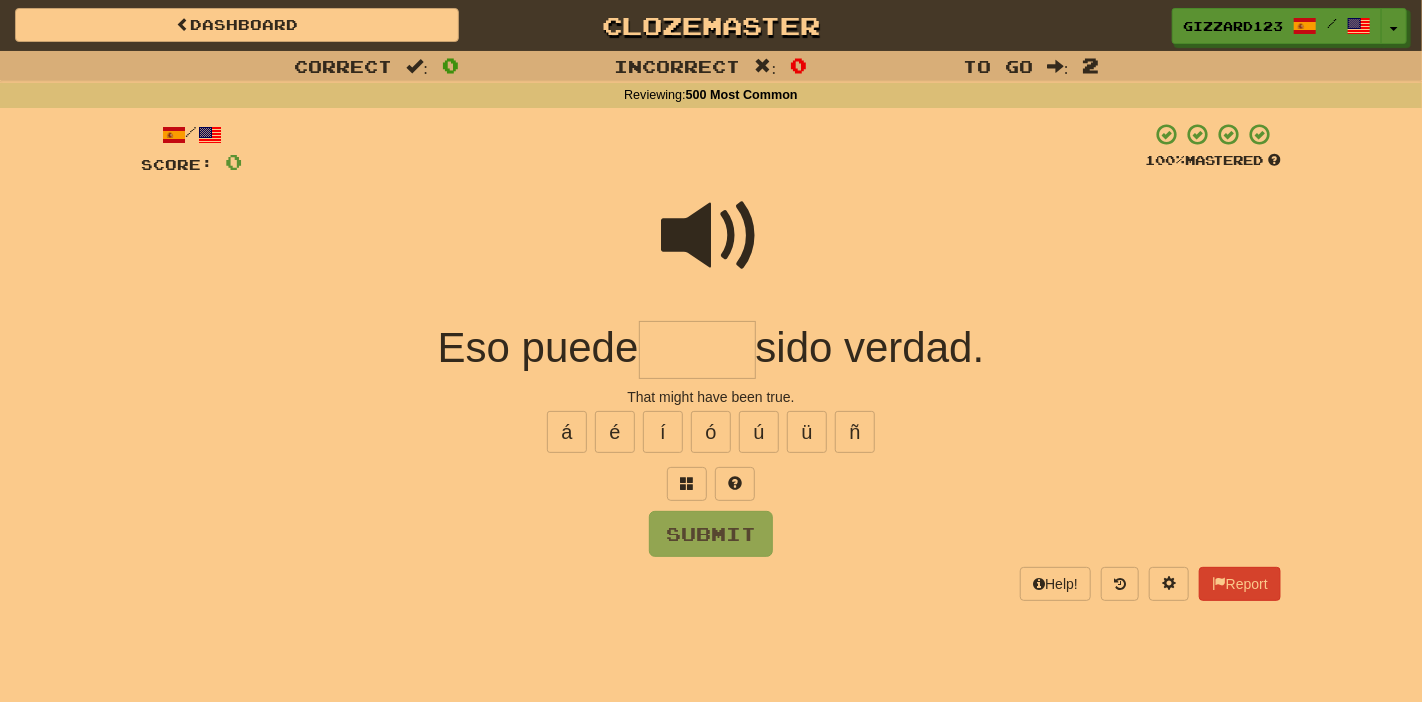 click at bounding box center (697, 350) 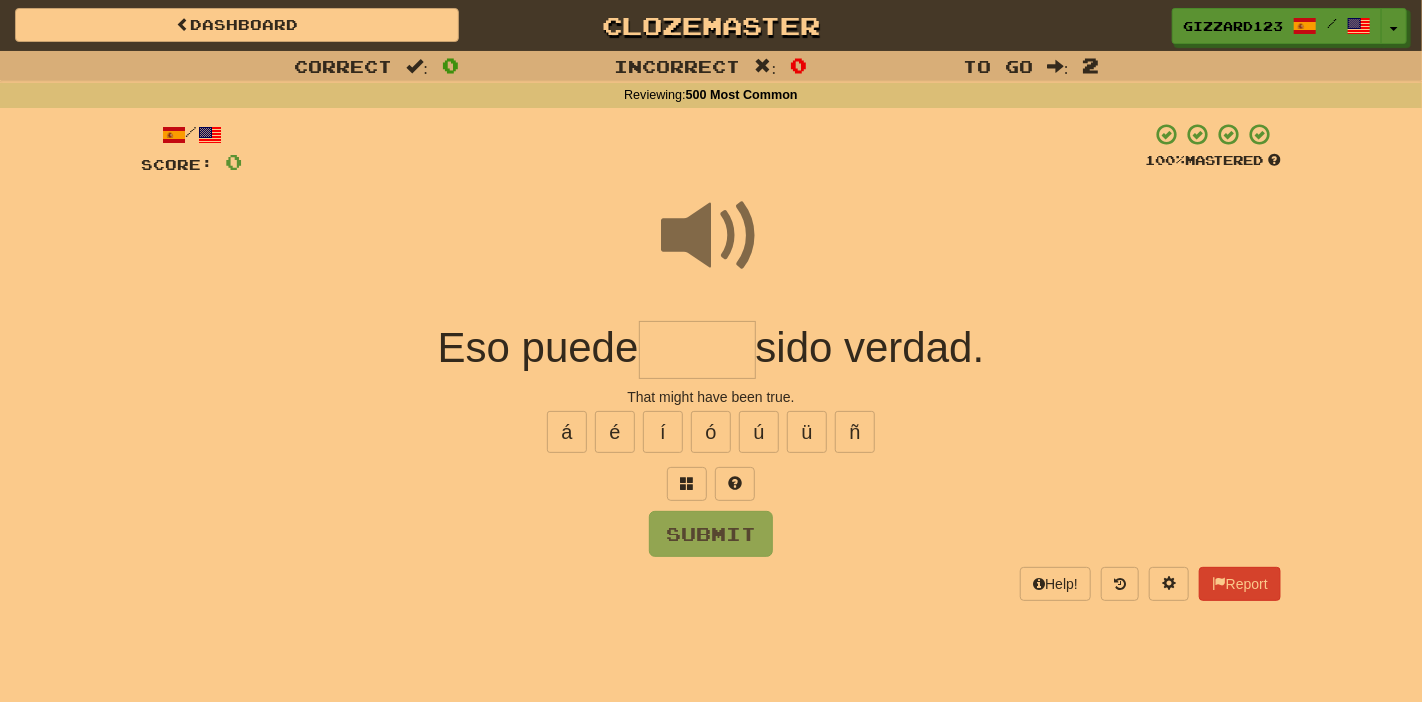 click at bounding box center (697, 350) 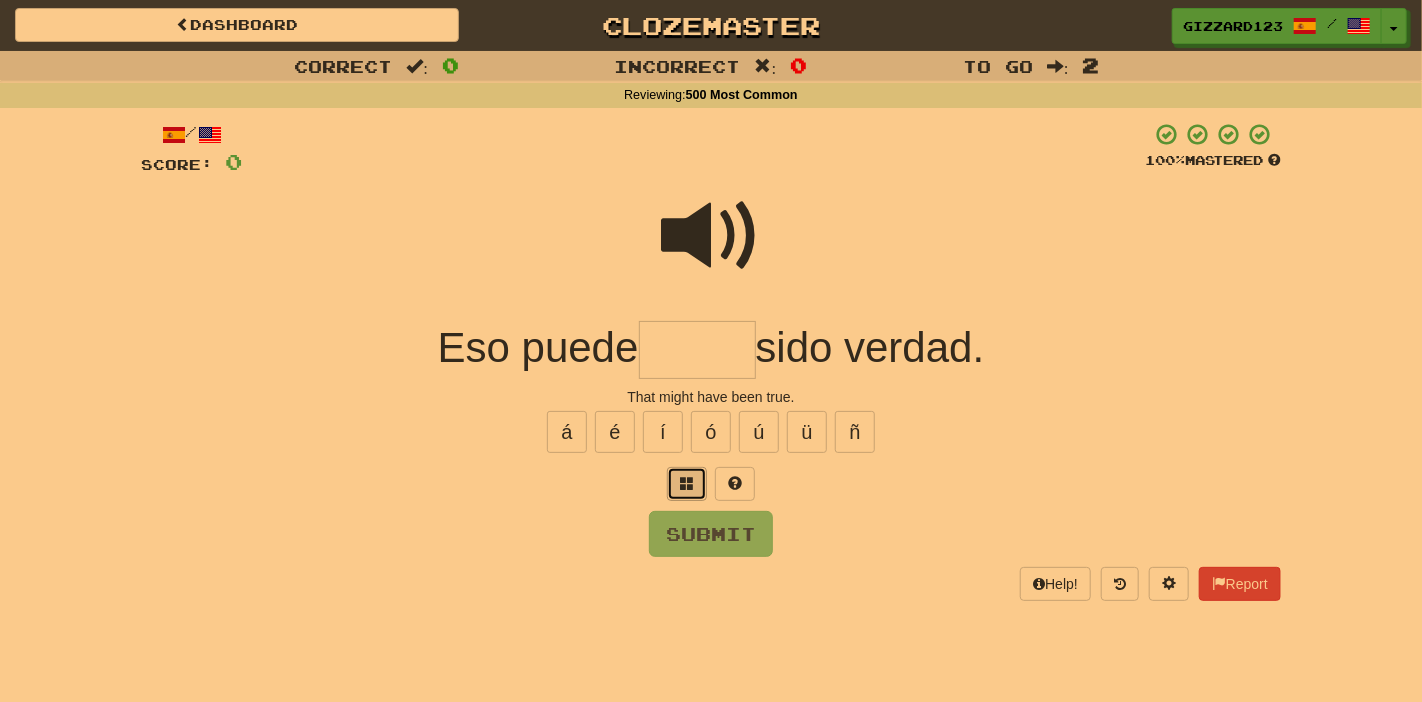 click at bounding box center (687, 483) 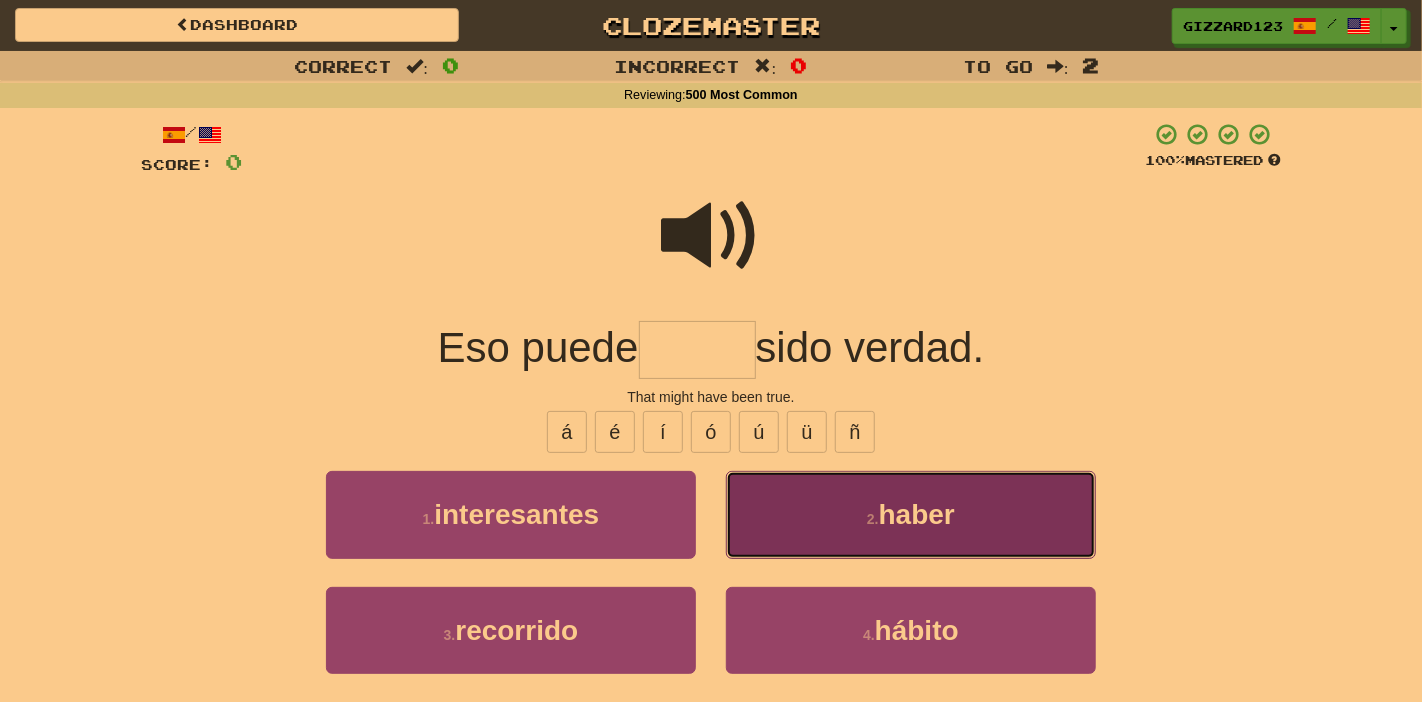 click on "2 .  haber" at bounding box center (911, 514) 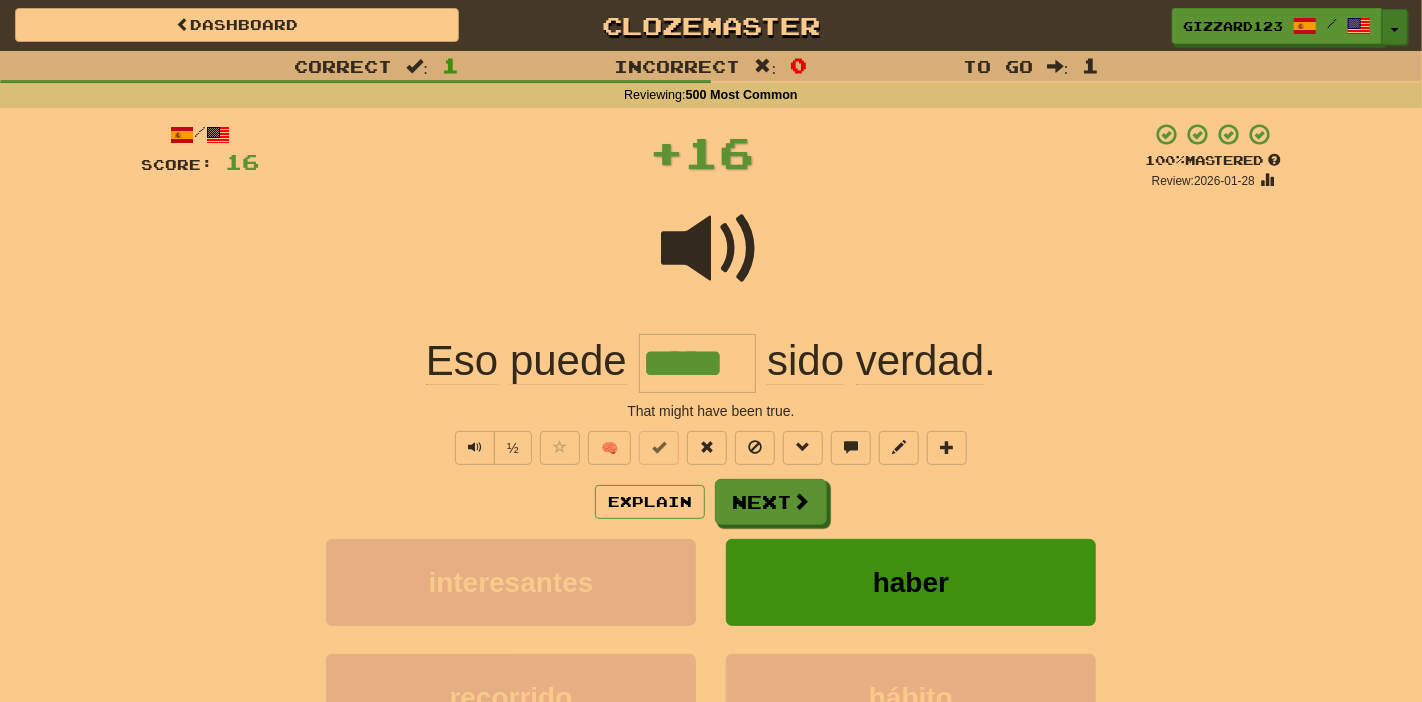 click on "Toggle Dropdown" at bounding box center (1395, 27) 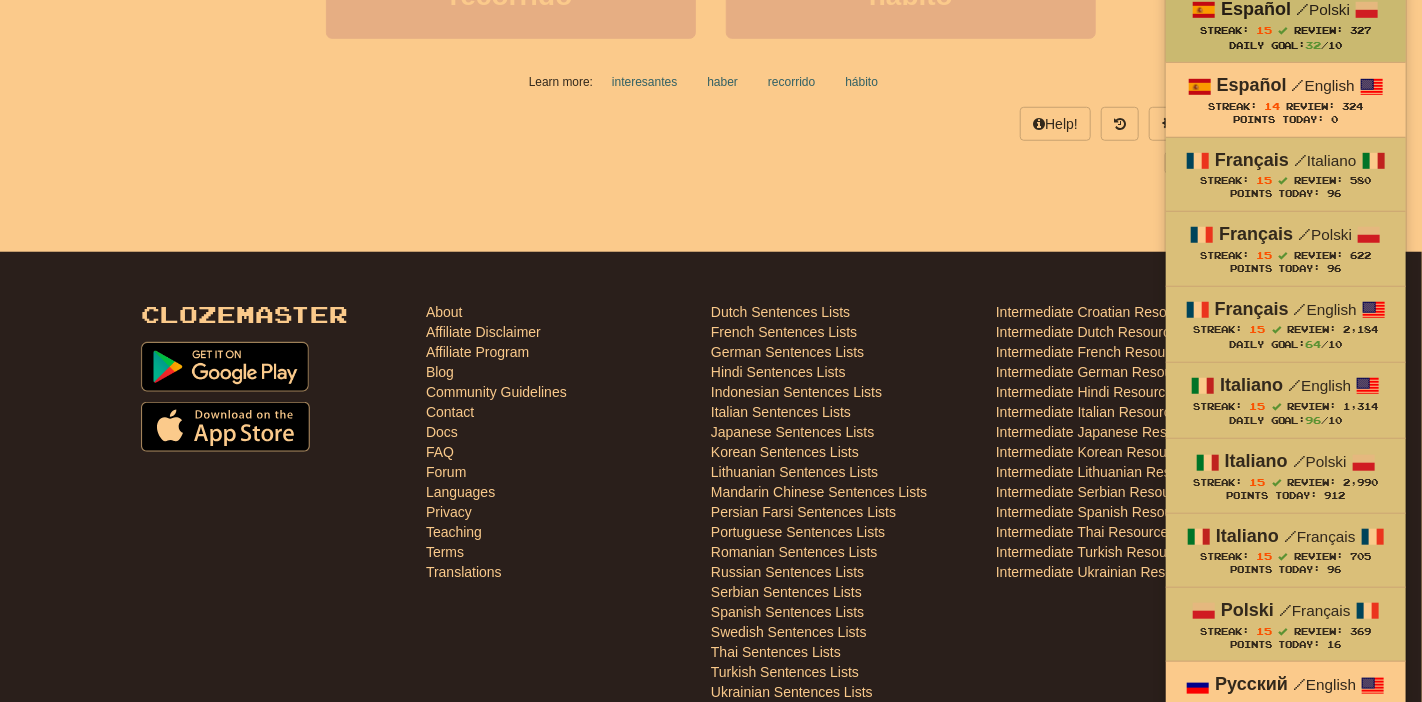 scroll, scrollTop: 820, scrollLeft: 0, axis: vertical 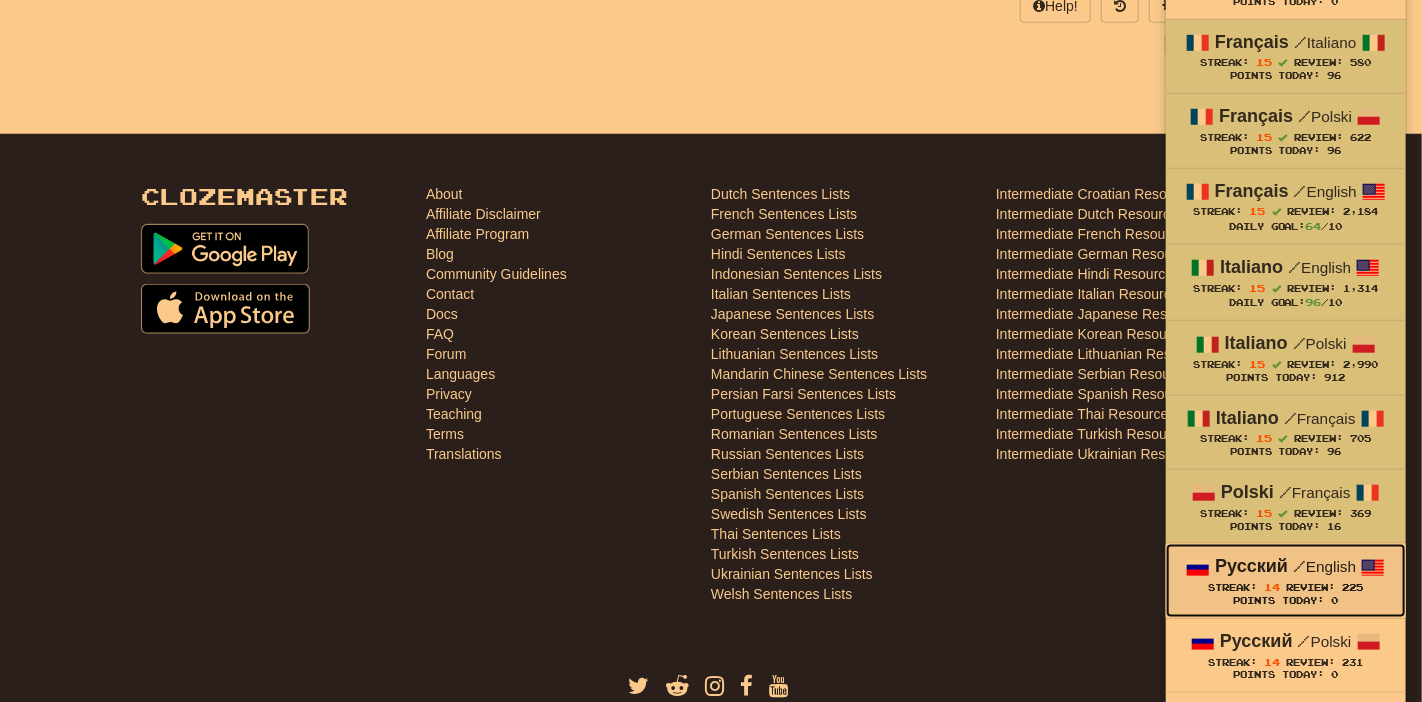 click on "14" at bounding box center [1272, 587] 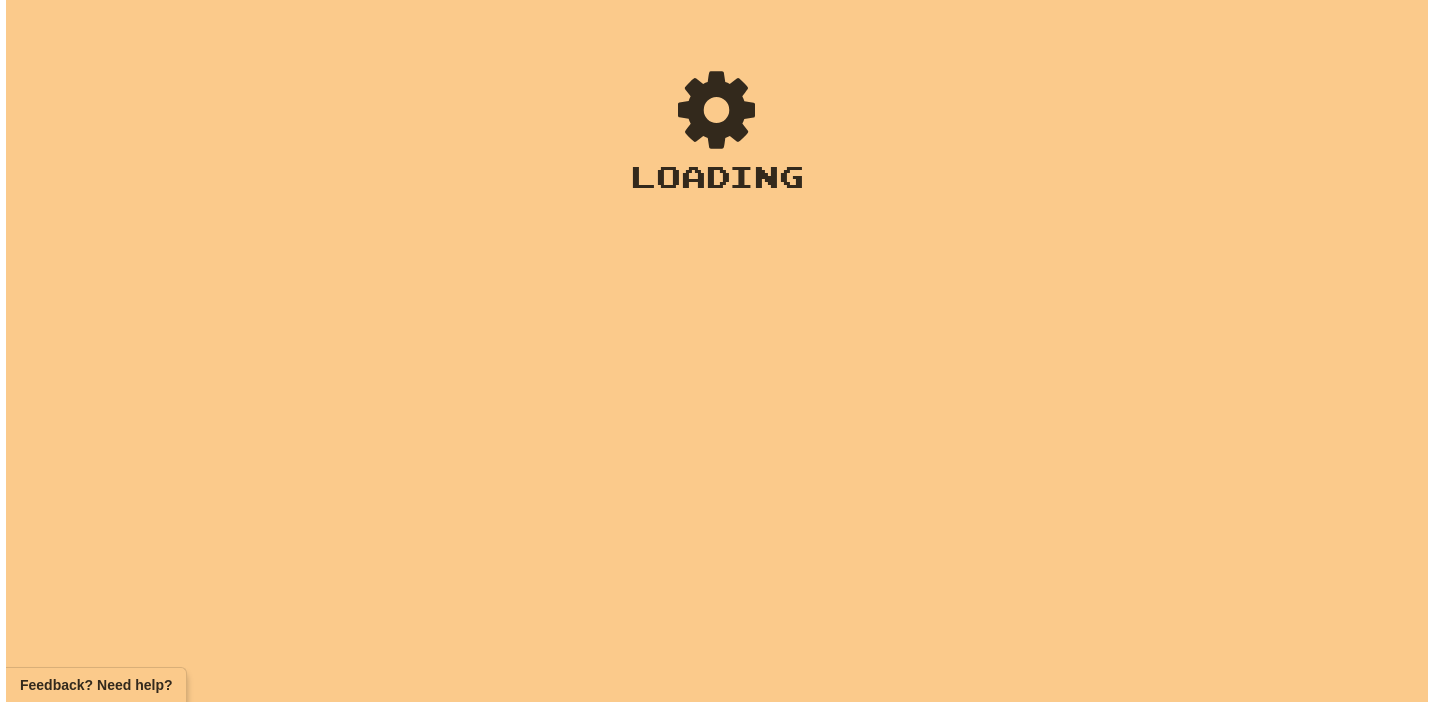 scroll, scrollTop: 0, scrollLeft: 0, axis: both 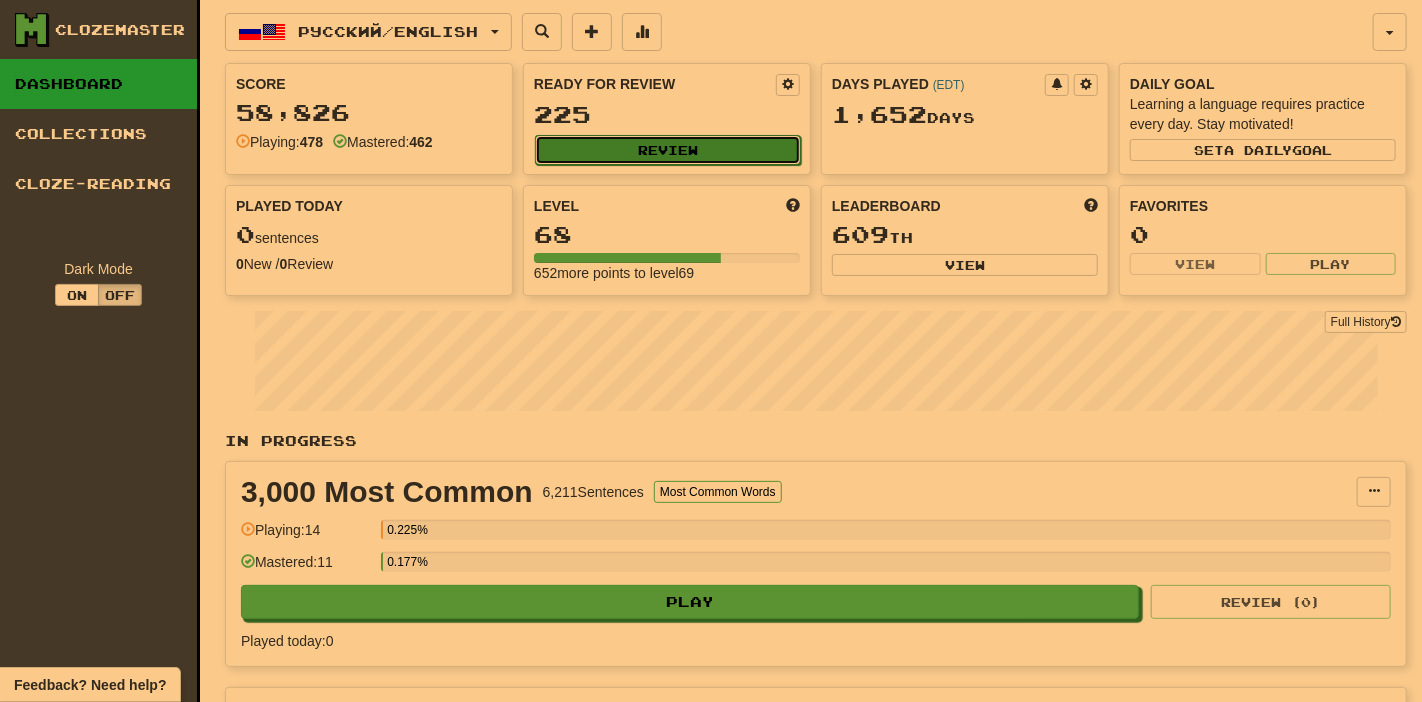 click on "Review" at bounding box center [668, 150] 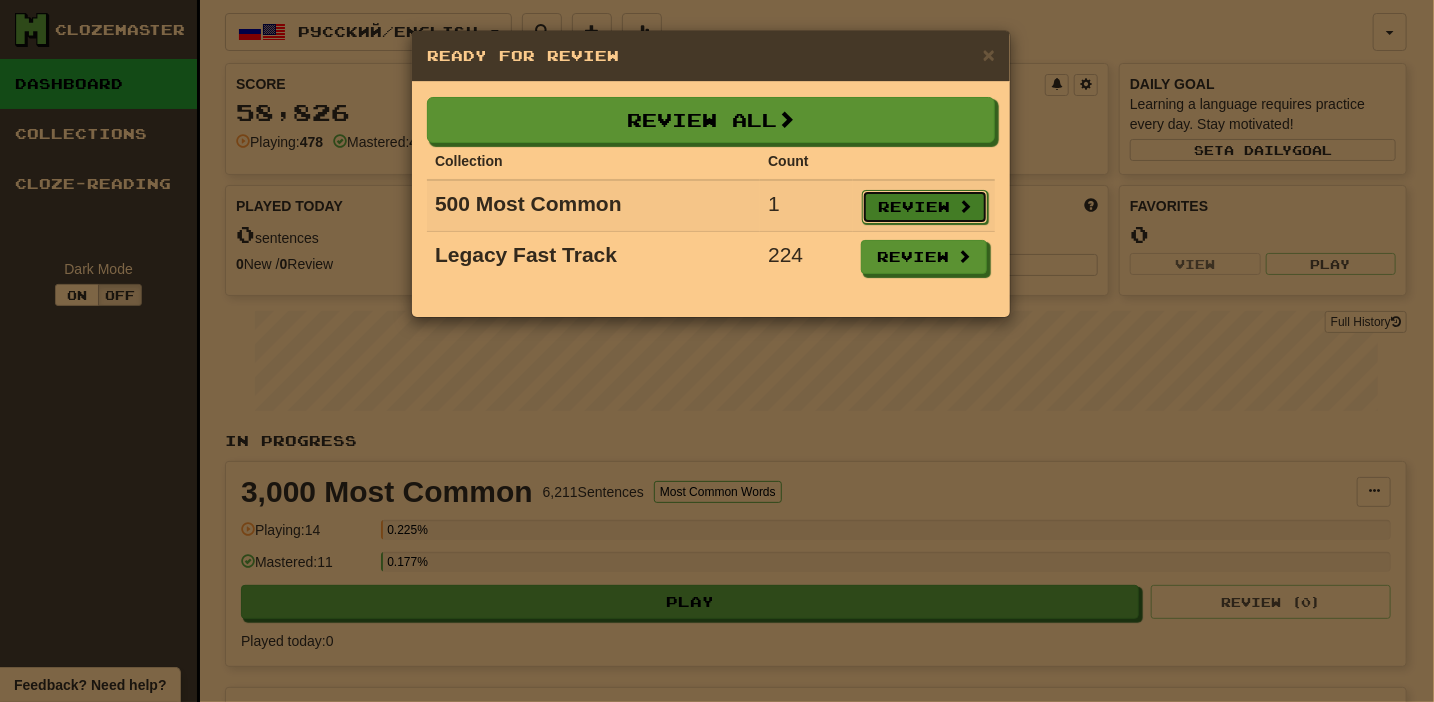 click on "Review" at bounding box center (925, 207) 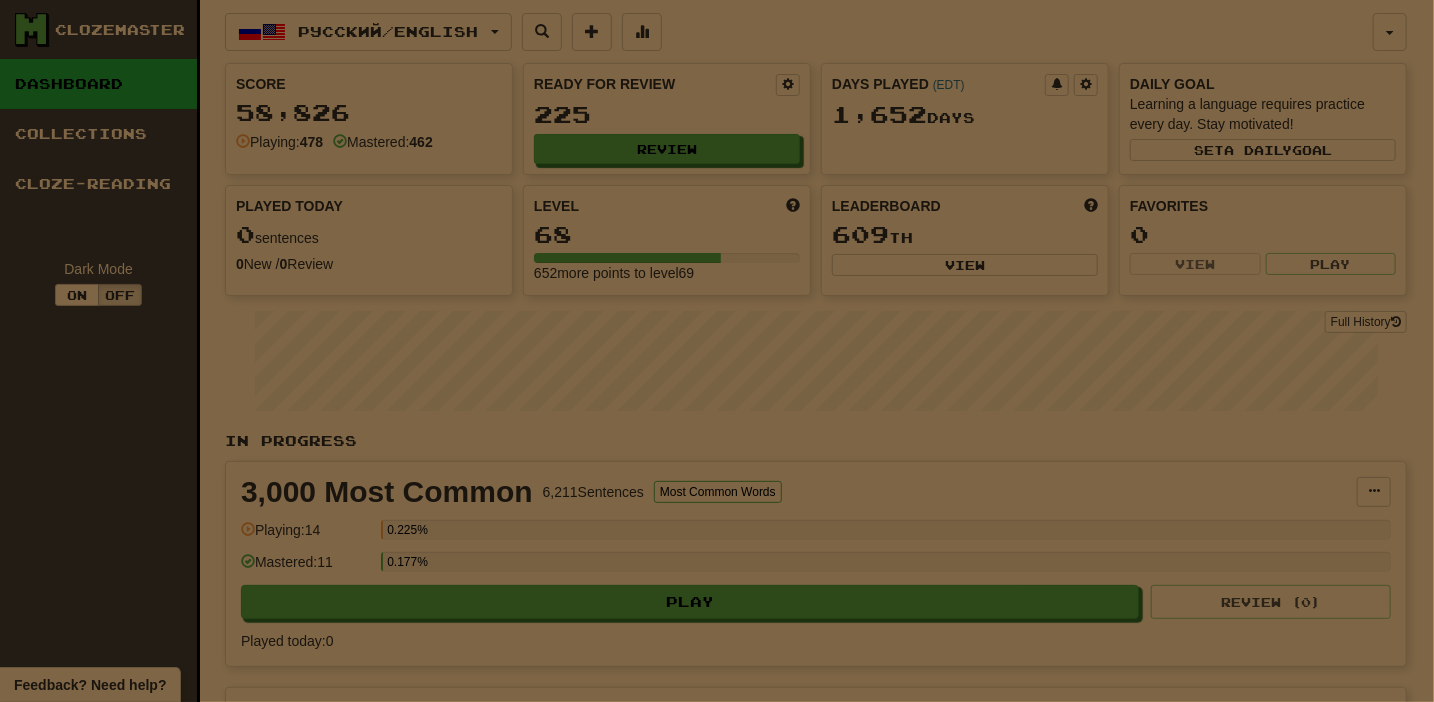 select on "**" 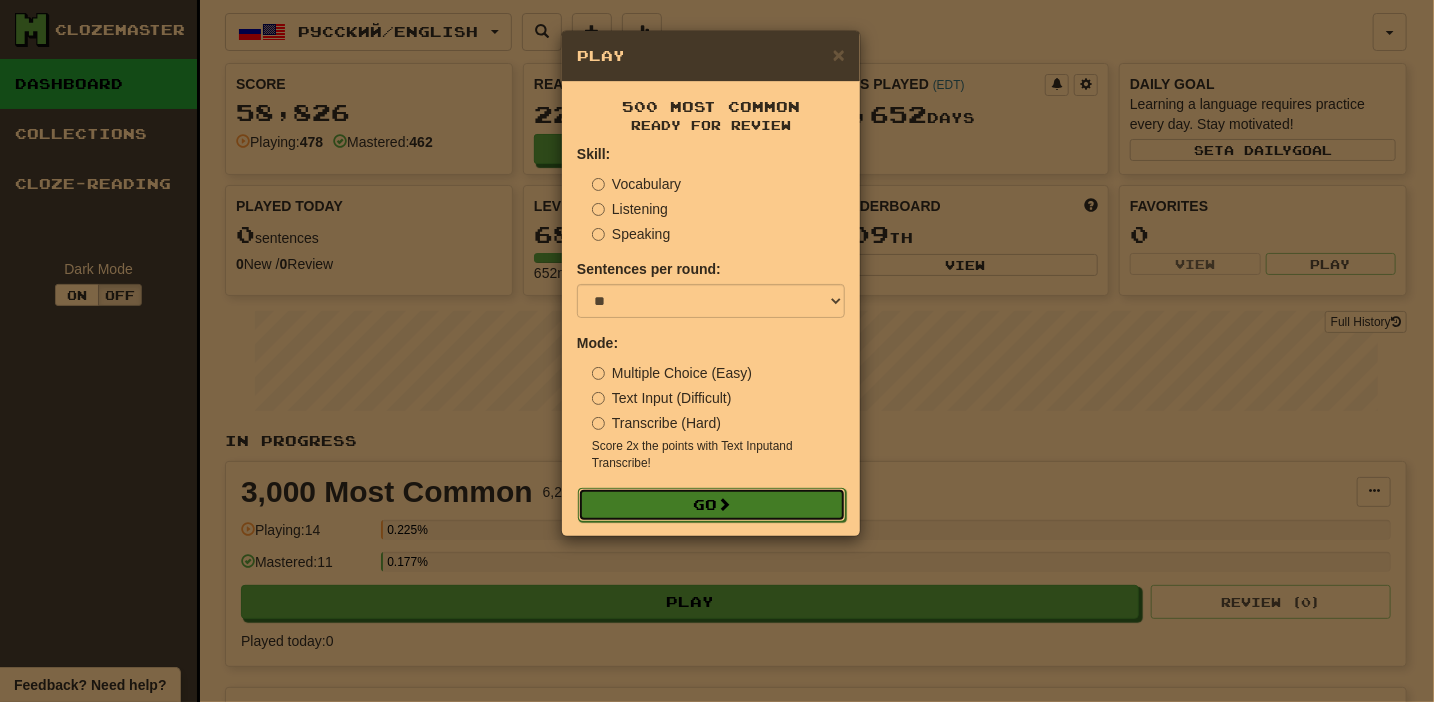 click on "Go" at bounding box center (712, 505) 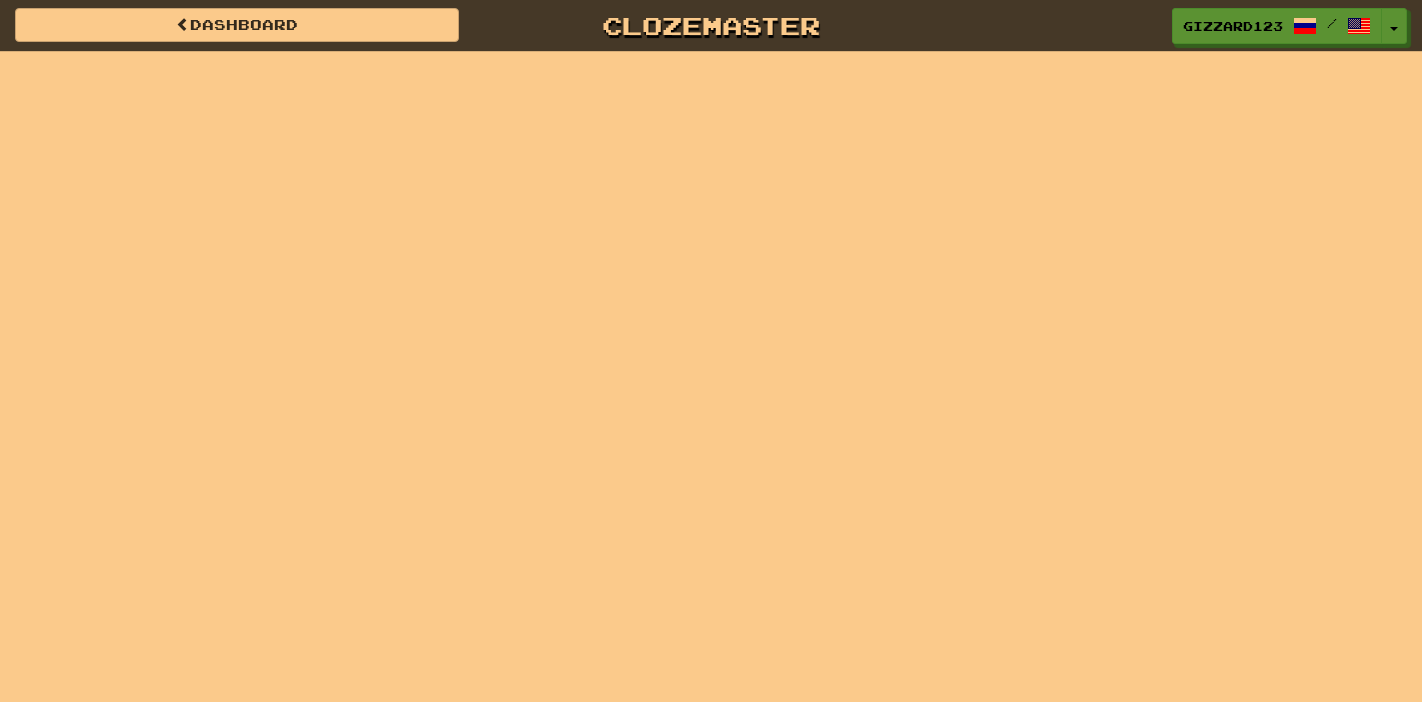 scroll, scrollTop: 0, scrollLeft: 0, axis: both 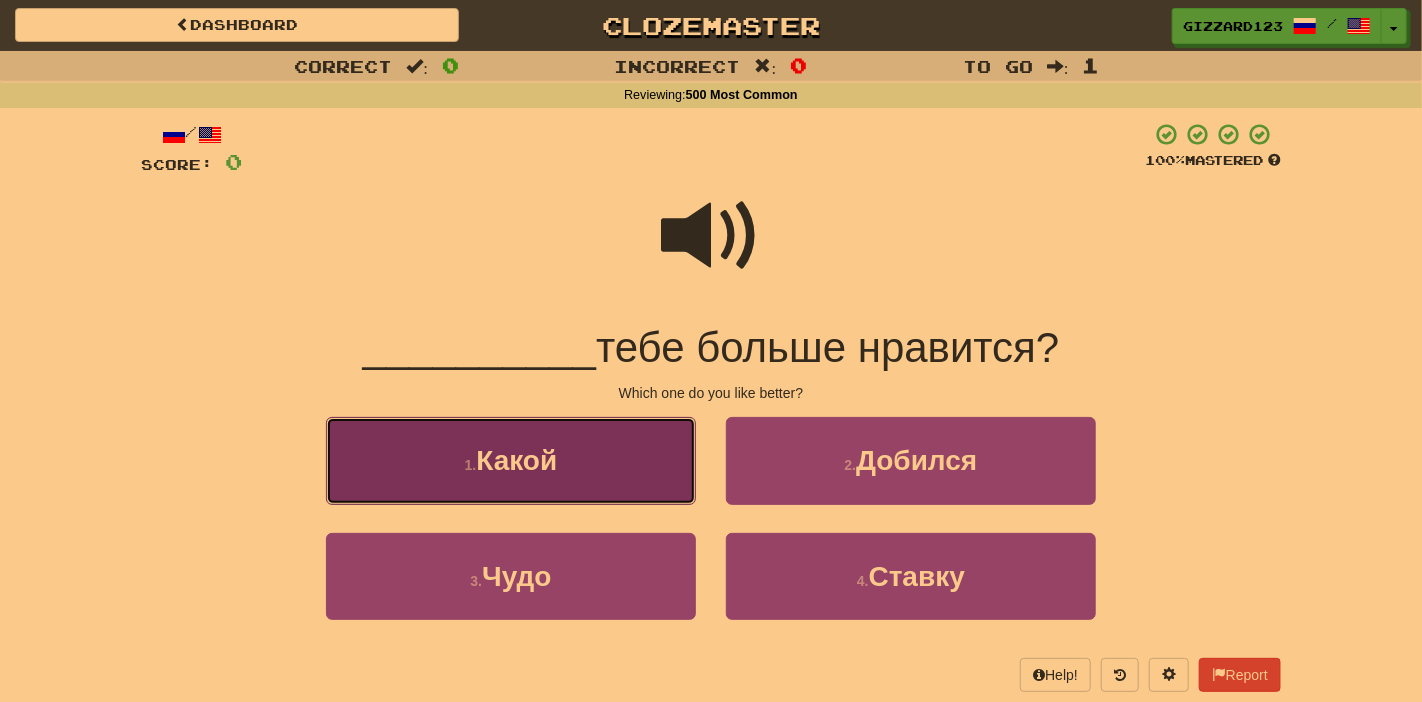 click on "1 .  Какой" at bounding box center [511, 460] 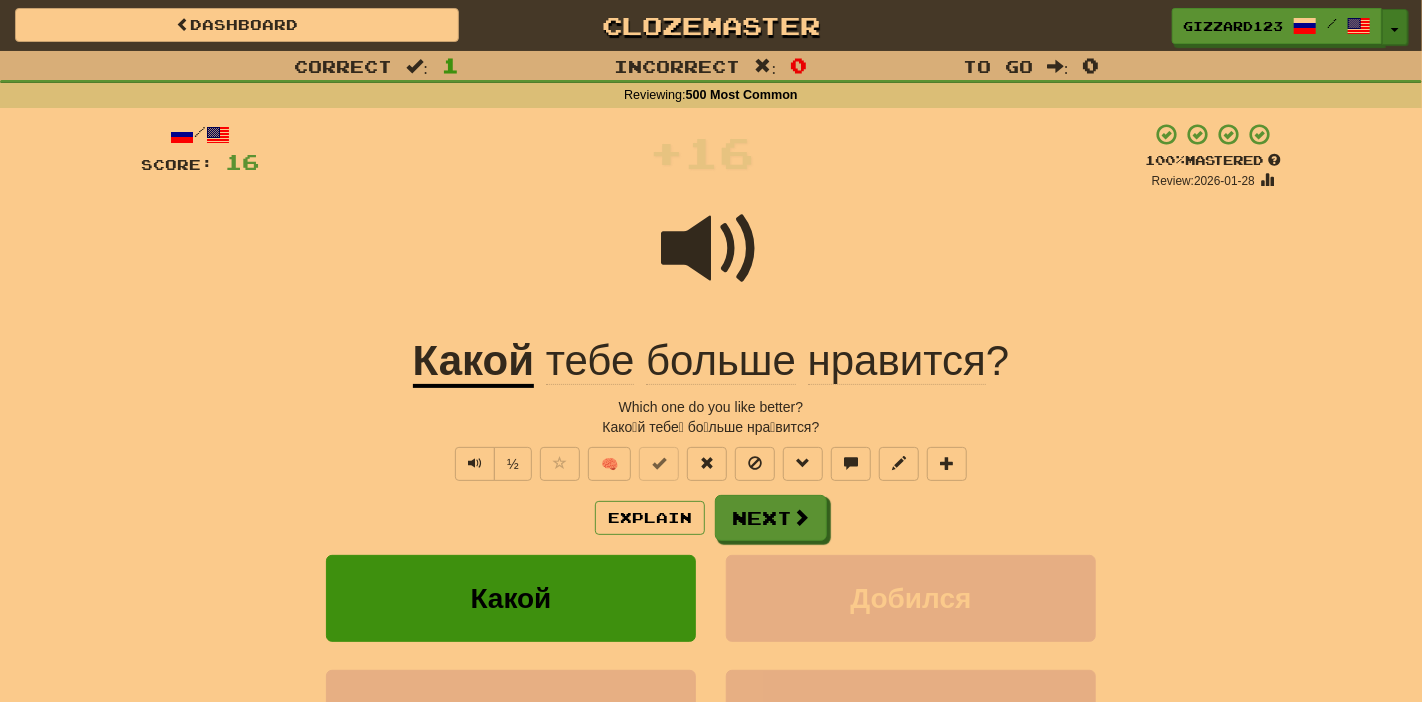 click at bounding box center [1395, 30] 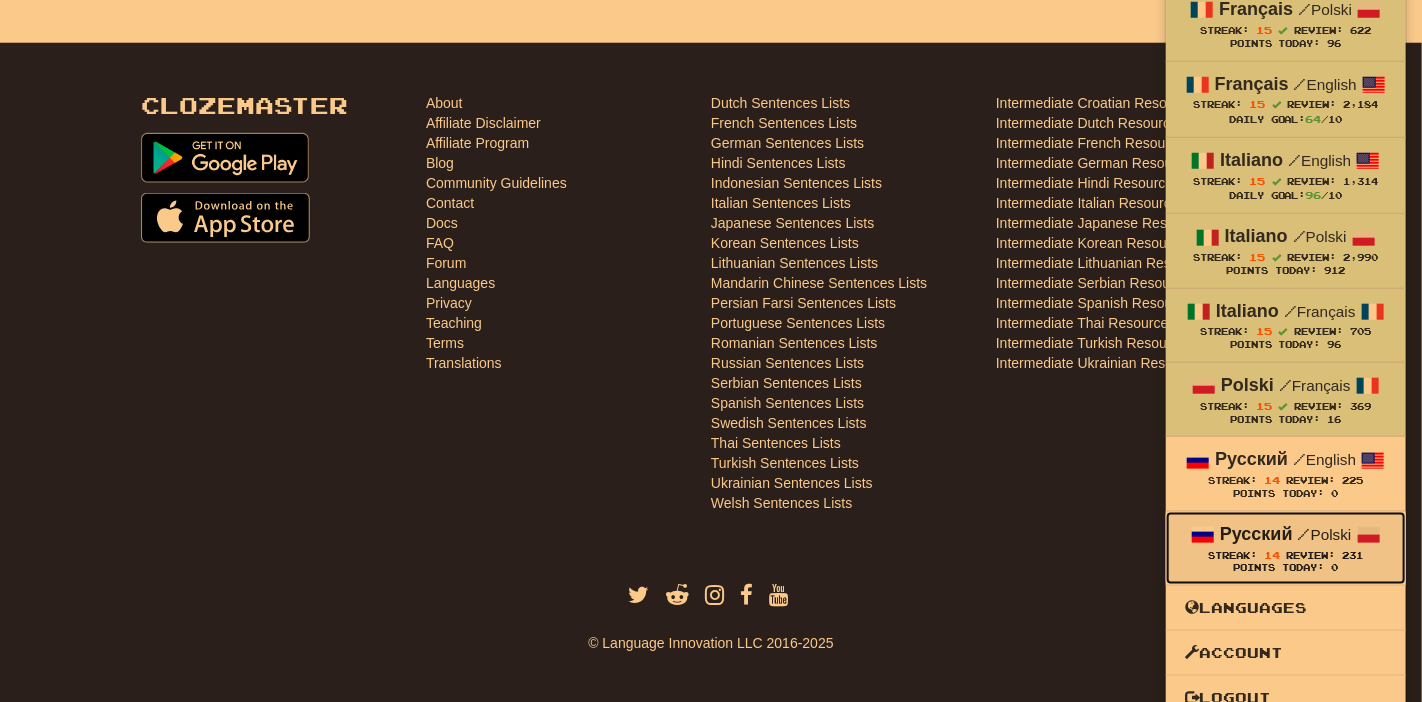 click on "Points Today: 0" at bounding box center [1286, 568] 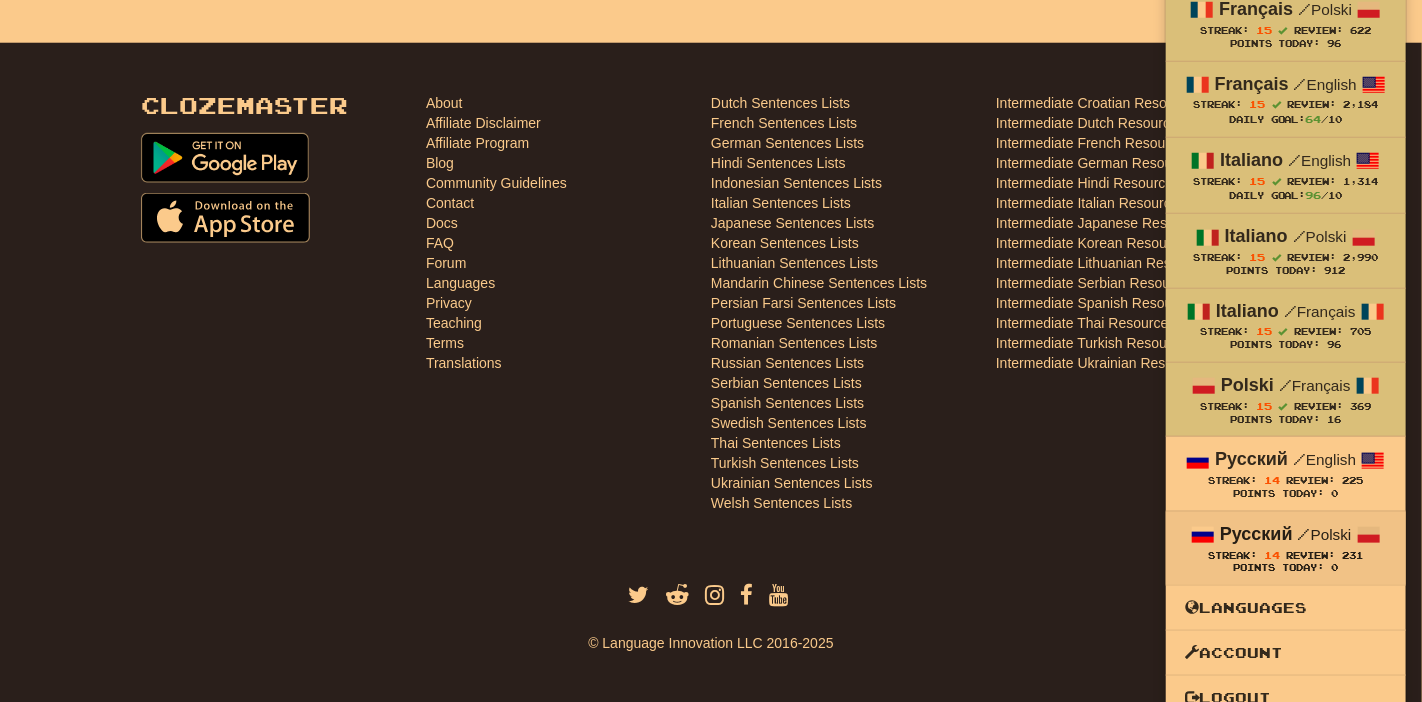 scroll, scrollTop: 924, scrollLeft: 0, axis: vertical 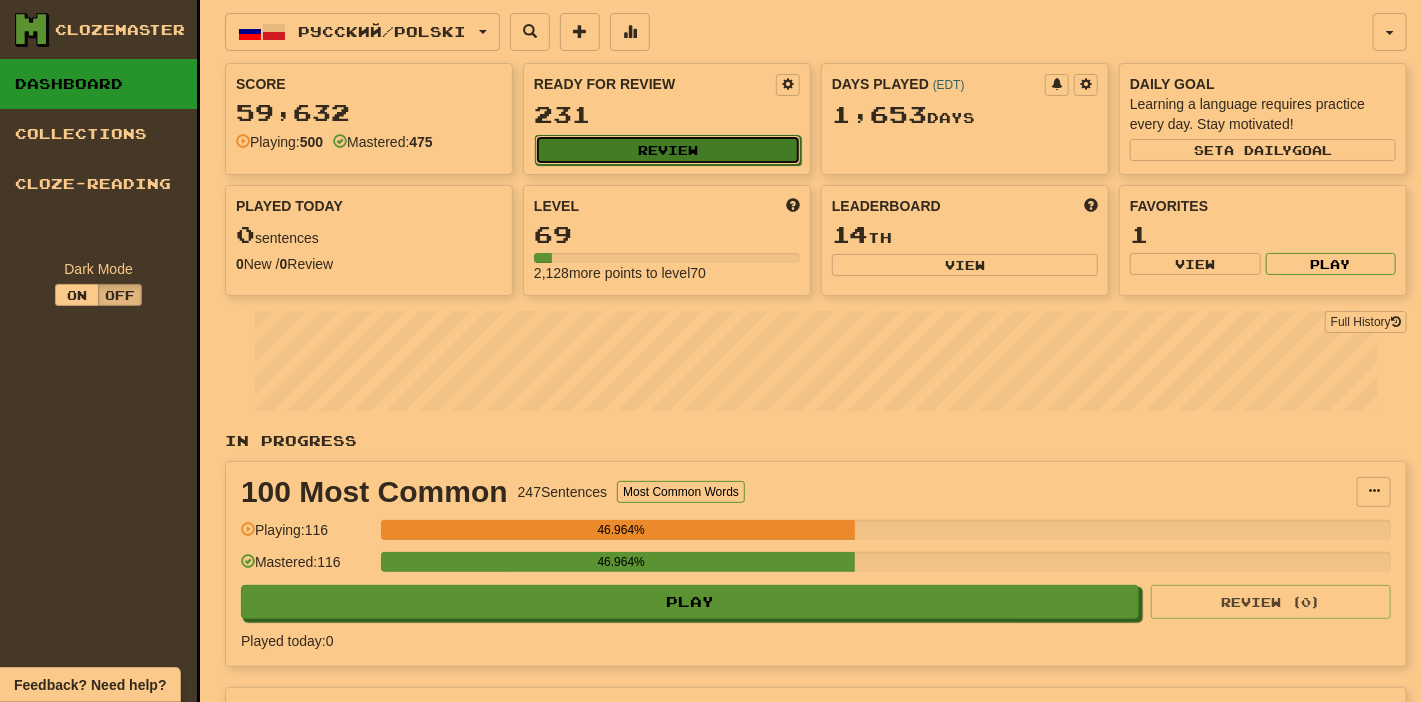 click on "Review" at bounding box center [668, 150] 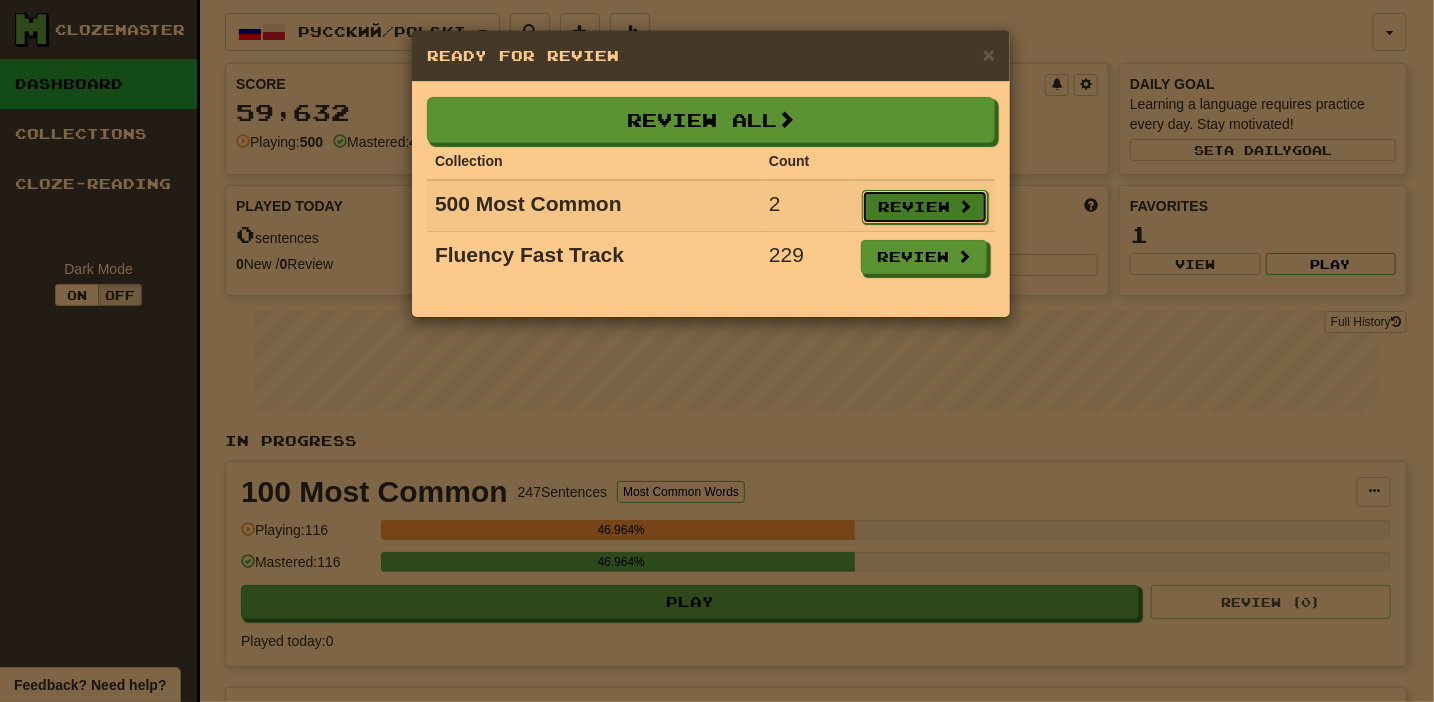 click at bounding box center [965, 206] 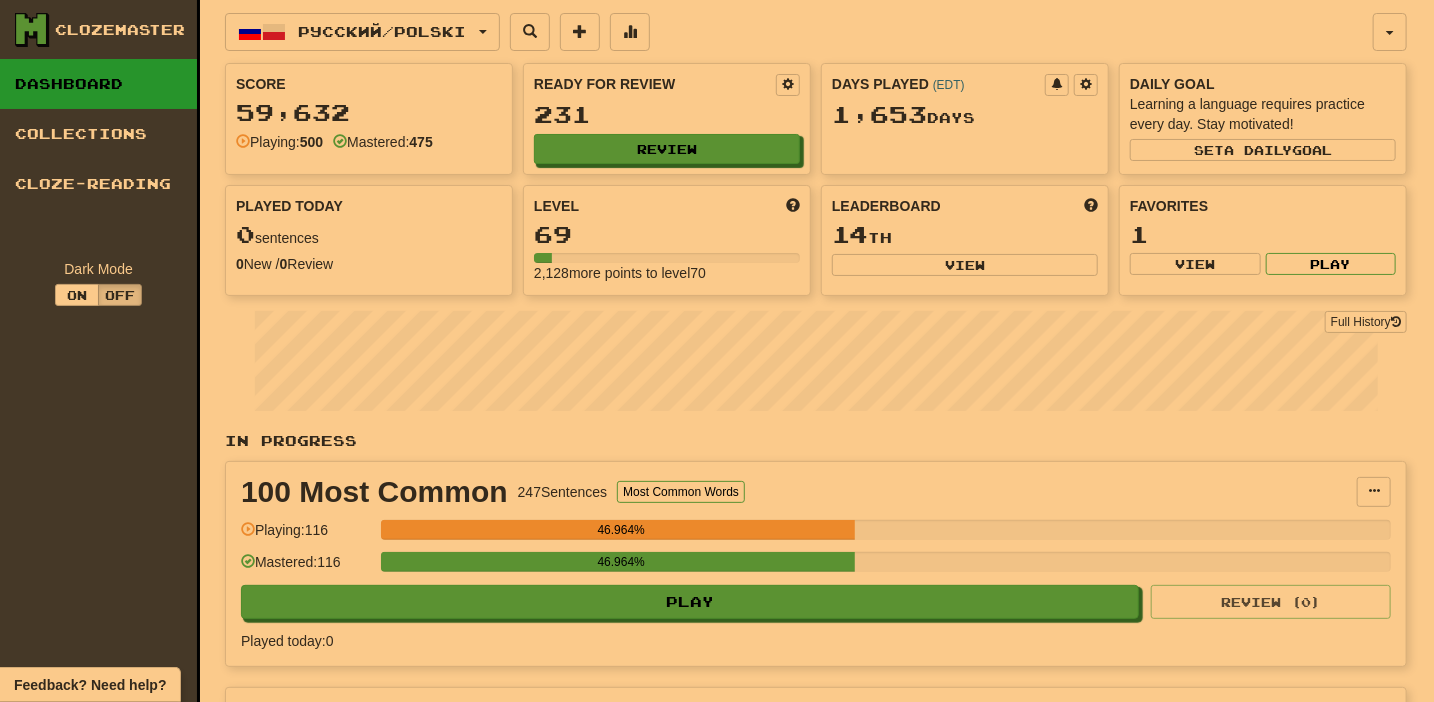 select on "**" 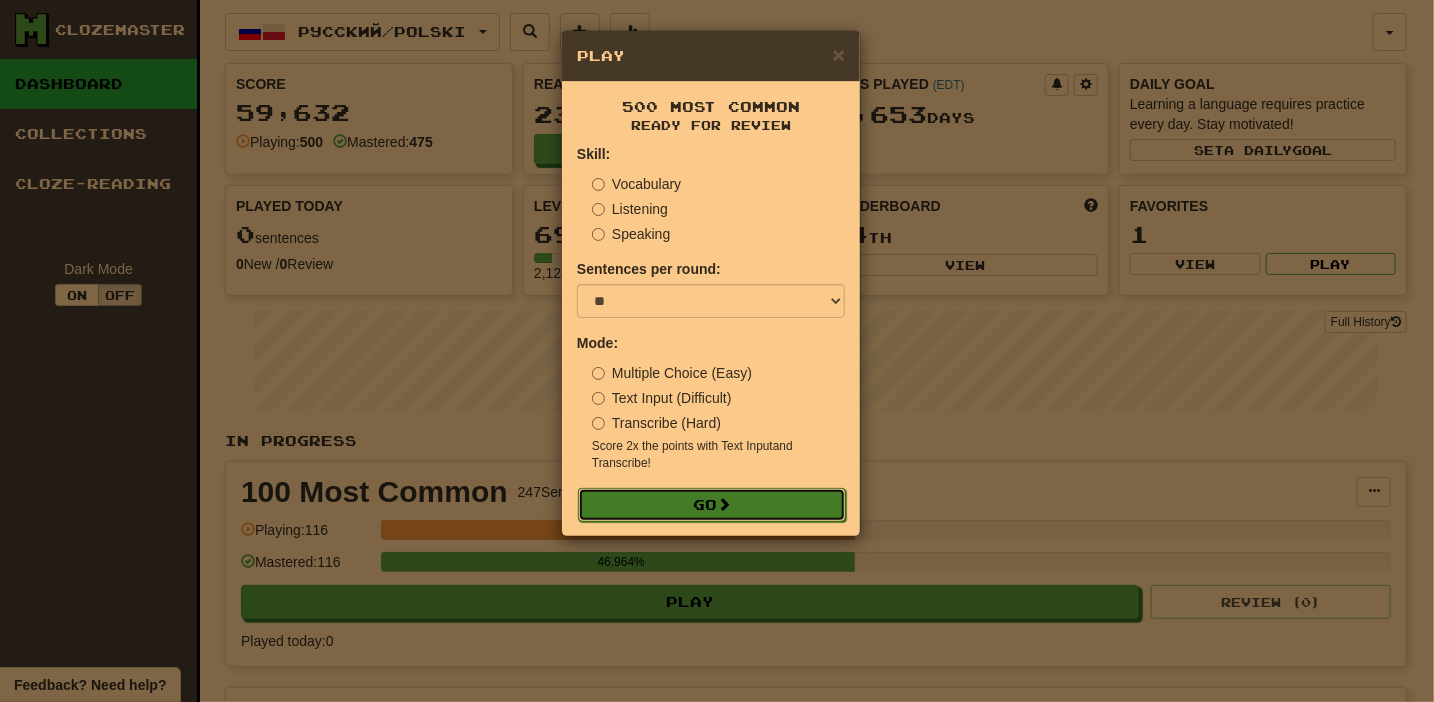 click on "Go" at bounding box center [712, 505] 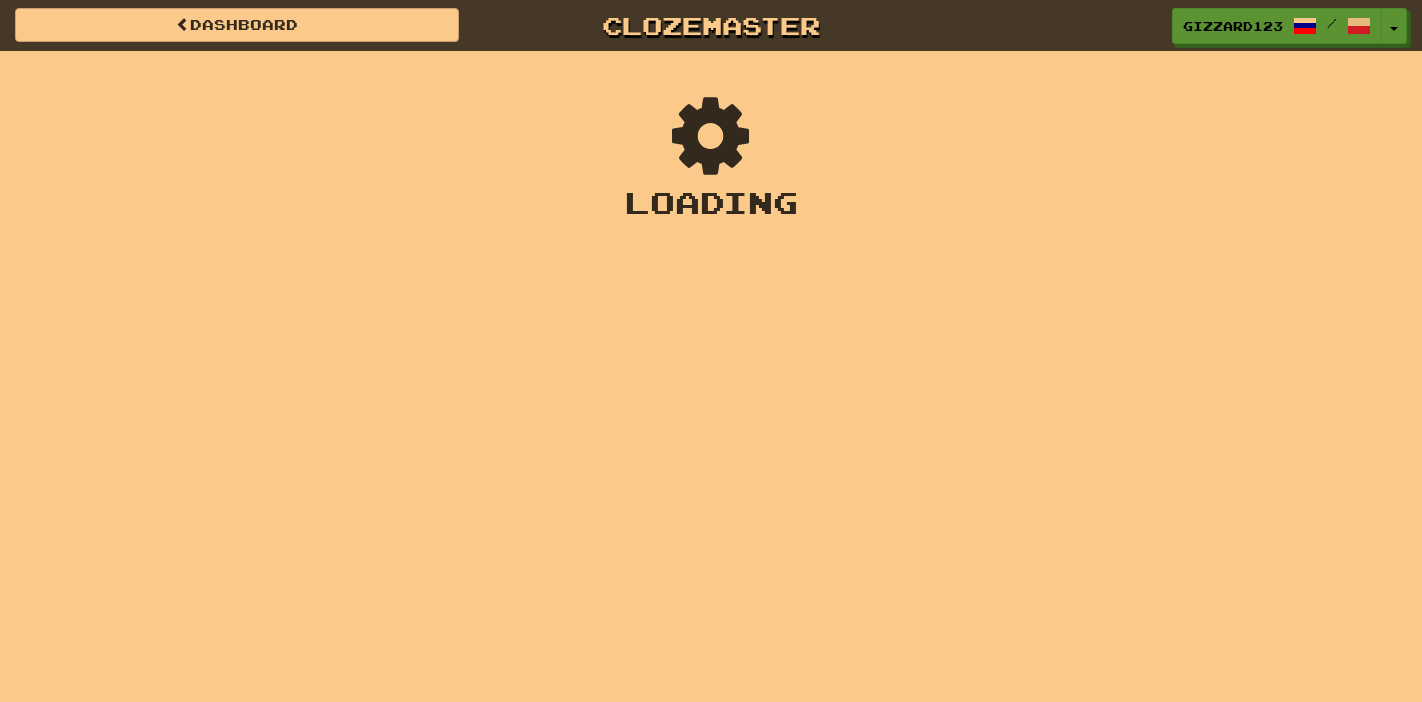 scroll, scrollTop: 0, scrollLeft: 0, axis: both 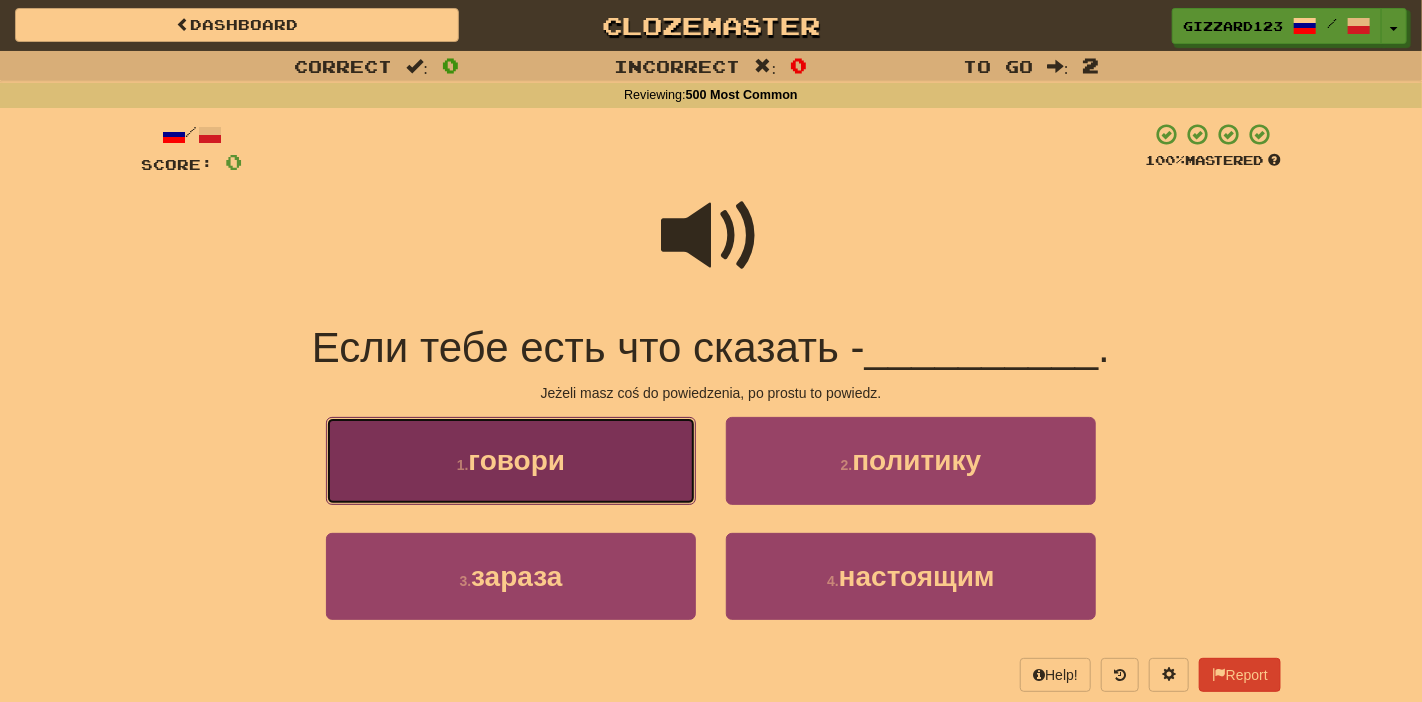 click on "говори" at bounding box center [517, 460] 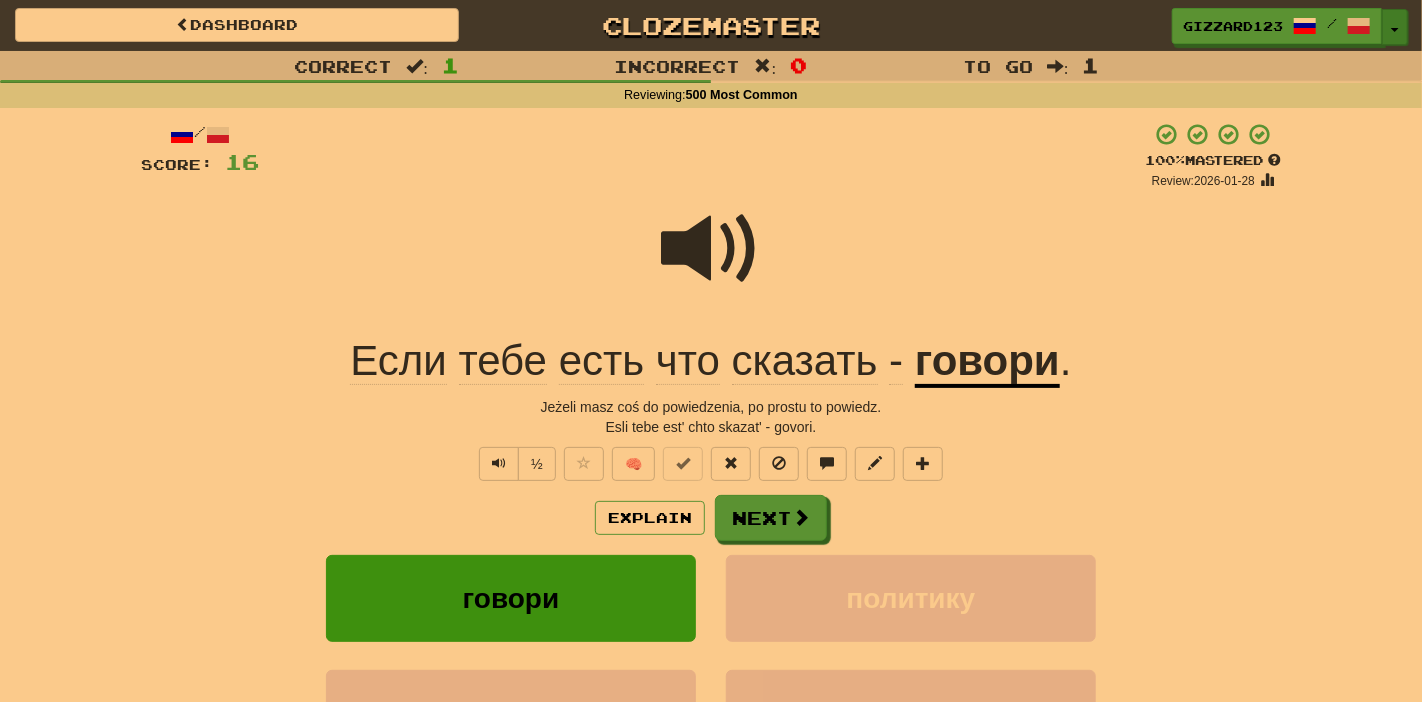 click at bounding box center (1395, 30) 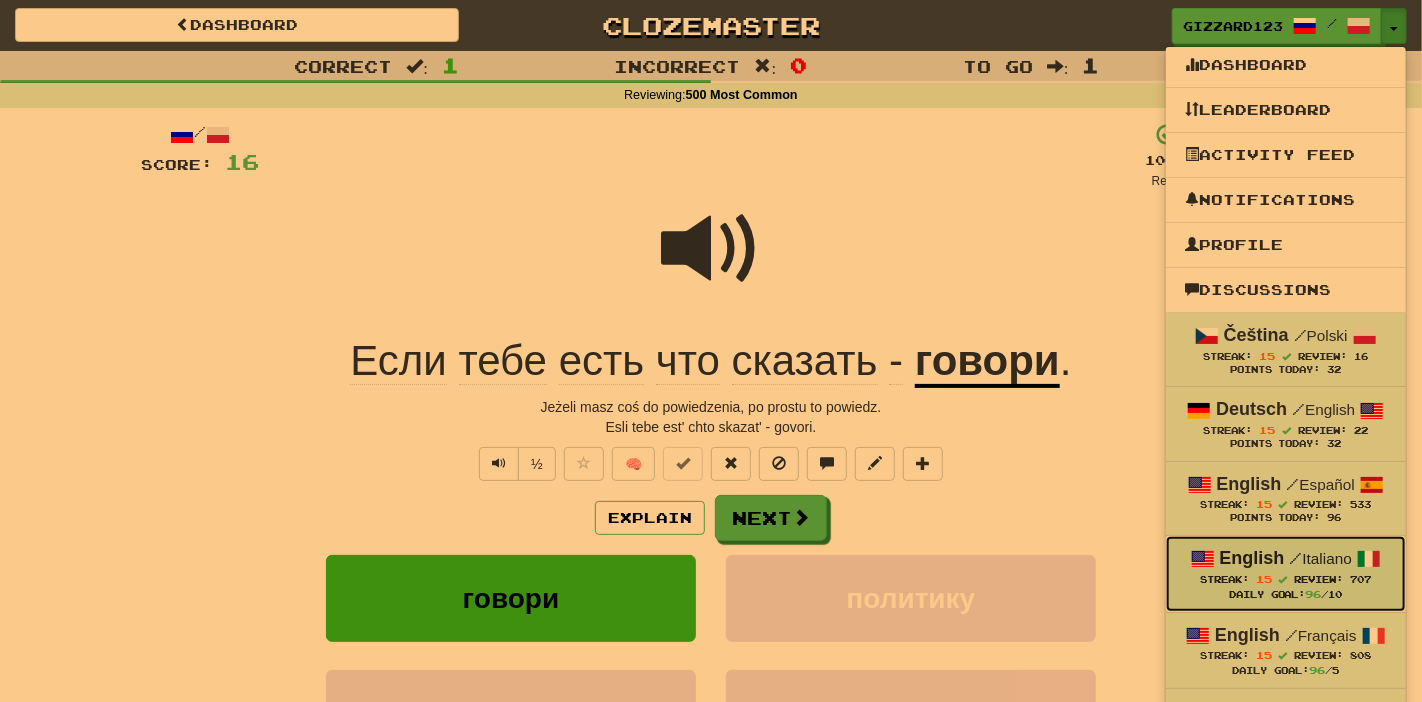 click on "Streak:
15
Review:
707" at bounding box center (1286, 579) 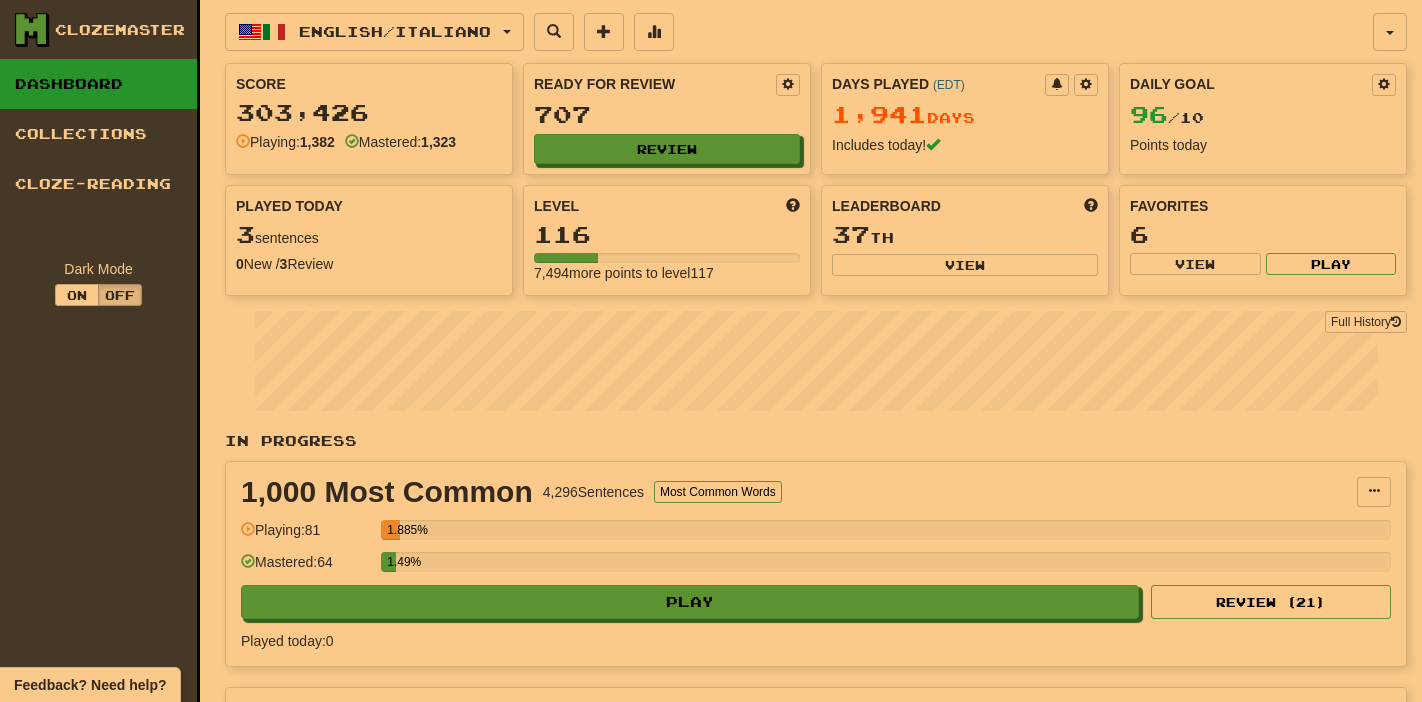 scroll, scrollTop: 0, scrollLeft: 0, axis: both 